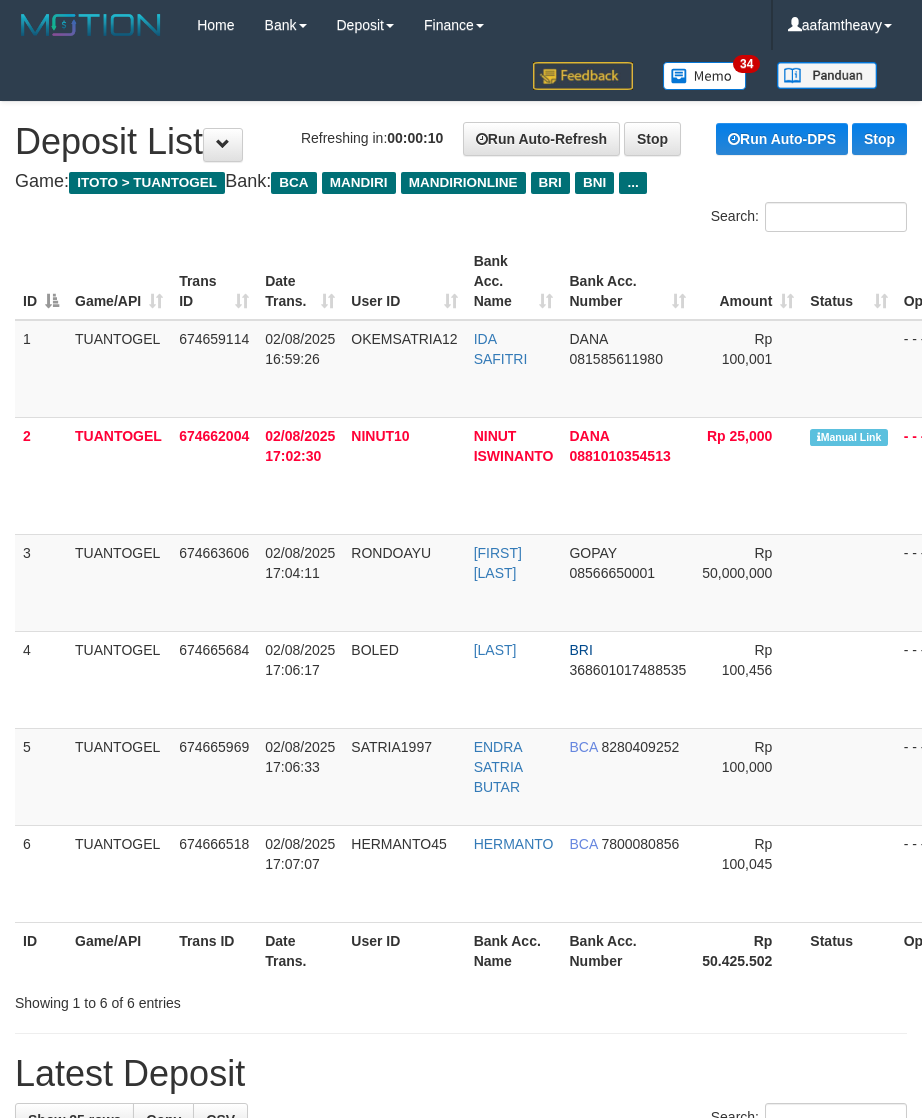 scroll, scrollTop: 0, scrollLeft: 0, axis: both 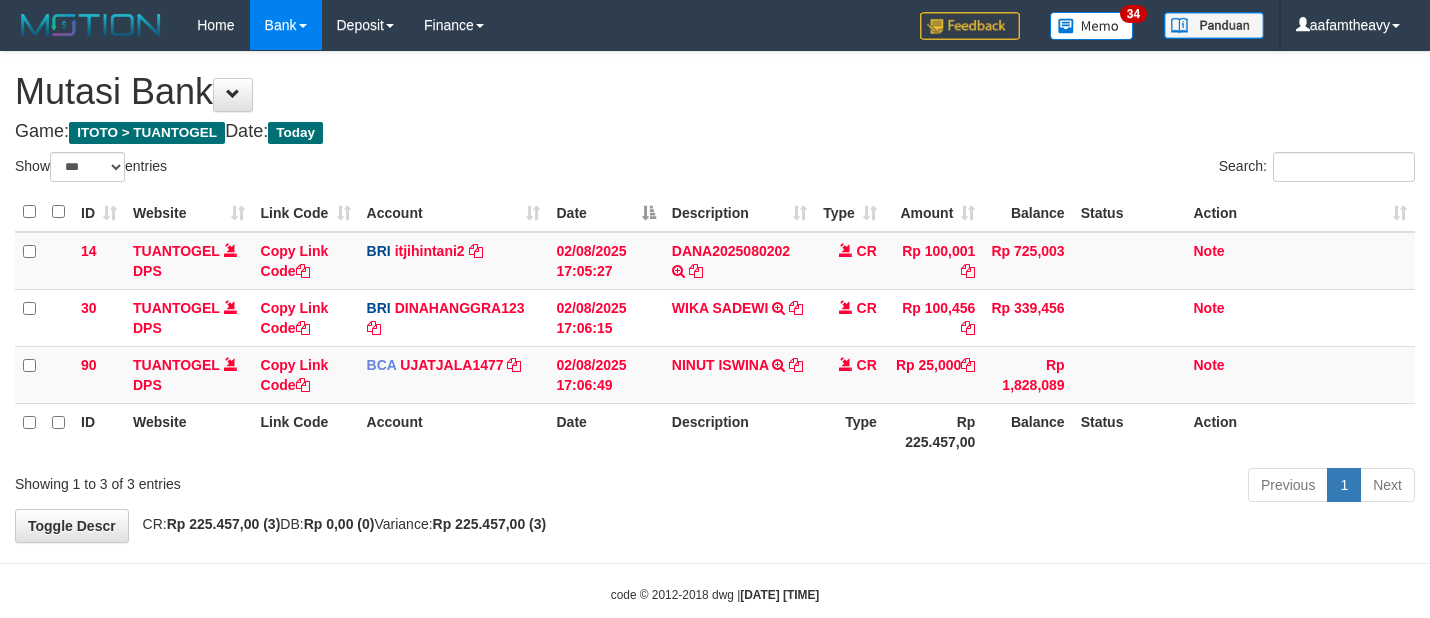 select on "***" 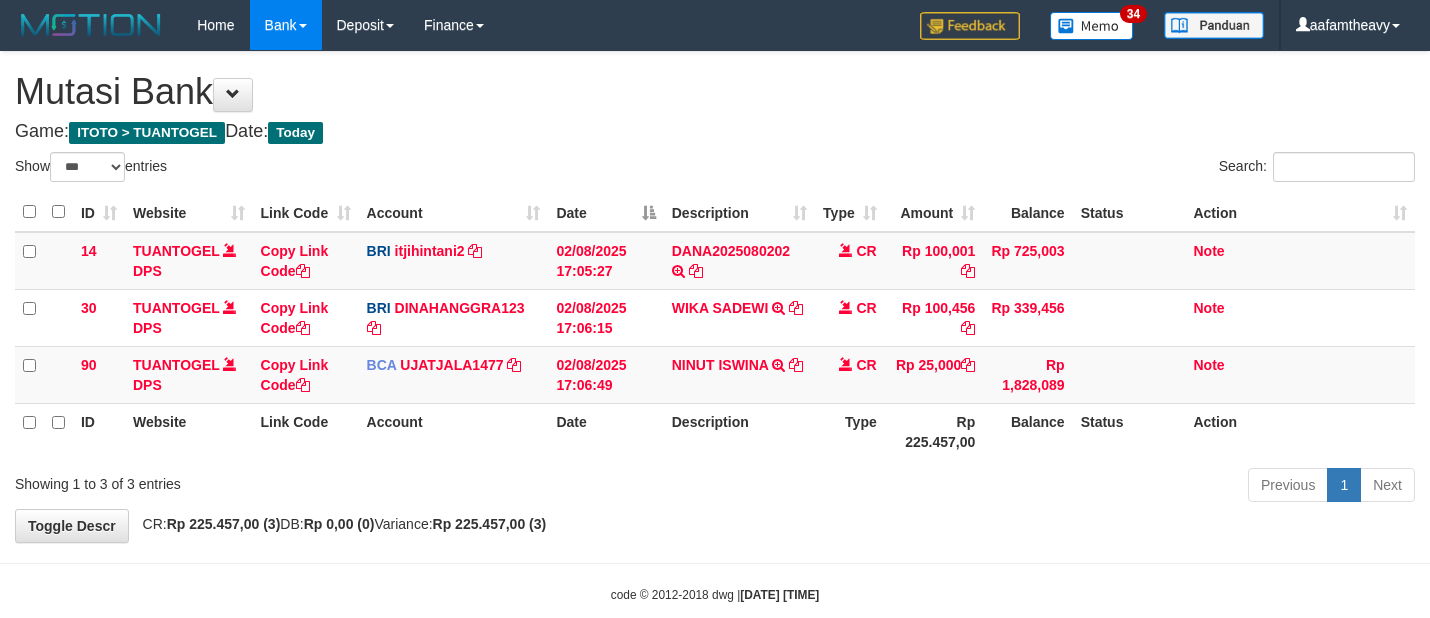 scroll, scrollTop: 0, scrollLeft: 0, axis: both 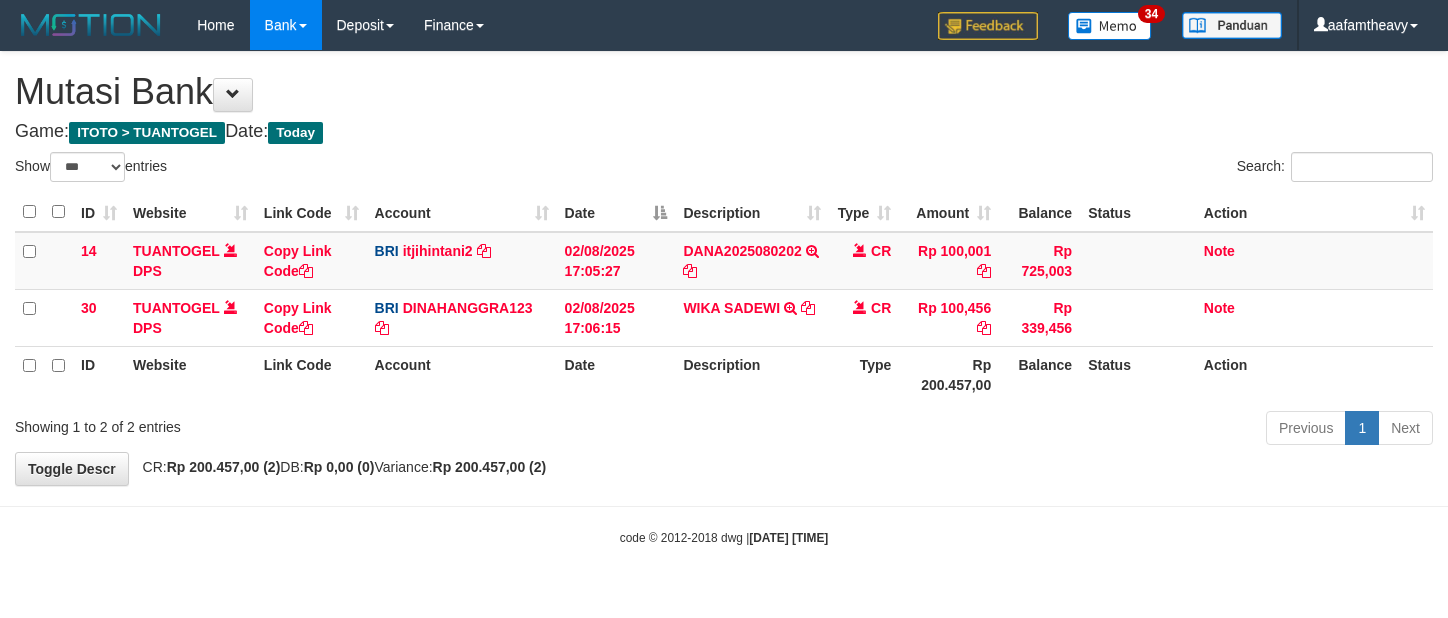 select on "***" 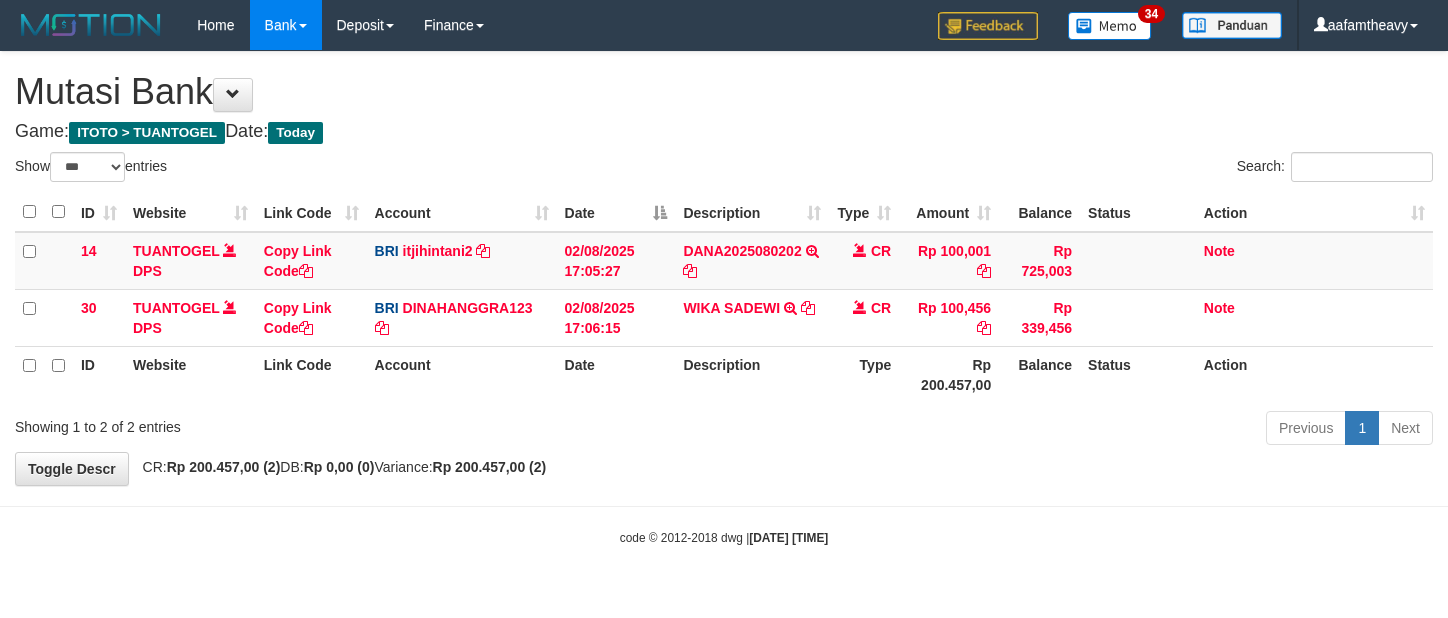 scroll, scrollTop: 0, scrollLeft: 0, axis: both 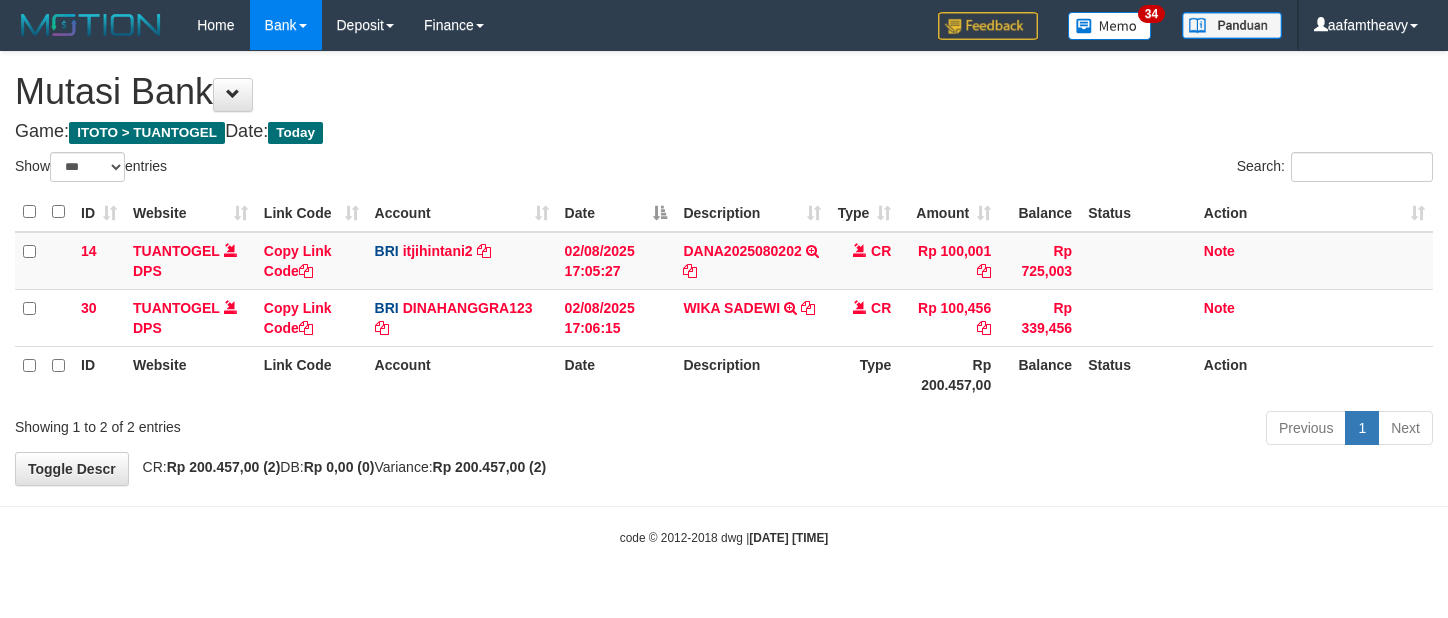 select on "***" 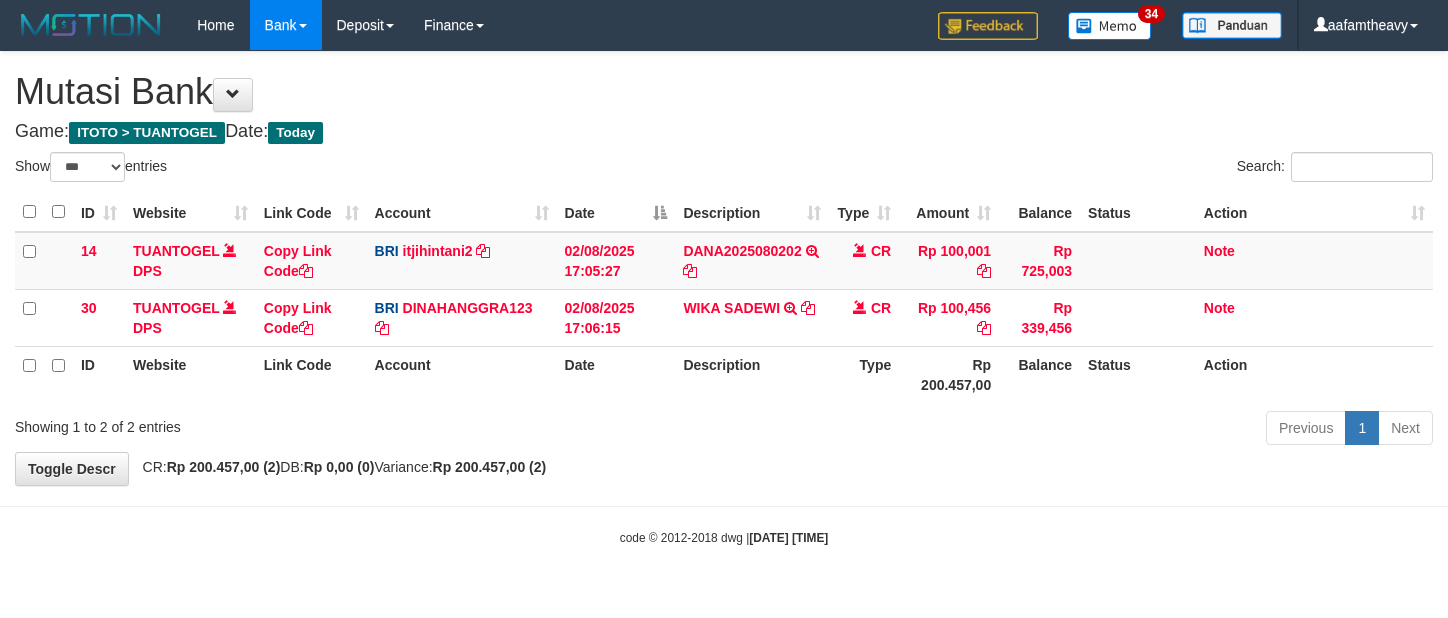 scroll, scrollTop: 0, scrollLeft: 0, axis: both 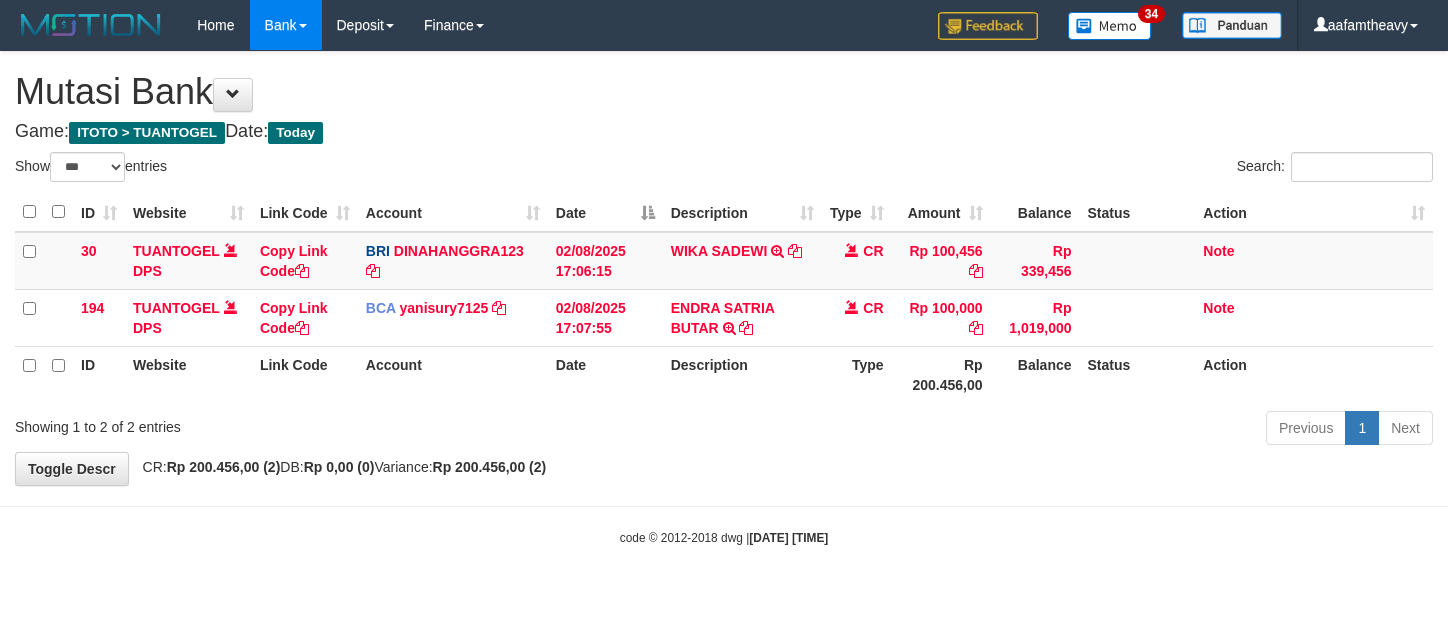 select on "***" 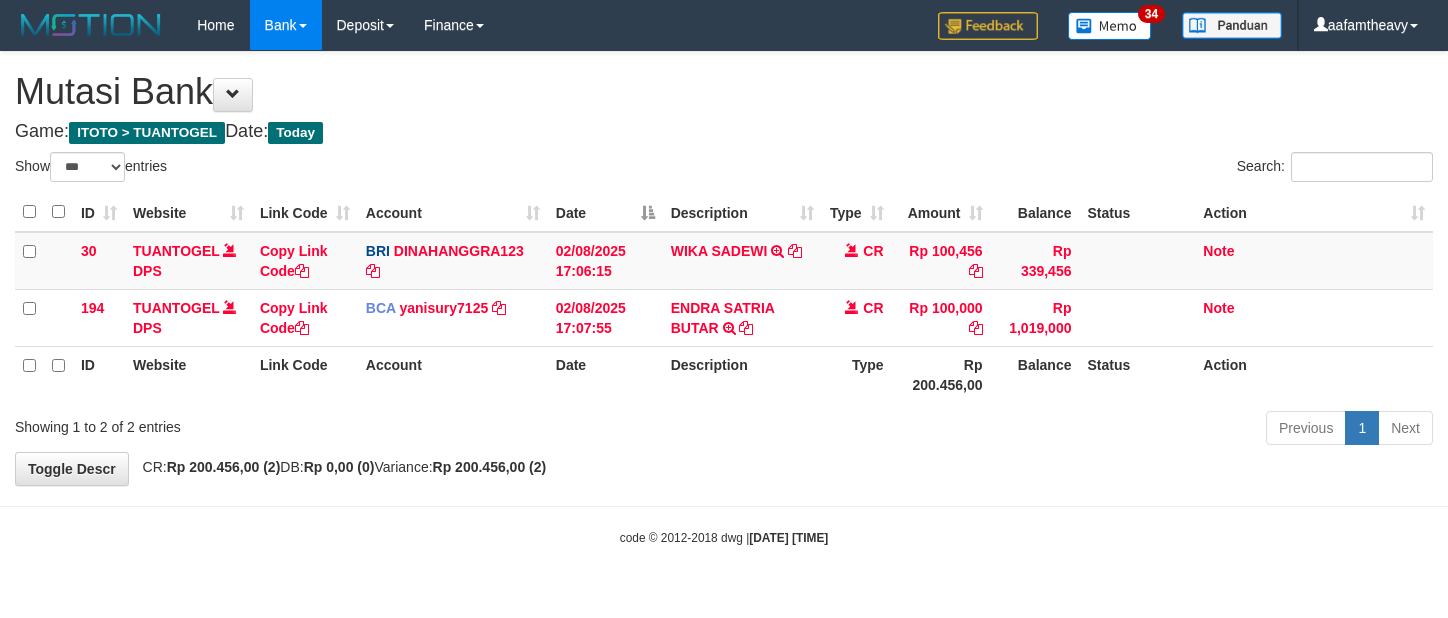 scroll, scrollTop: 0, scrollLeft: 0, axis: both 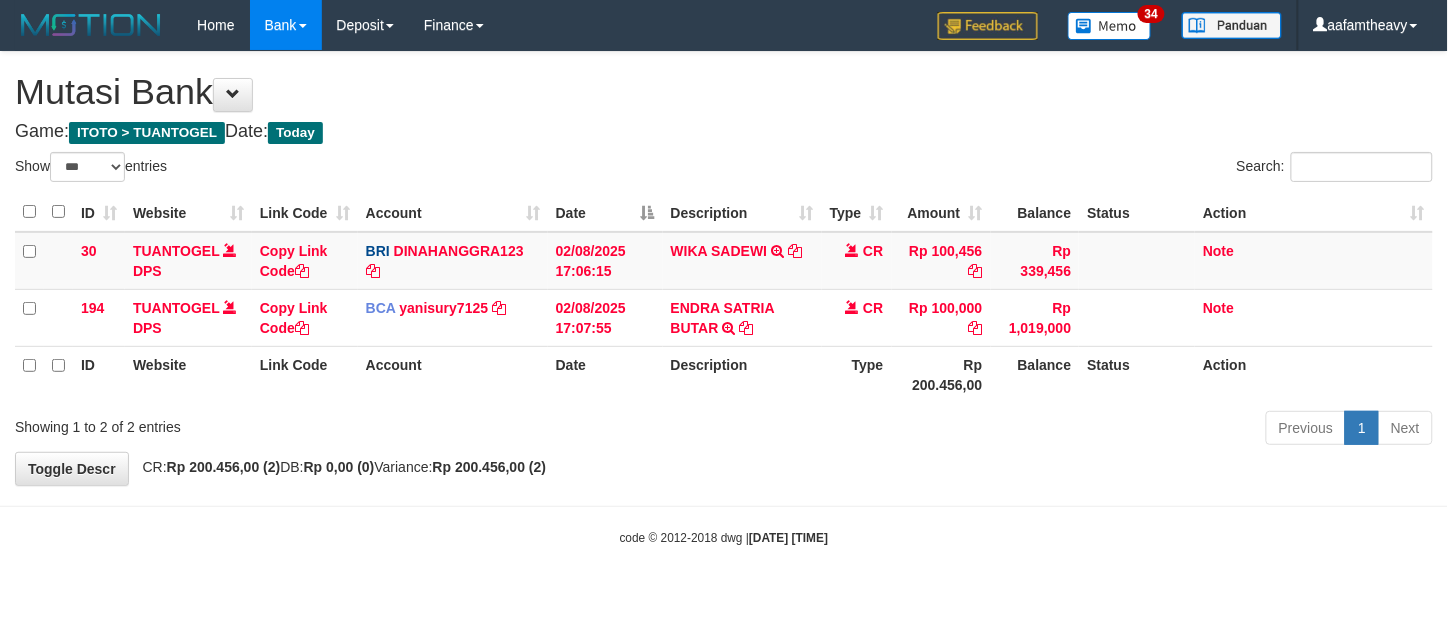 click on "code © 2012-2018 dwg |  2025/08/02 17:07:56" at bounding box center (724, 537) 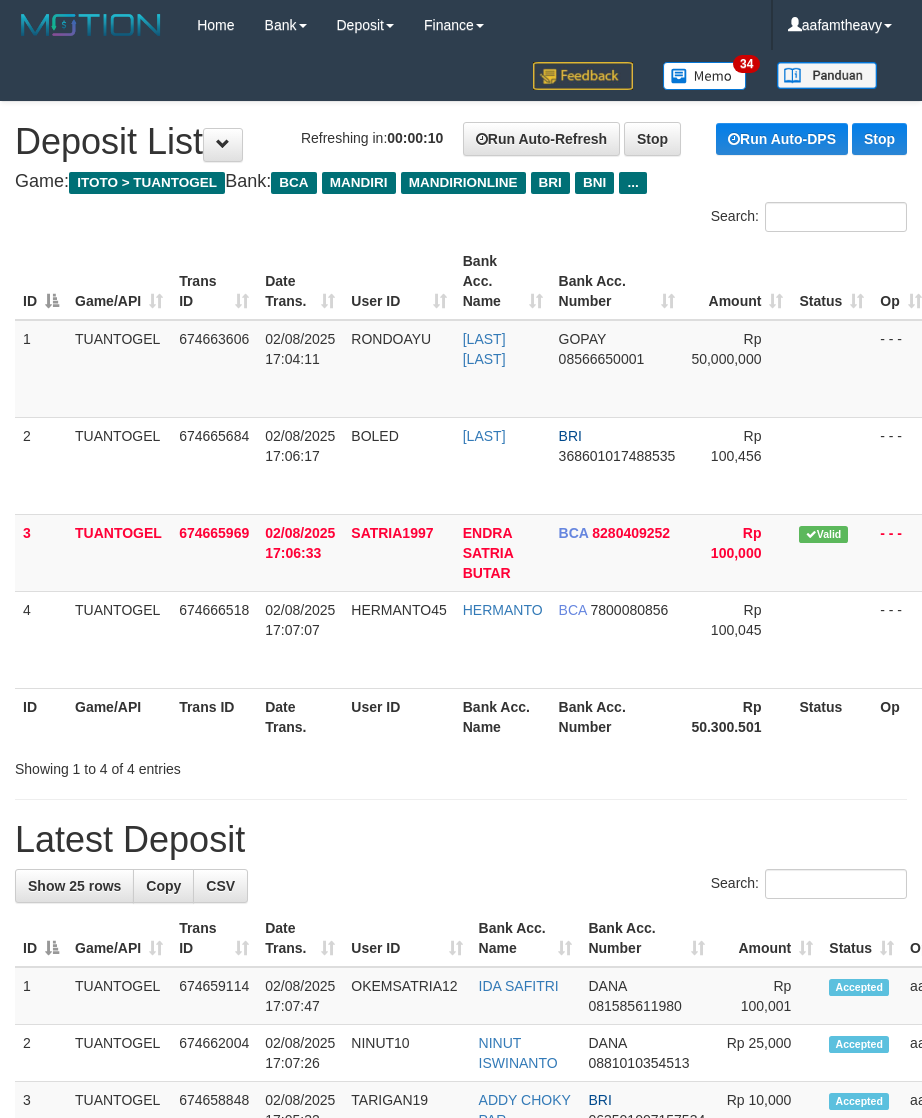 scroll, scrollTop: 0, scrollLeft: 0, axis: both 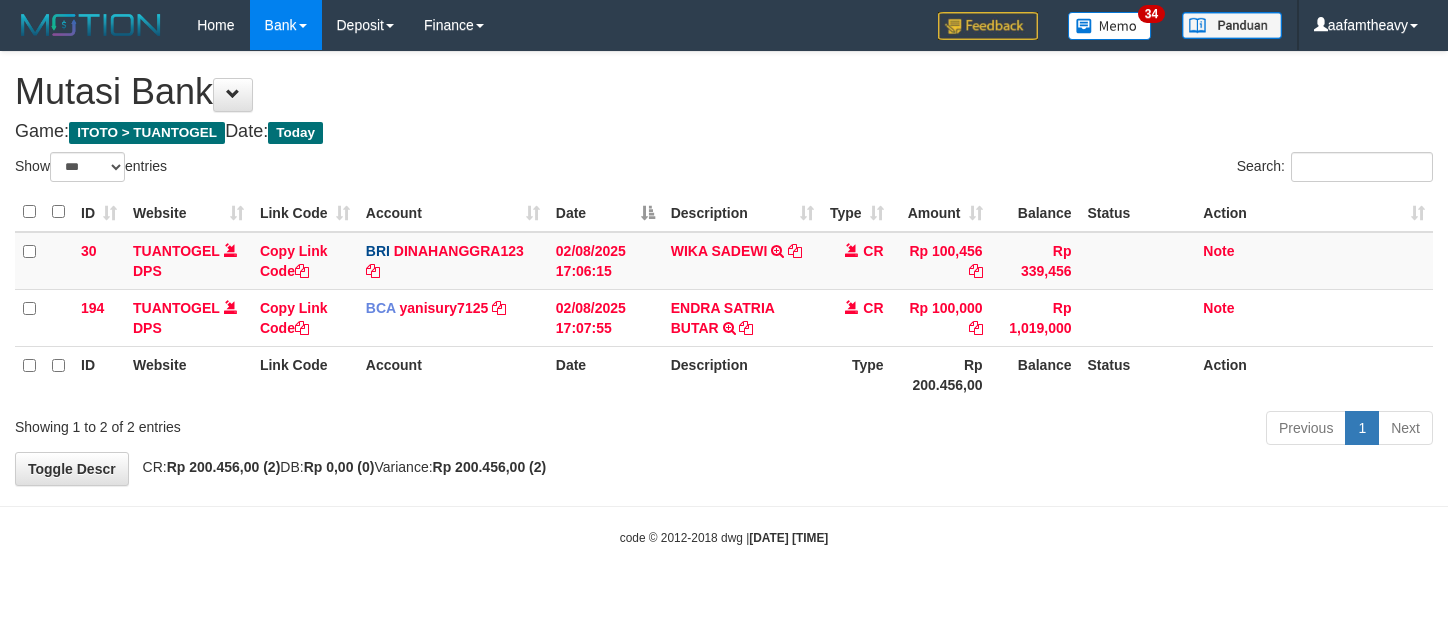 select on "***" 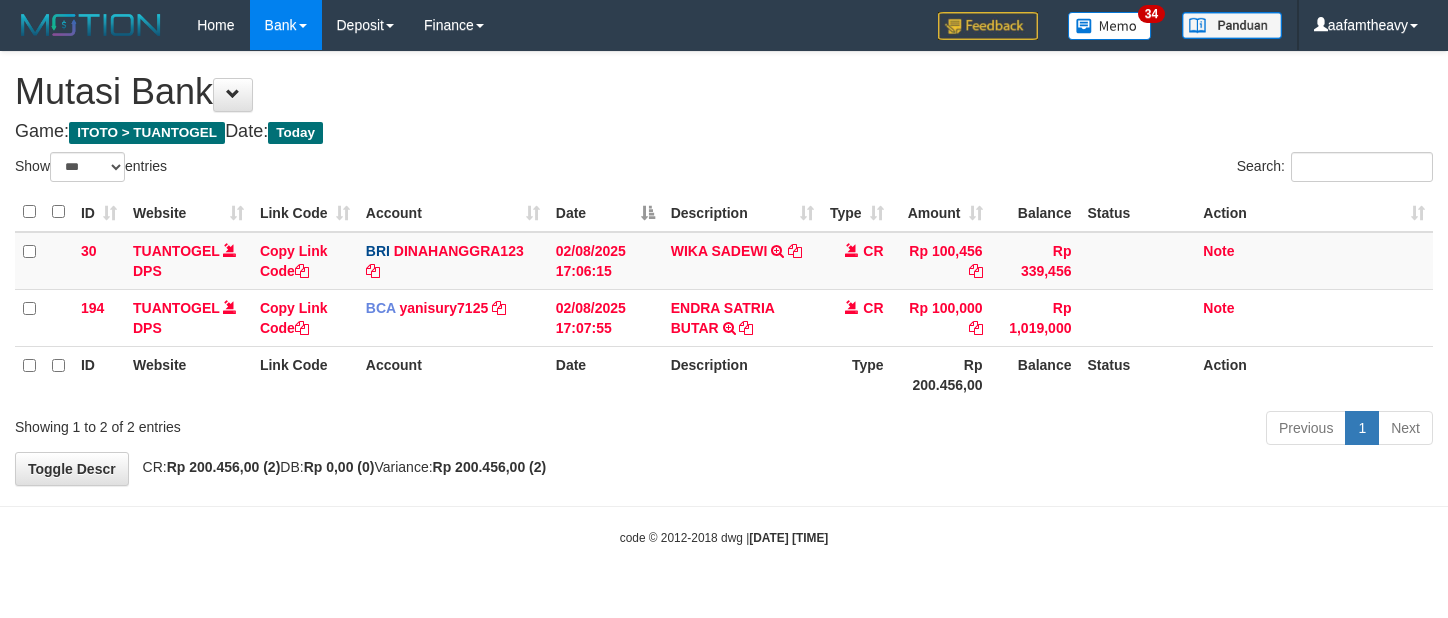 scroll, scrollTop: 0, scrollLeft: 0, axis: both 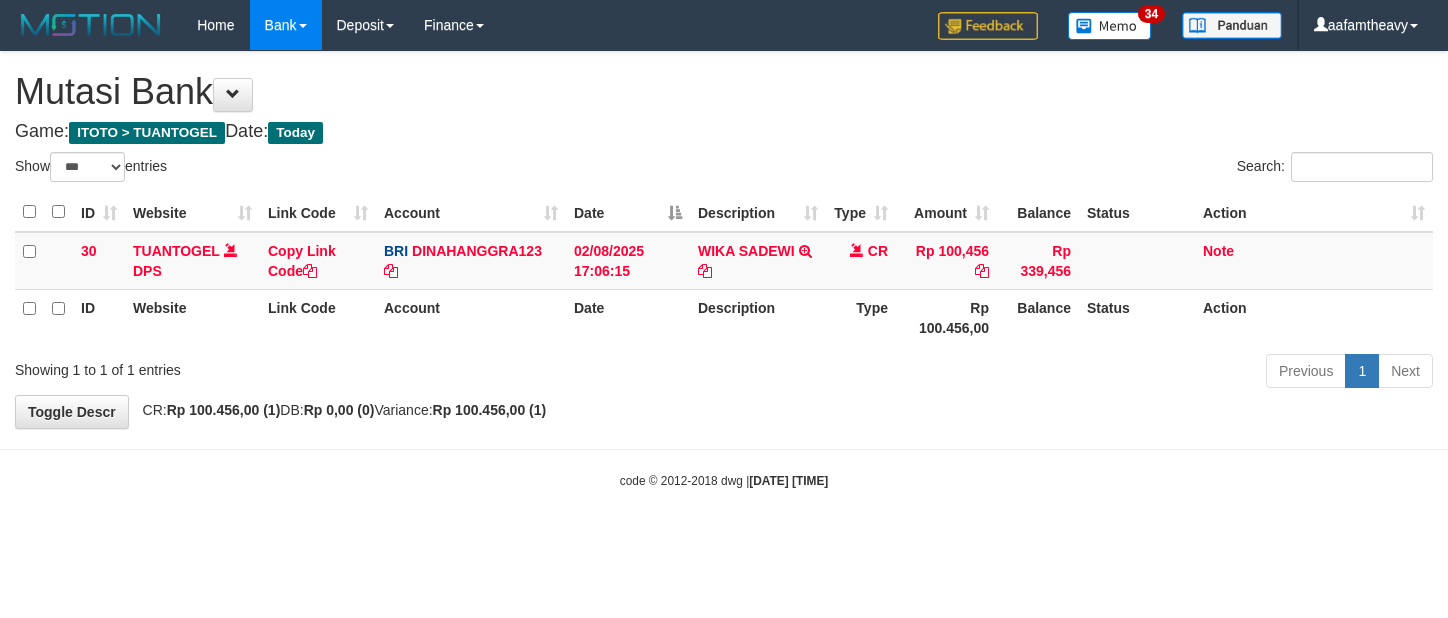 select on "***" 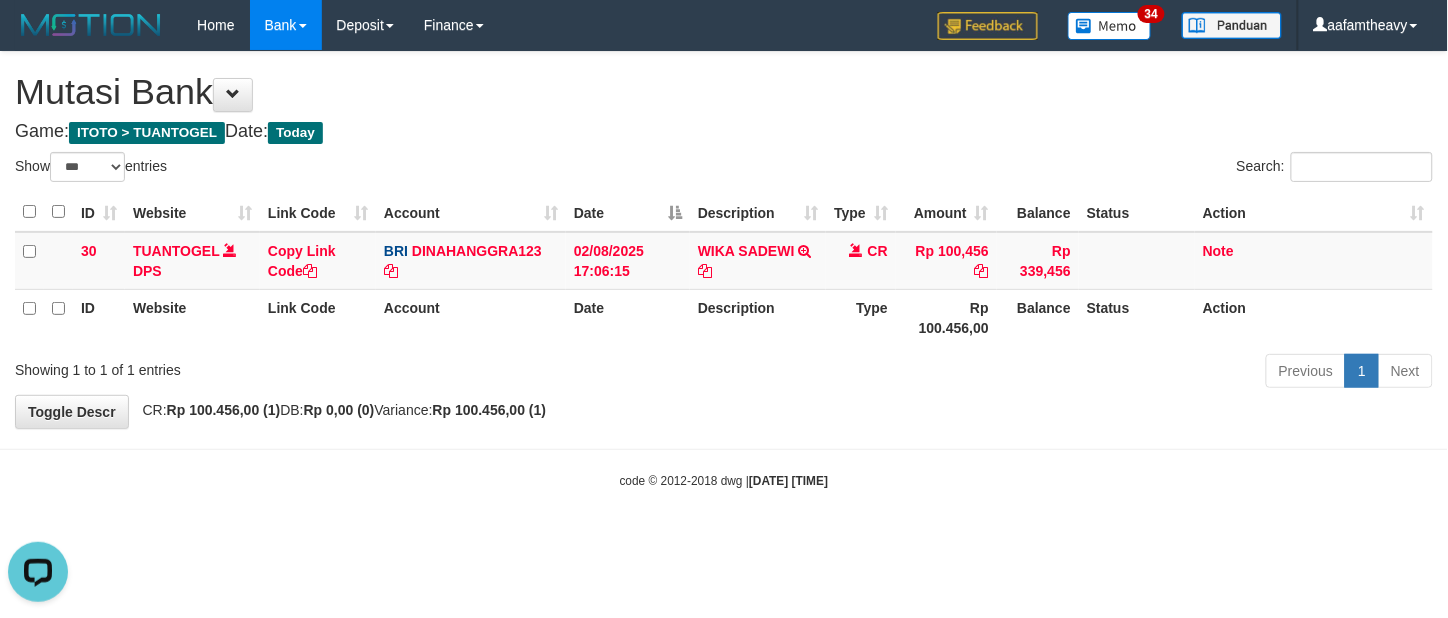 scroll, scrollTop: 0, scrollLeft: 0, axis: both 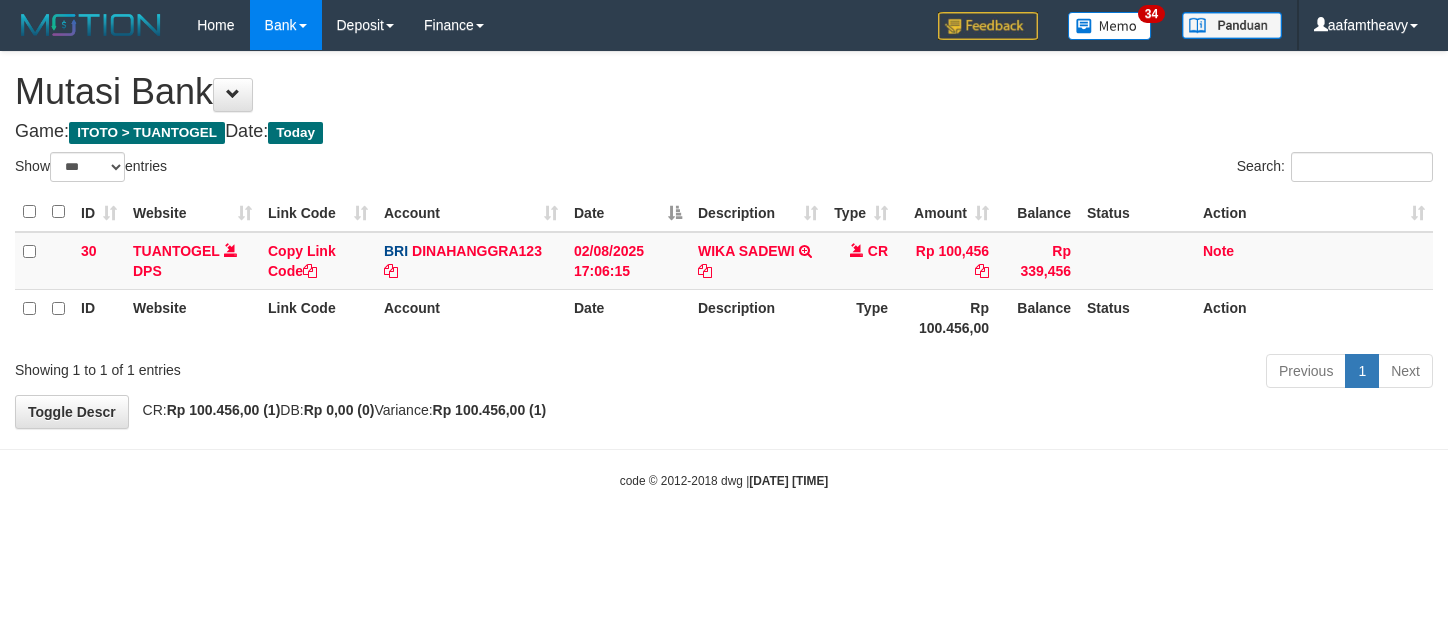 select on "***" 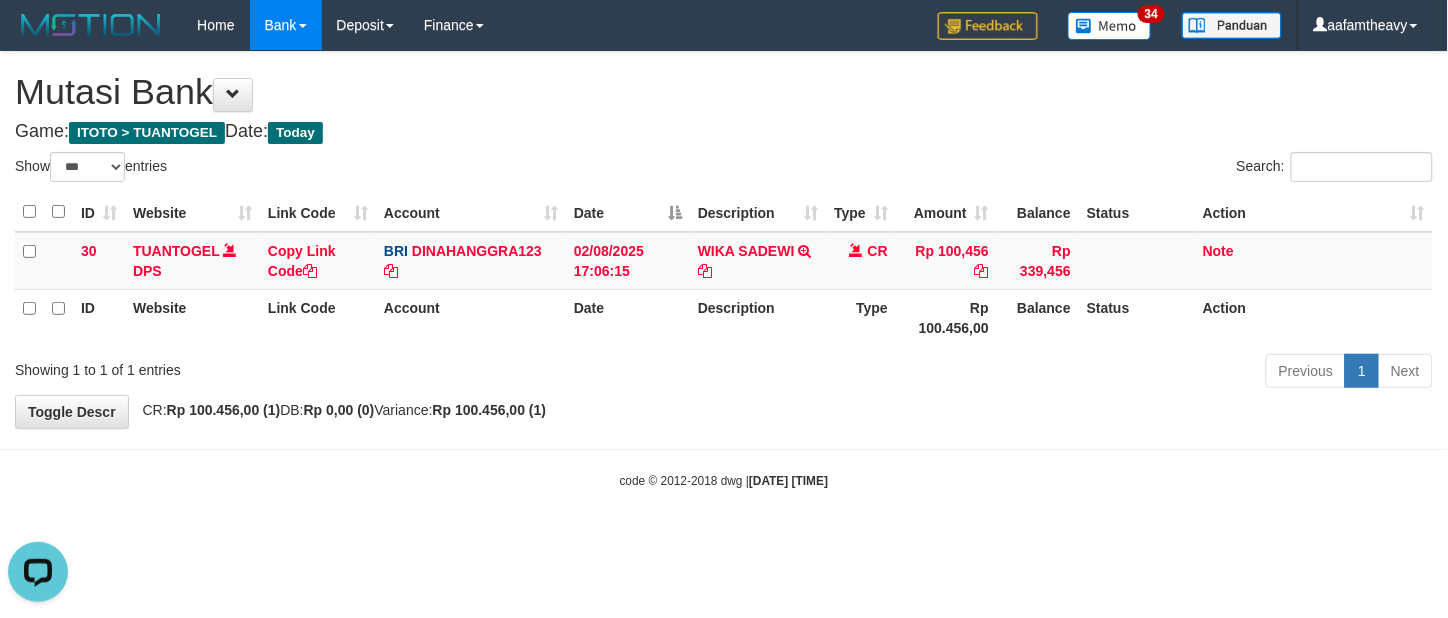 scroll, scrollTop: 0, scrollLeft: 0, axis: both 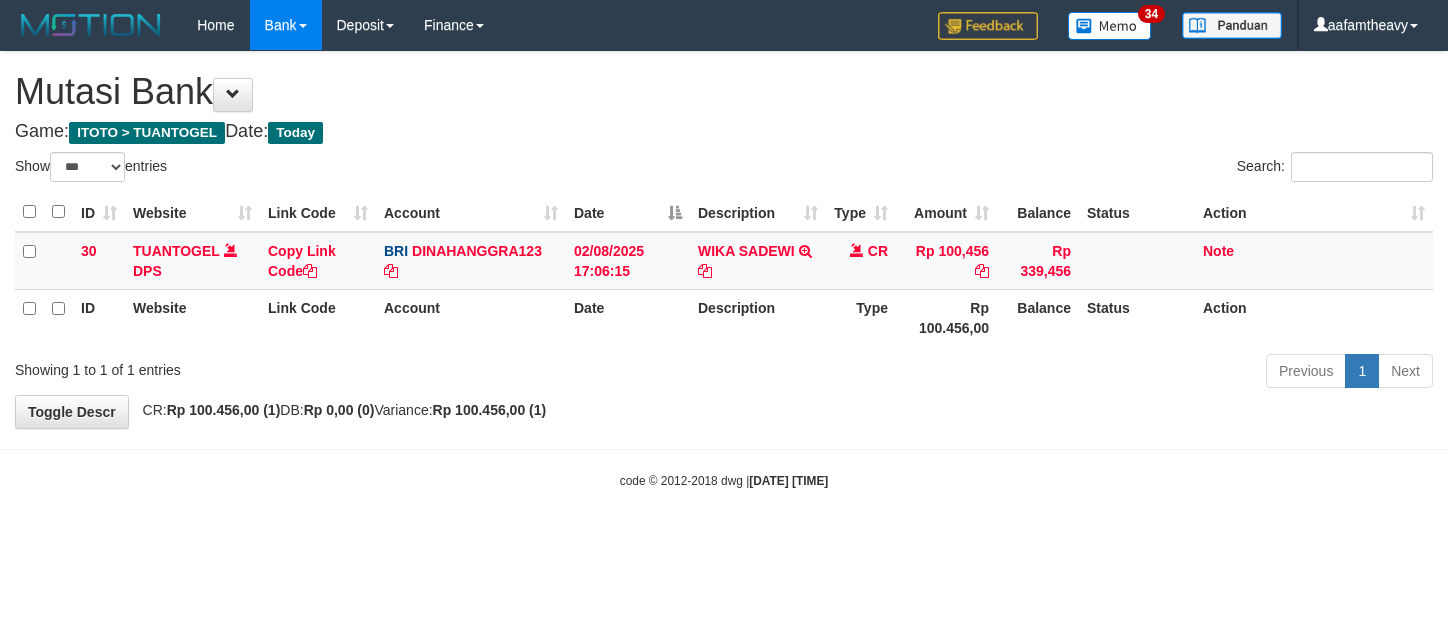 select on "***" 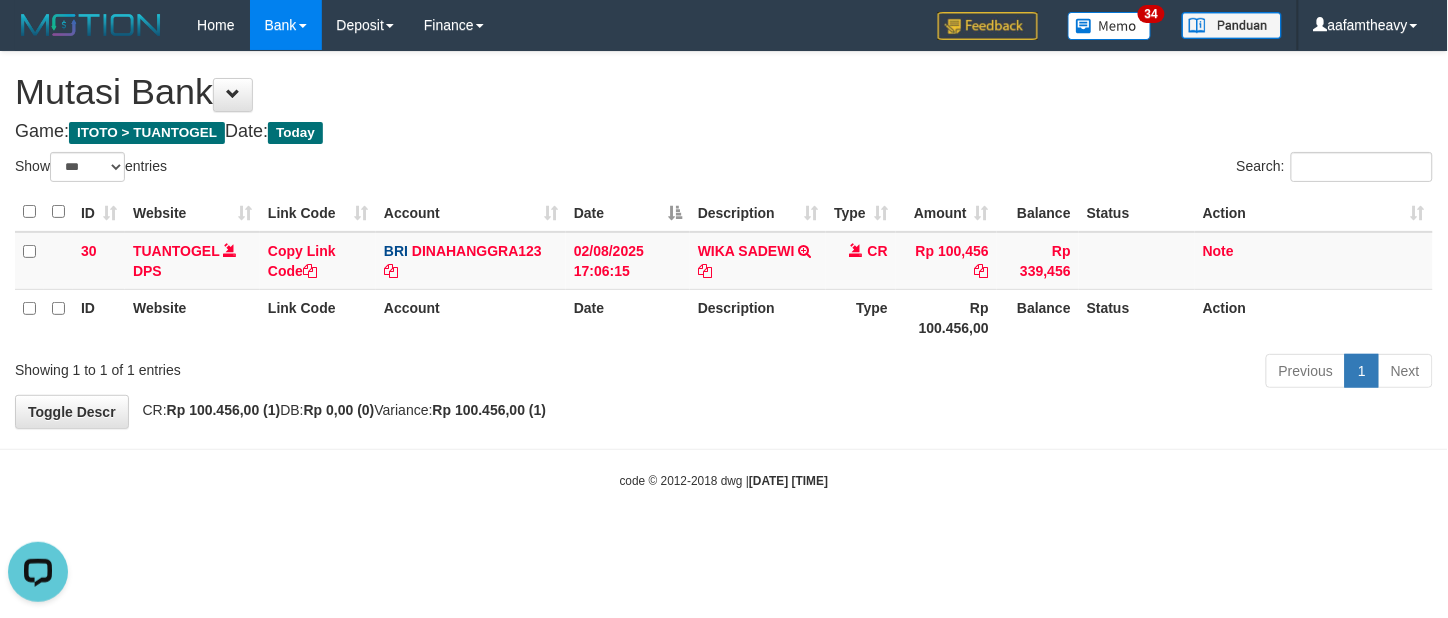 scroll, scrollTop: 0, scrollLeft: 0, axis: both 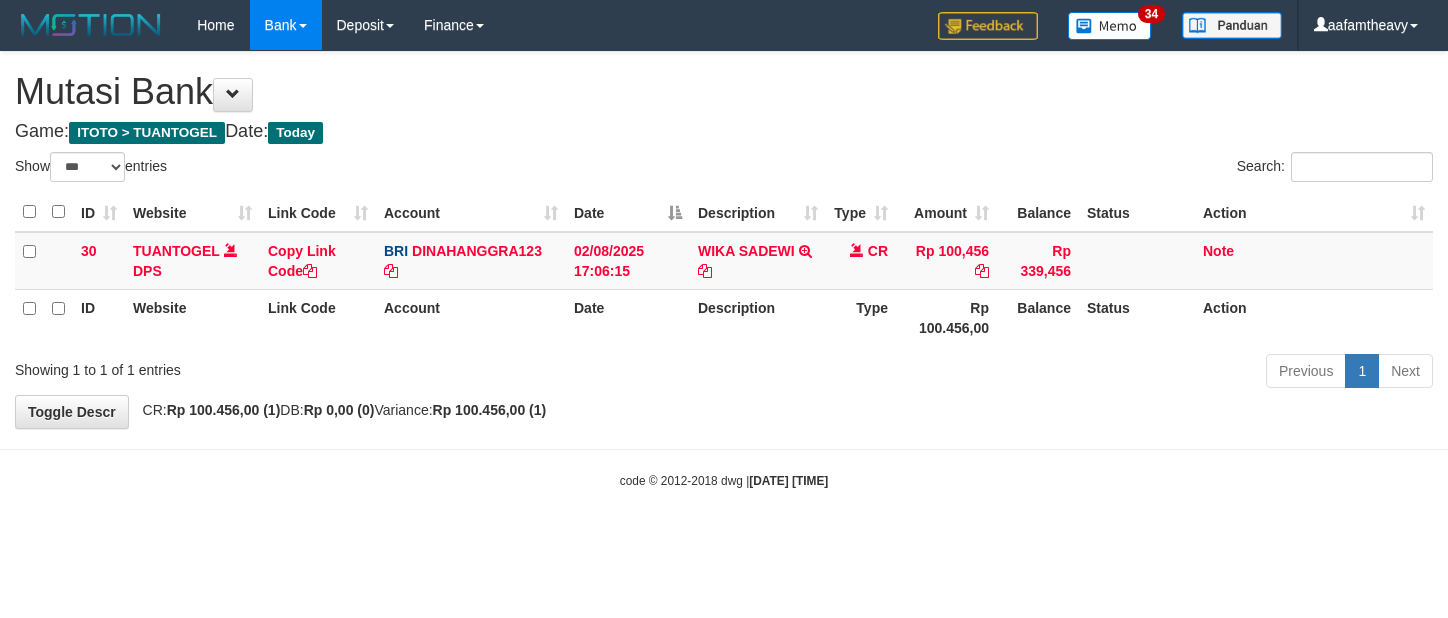 select on "***" 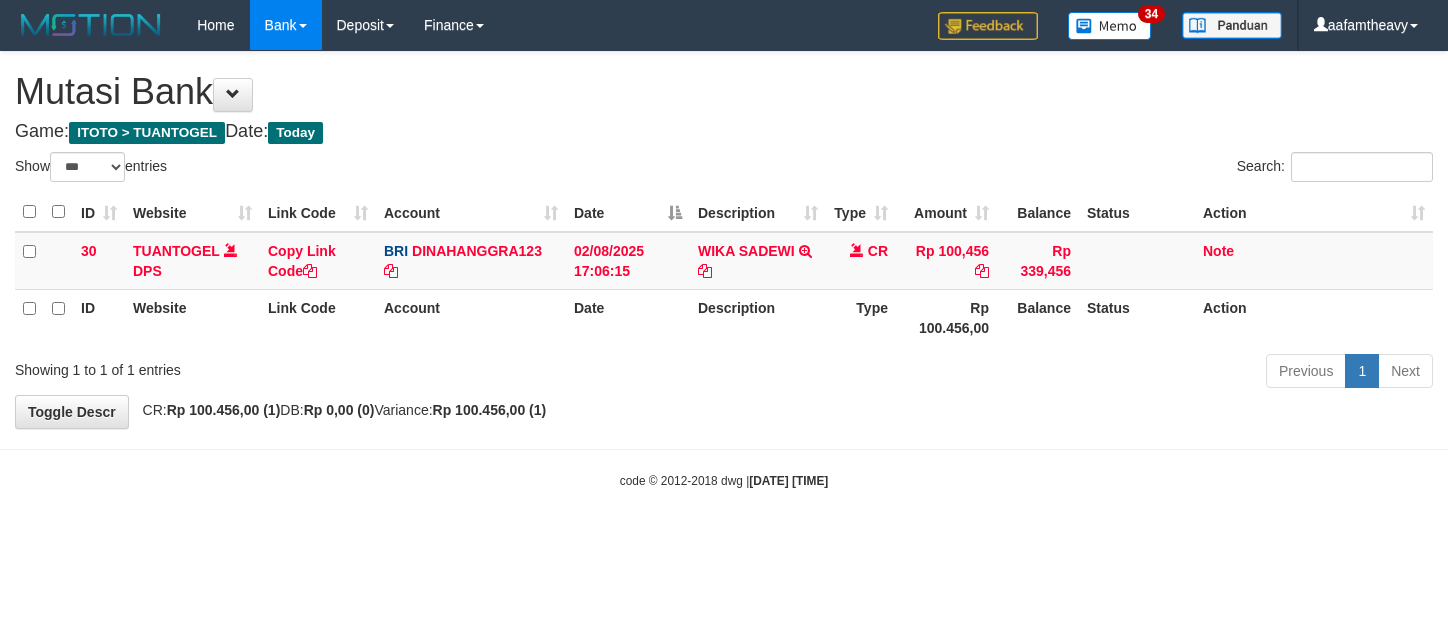 scroll, scrollTop: 0, scrollLeft: 0, axis: both 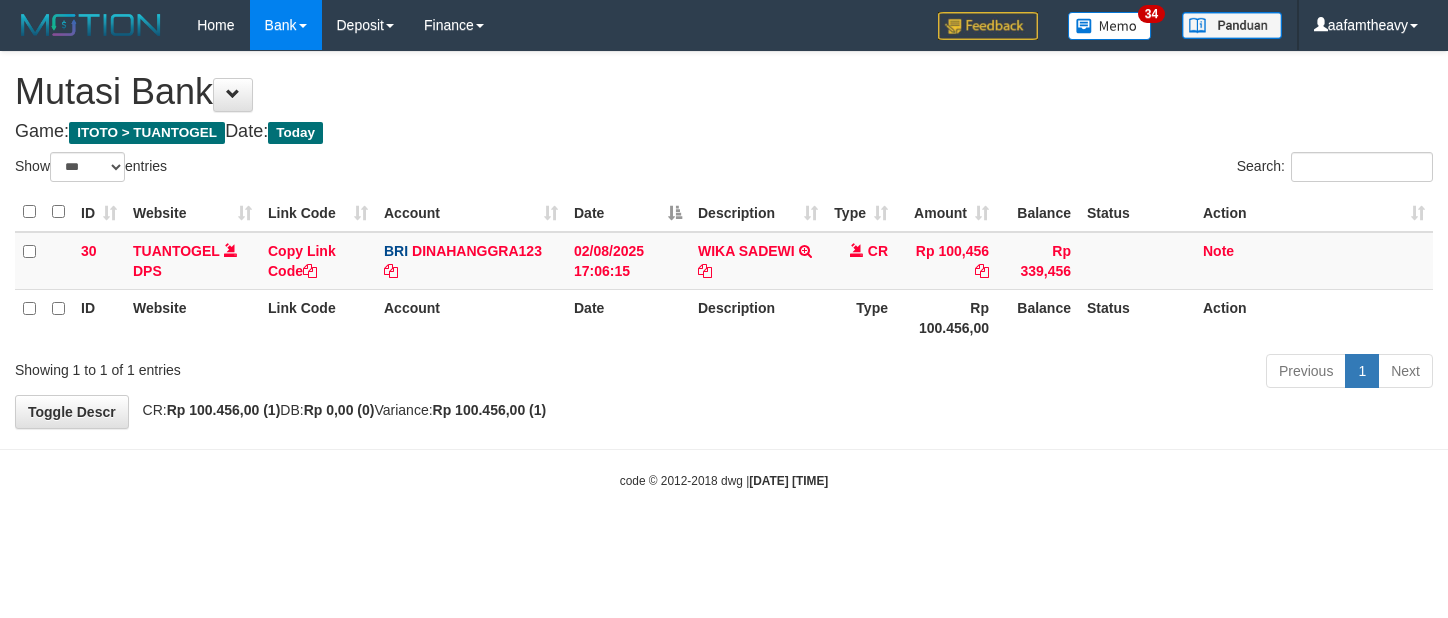 select on "***" 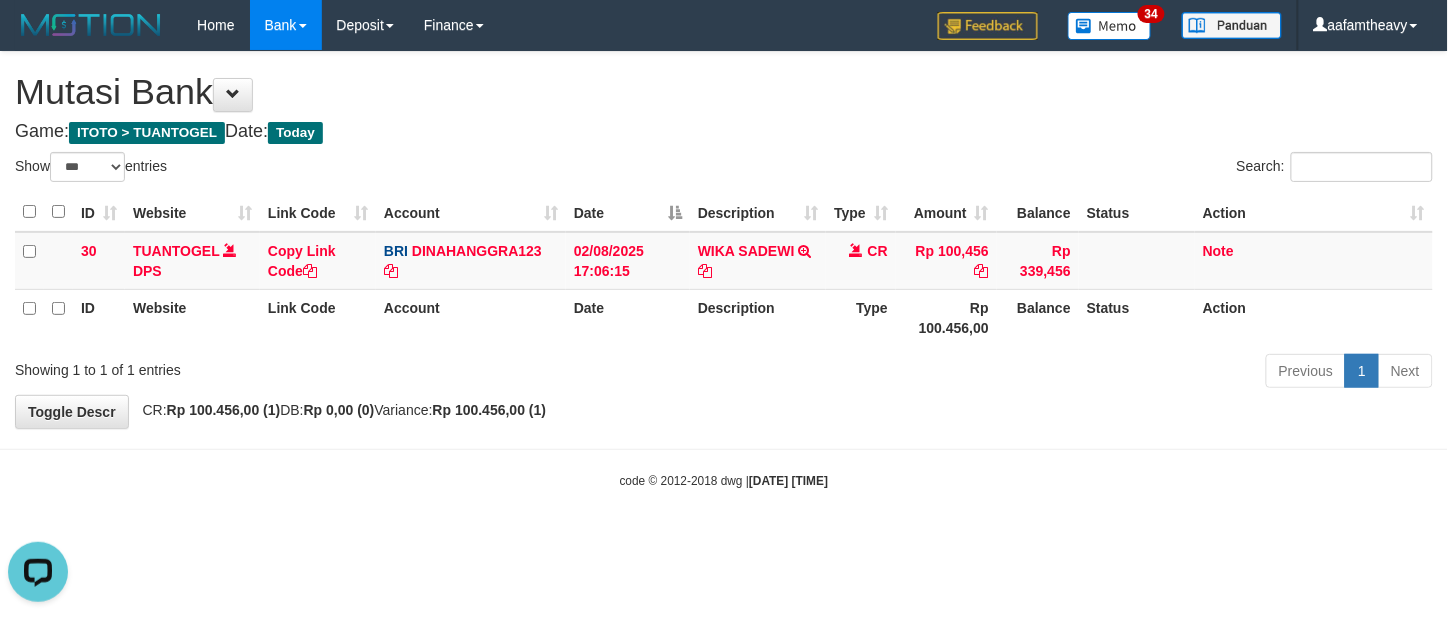 scroll, scrollTop: 0, scrollLeft: 0, axis: both 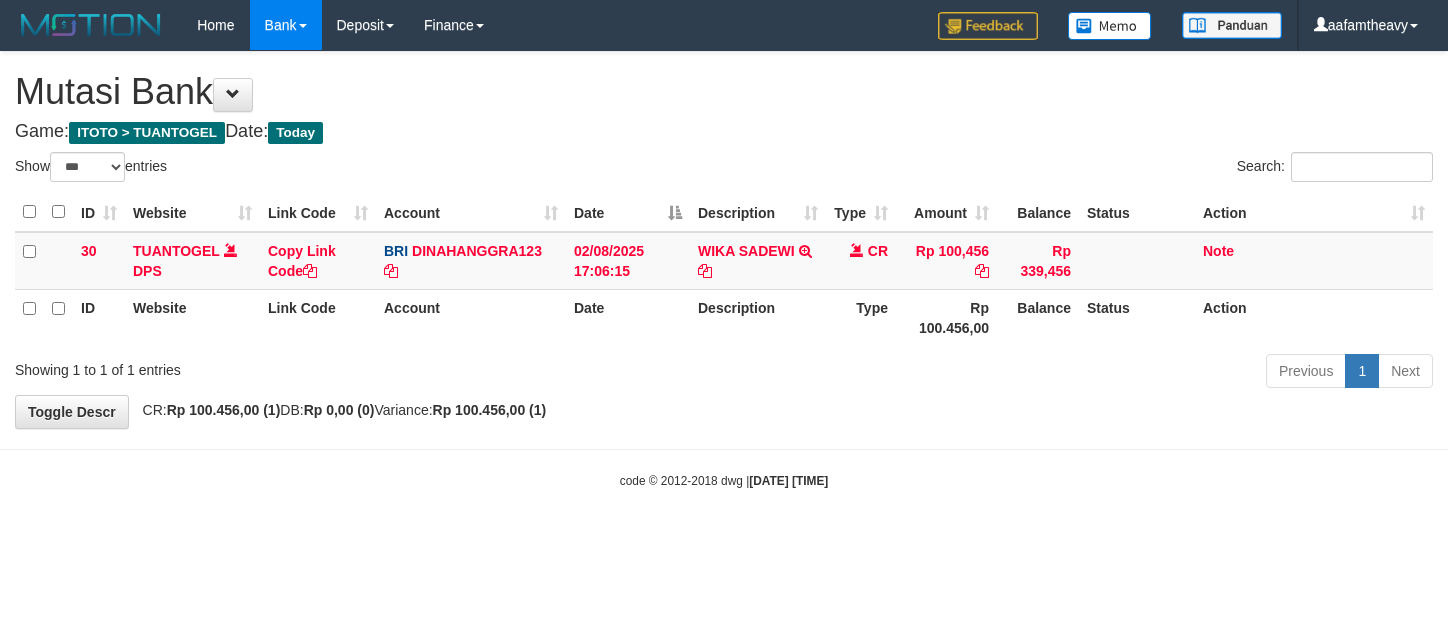 select on "***" 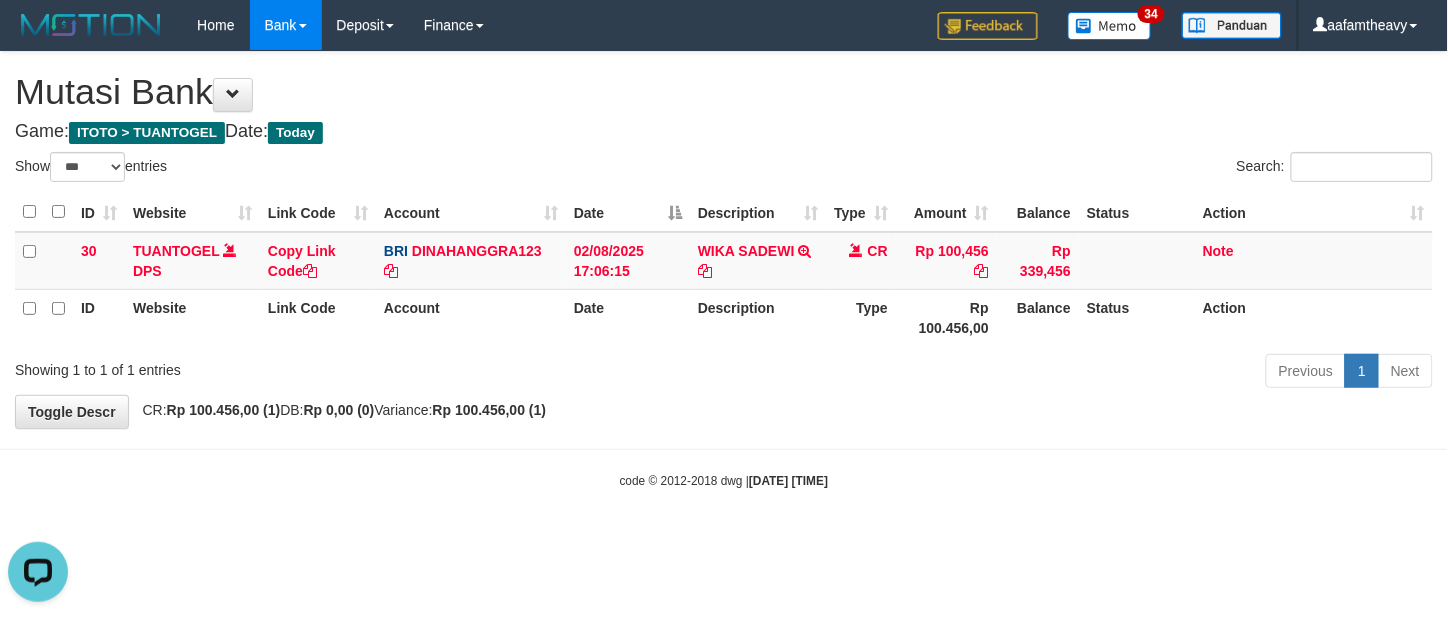 scroll, scrollTop: 0, scrollLeft: 0, axis: both 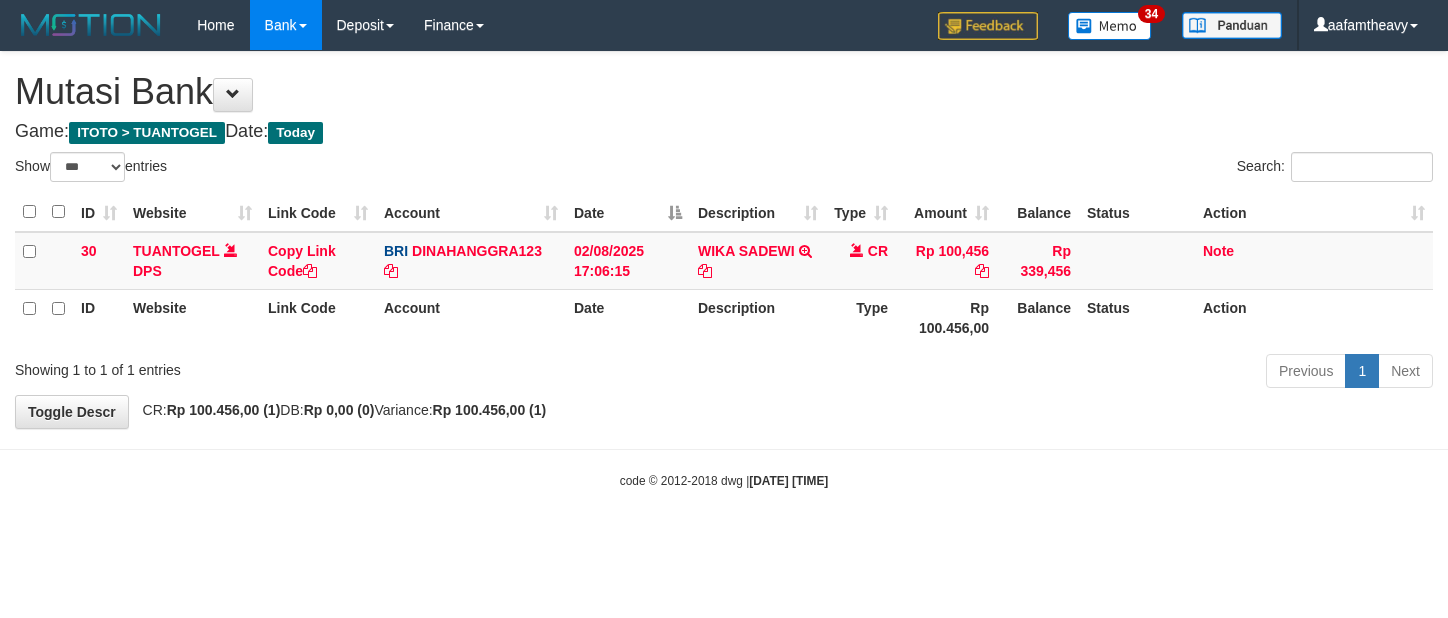 select on "***" 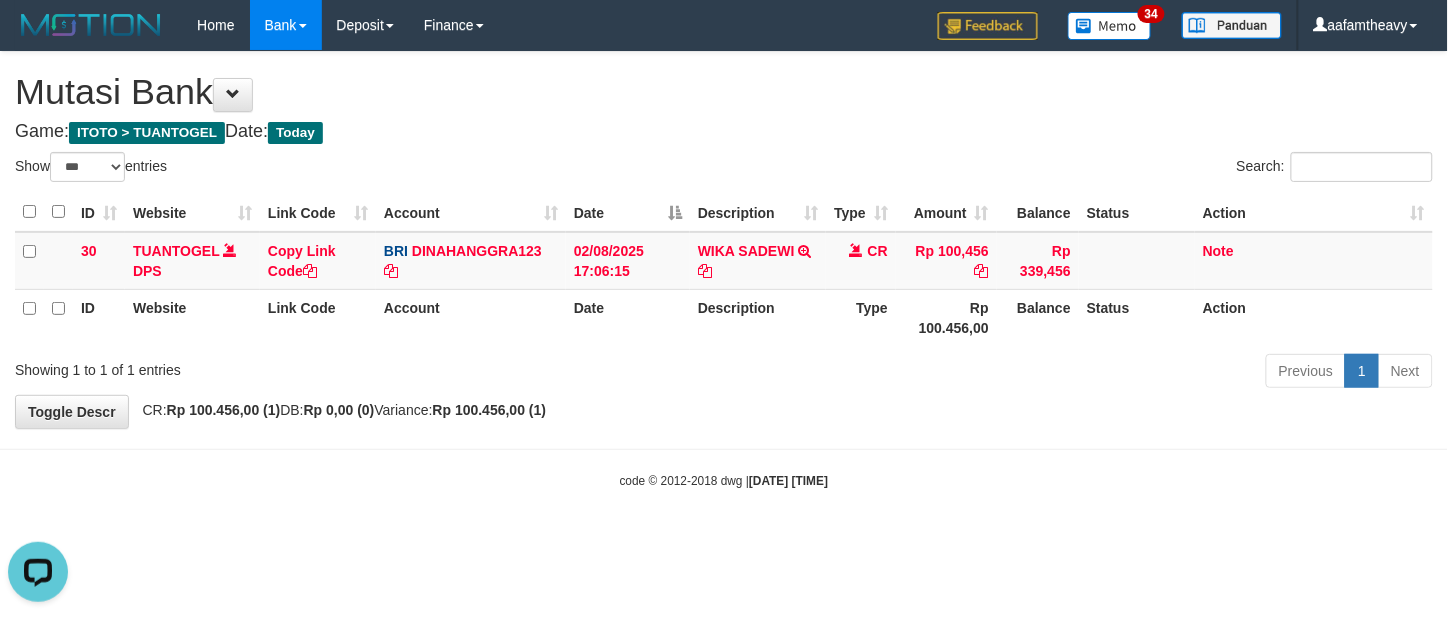 scroll, scrollTop: 0, scrollLeft: 0, axis: both 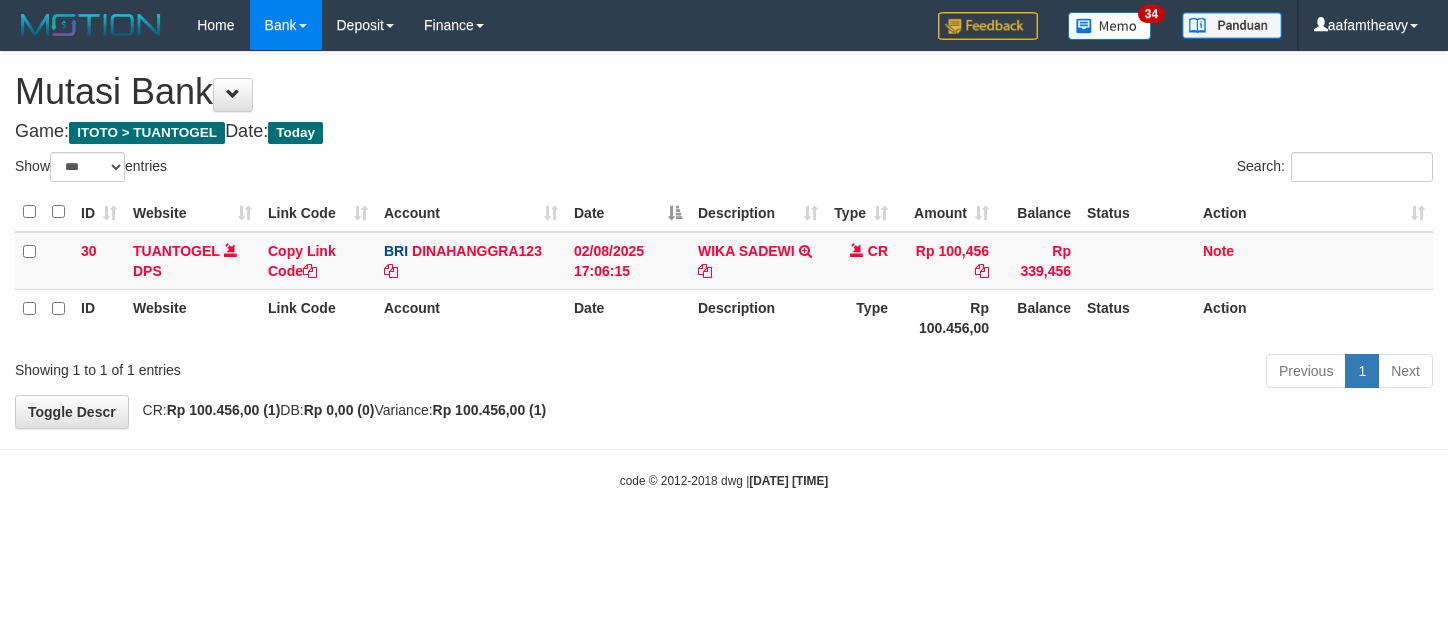 select on "***" 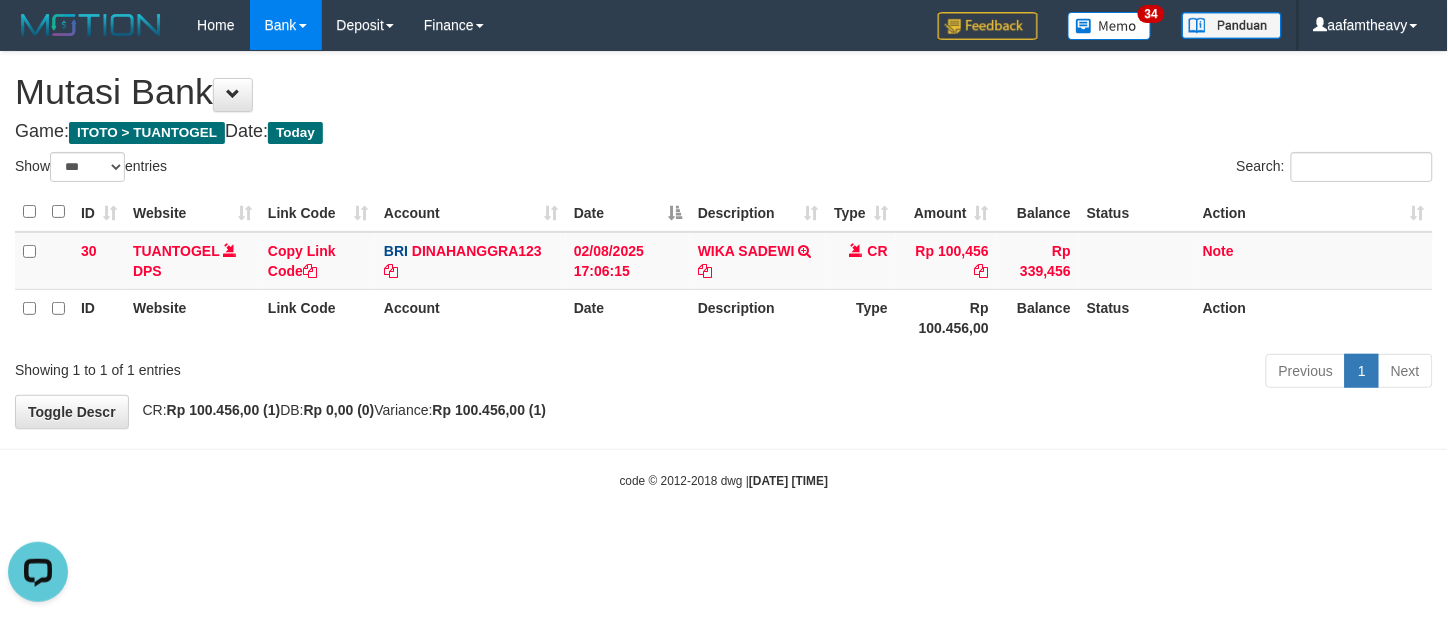 scroll, scrollTop: 0, scrollLeft: 0, axis: both 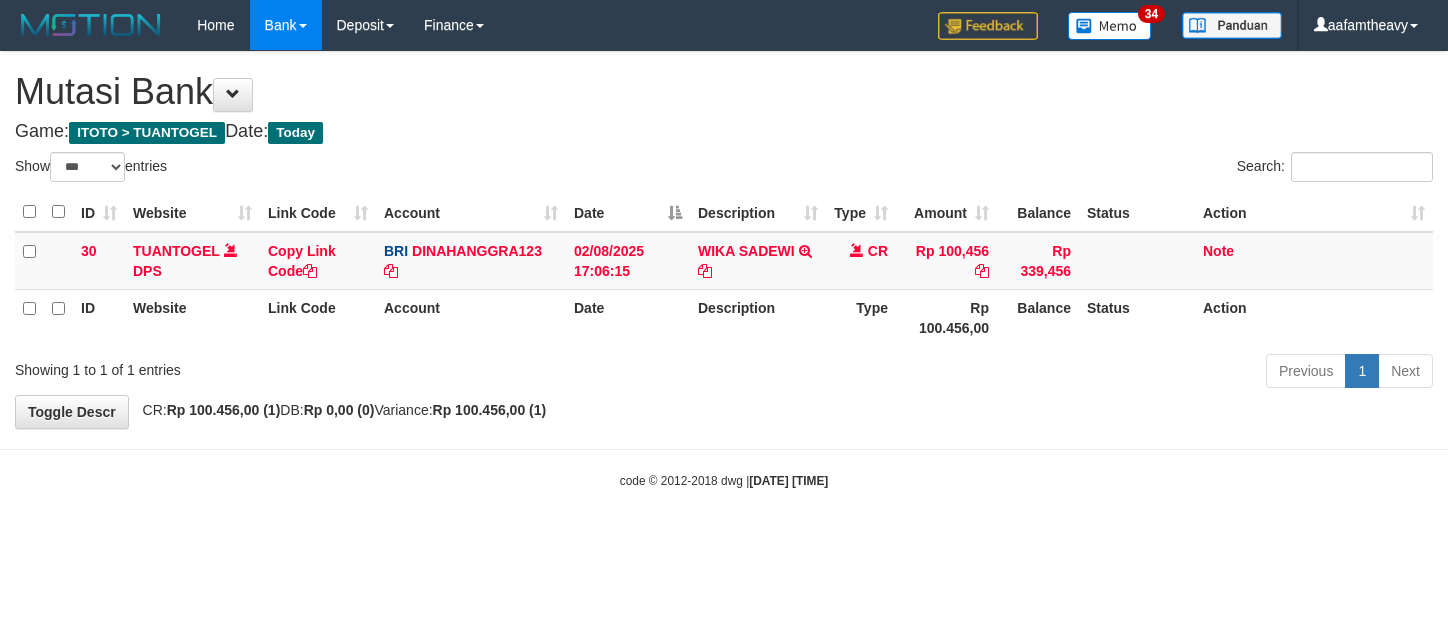 select on "***" 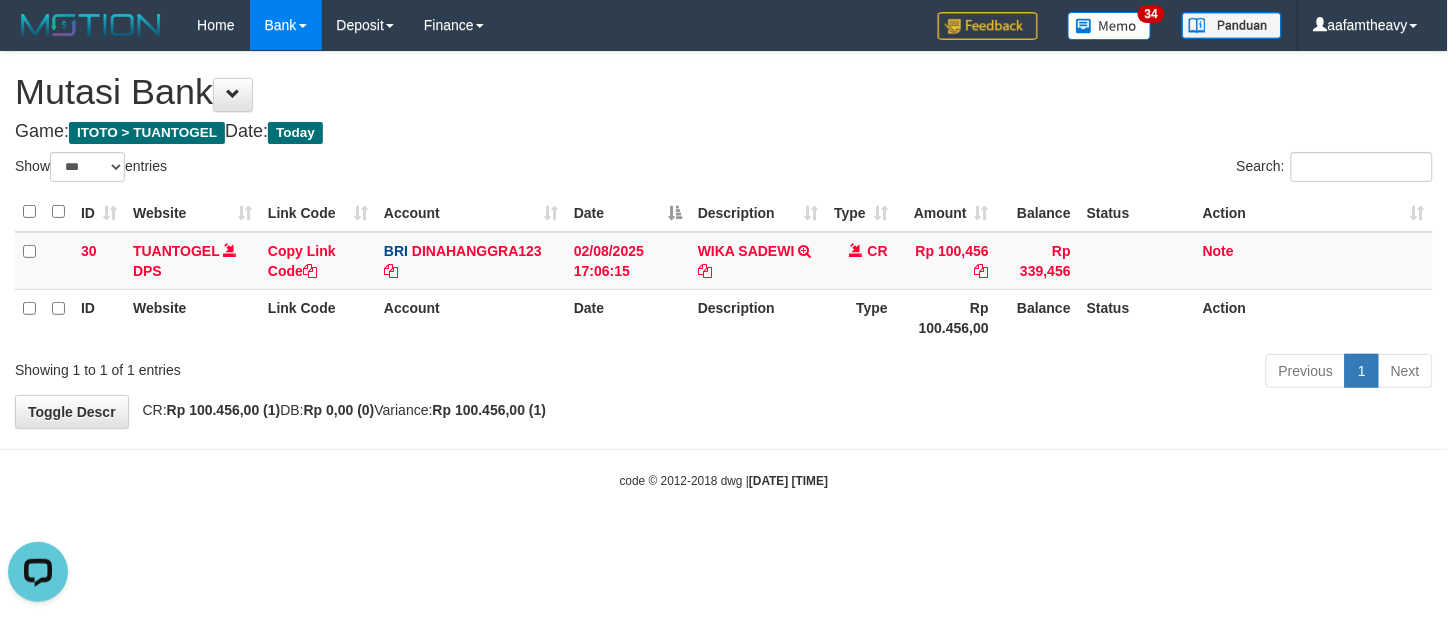 scroll, scrollTop: 0, scrollLeft: 0, axis: both 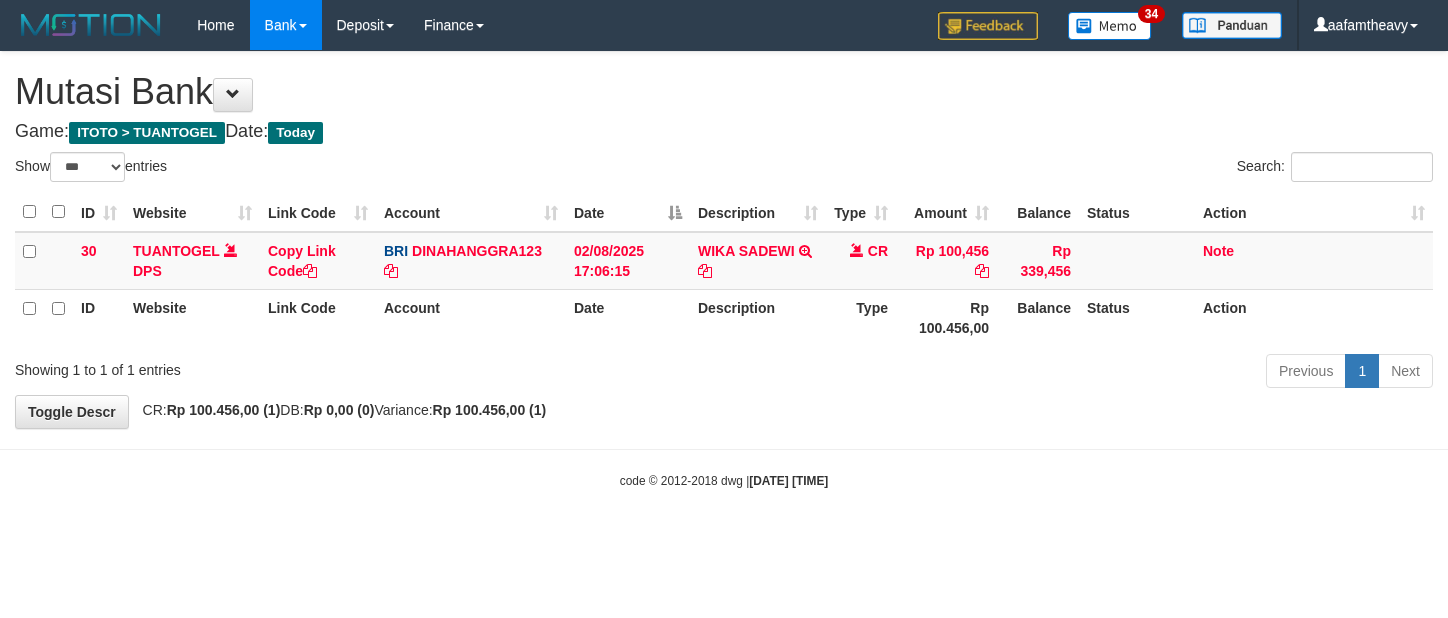 select on "***" 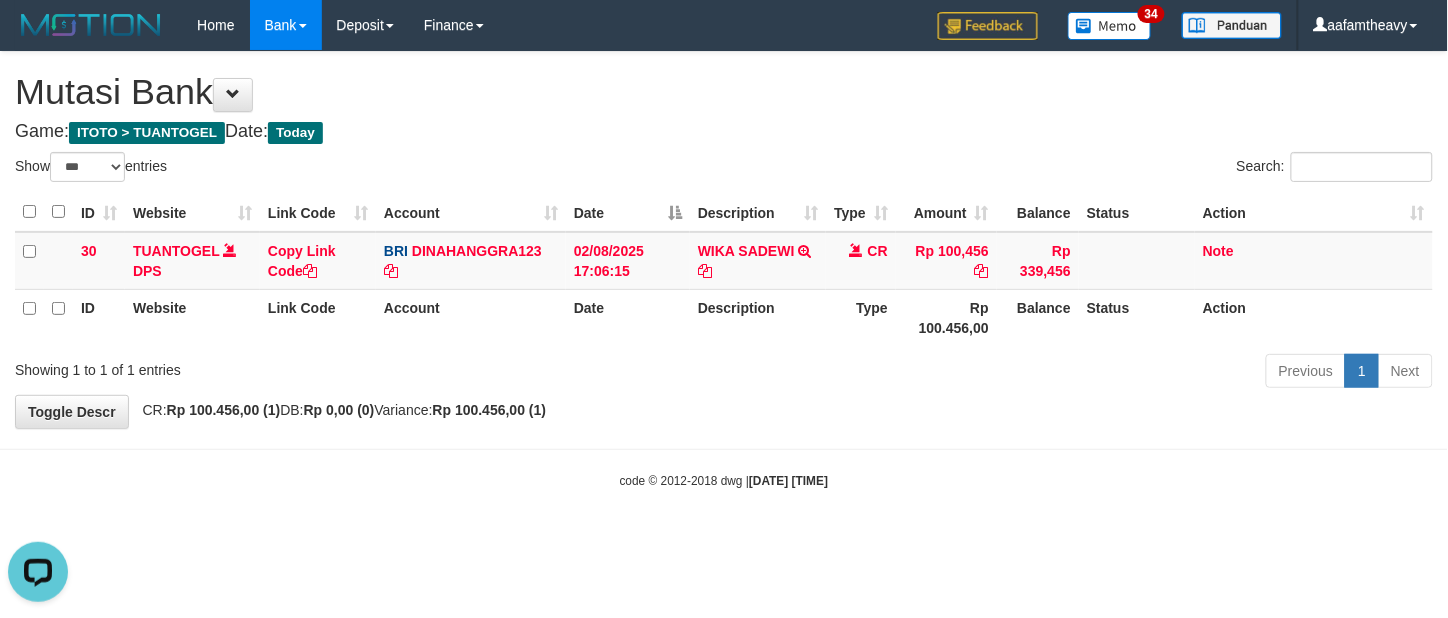 scroll, scrollTop: 0, scrollLeft: 0, axis: both 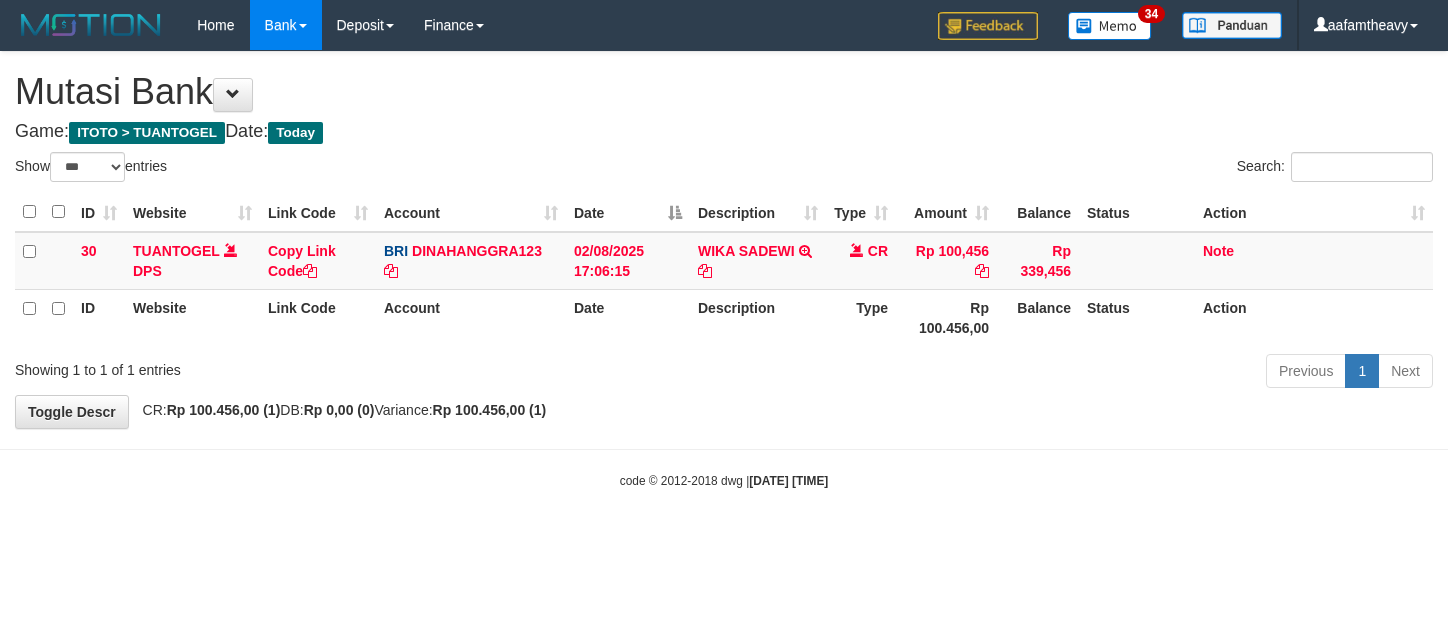 select on "***" 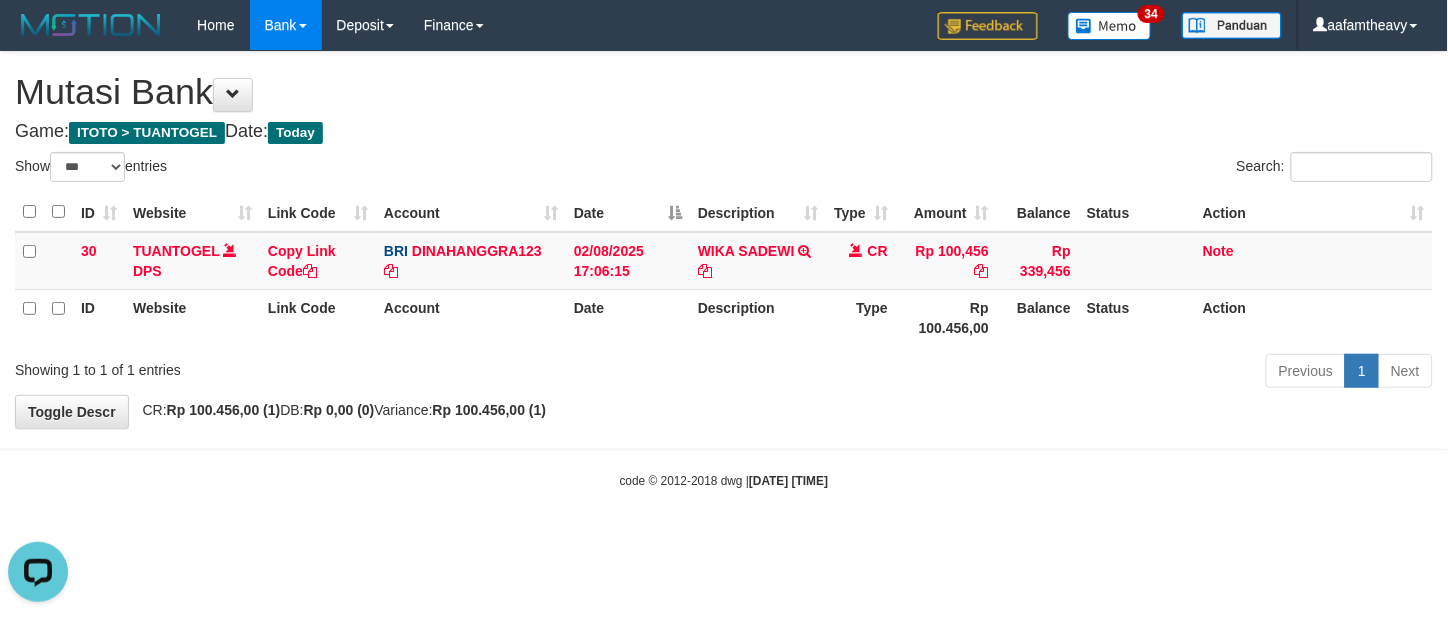 scroll, scrollTop: 0, scrollLeft: 0, axis: both 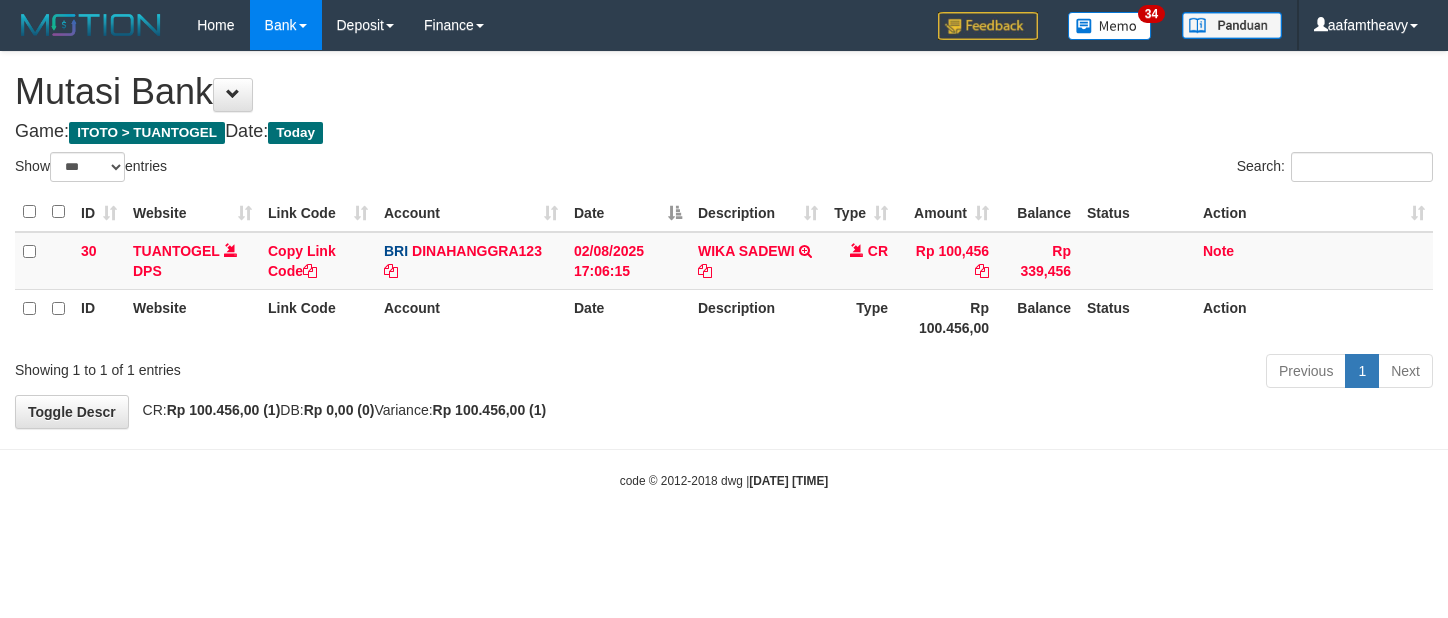 select on "***" 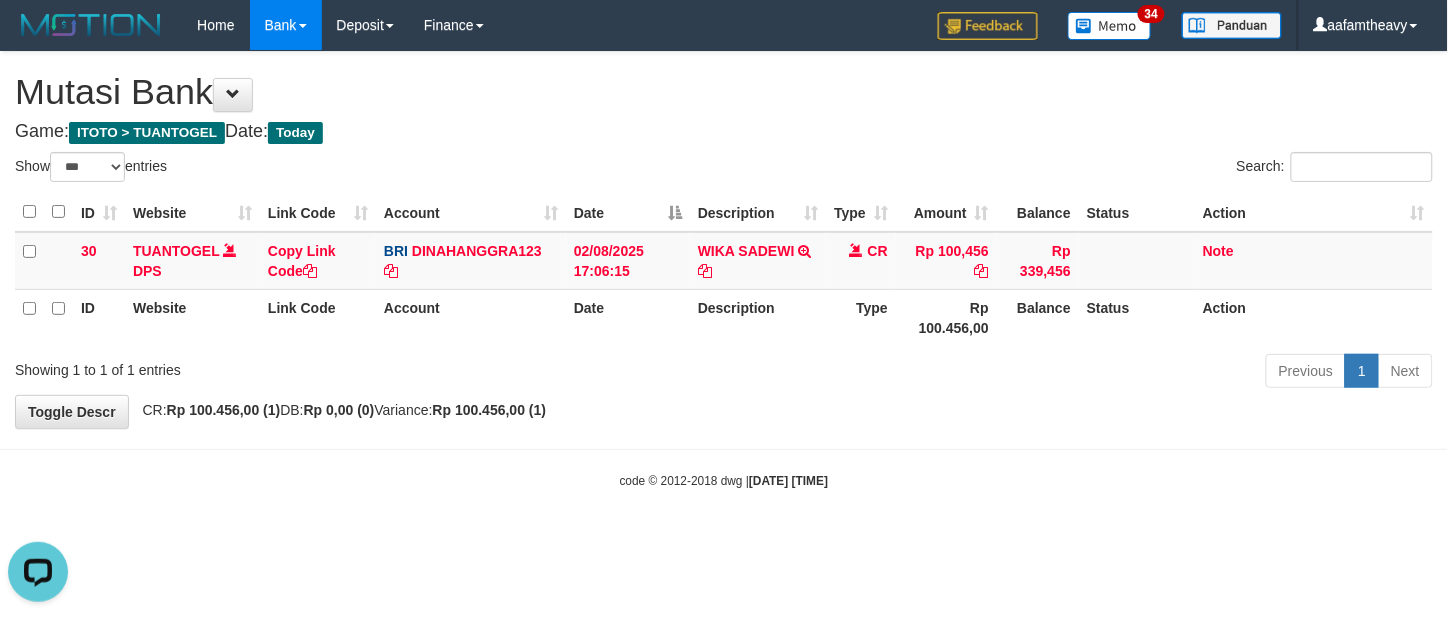 scroll, scrollTop: 0, scrollLeft: 0, axis: both 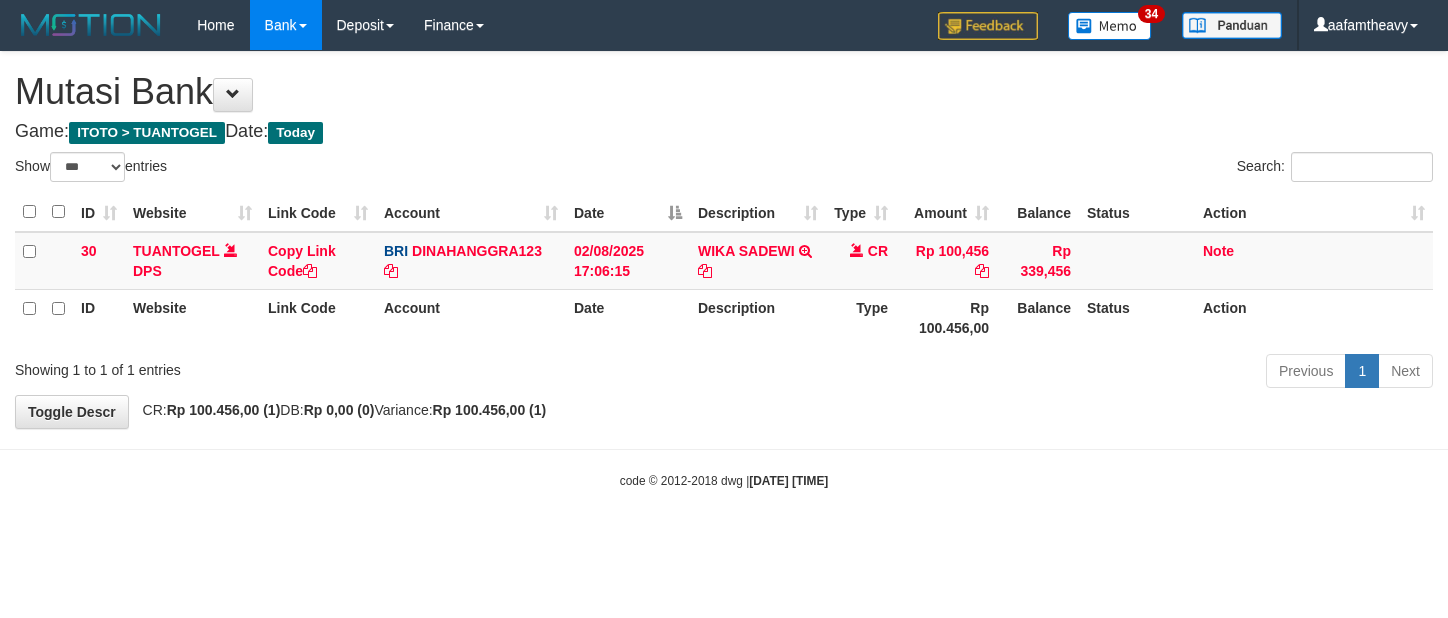 select on "***" 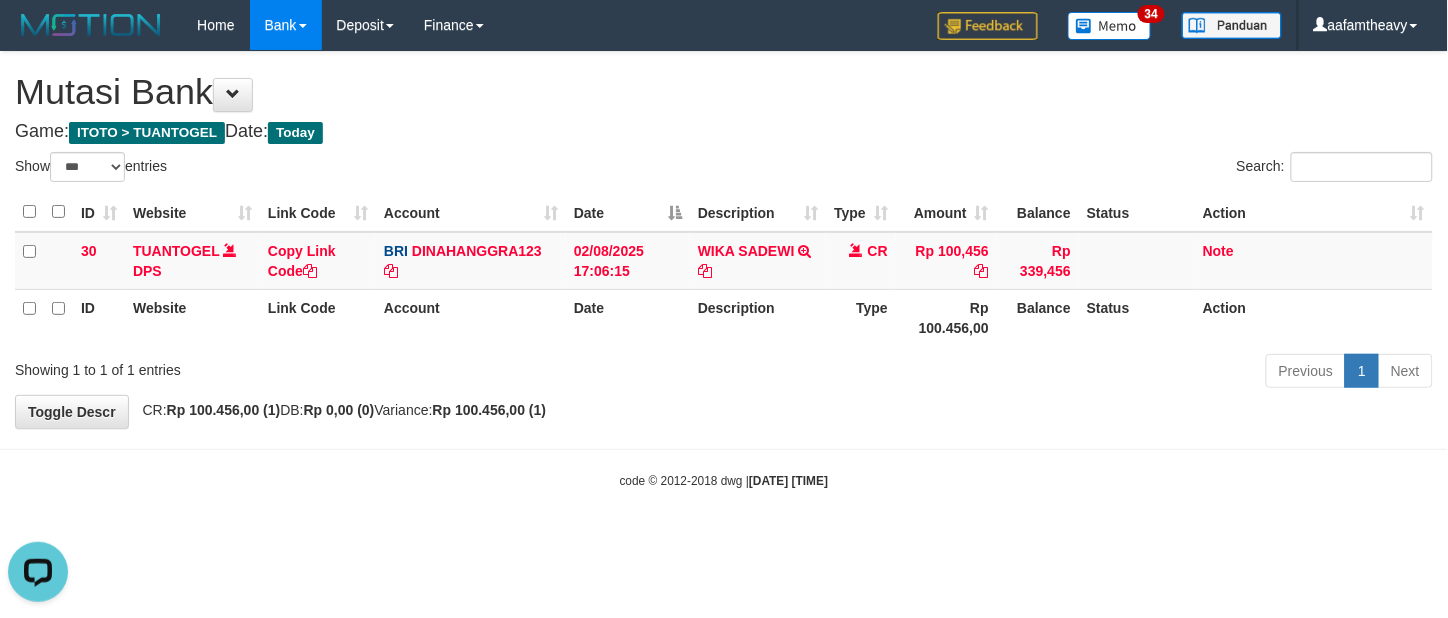 scroll, scrollTop: 0, scrollLeft: 0, axis: both 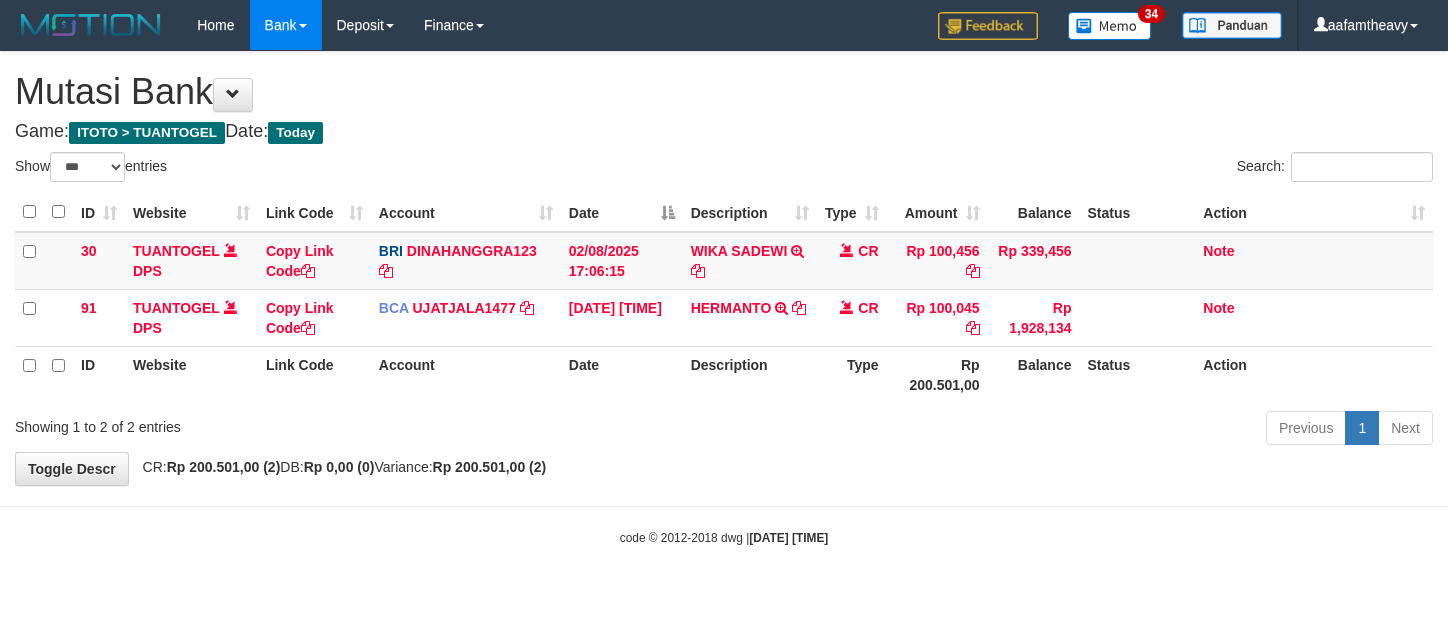 select on "***" 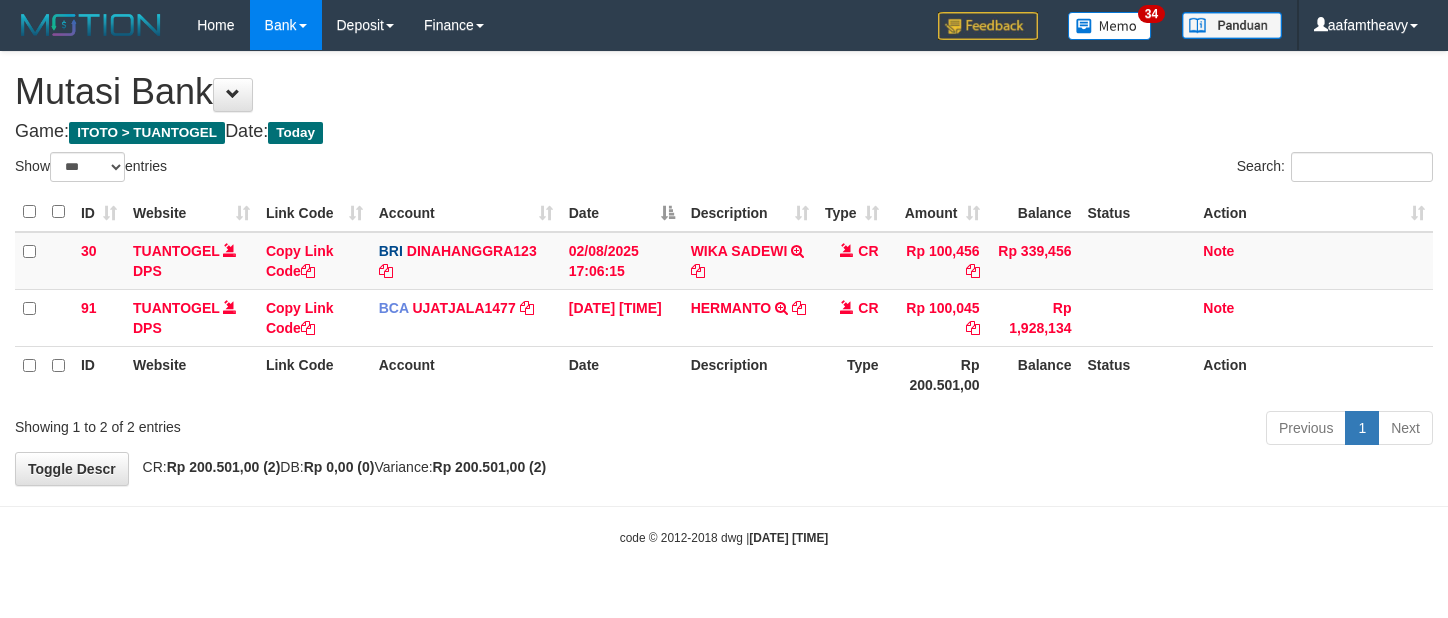 scroll, scrollTop: 0, scrollLeft: 0, axis: both 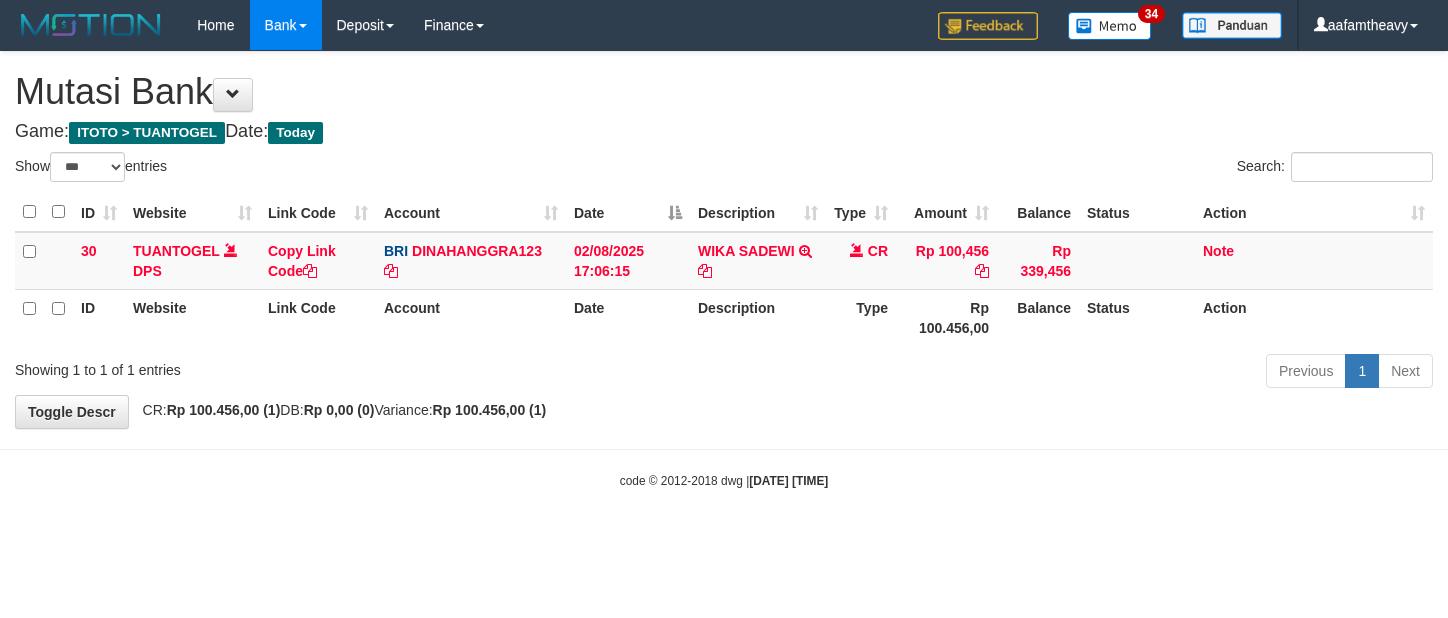 select on "***" 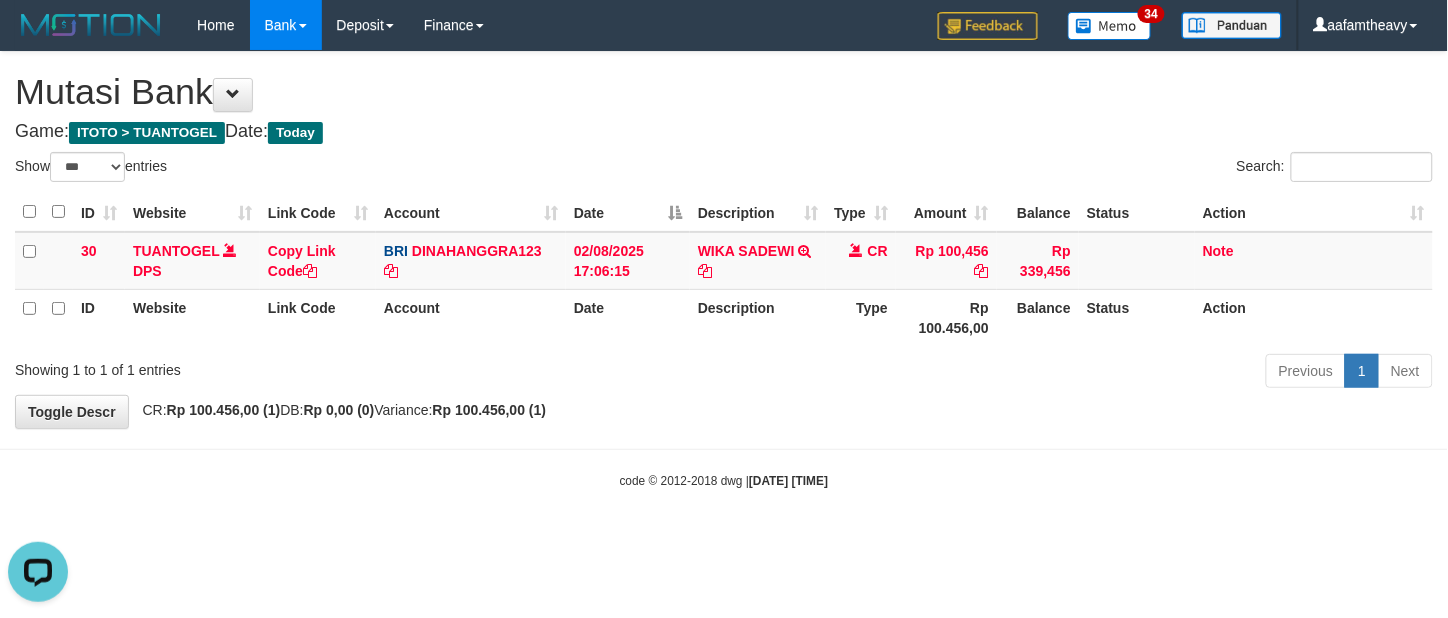 scroll, scrollTop: 0, scrollLeft: 0, axis: both 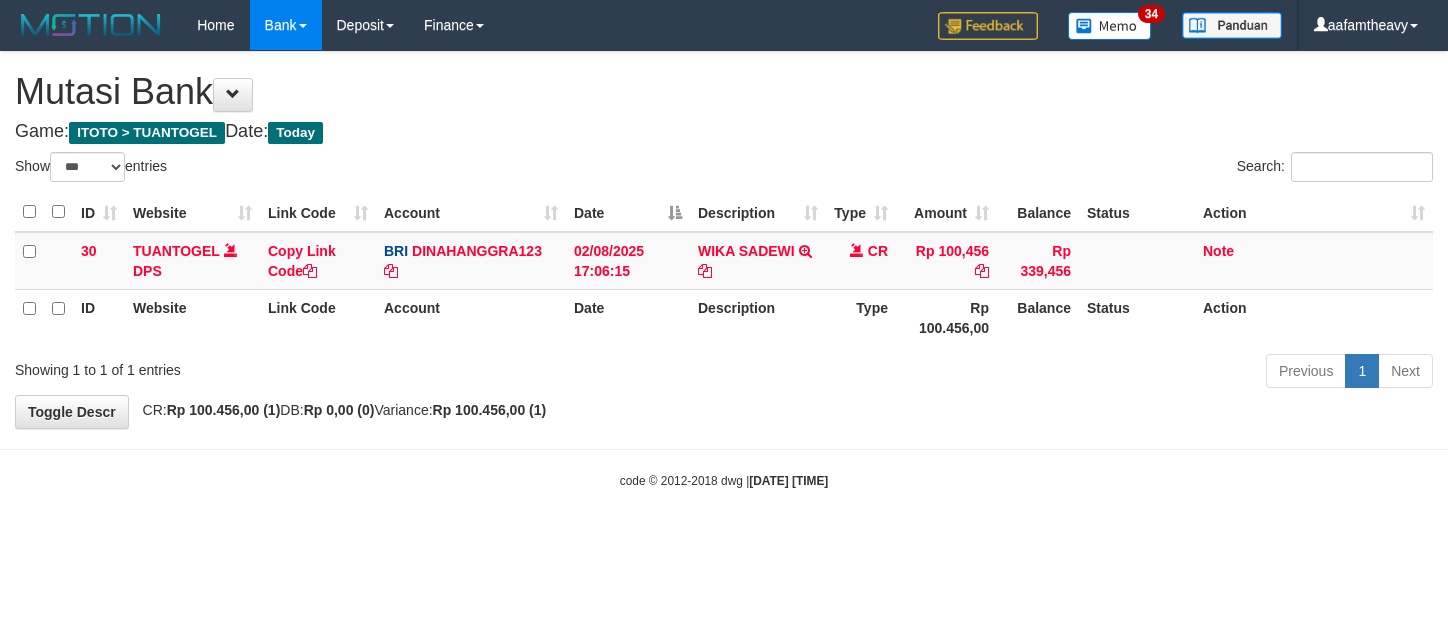 select on "***" 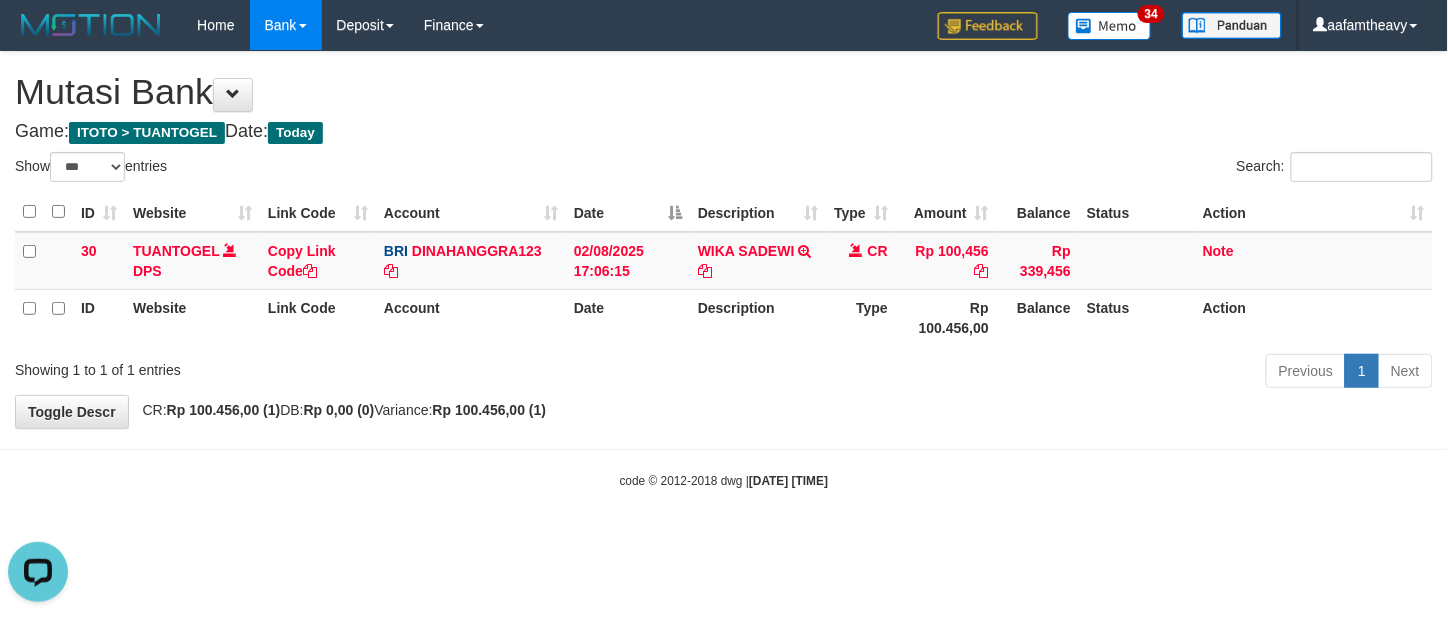 scroll, scrollTop: 0, scrollLeft: 0, axis: both 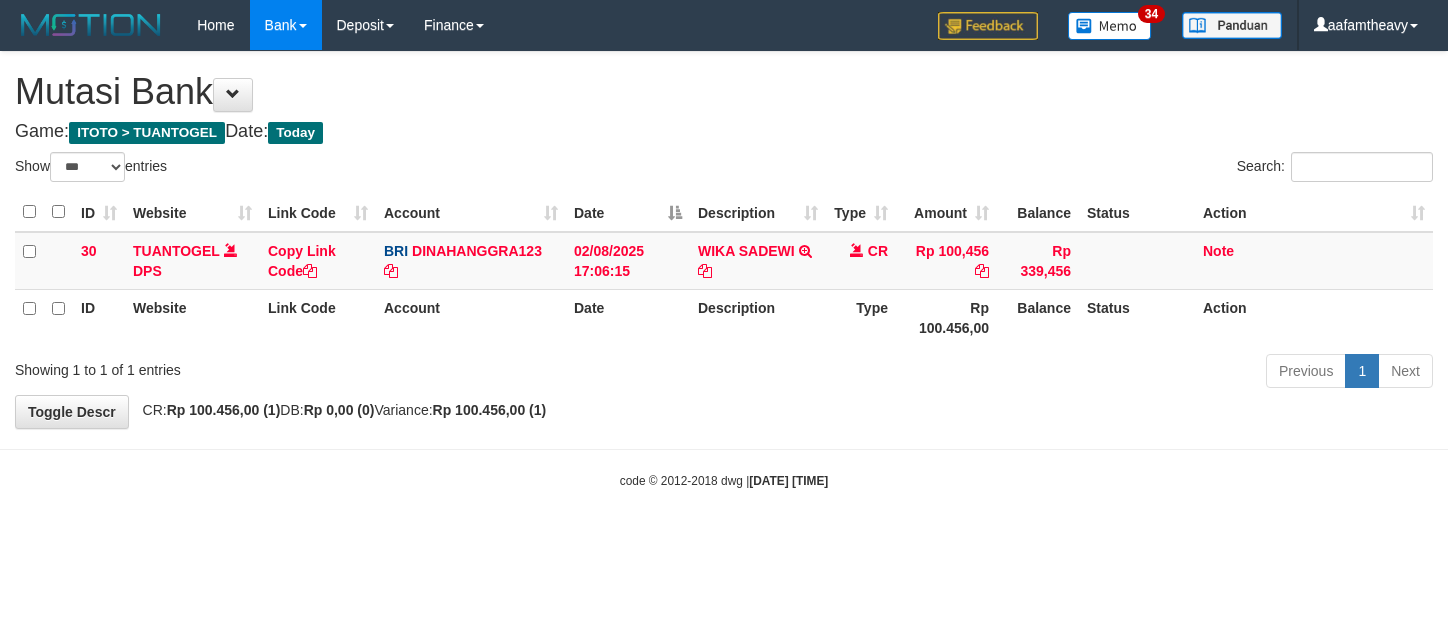 select on "***" 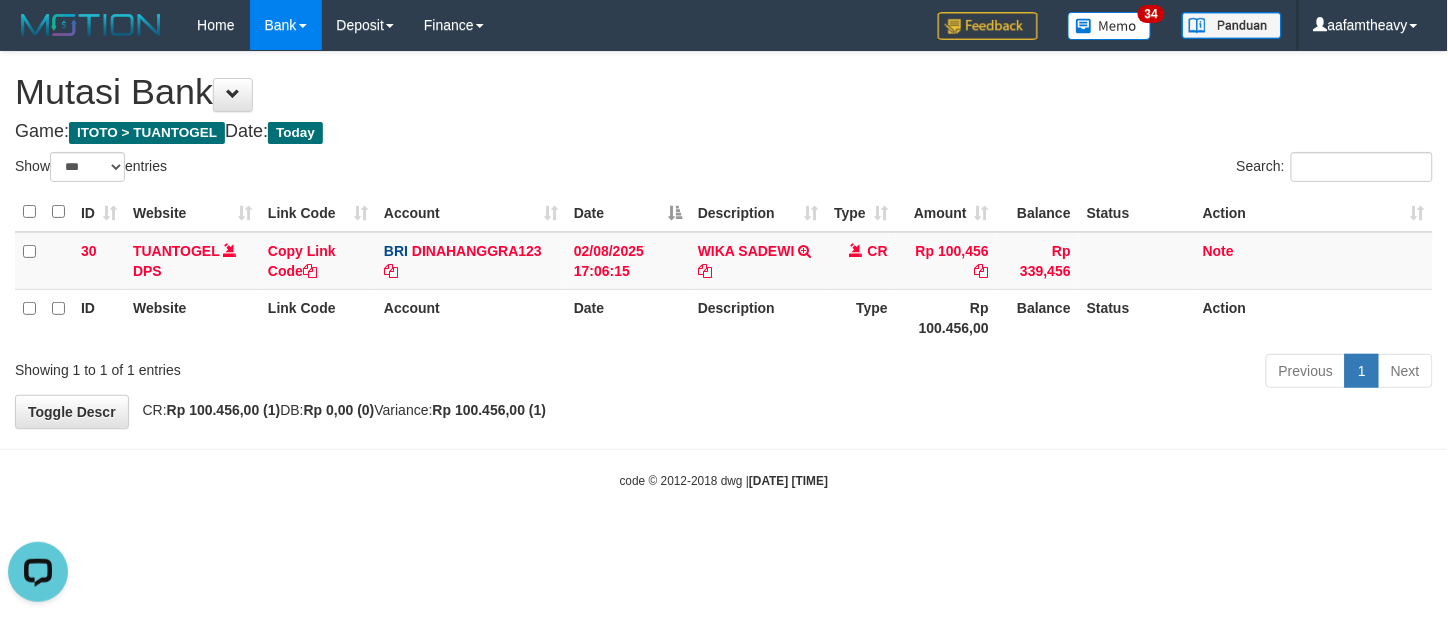 scroll, scrollTop: 0, scrollLeft: 0, axis: both 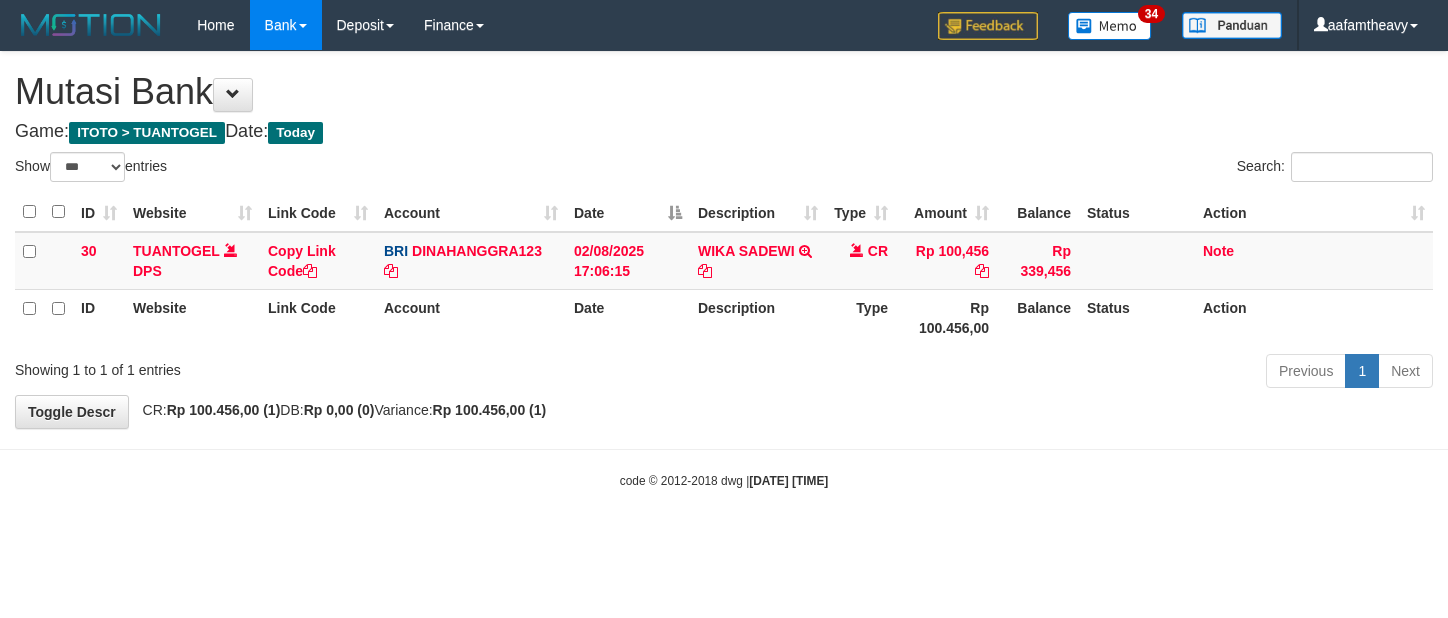 select on "***" 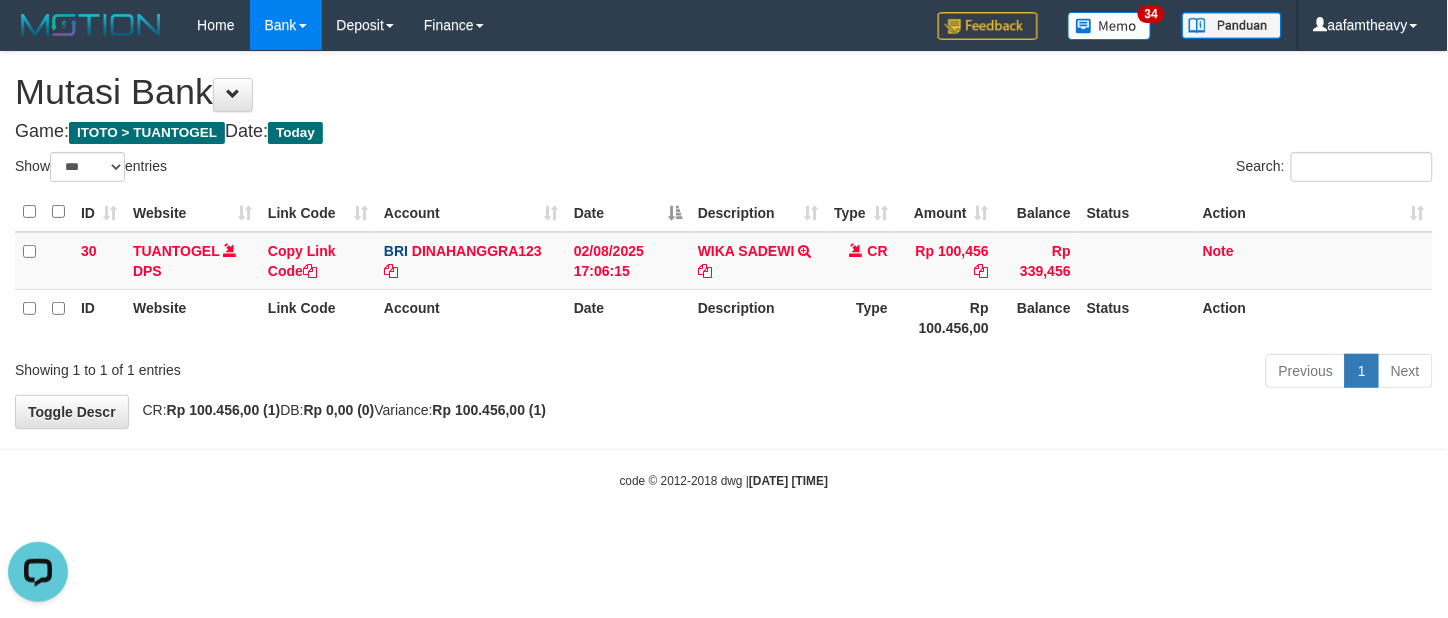 scroll, scrollTop: 0, scrollLeft: 0, axis: both 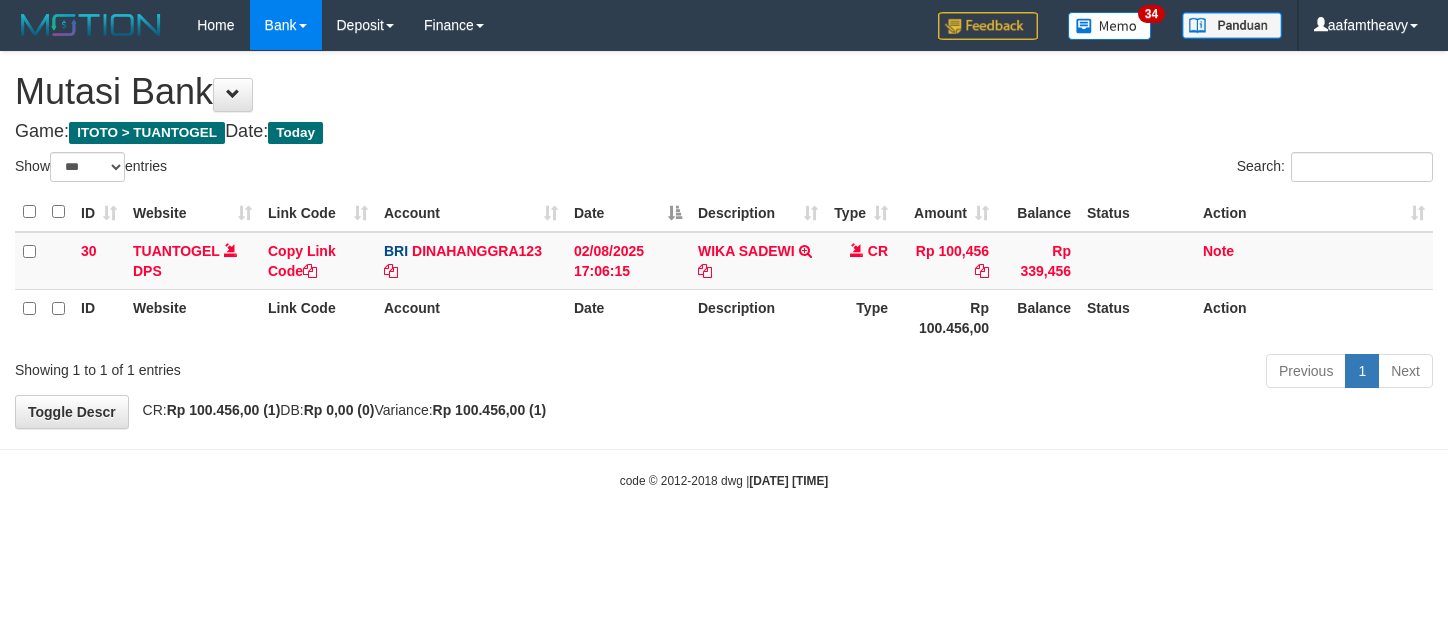 select on "***" 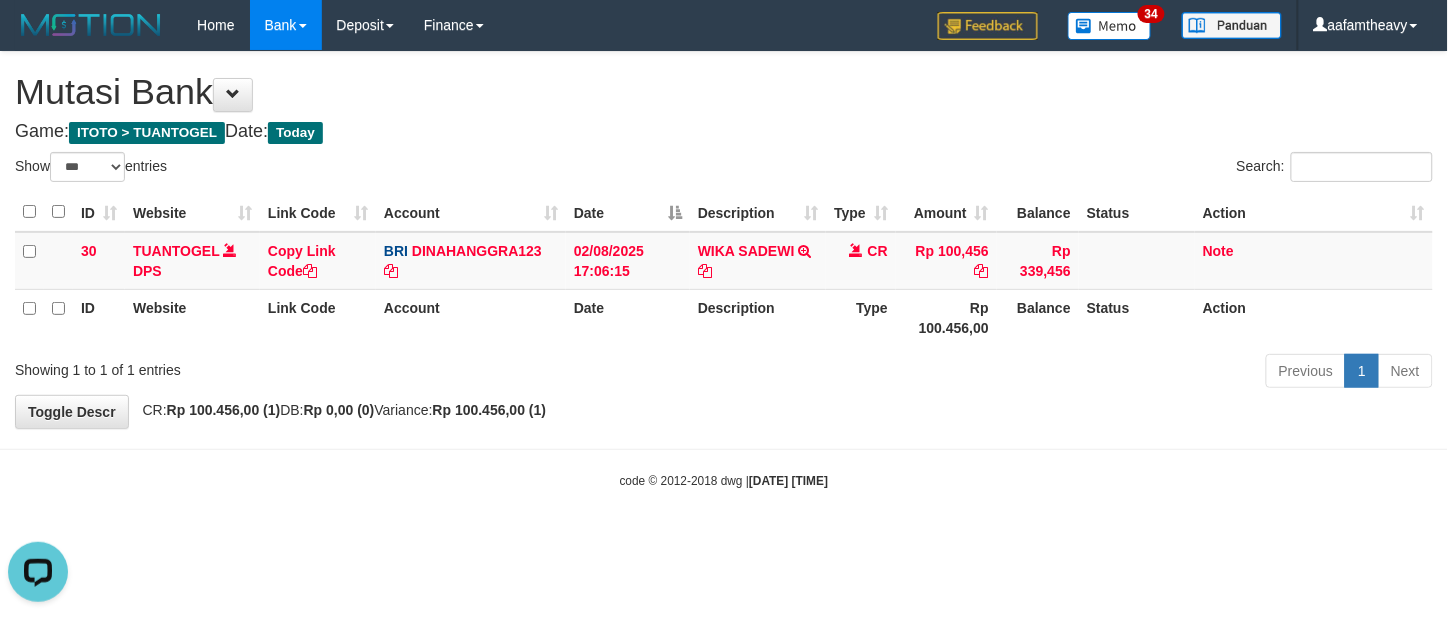 scroll, scrollTop: 0, scrollLeft: 0, axis: both 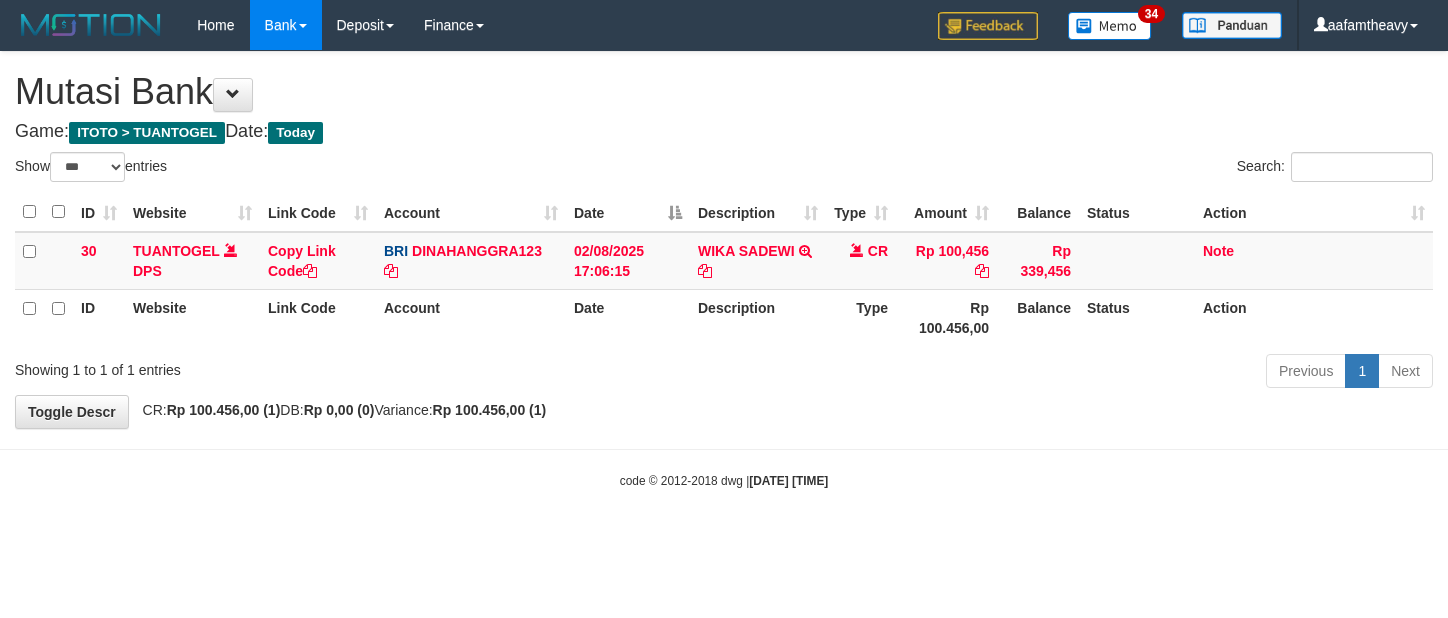 select on "***" 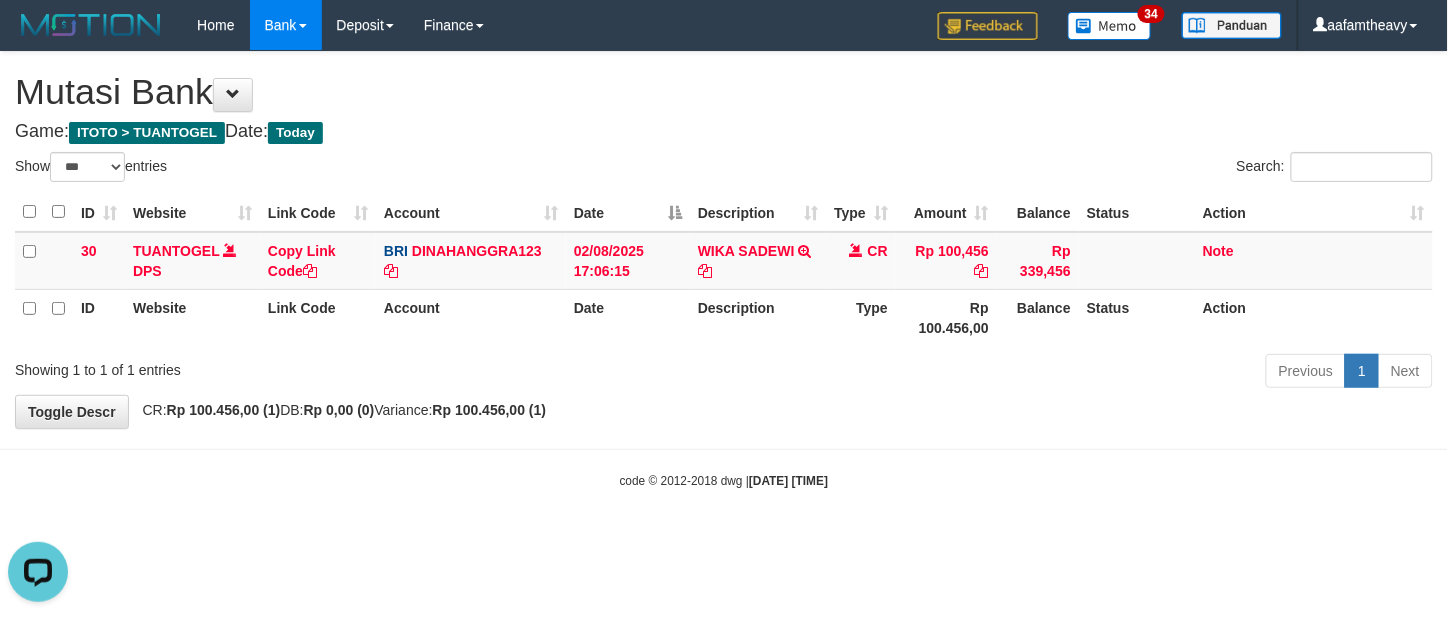 scroll, scrollTop: 0, scrollLeft: 0, axis: both 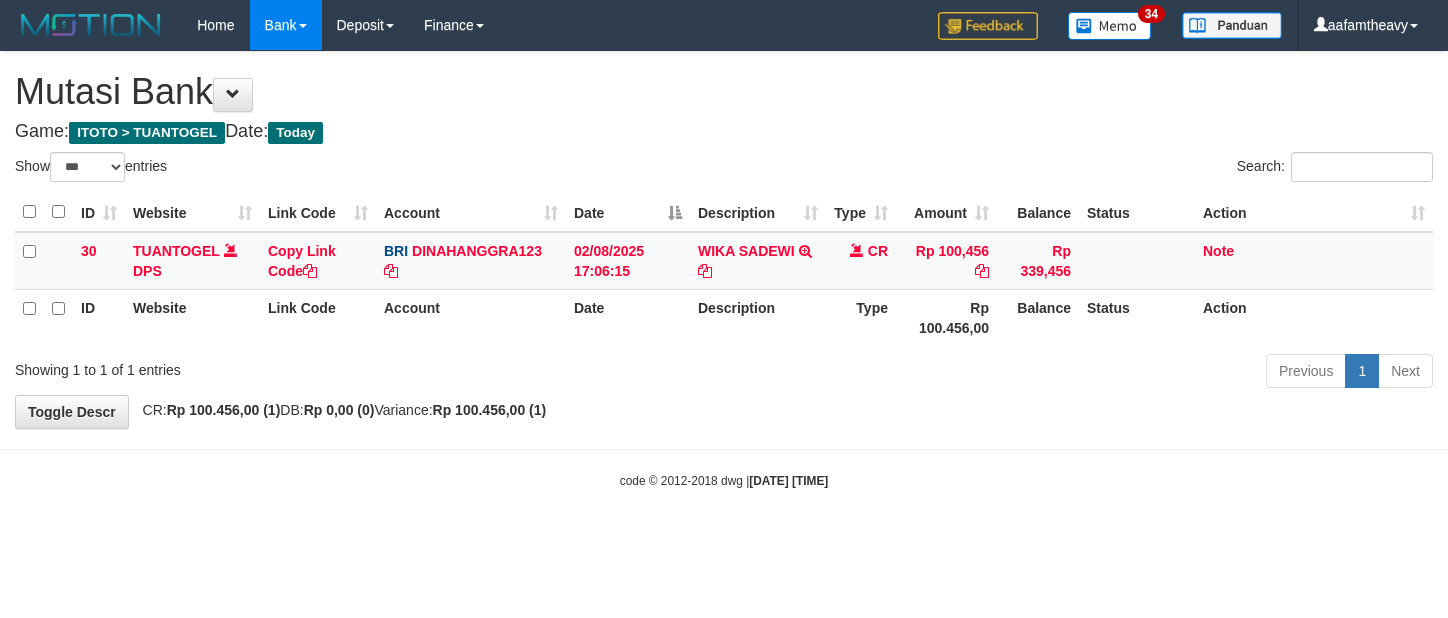 select on "***" 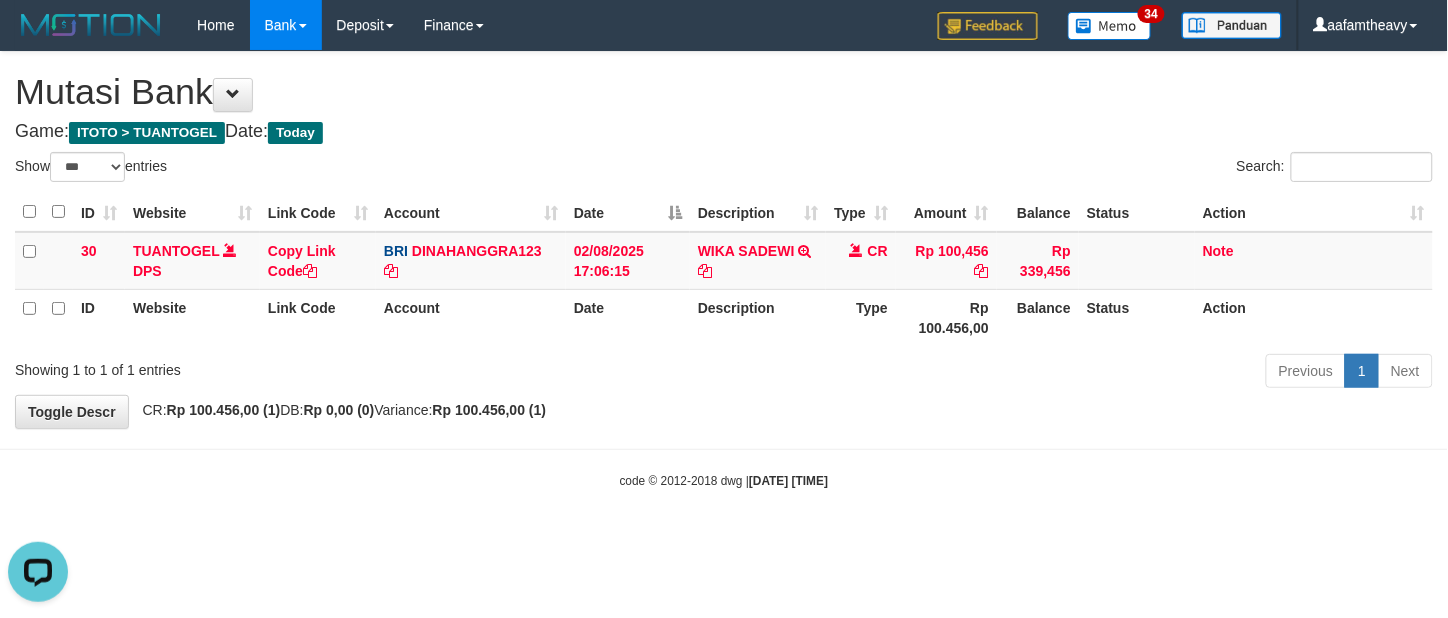 scroll, scrollTop: 0, scrollLeft: 0, axis: both 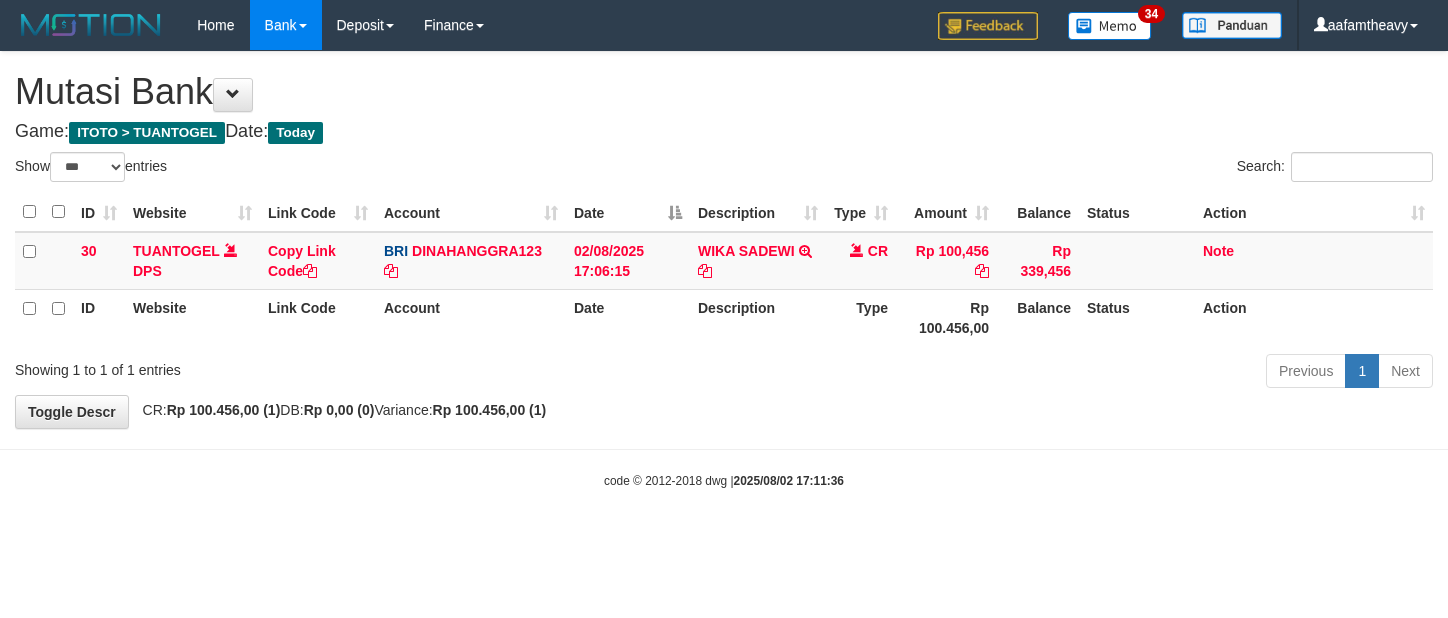 select on "***" 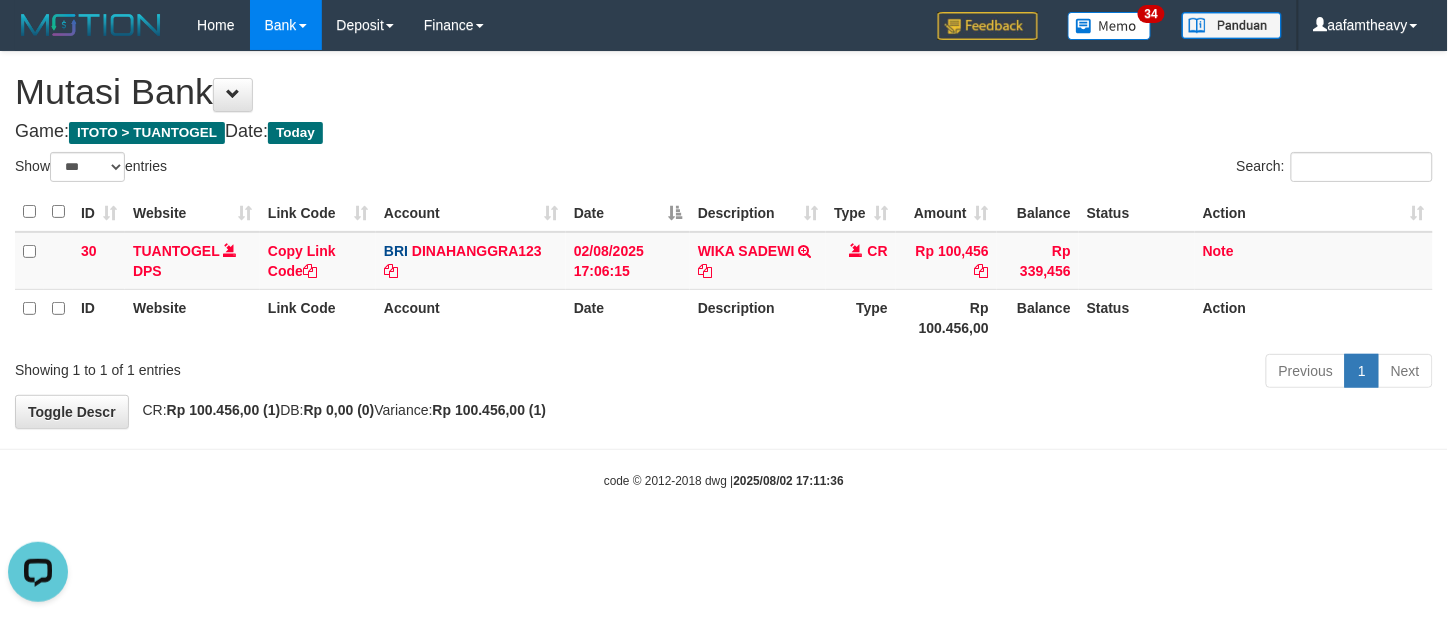 scroll, scrollTop: 0, scrollLeft: 0, axis: both 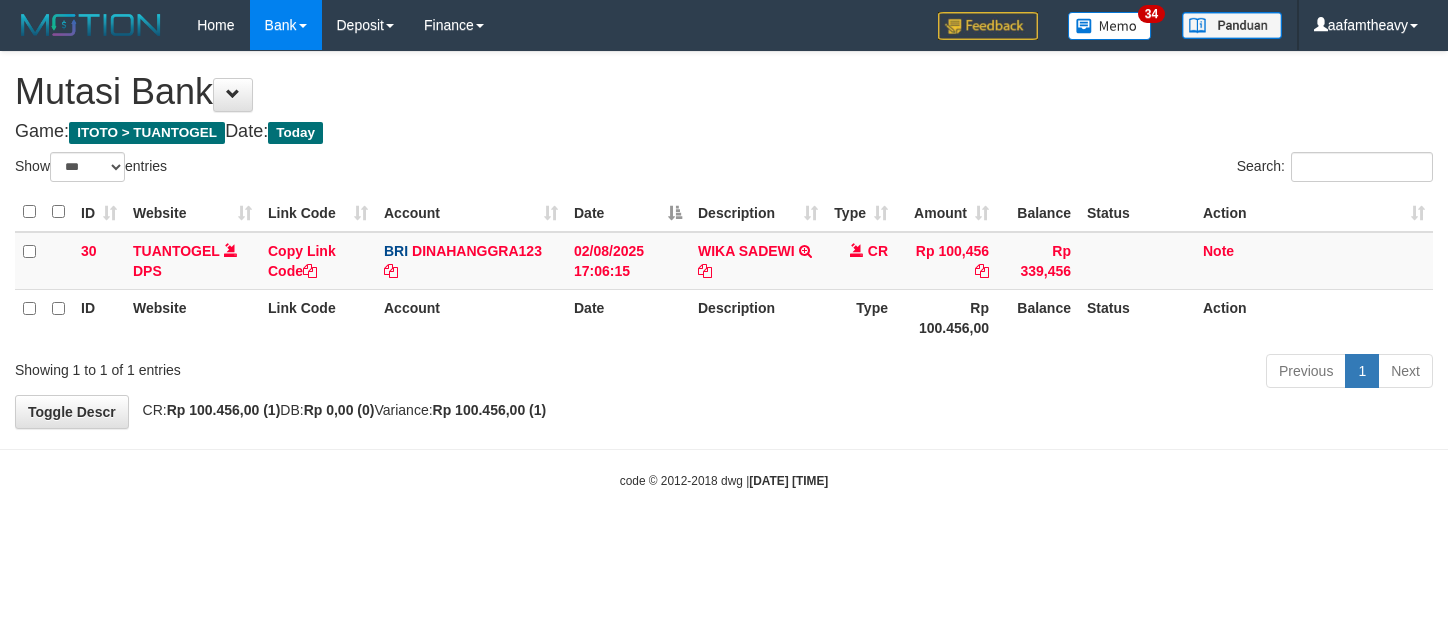 select on "***" 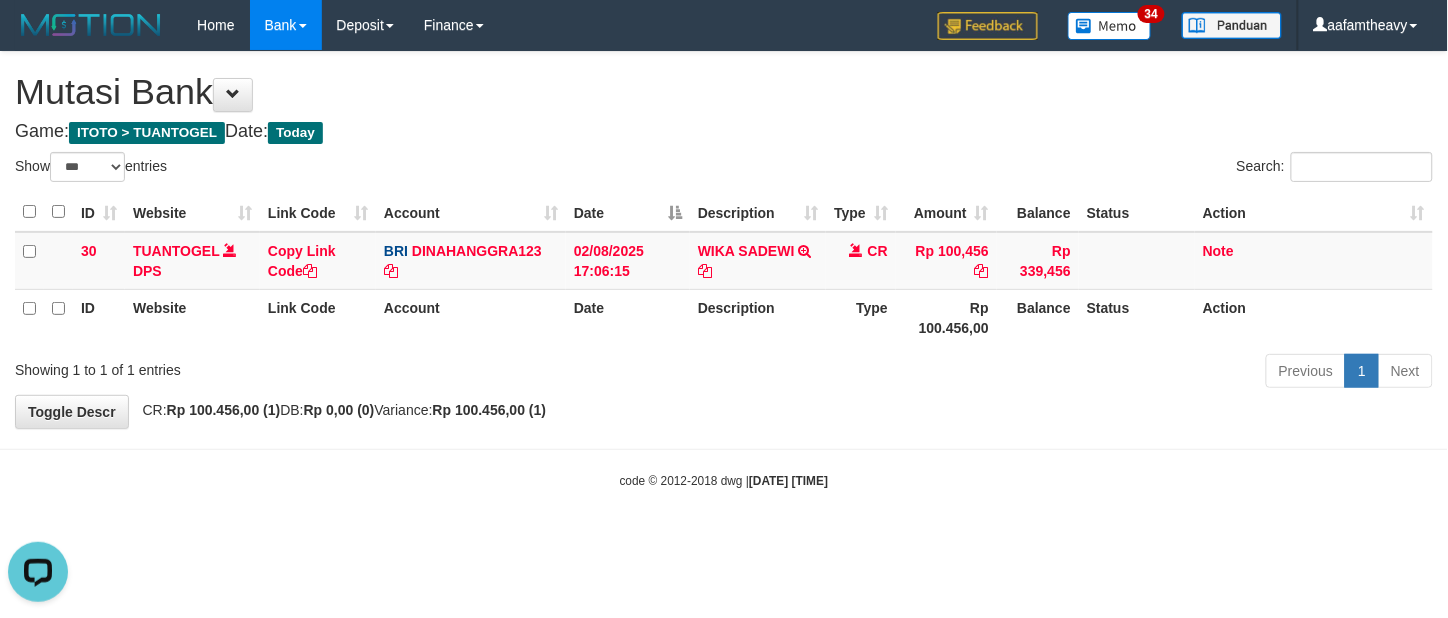 scroll, scrollTop: 0, scrollLeft: 0, axis: both 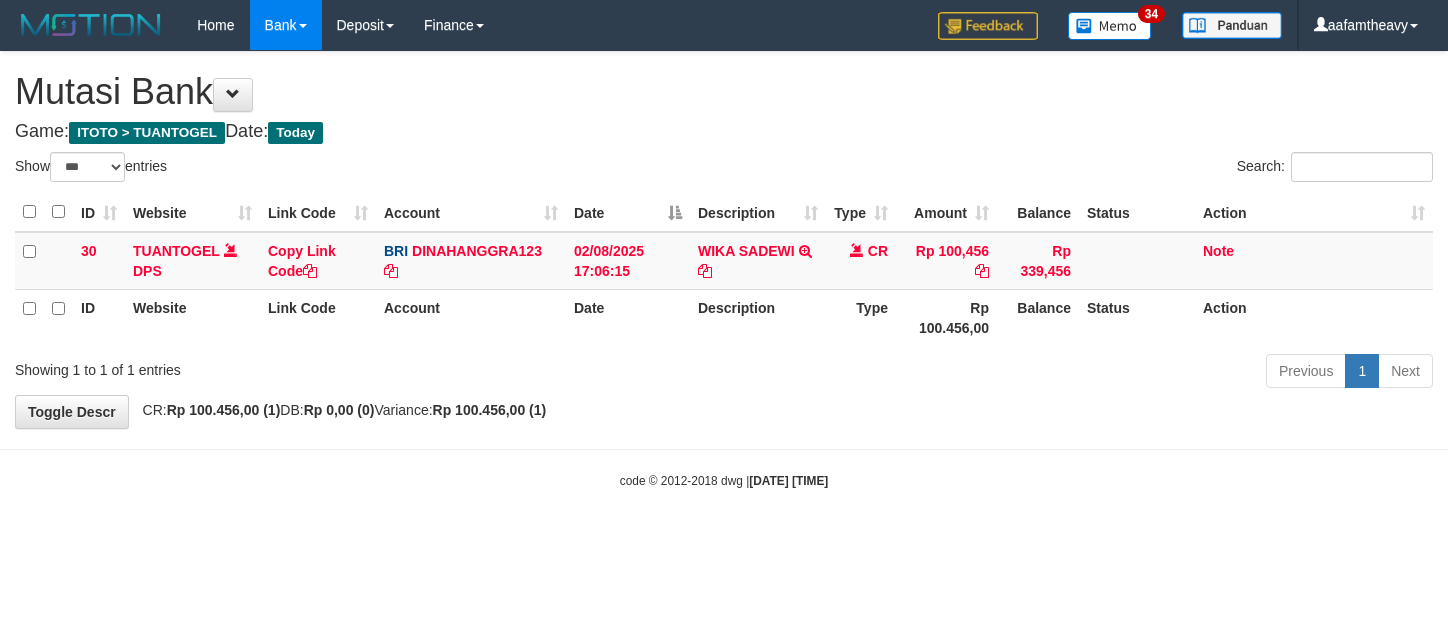 select on "***" 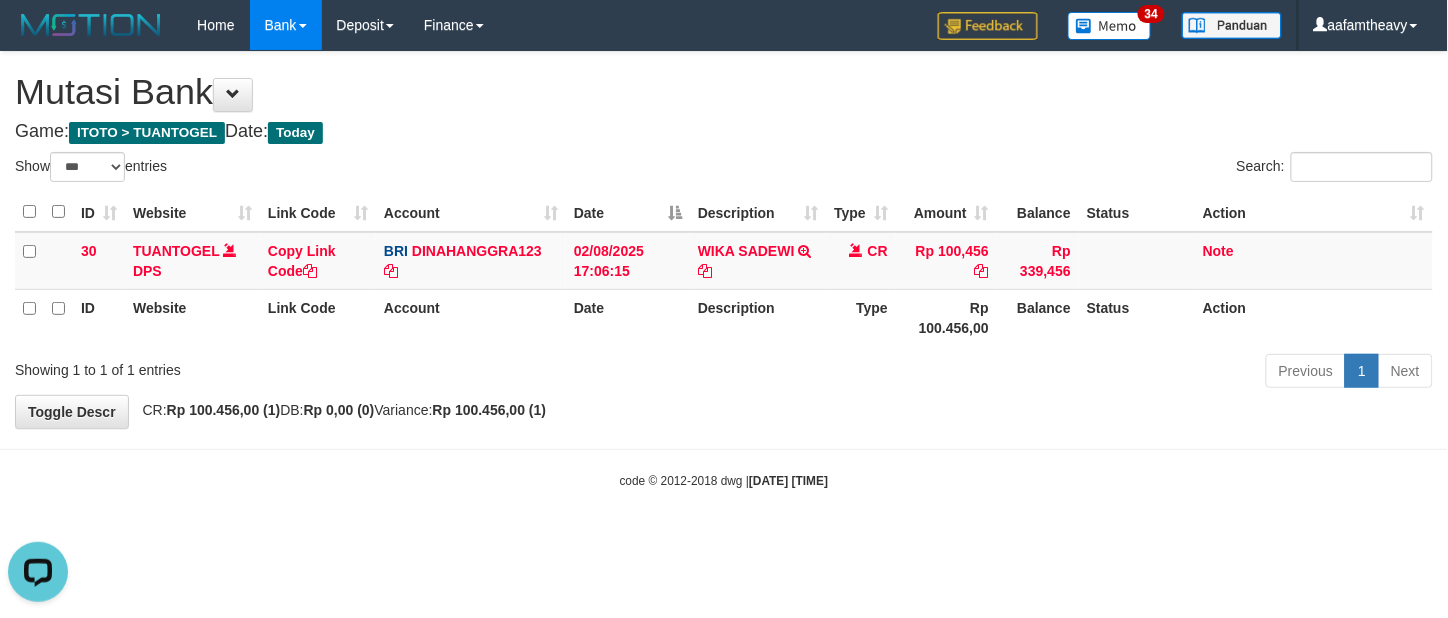 scroll, scrollTop: 0, scrollLeft: 0, axis: both 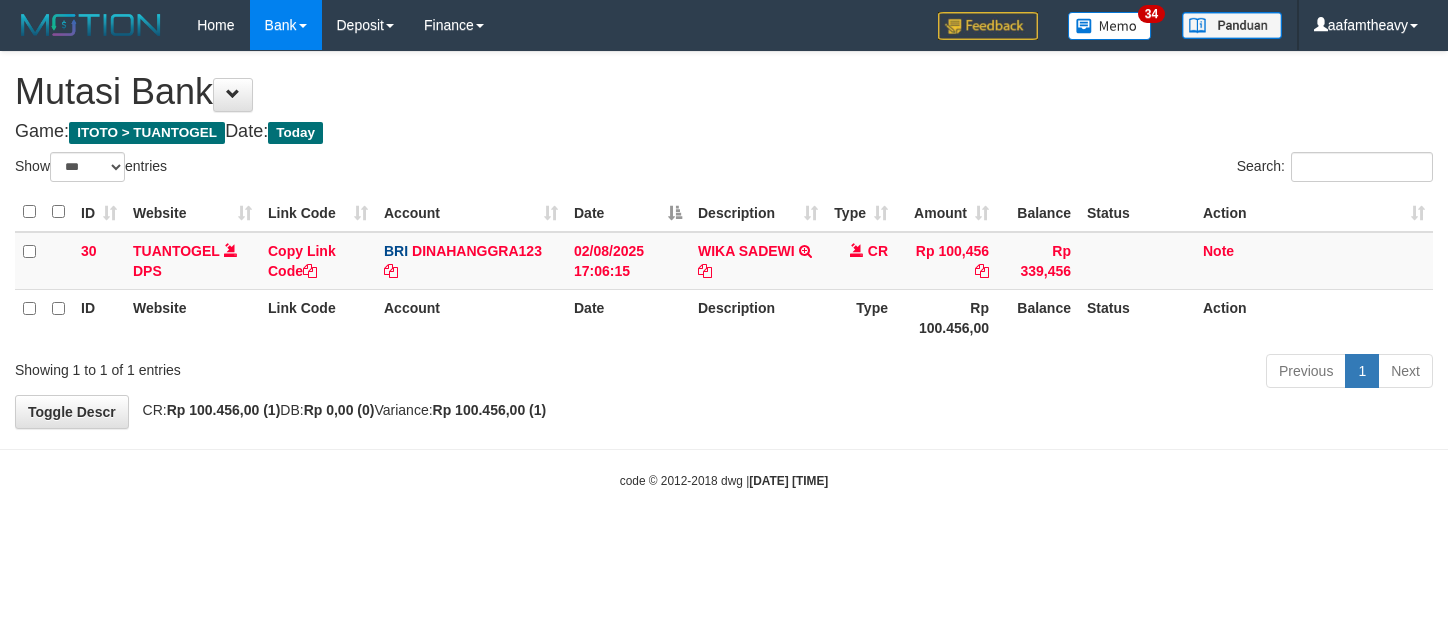 select on "***" 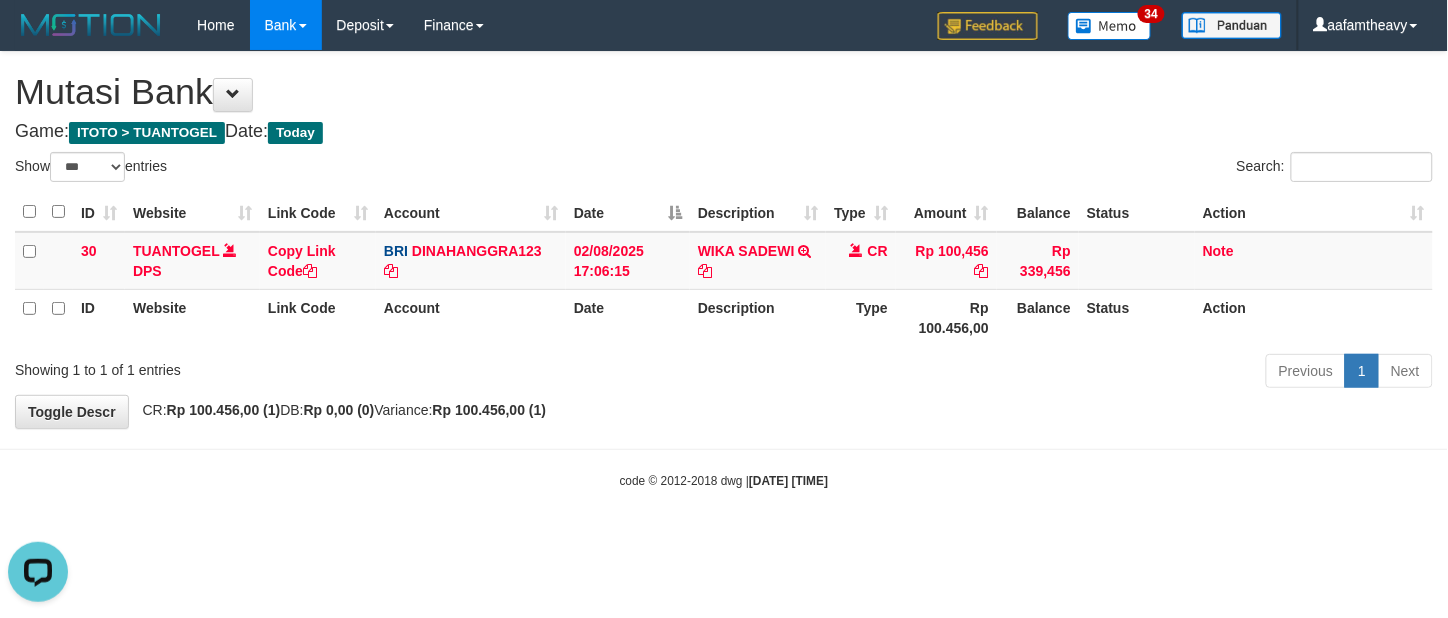 scroll, scrollTop: 0, scrollLeft: 0, axis: both 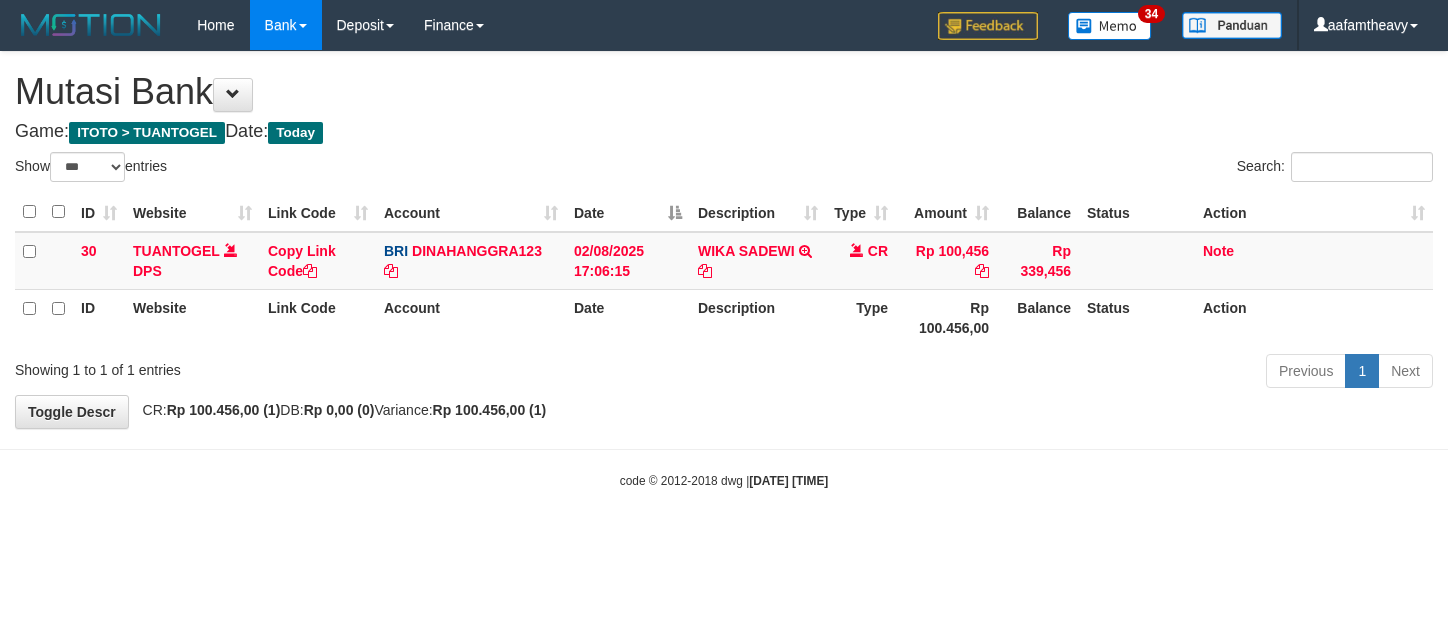 select on "***" 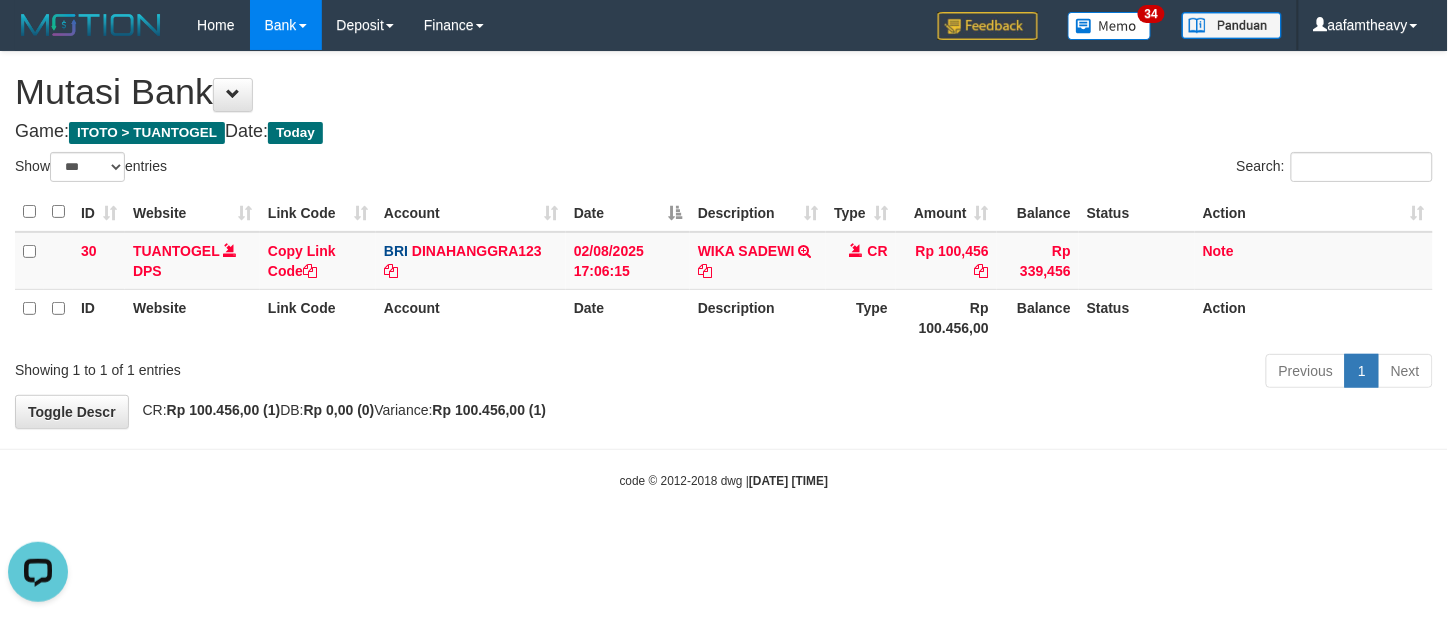 scroll, scrollTop: 0, scrollLeft: 0, axis: both 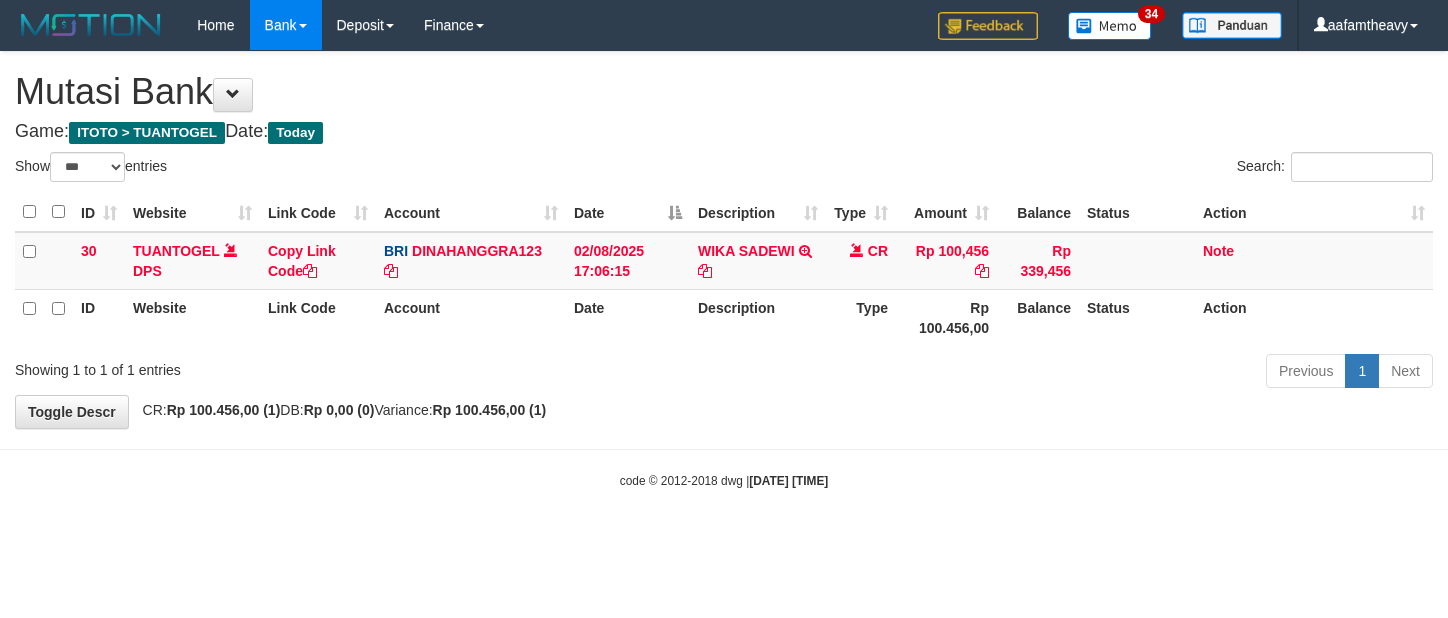 select on "***" 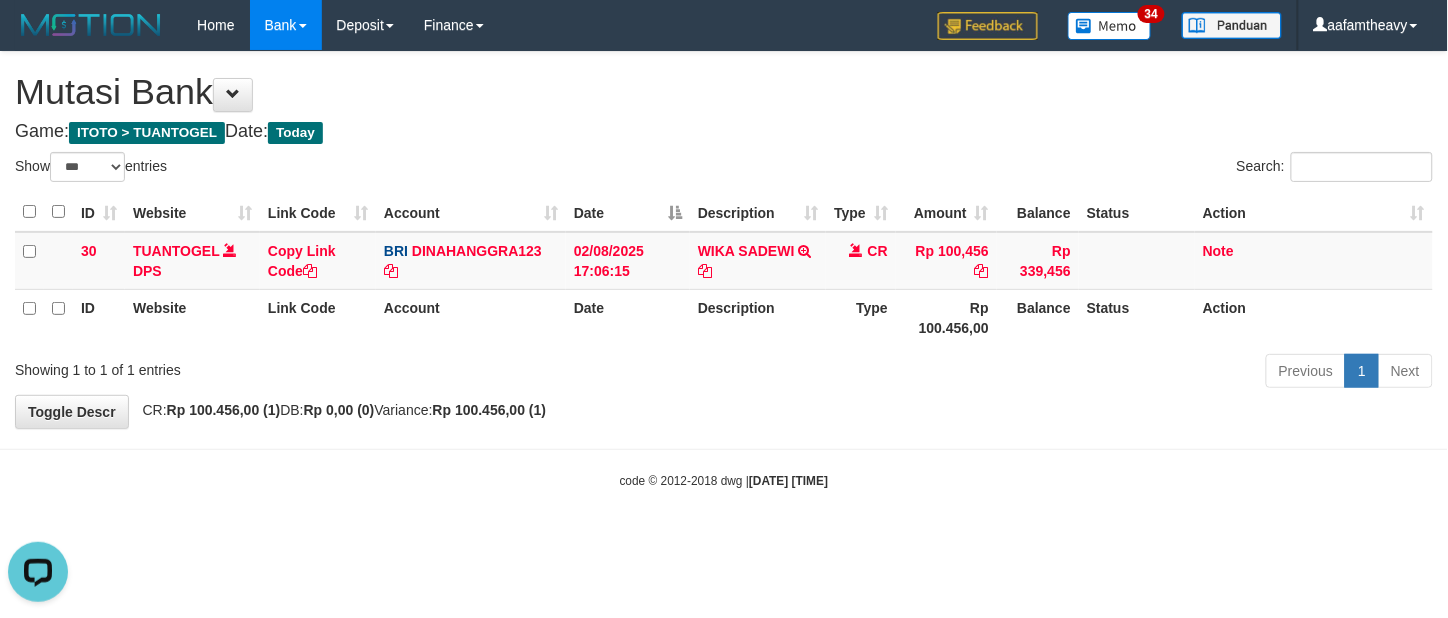 scroll, scrollTop: 0, scrollLeft: 0, axis: both 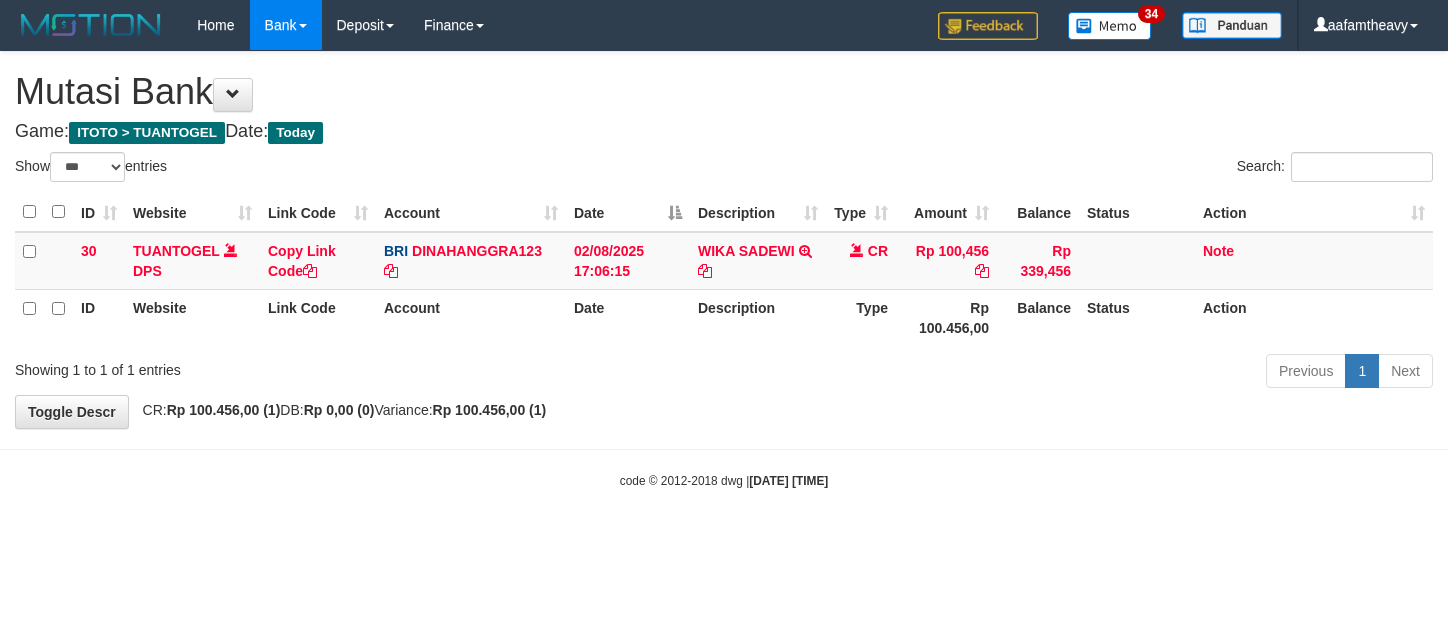 select on "***" 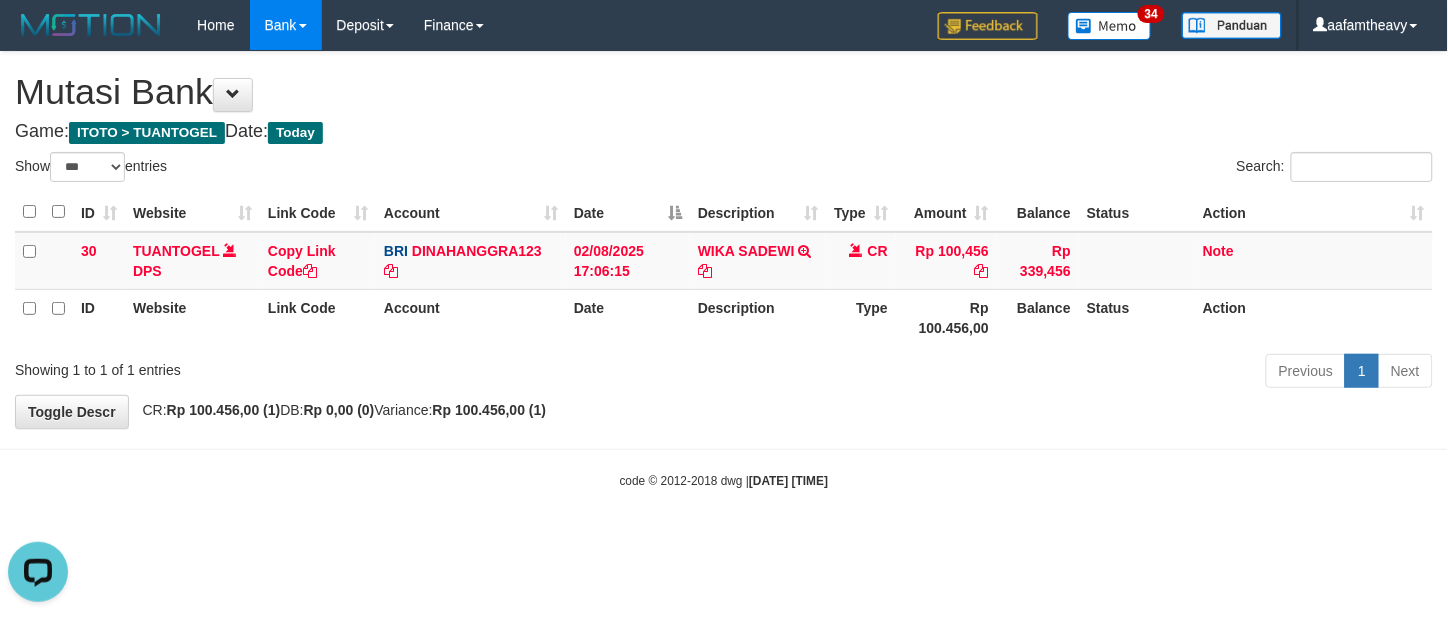 scroll, scrollTop: 0, scrollLeft: 0, axis: both 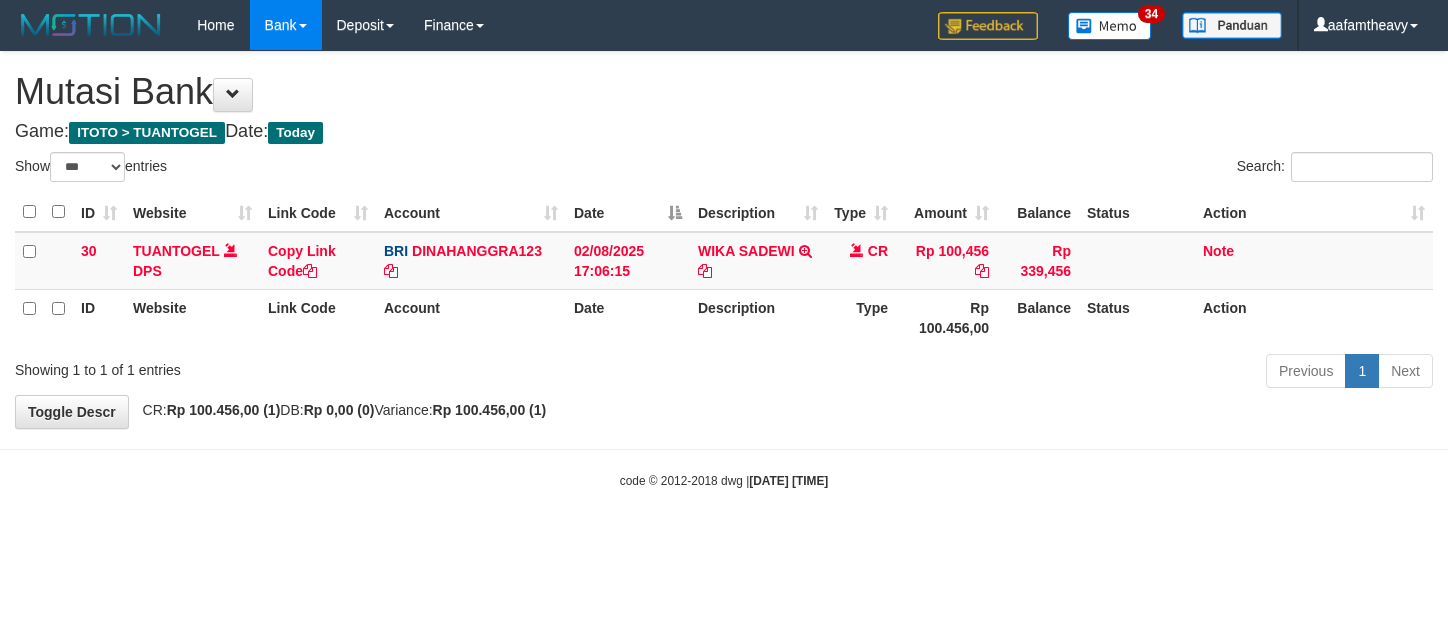 select on "***" 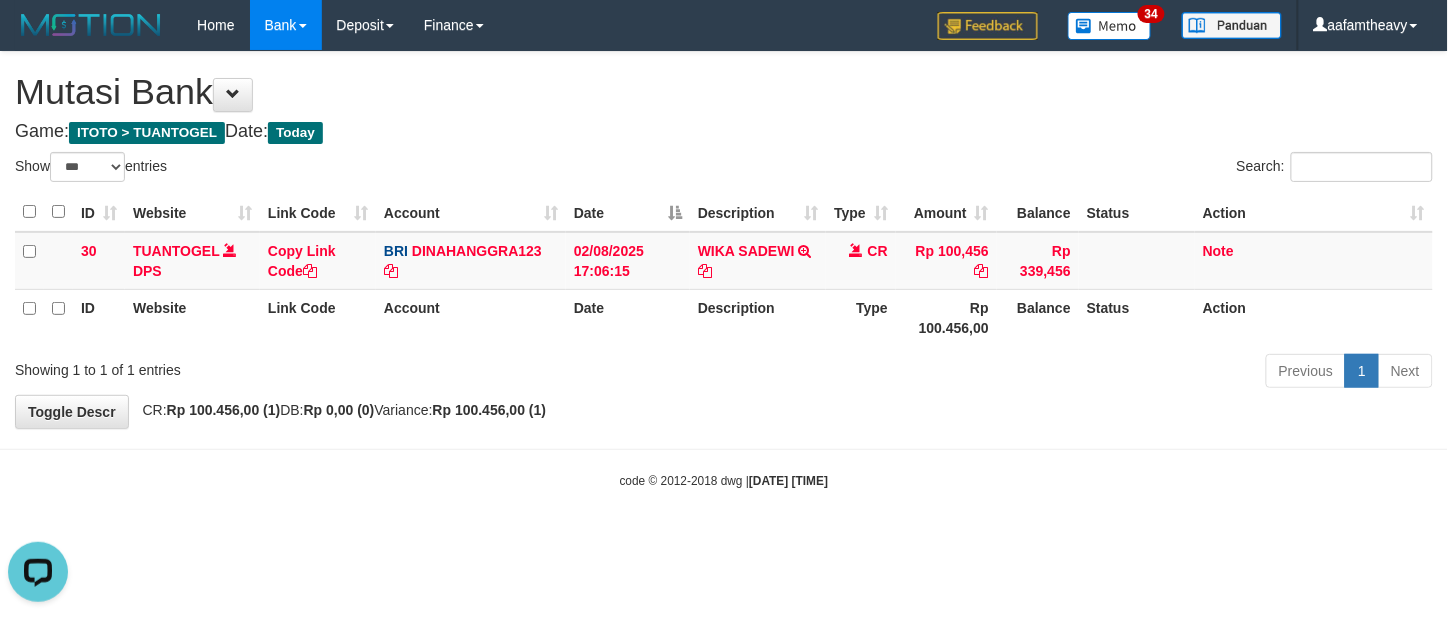 scroll, scrollTop: 0, scrollLeft: 0, axis: both 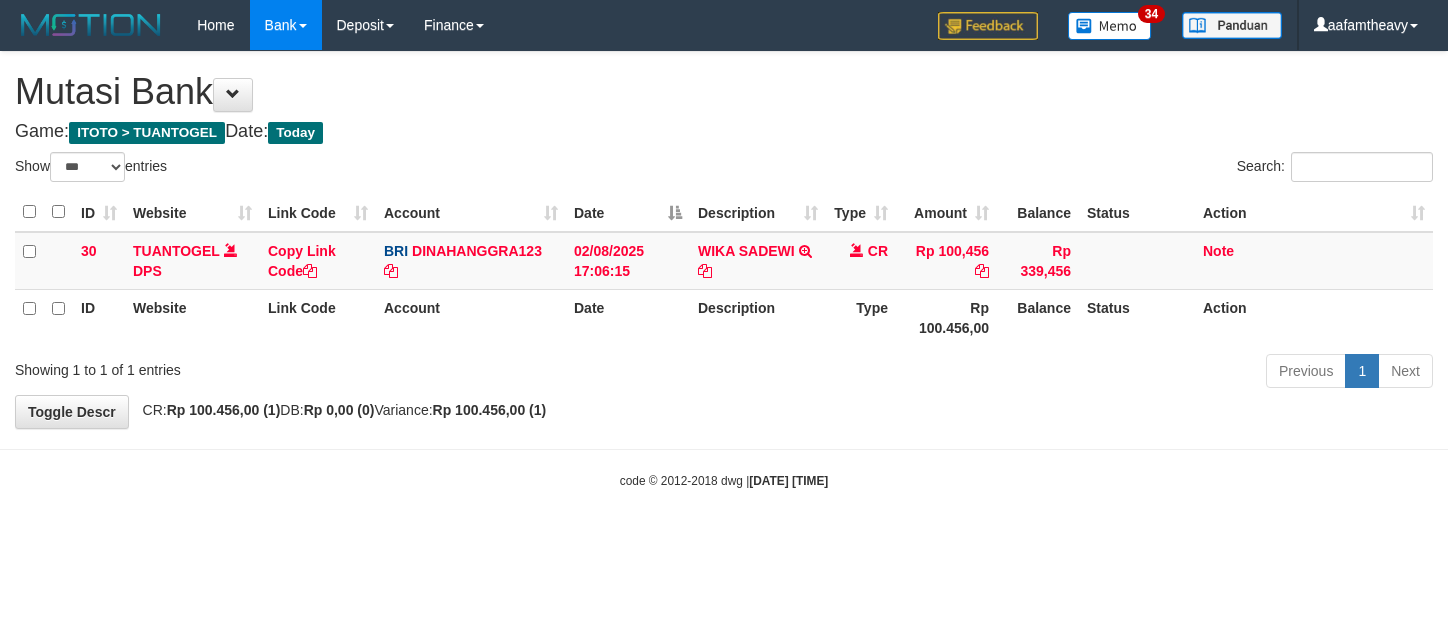 select on "***" 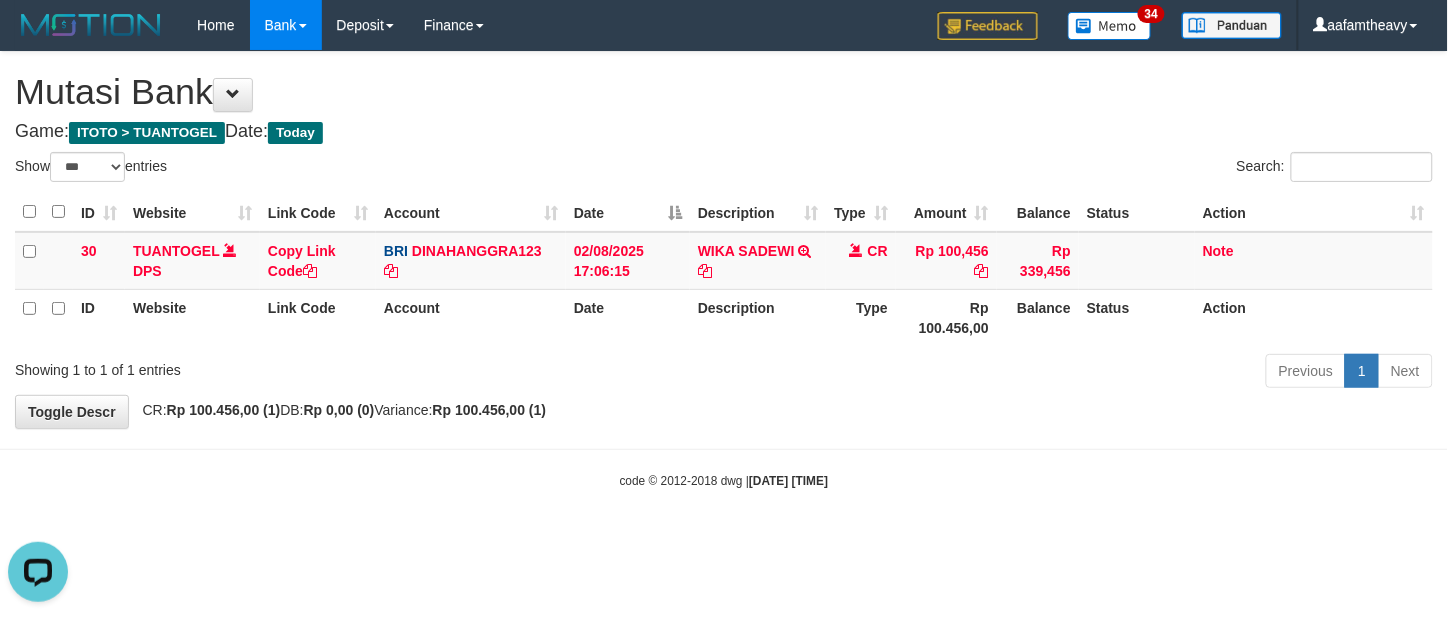 scroll, scrollTop: 0, scrollLeft: 0, axis: both 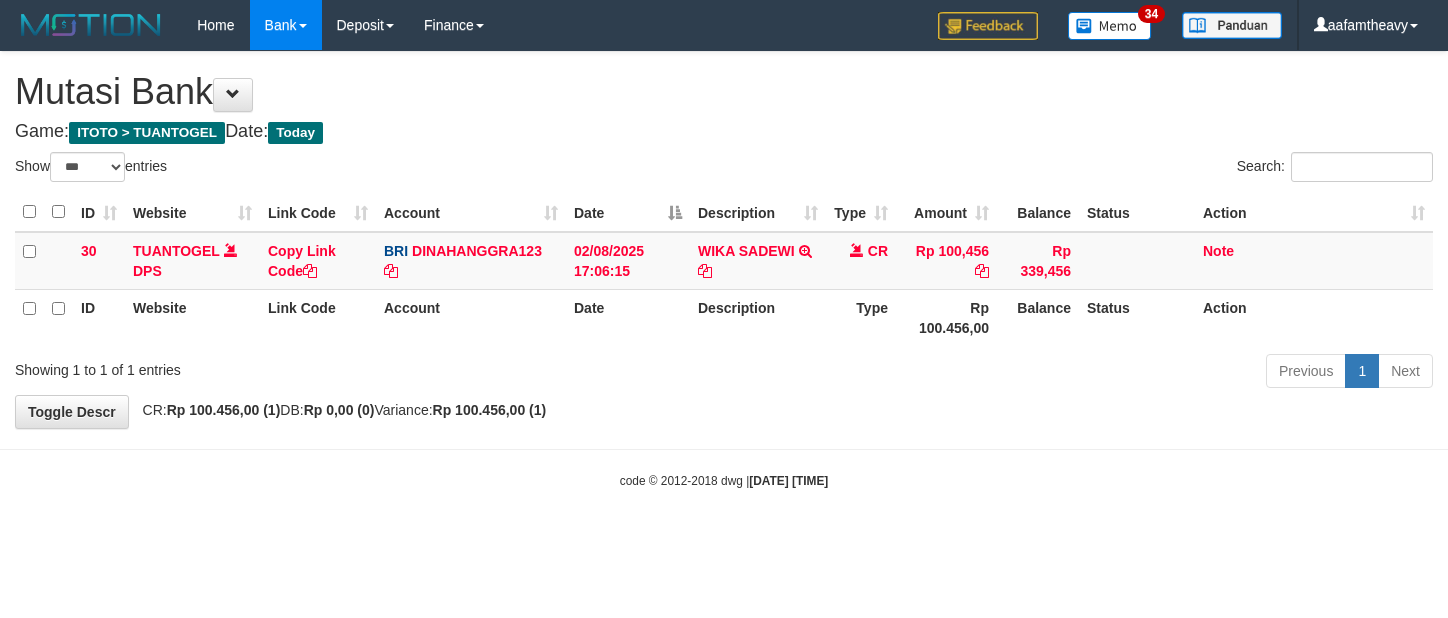 select on "***" 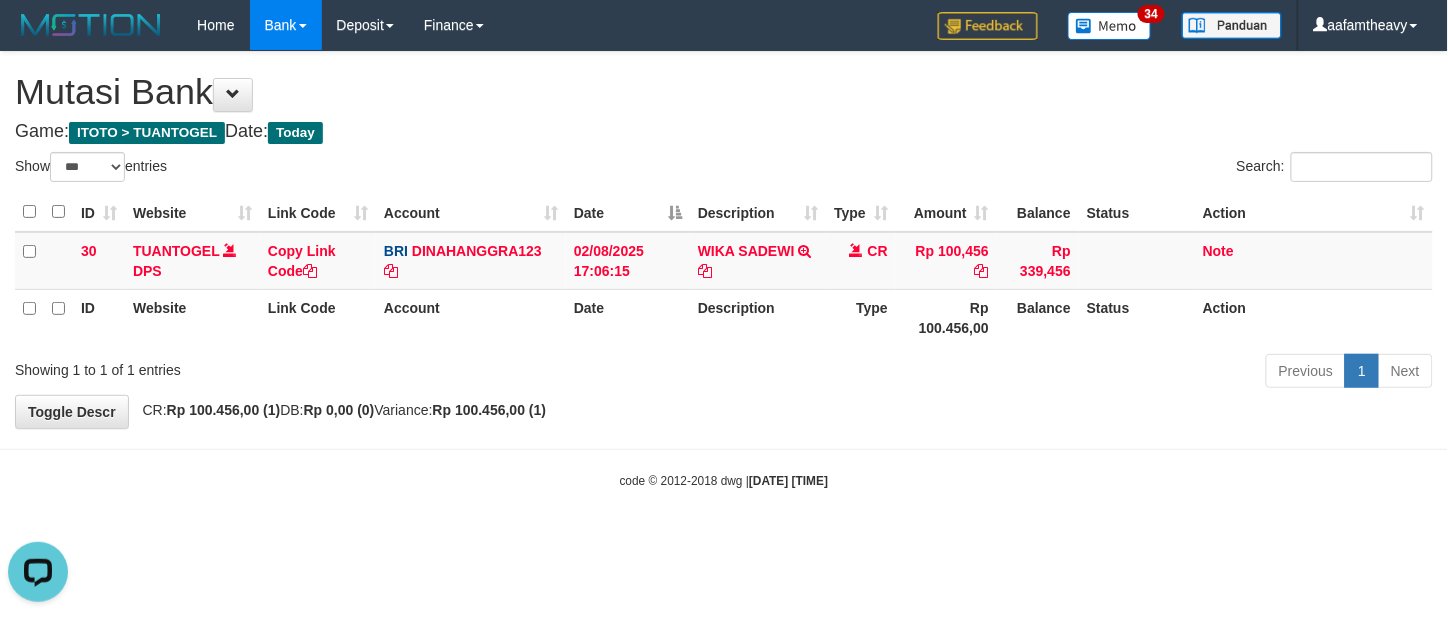 scroll, scrollTop: 0, scrollLeft: 0, axis: both 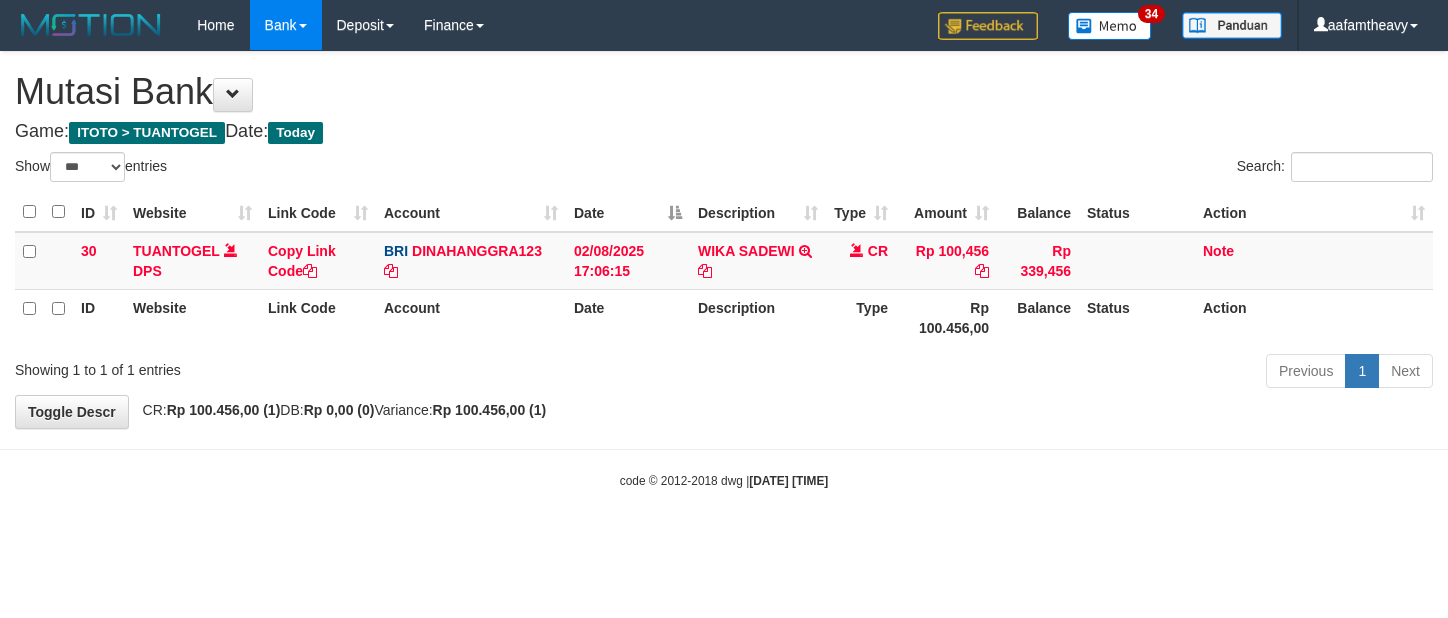 select on "***" 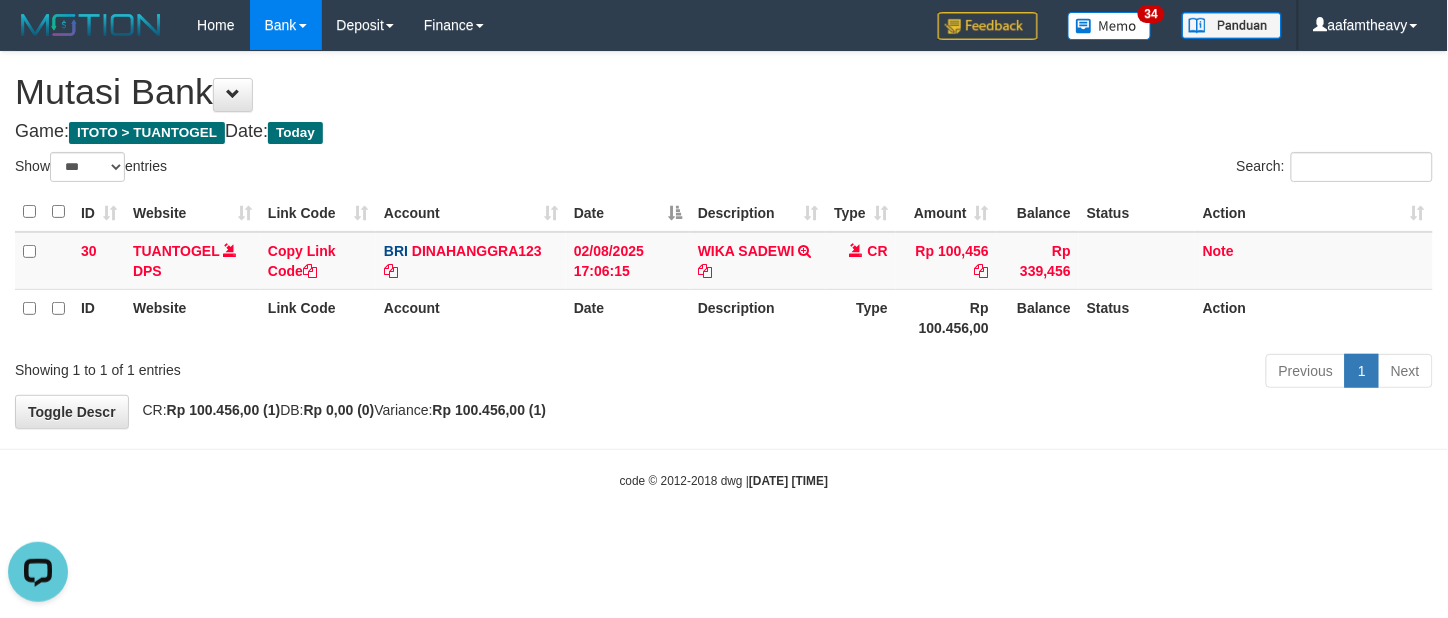 scroll, scrollTop: 0, scrollLeft: 0, axis: both 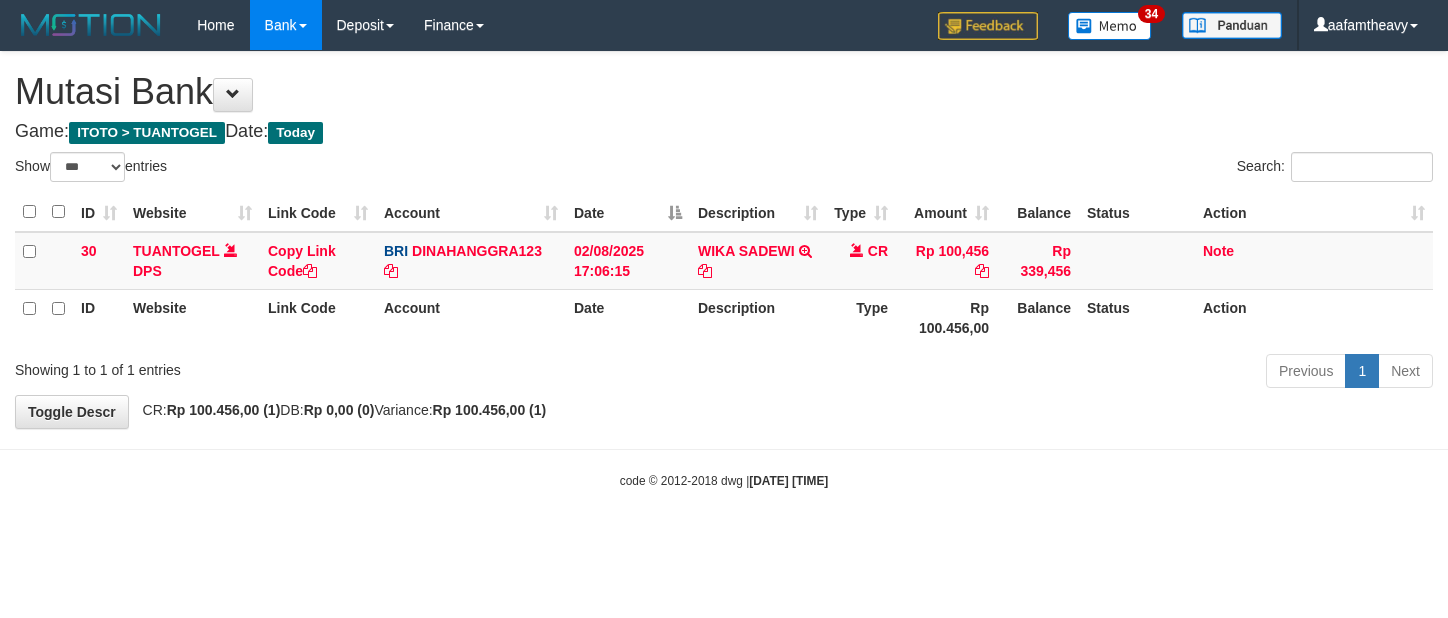 select on "***" 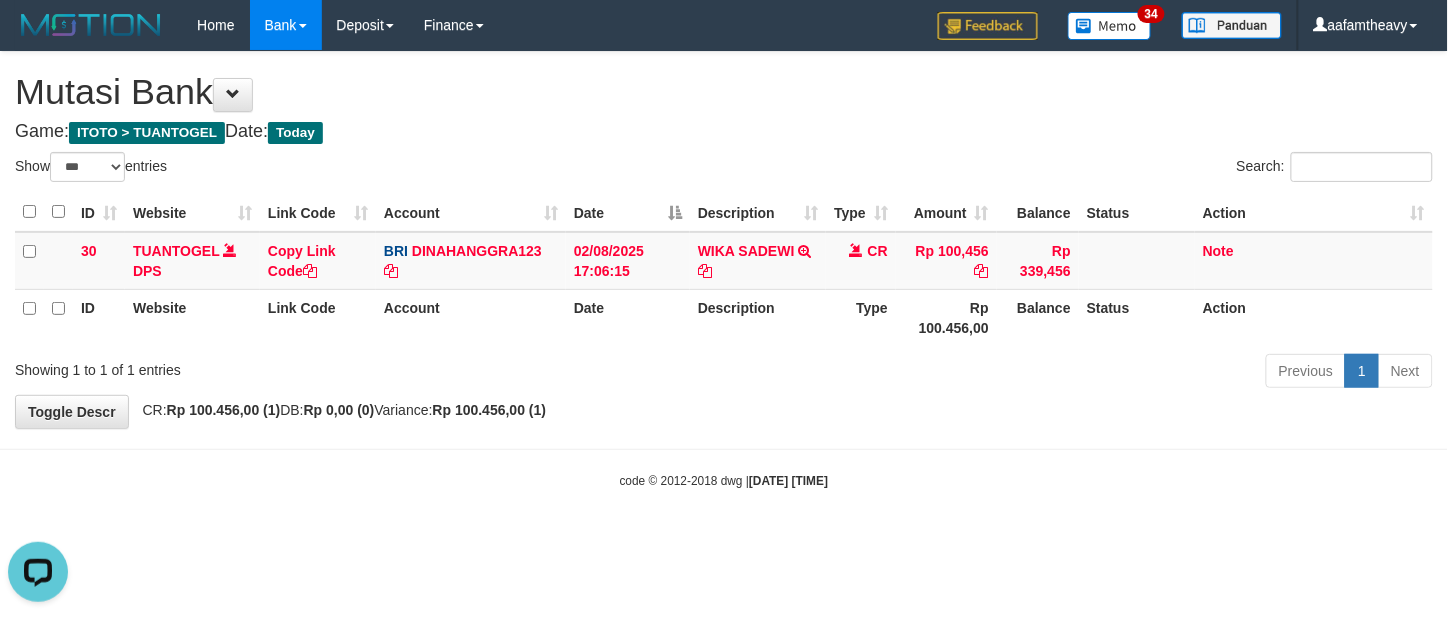 scroll, scrollTop: 0, scrollLeft: 0, axis: both 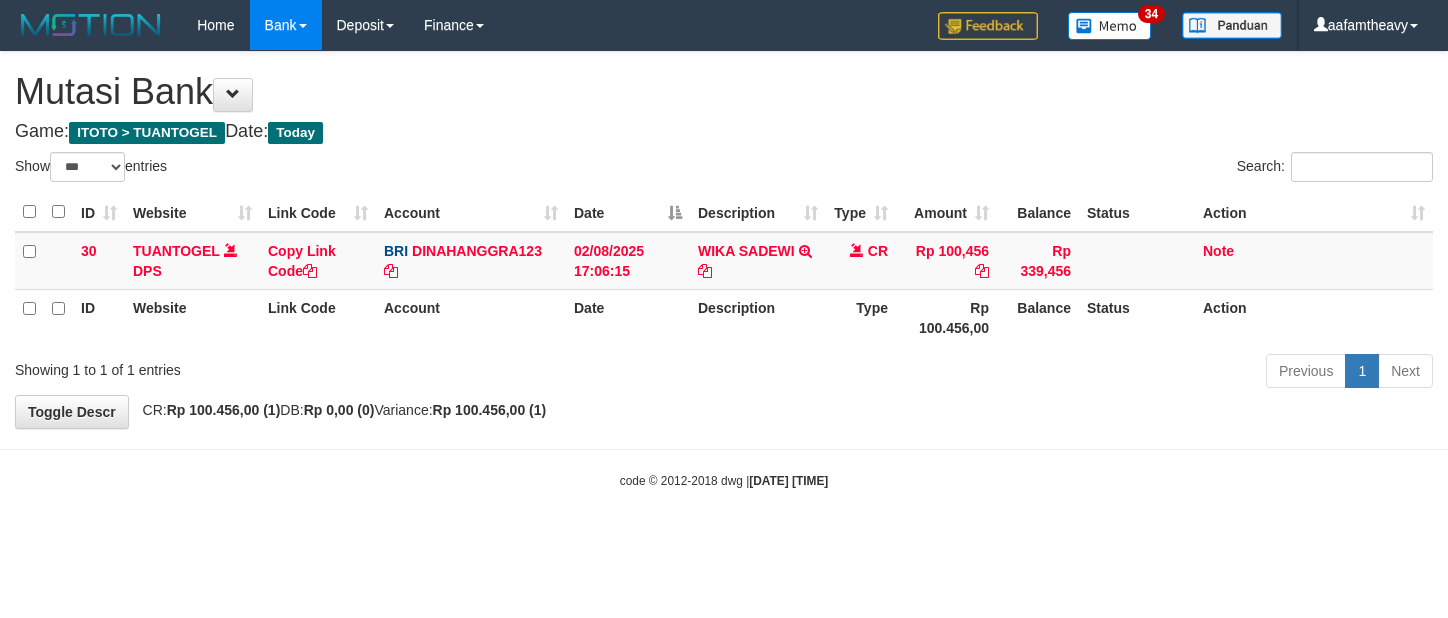 select on "***" 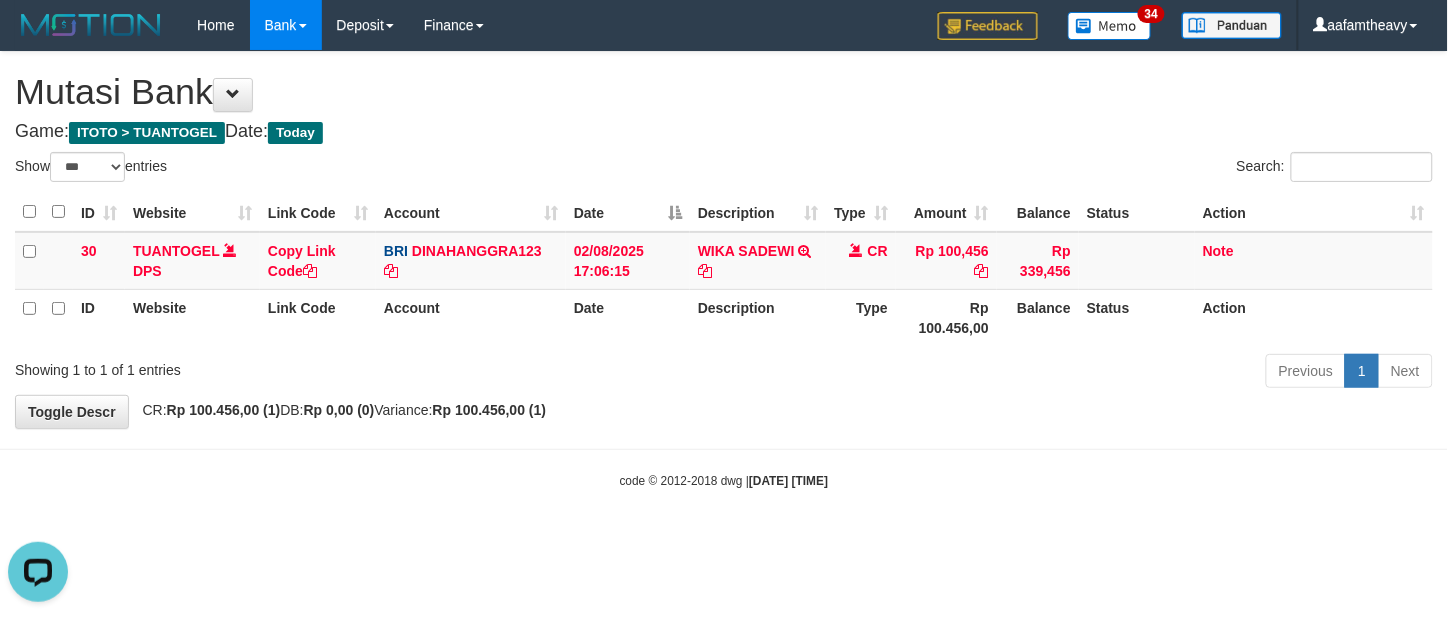 scroll, scrollTop: 0, scrollLeft: 0, axis: both 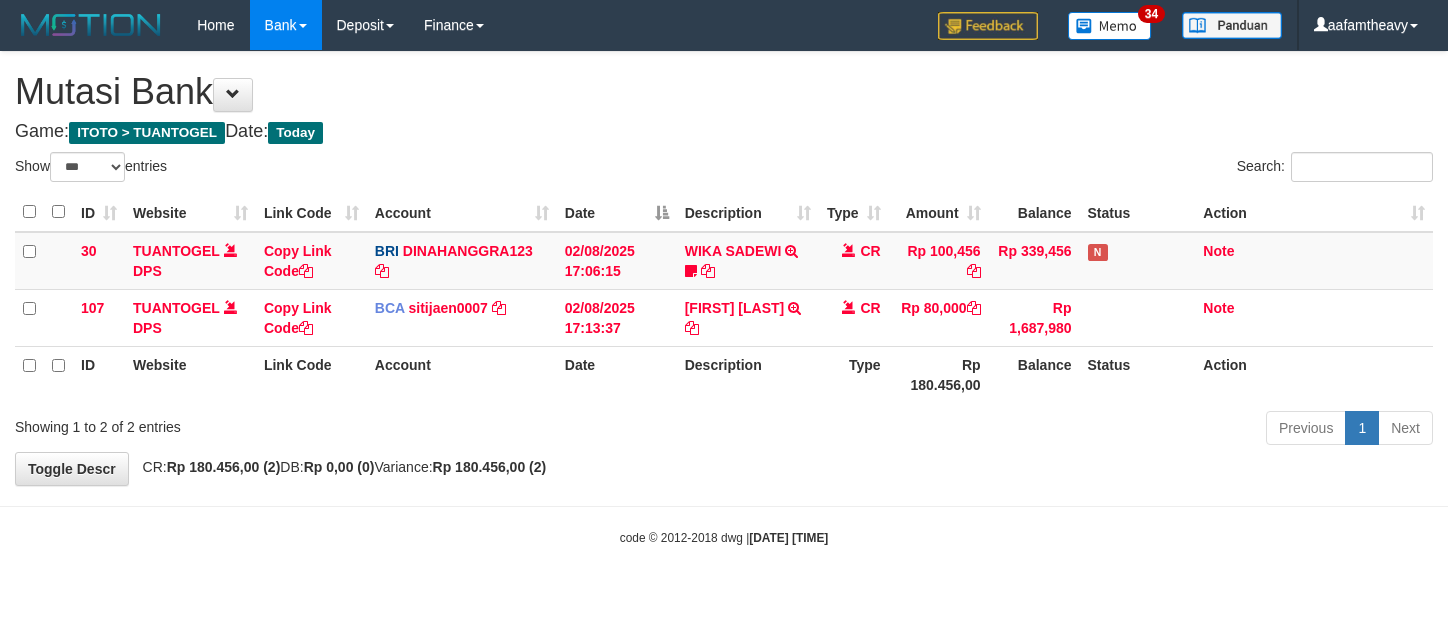 select on "***" 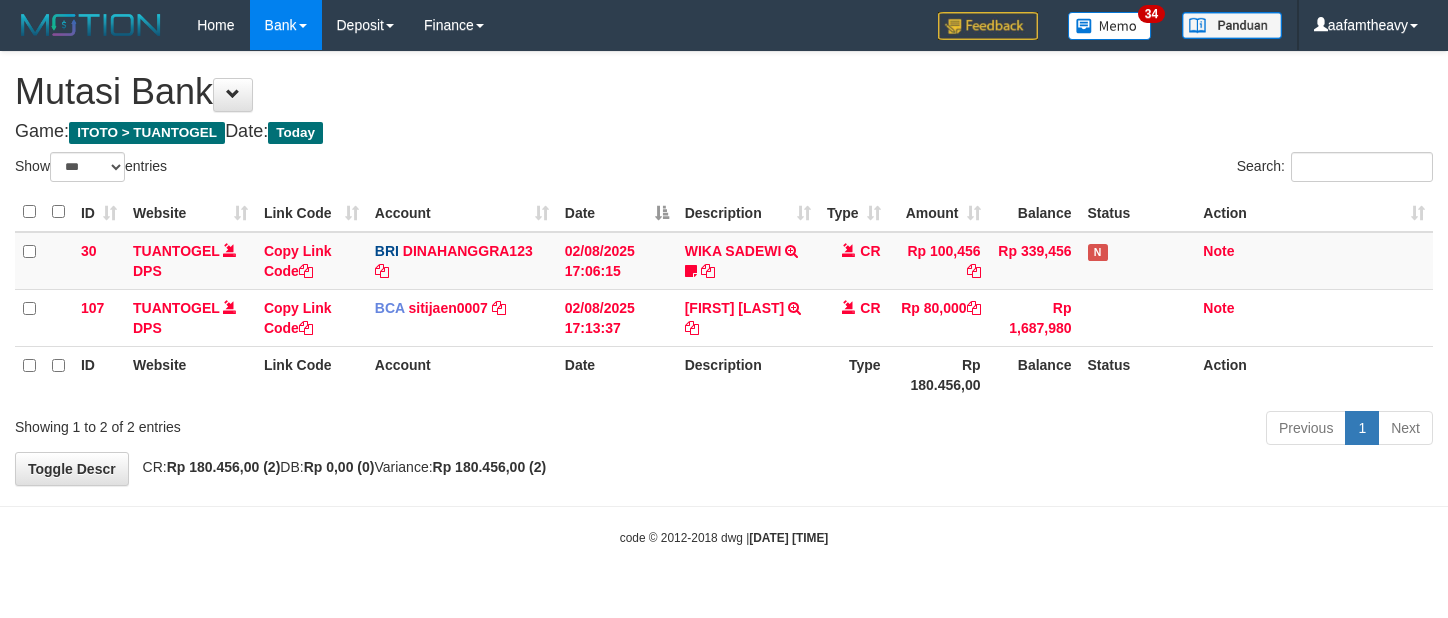 scroll, scrollTop: 0, scrollLeft: 0, axis: both 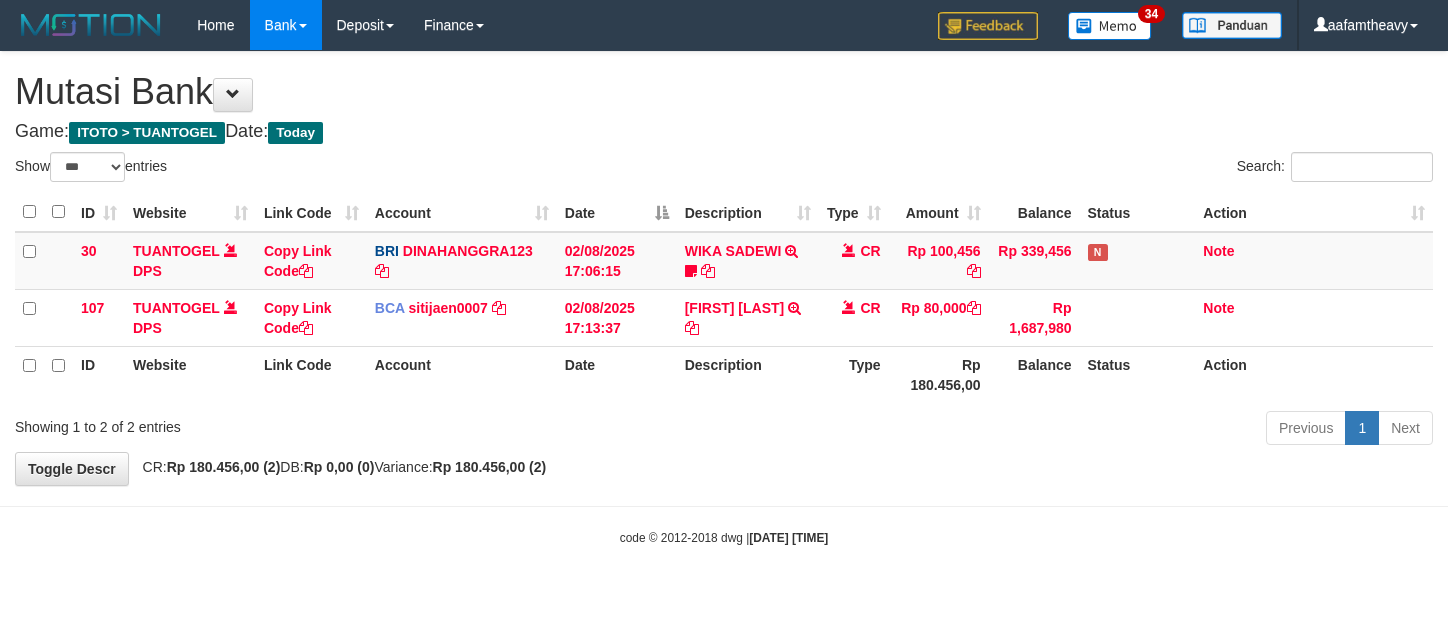 select on "***" 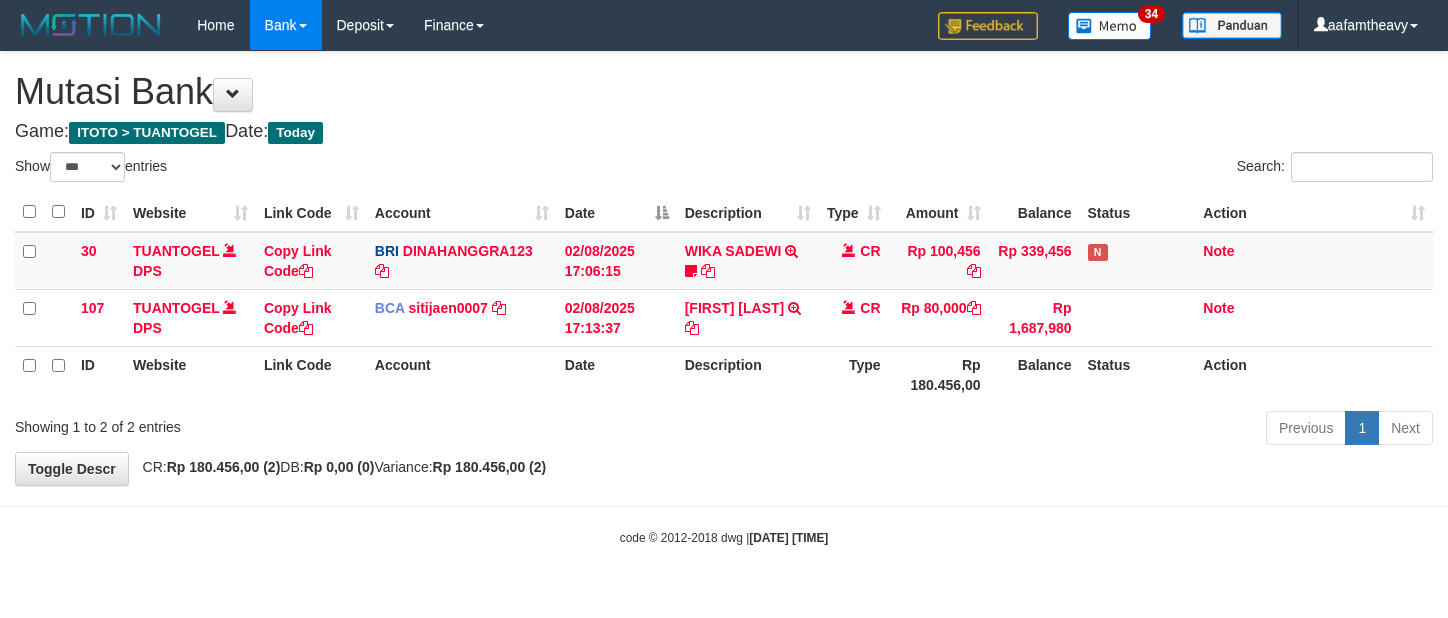 scroll, scrollTop: 0, scrollLeft: 0, axis: both 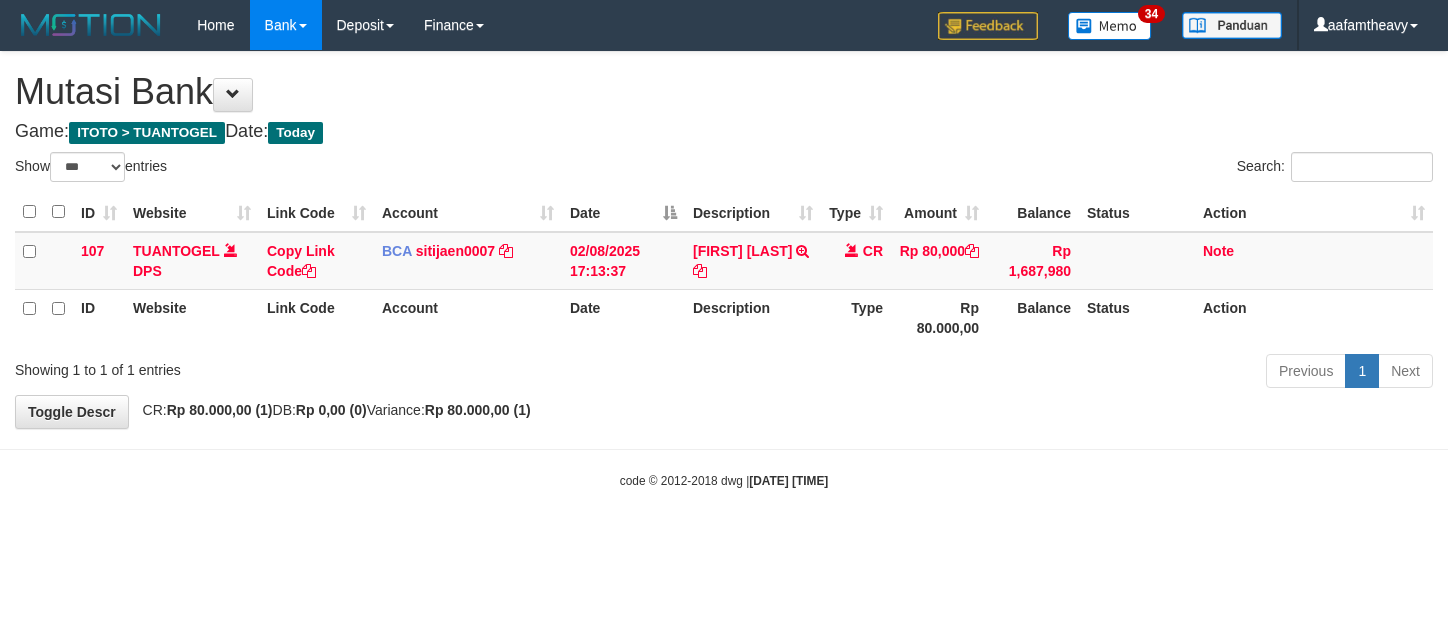select on "***" 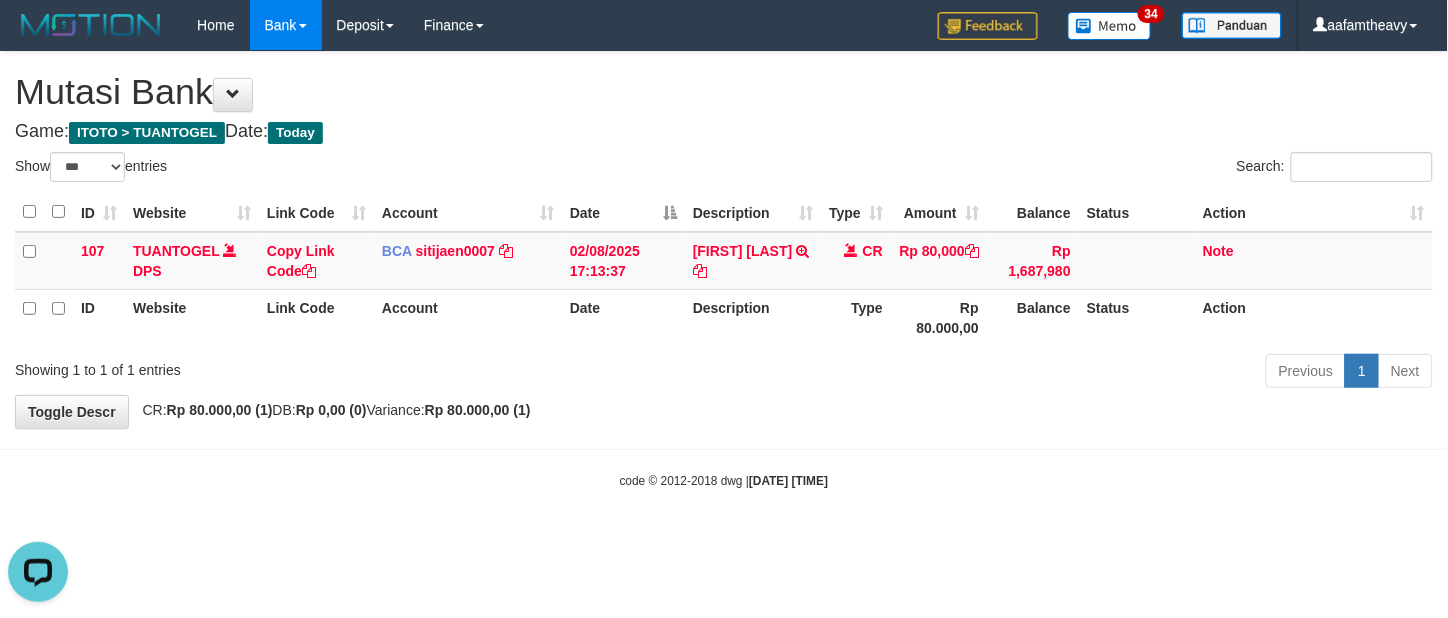 scroll, scrollTop: 0, scrollLeft: 0, axis: both 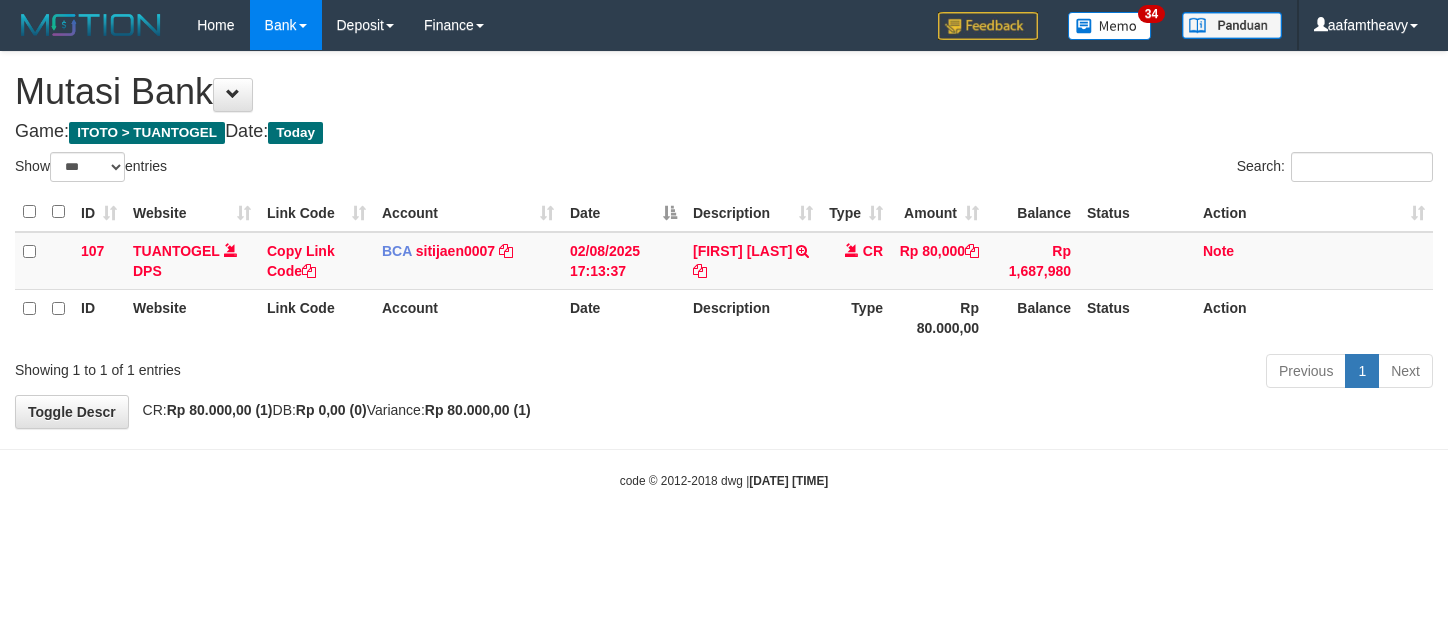 select on "***" 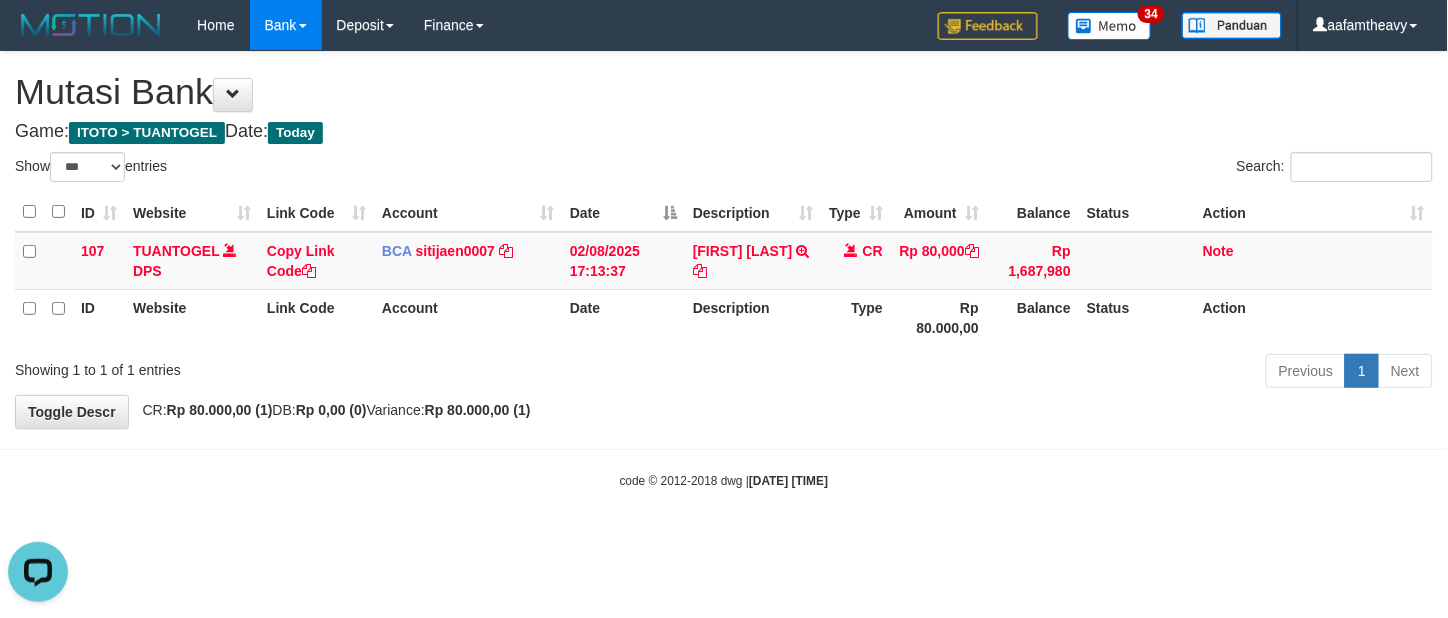 scroll, scrollTop: 0, scrollLeft: 0, axis: both 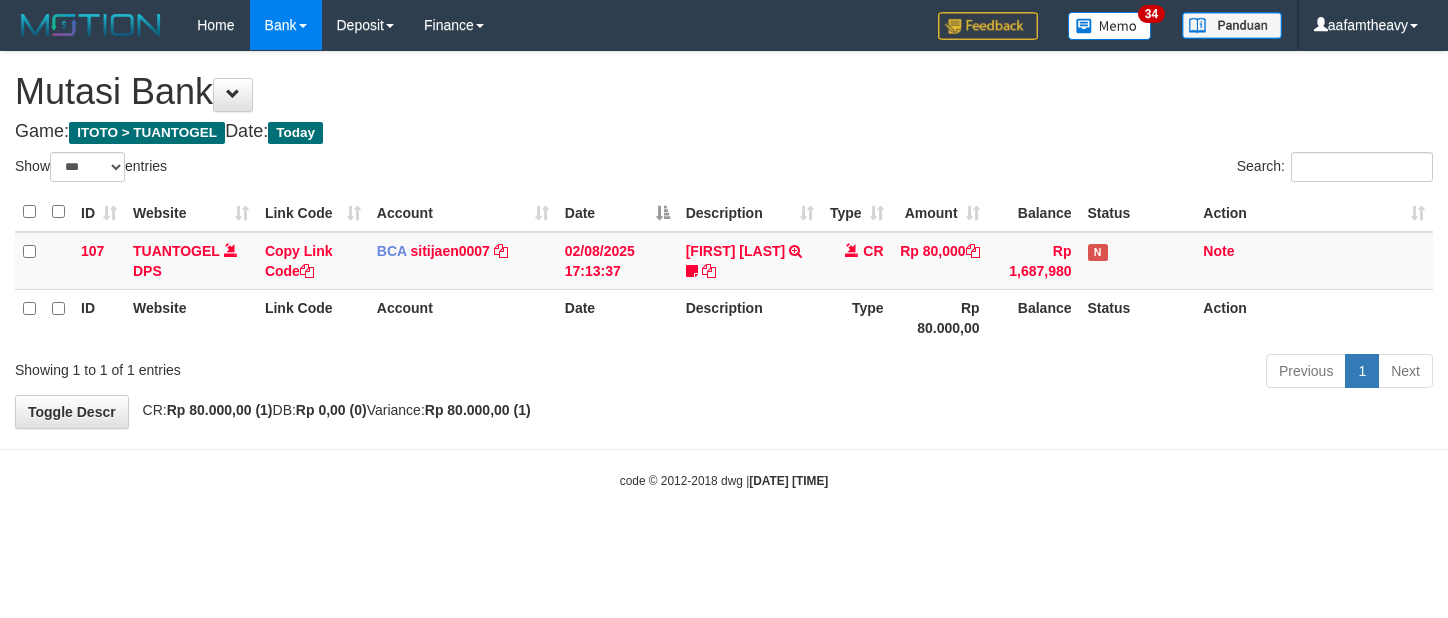 select on "***" 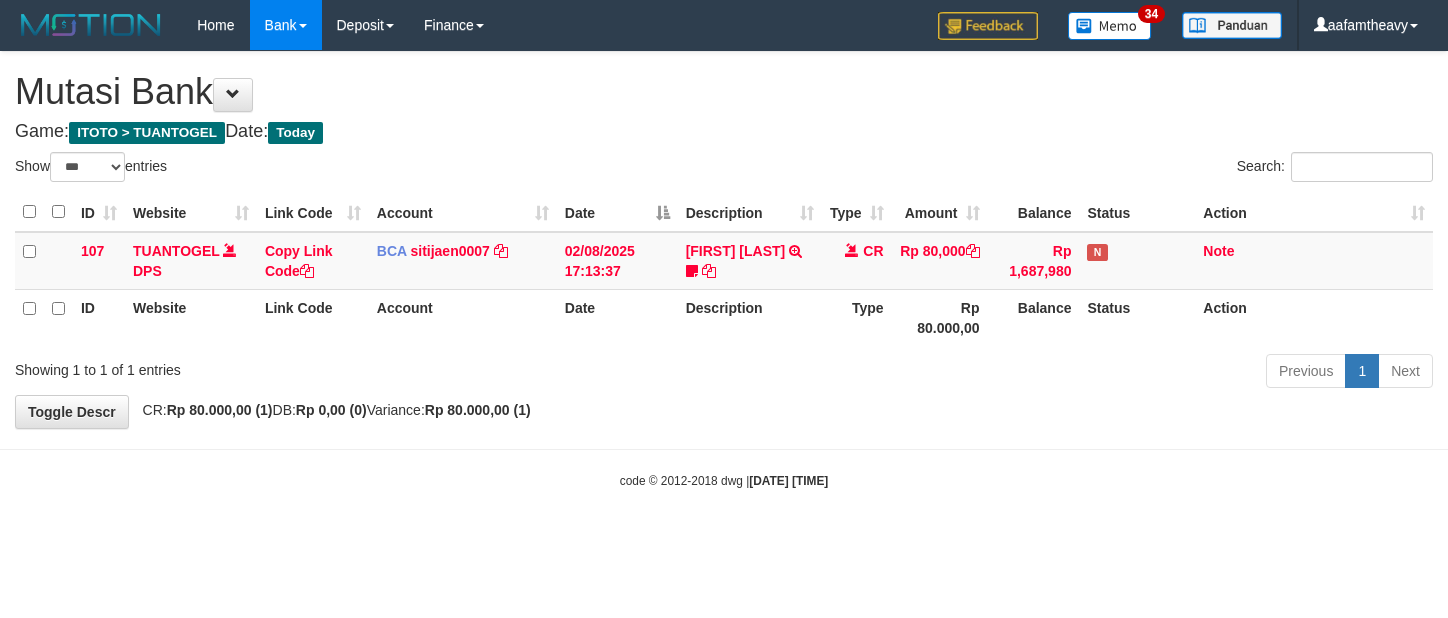 scroll, scrollTop: 0, scrollLeft: 0, axis: both 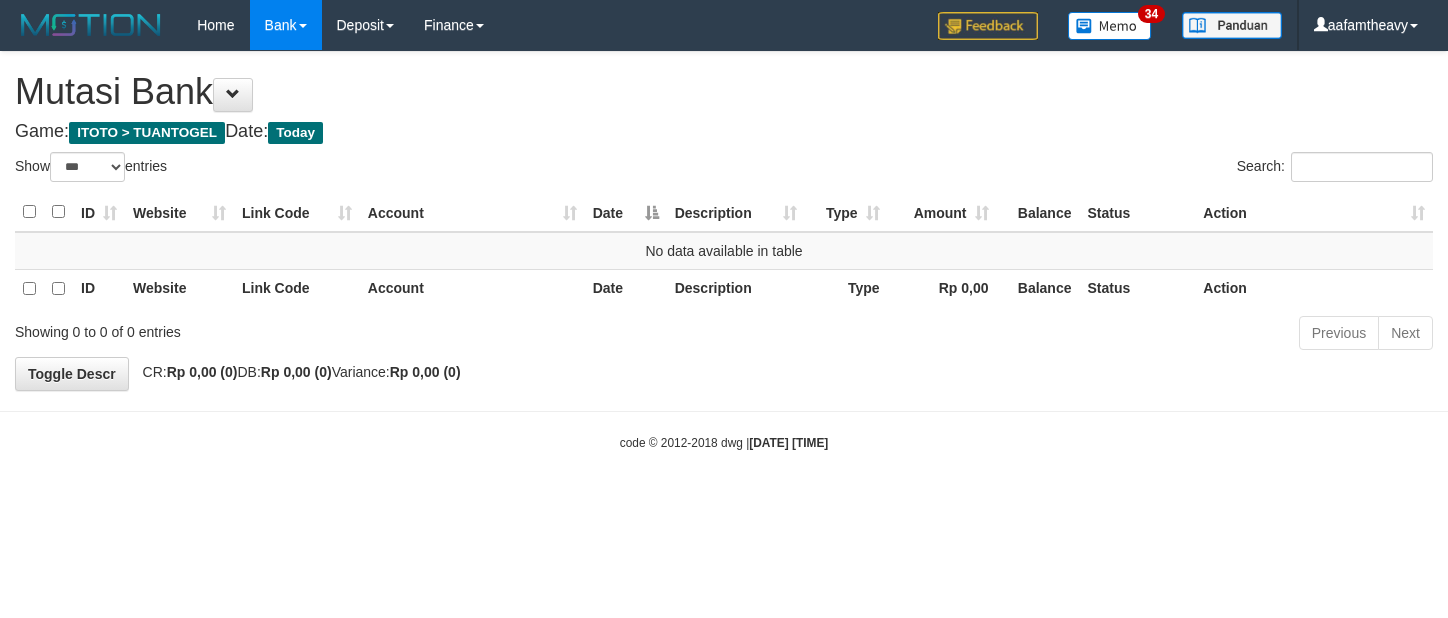 select on "***" 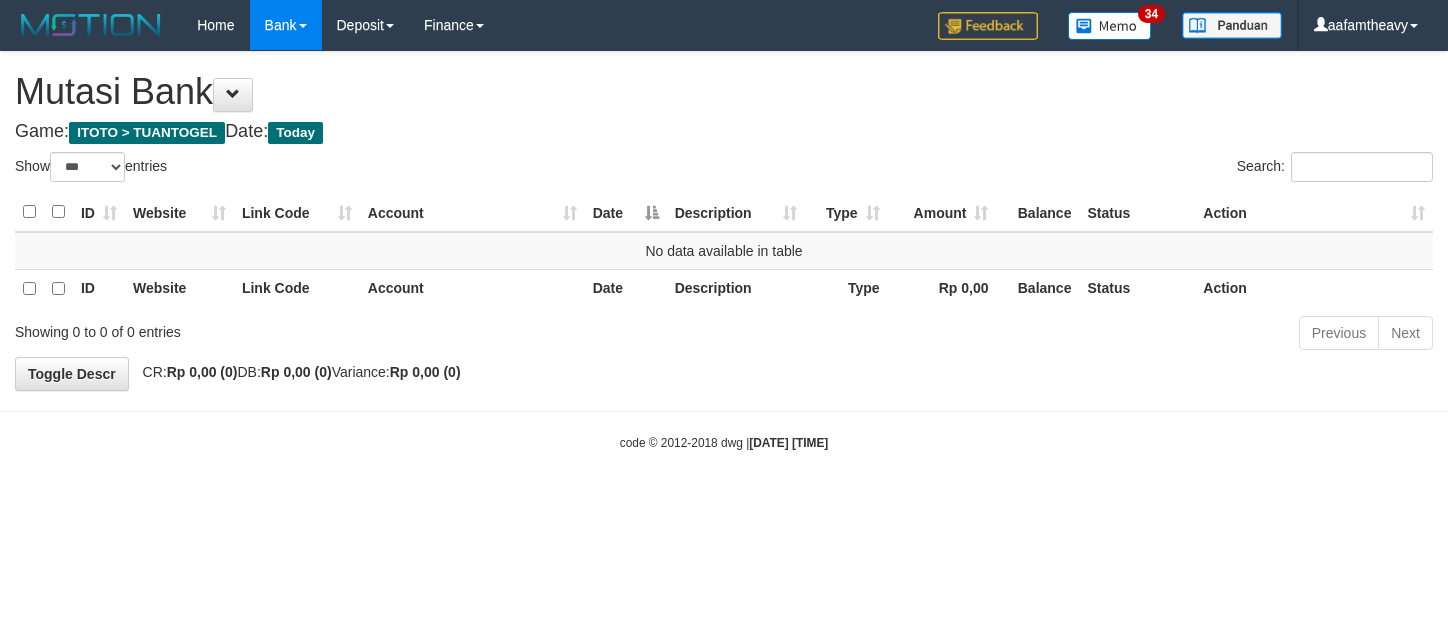 scroll, scrollTop: 0, scrollLeft: 0, axis: both 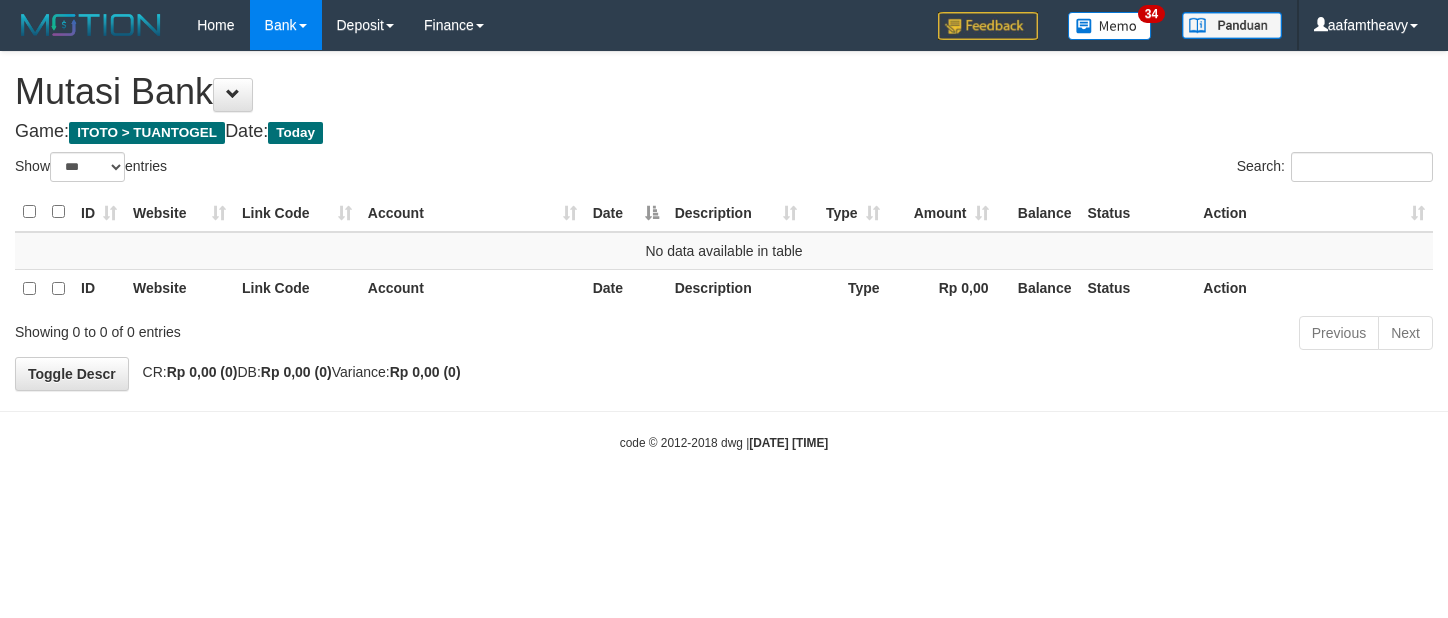 select on "***" 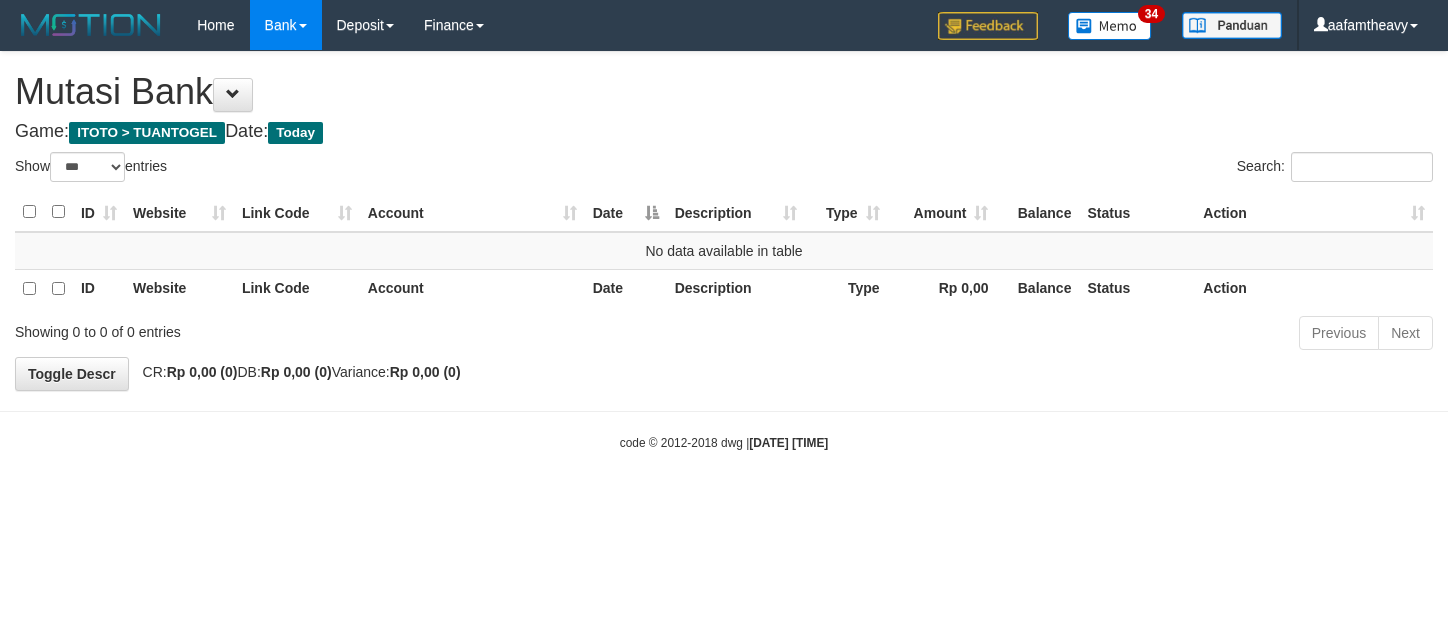 scroll, scrollTop: 0, scrollLeft: 0, axis: both 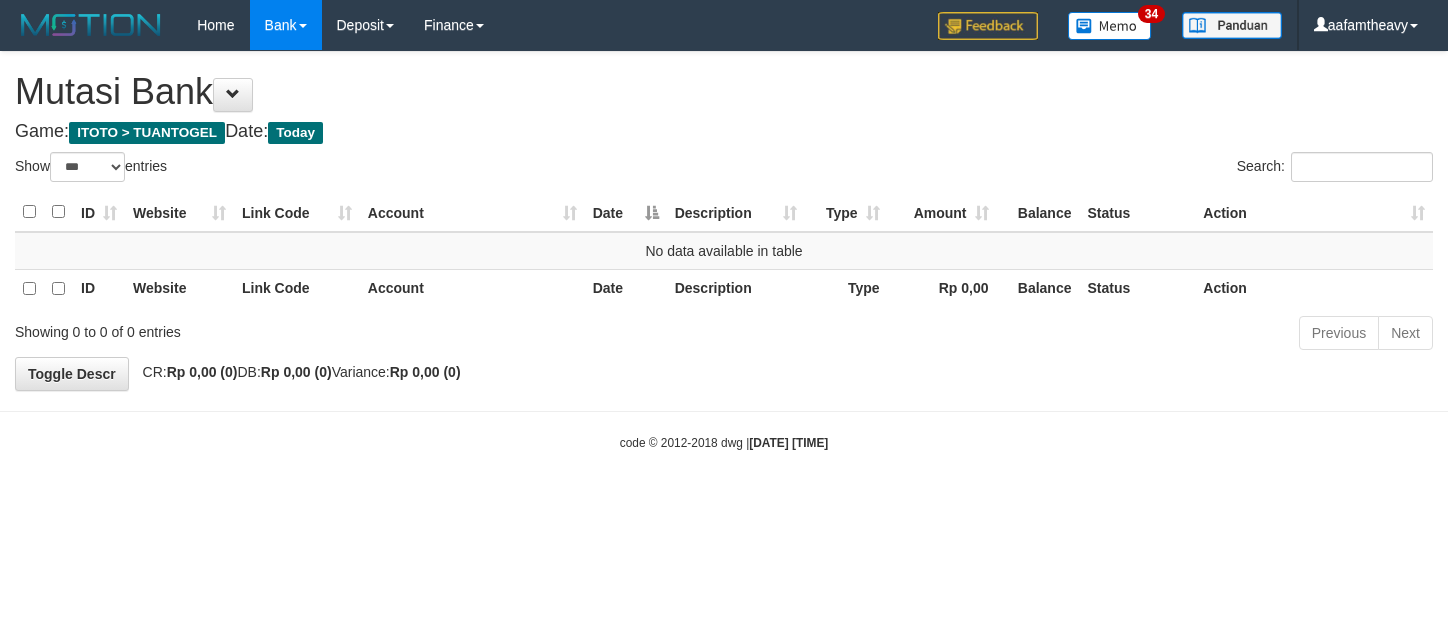 select on "***" 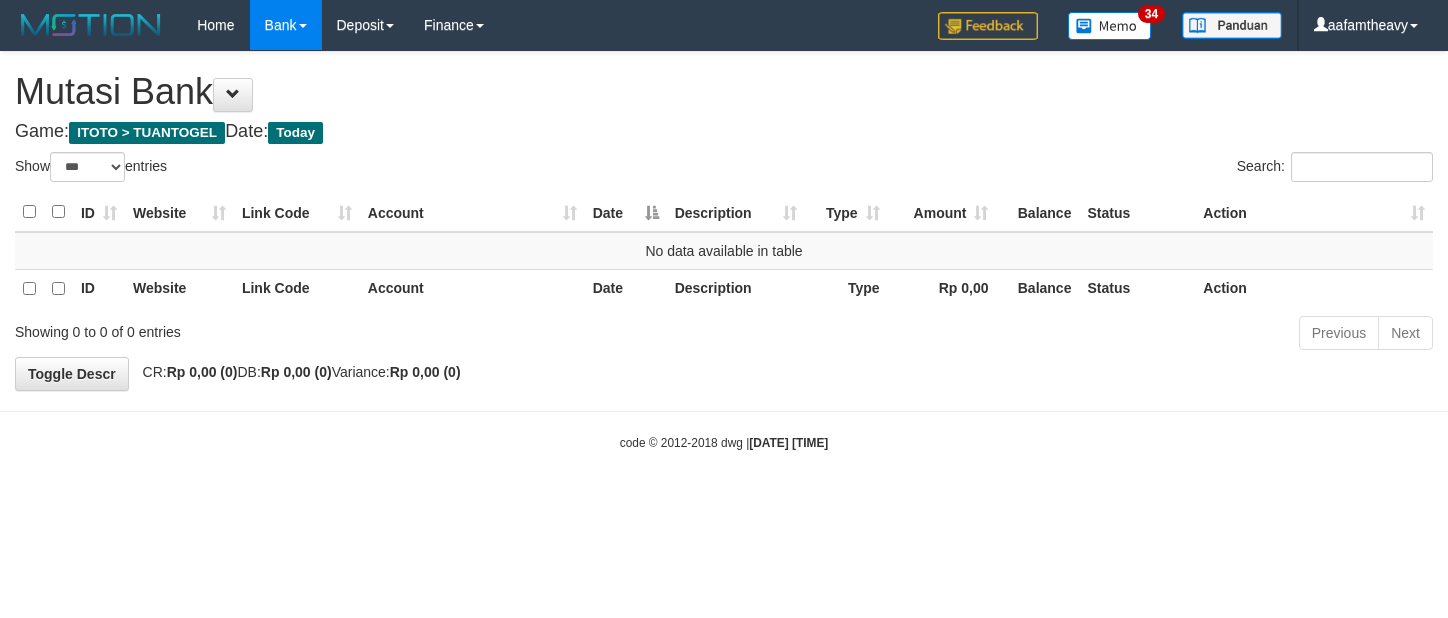 scroll, scrollTop: 0, scrollLeft: 0, axis: both 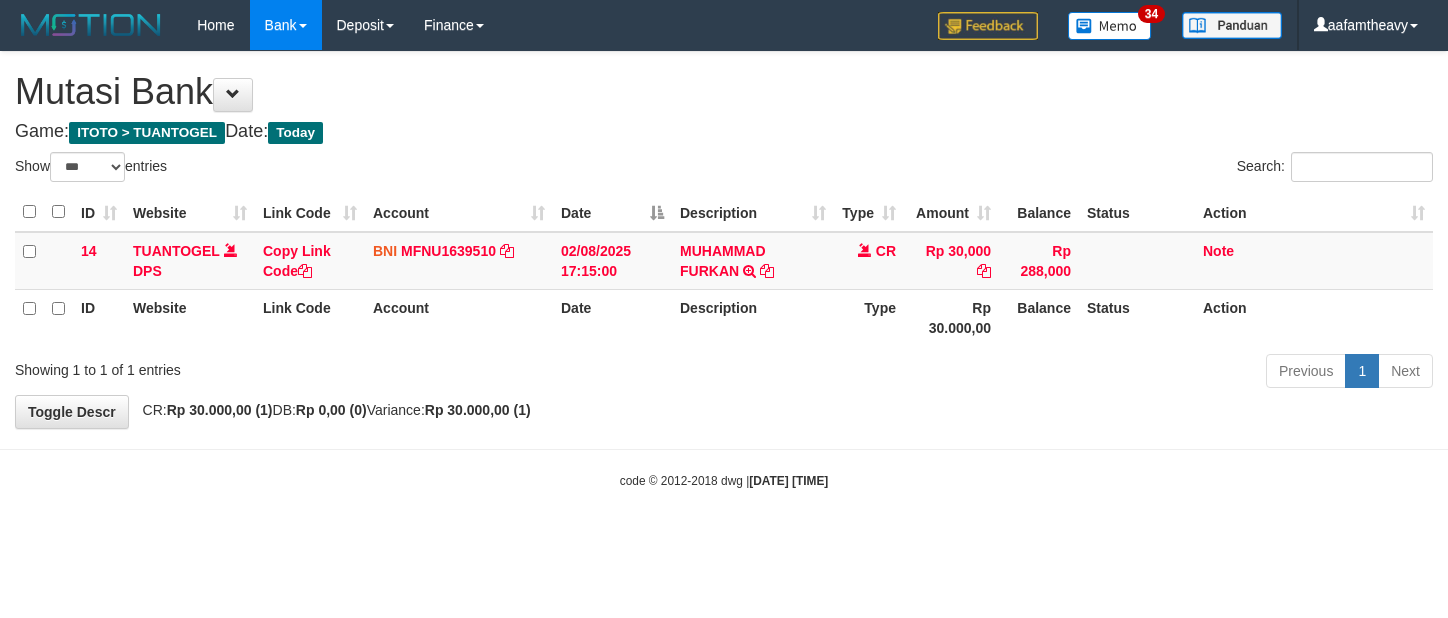 select on "***" 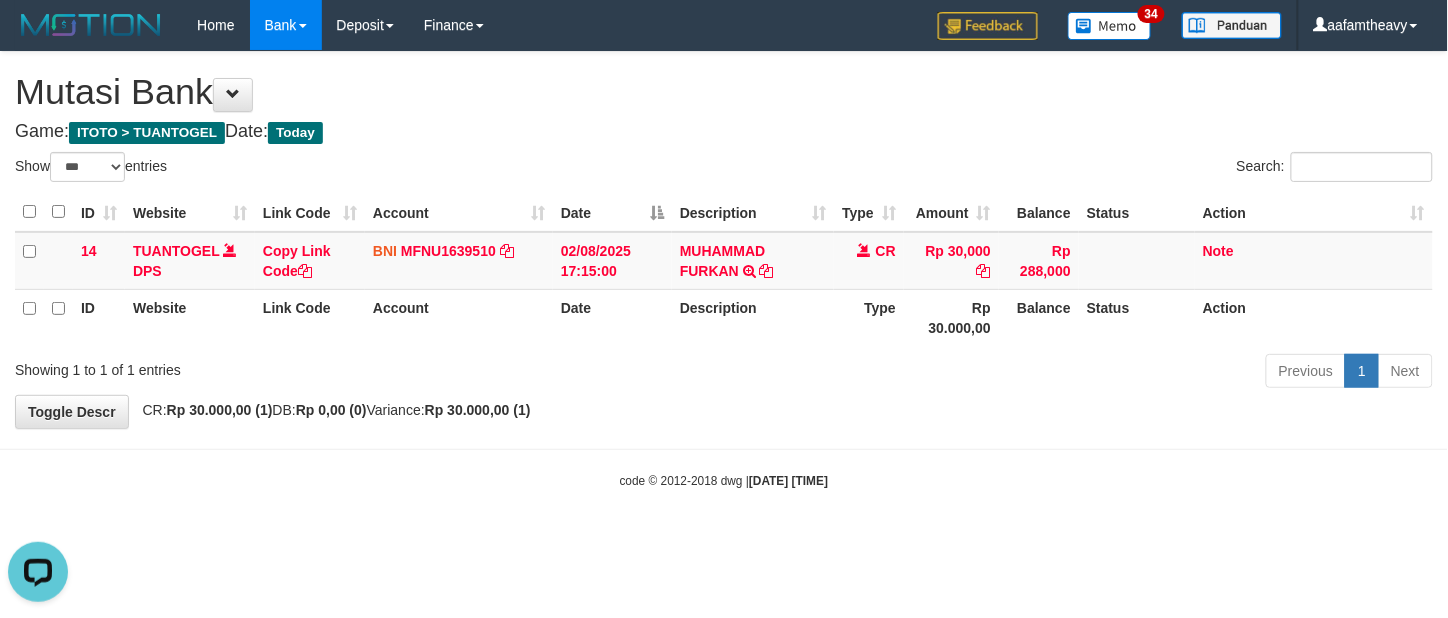 scroll, scrollTop: 0, scrollLeft: 0, axis: both 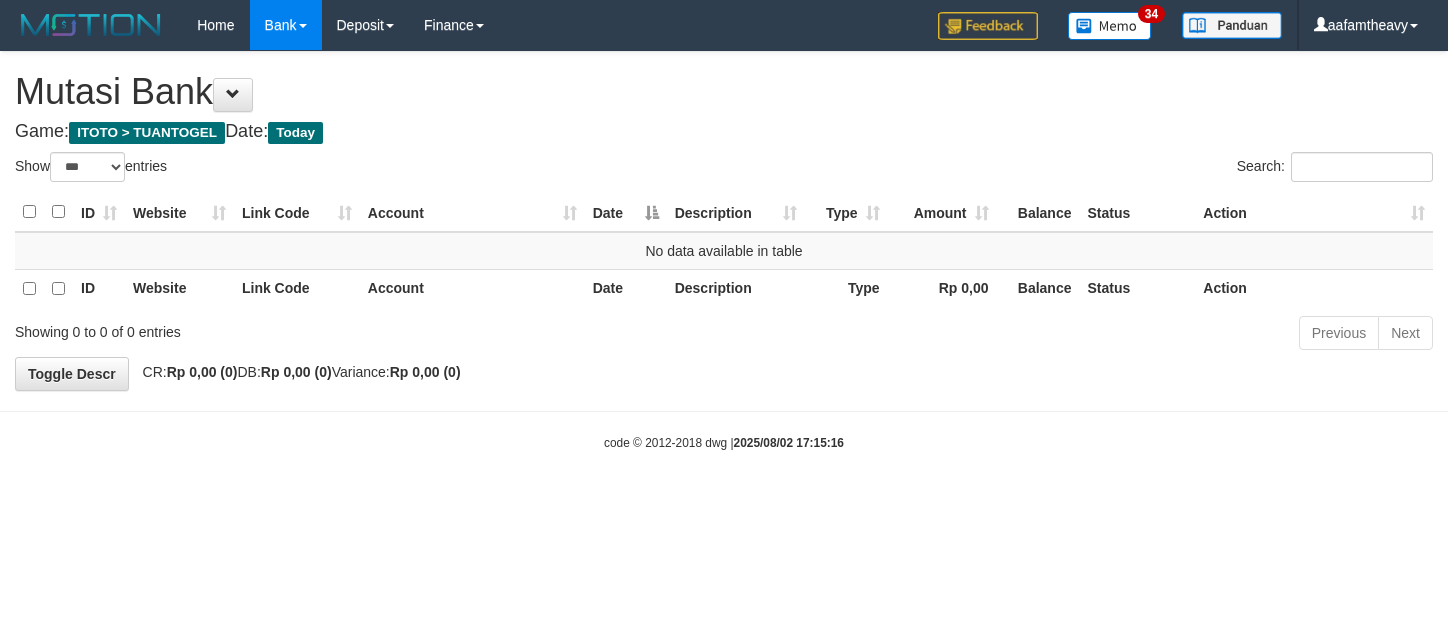 select on "***" 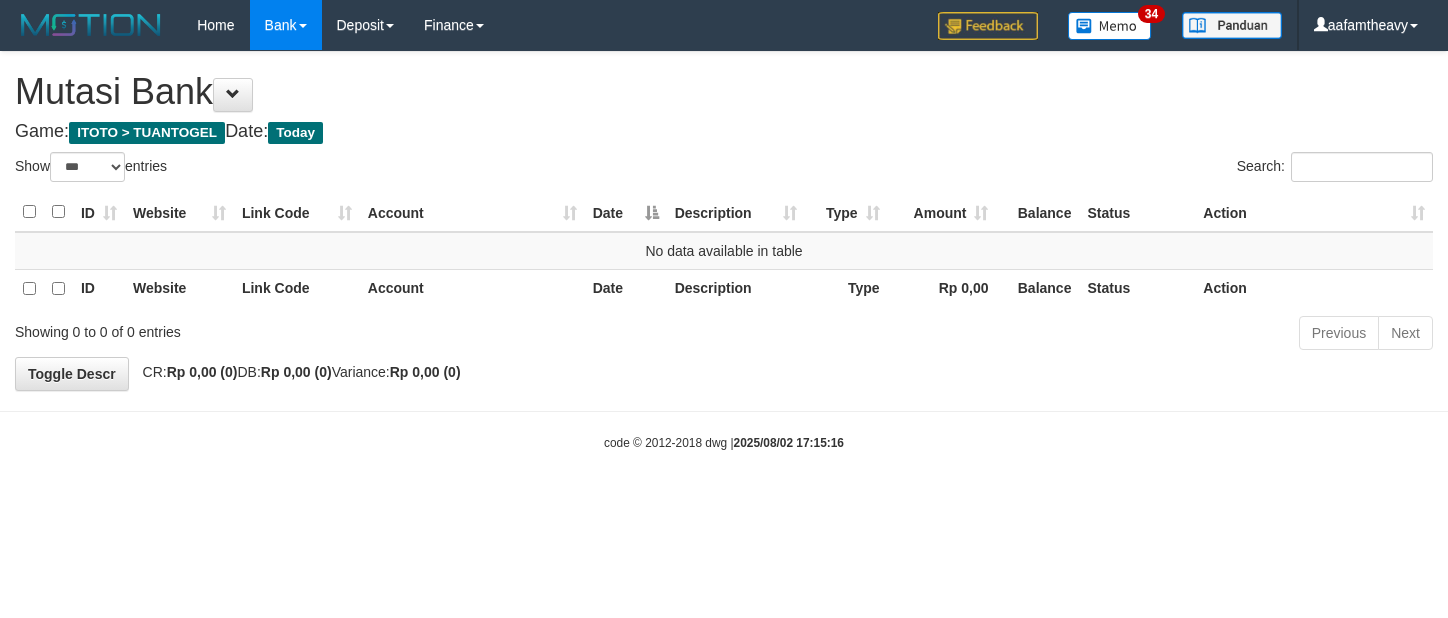 scroll, scrollTop: 0, scrollLeft: 0, axis: both 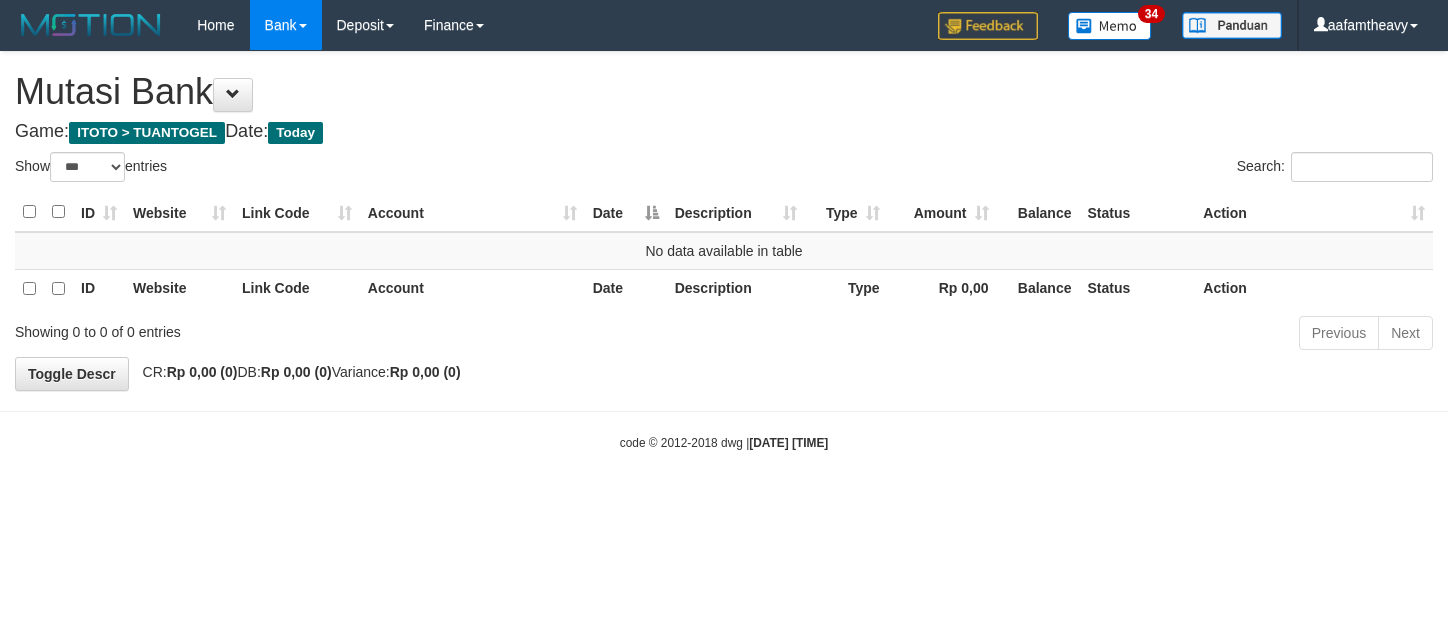 select on "***" 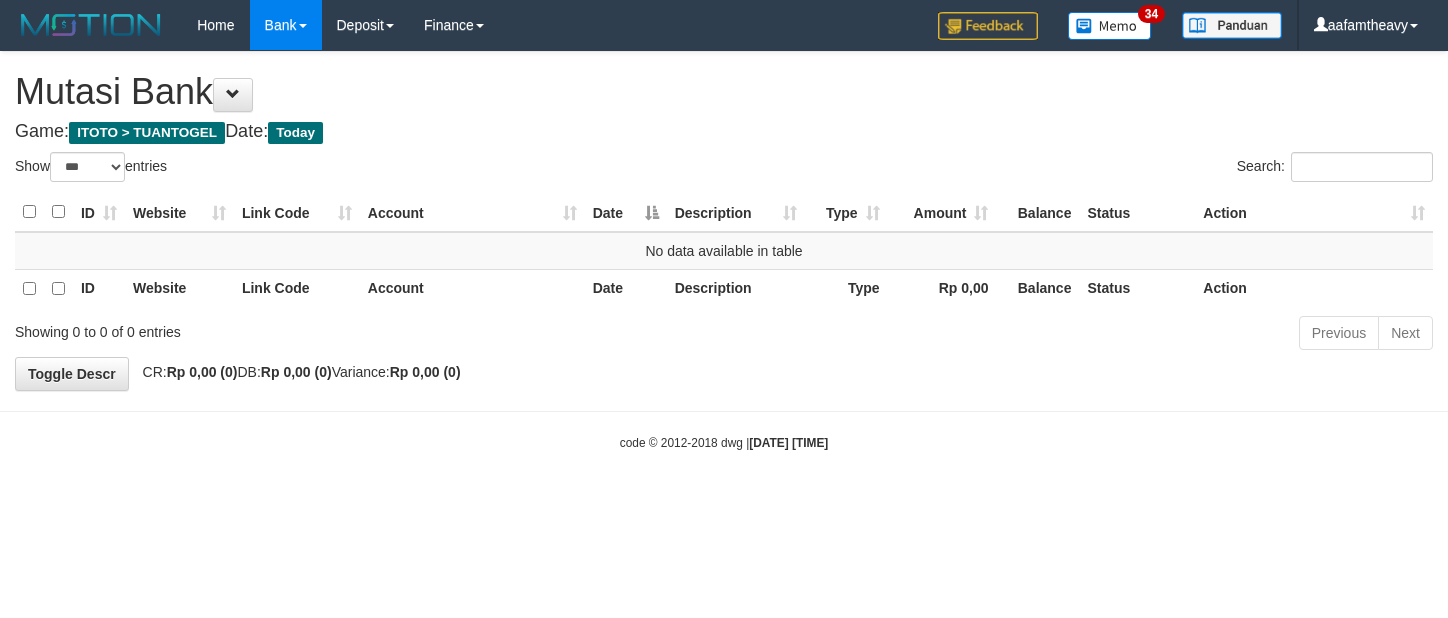 scroll, scrollTop: 0, scrollLeft: 0, axis: both 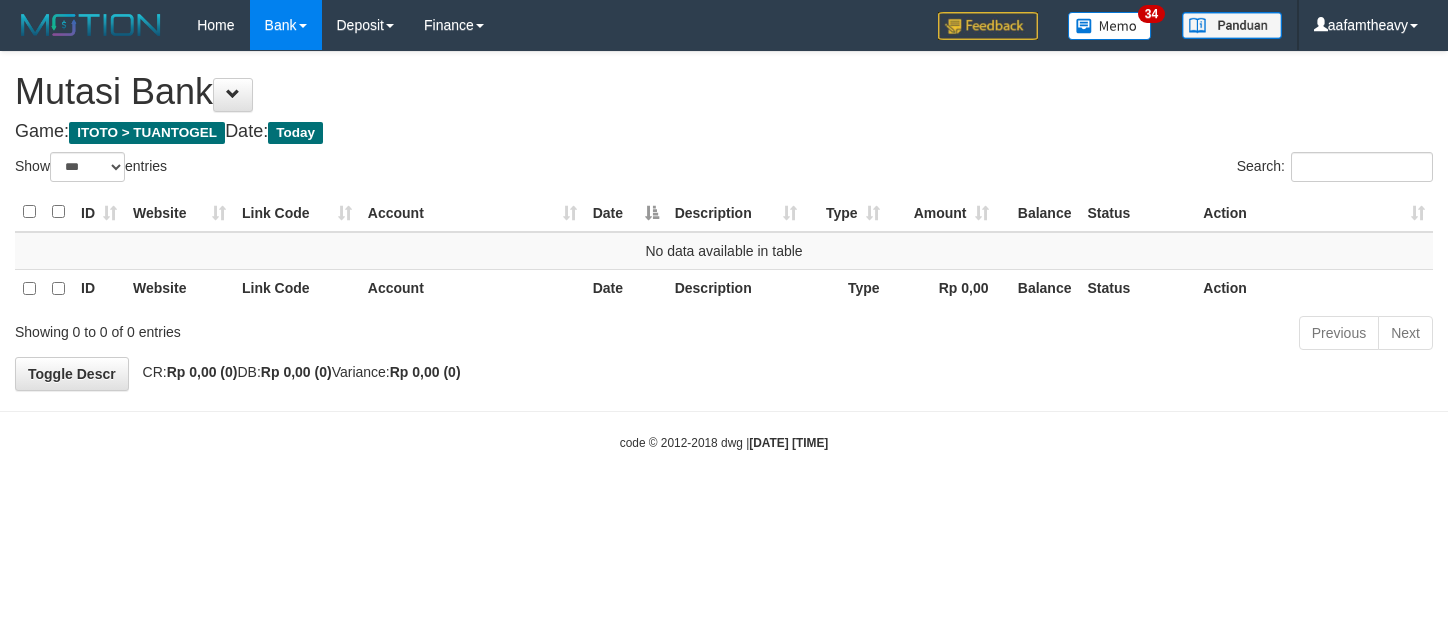 select on "***" 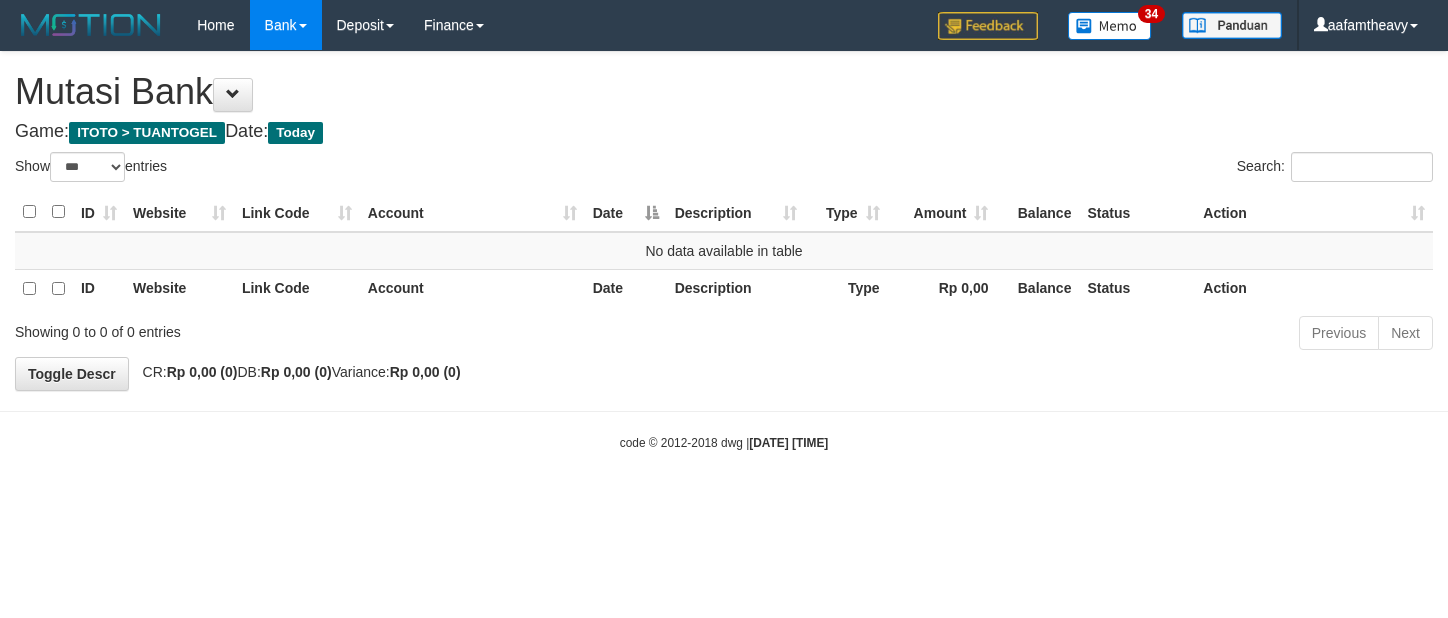 scroll, scrollTop: 0, scrollLeft: 0, axis: both 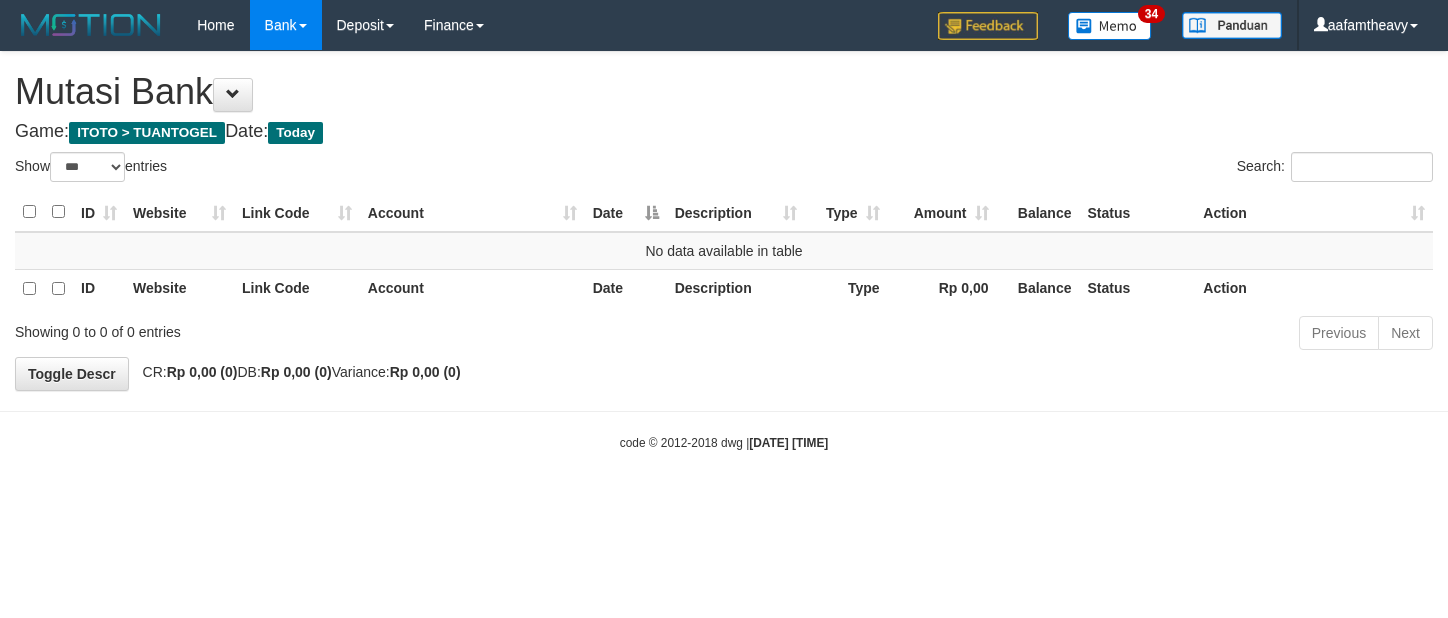 select on "***" 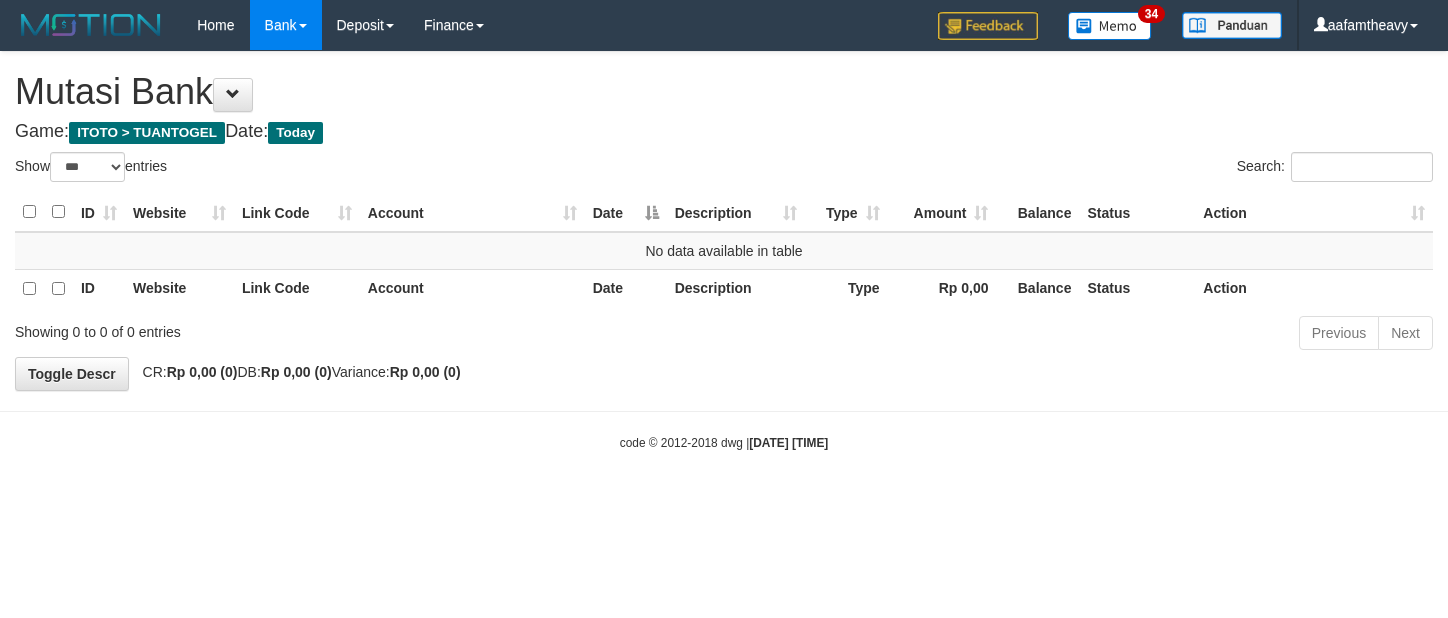scroll, scrollTop: 0, scrollLeft: 0, axis: both 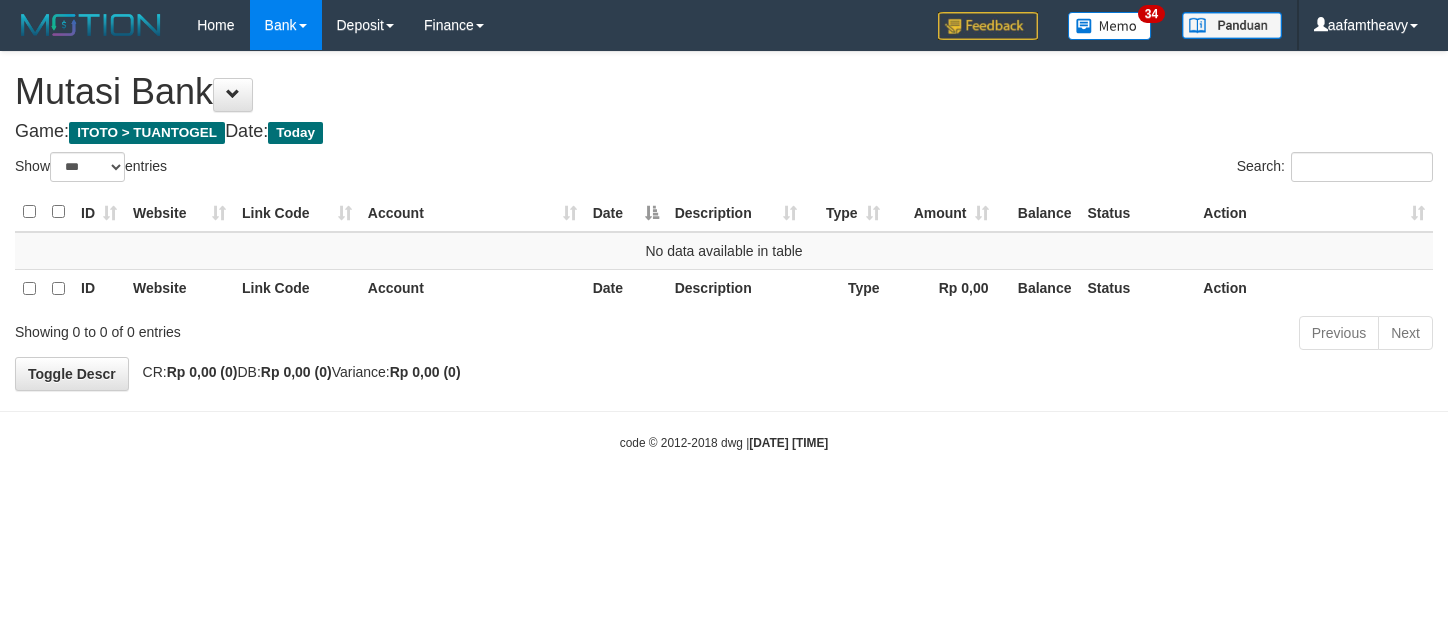 select on "***" 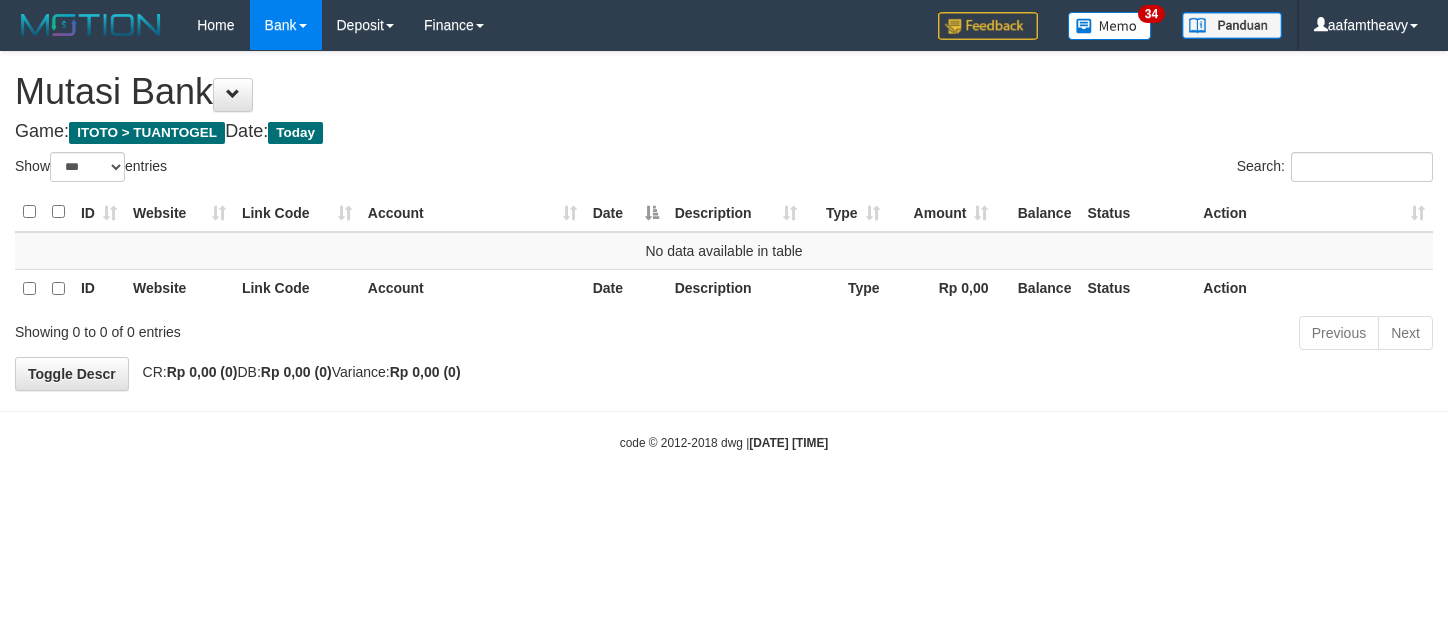 scroll, scrollTop: 0, scrollLeft: 0, axis: both 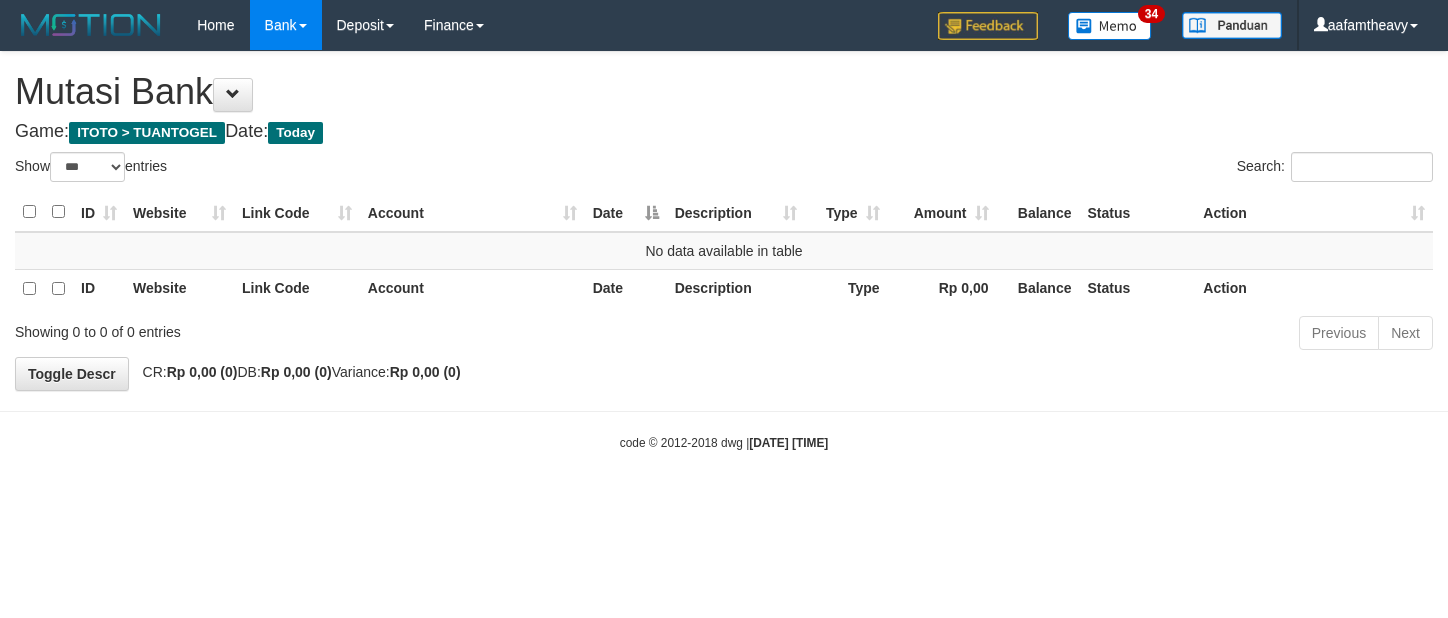 select on "***" 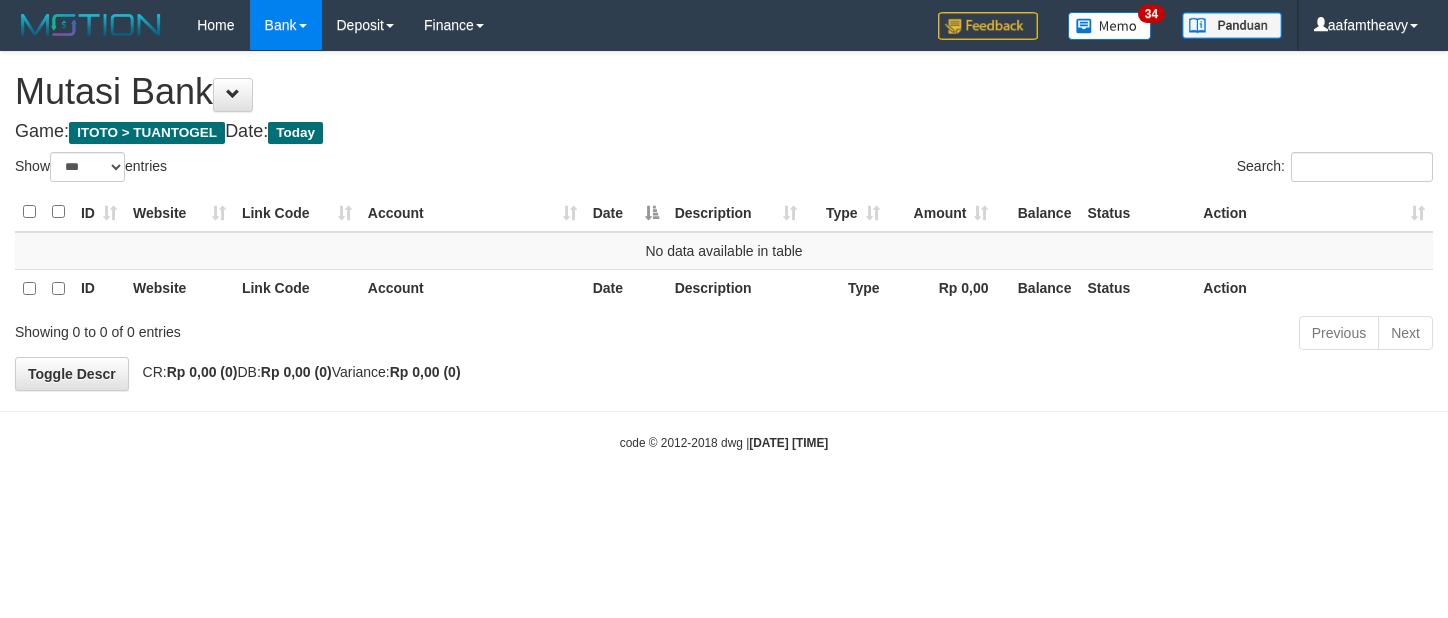 scroll, scrollTop: 0, scrollLeft: 0, axis: both 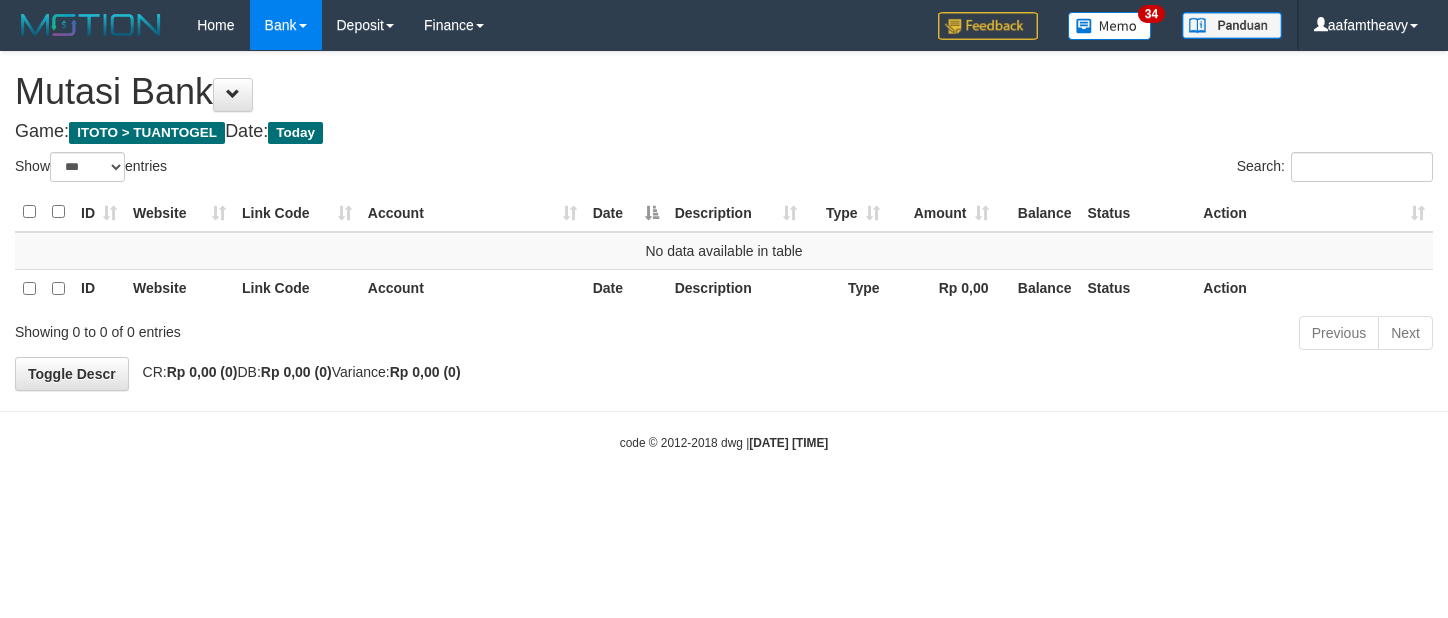 select on "***" 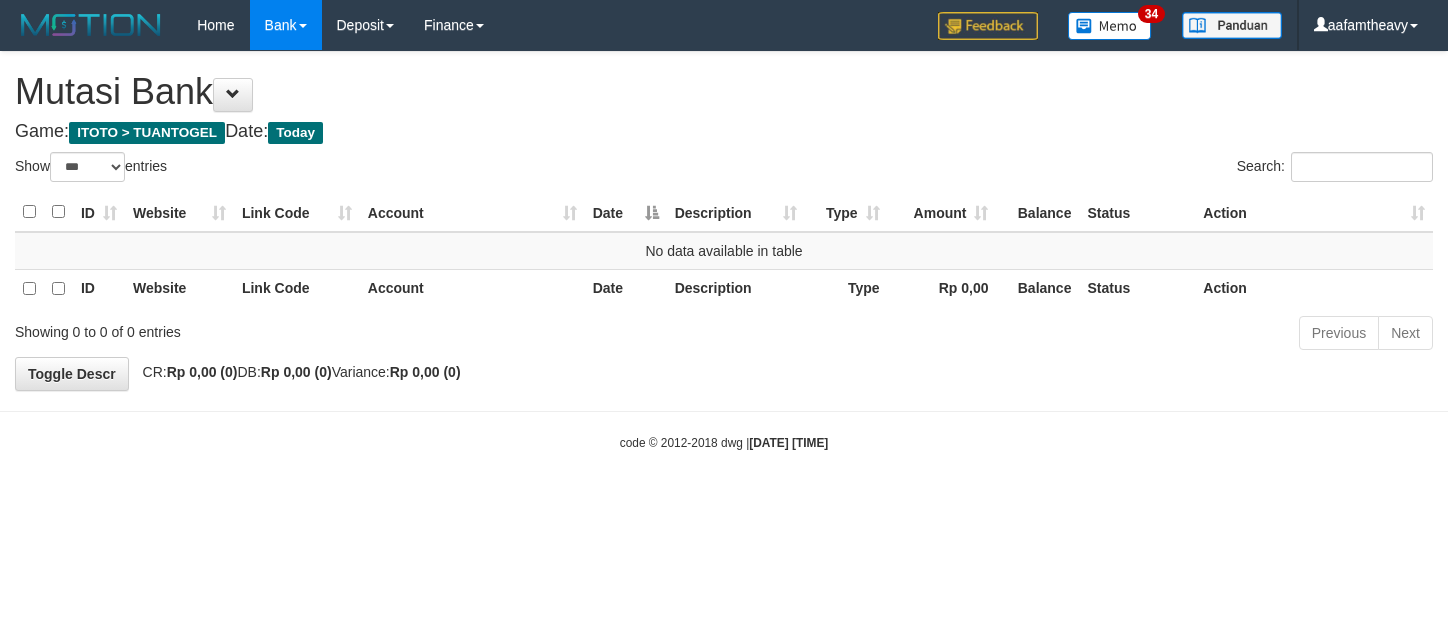 scroll, scrollTop: 0, scrollLeft: 0, axis: both 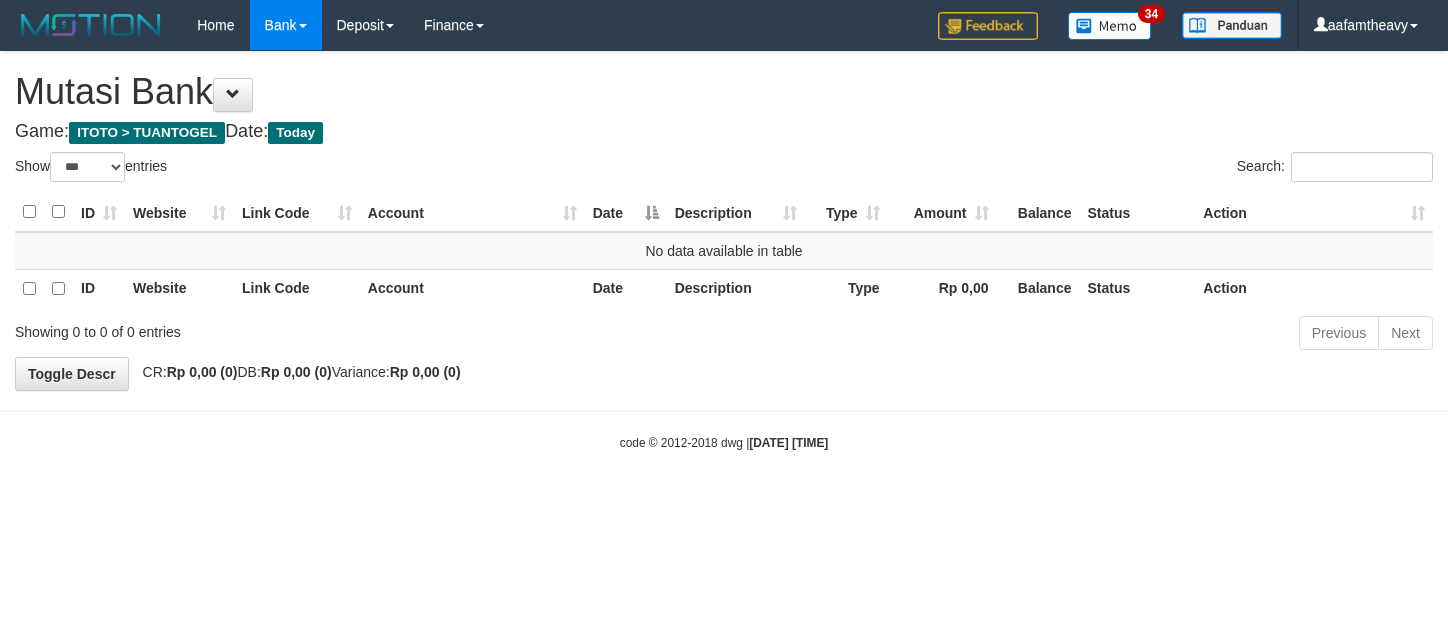 select on "***" 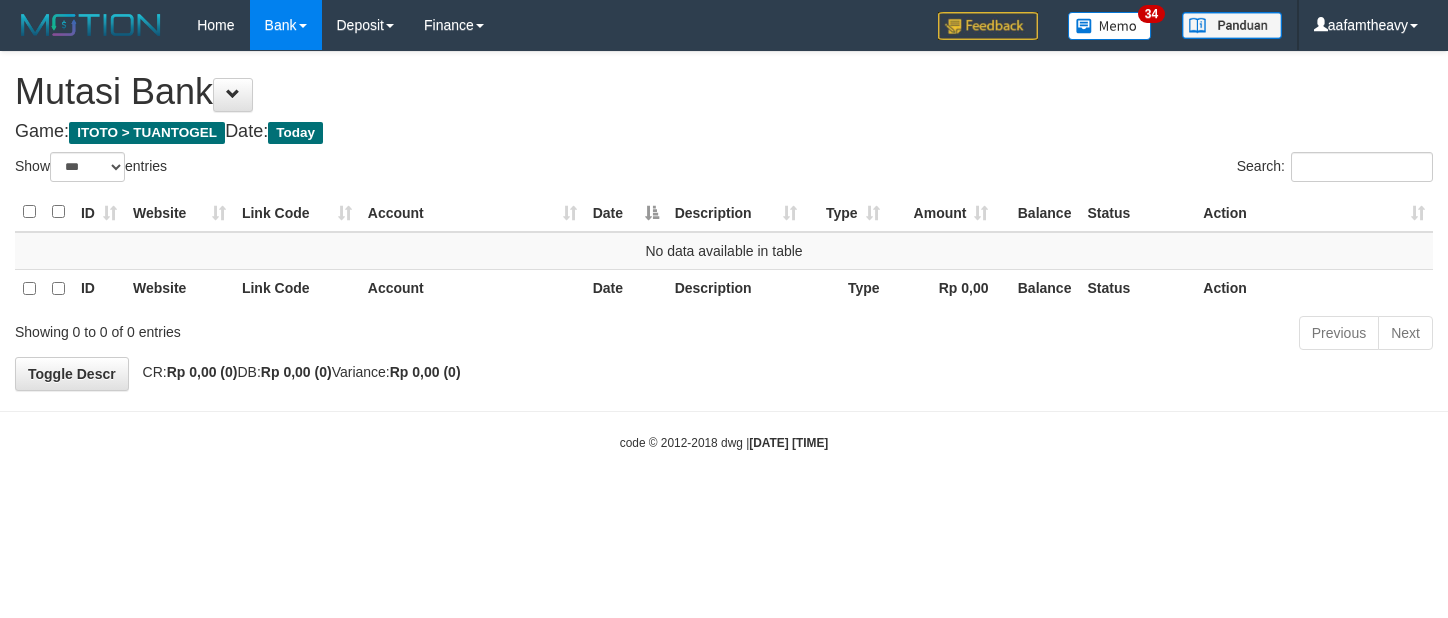scroll, scrollTop: 0, scrollLeft: 0, axis: both 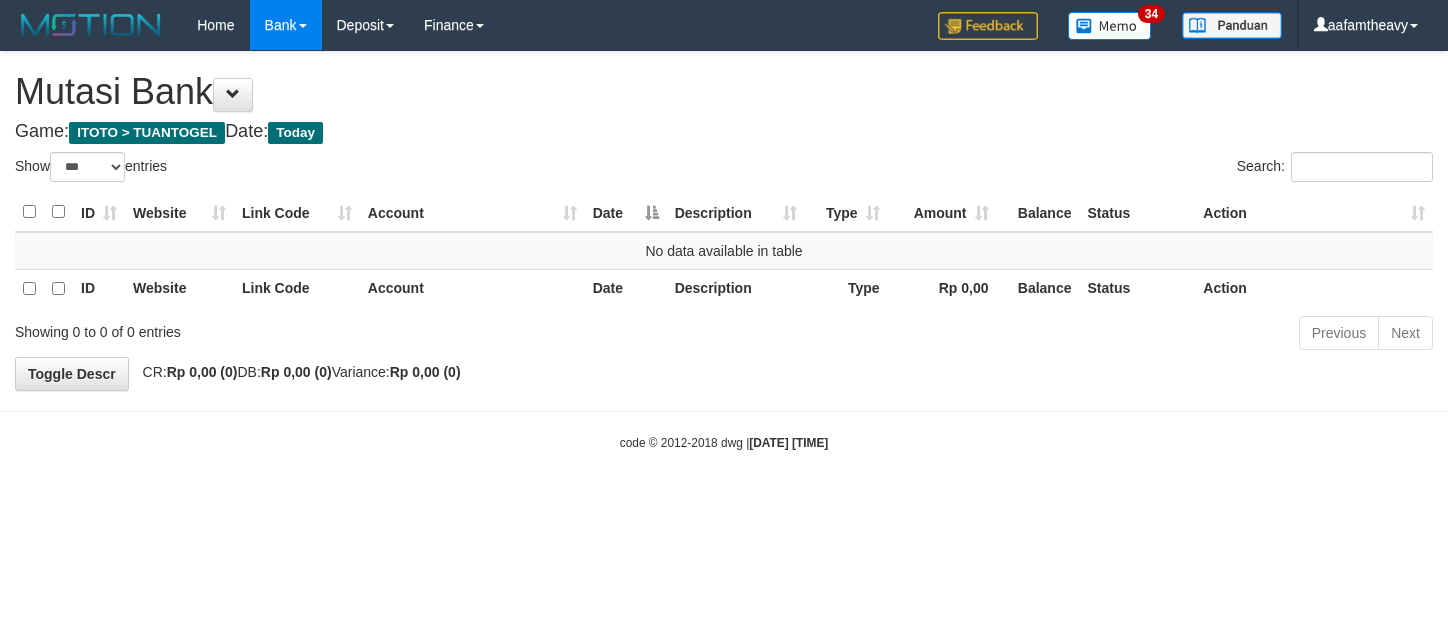 select on "***" 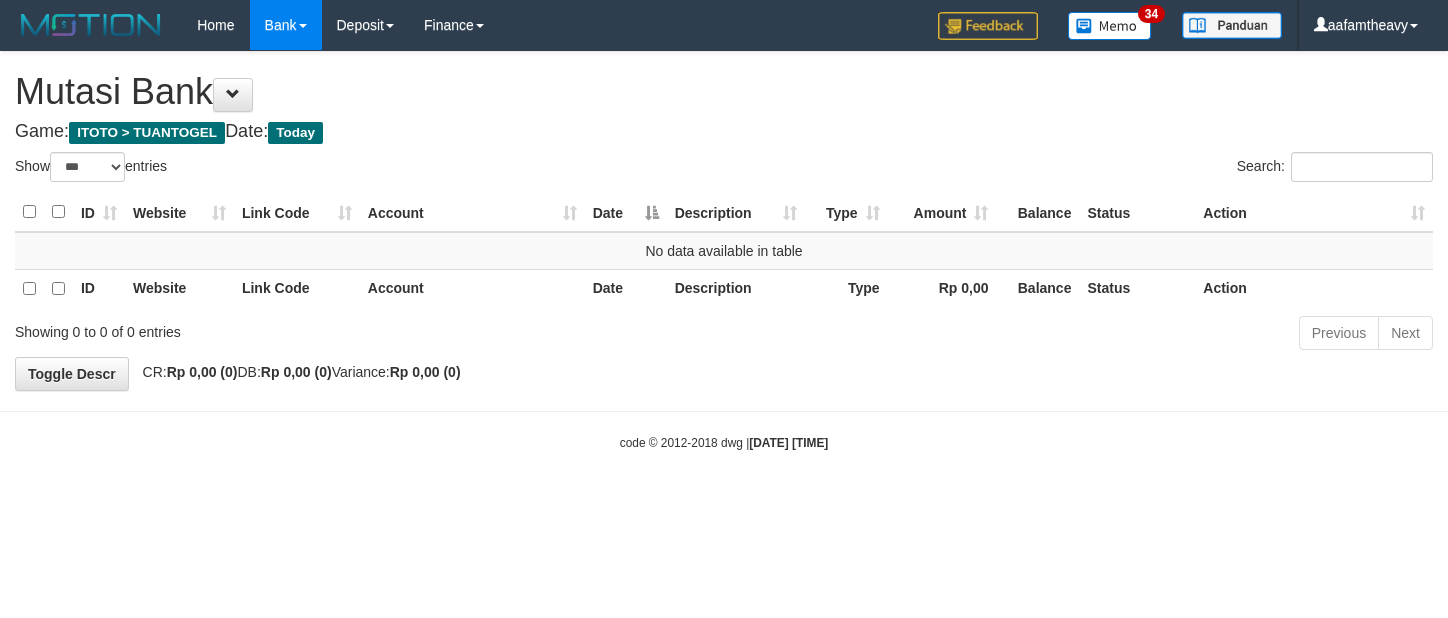 scroll, scrollTop: 0, scrollLeft: 0, axis: both 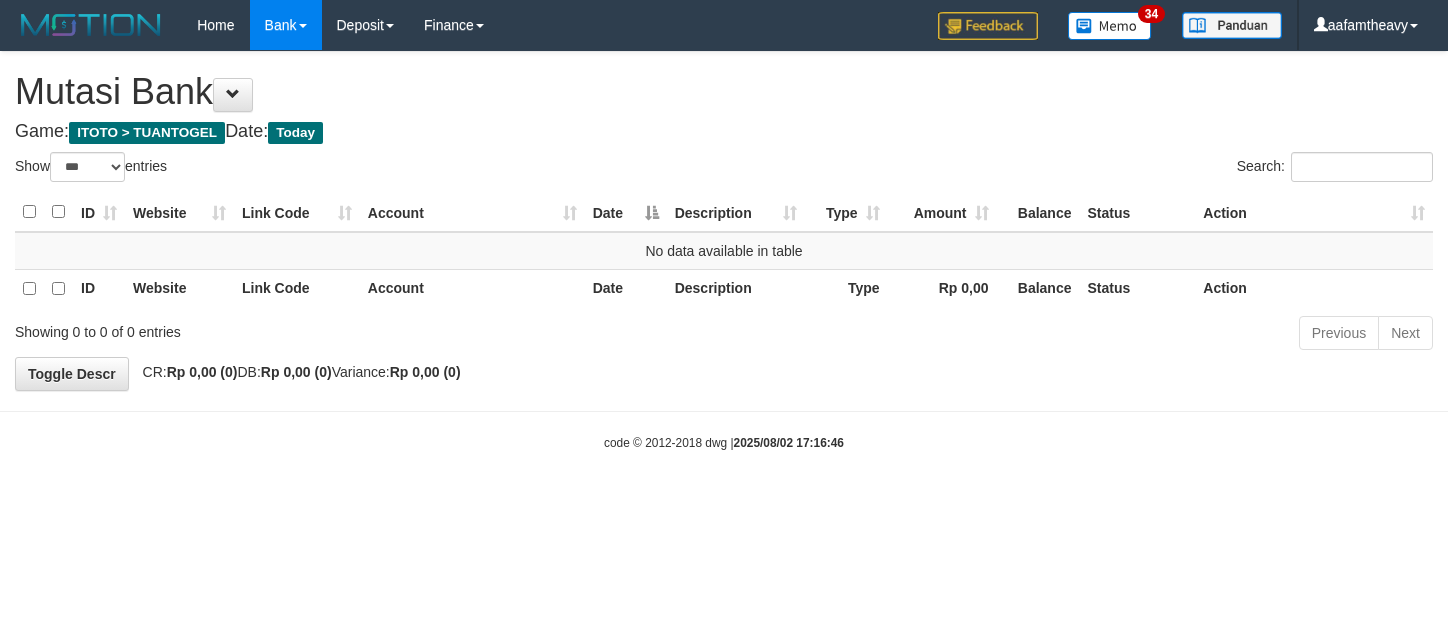 select on "***" 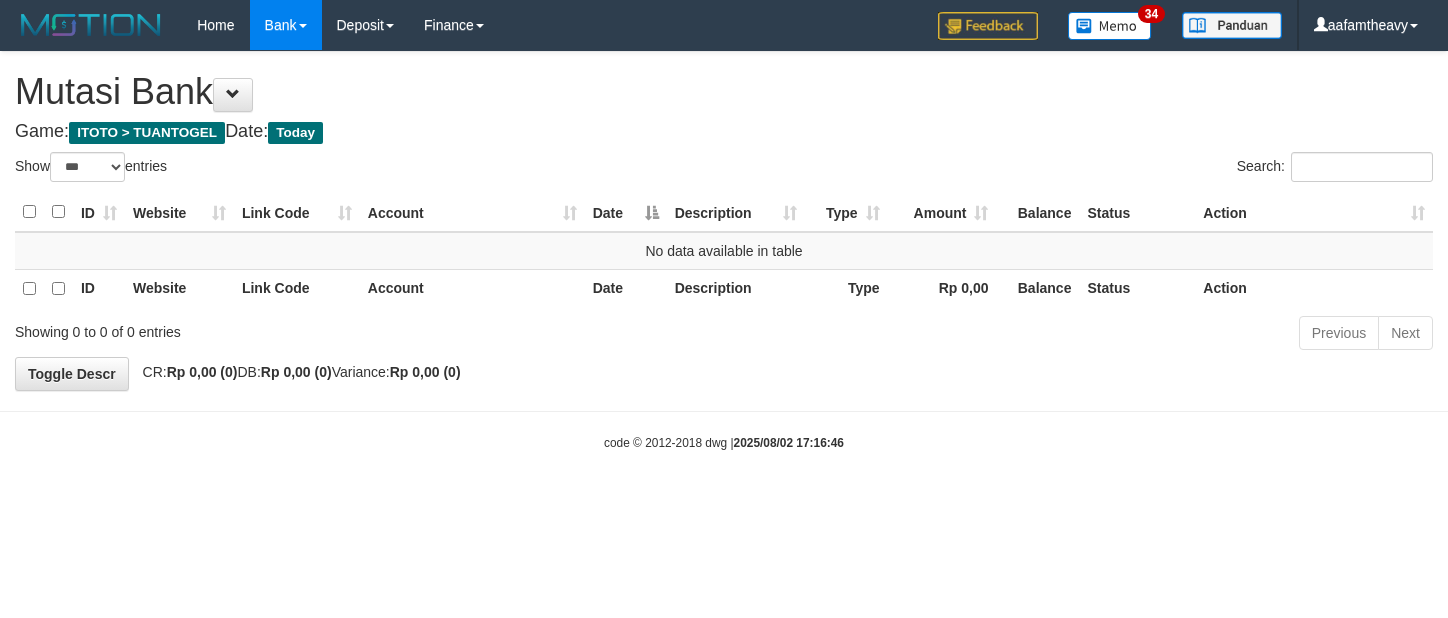 scroll, scrollTop: 0, scrollLeft: 0, axis: both 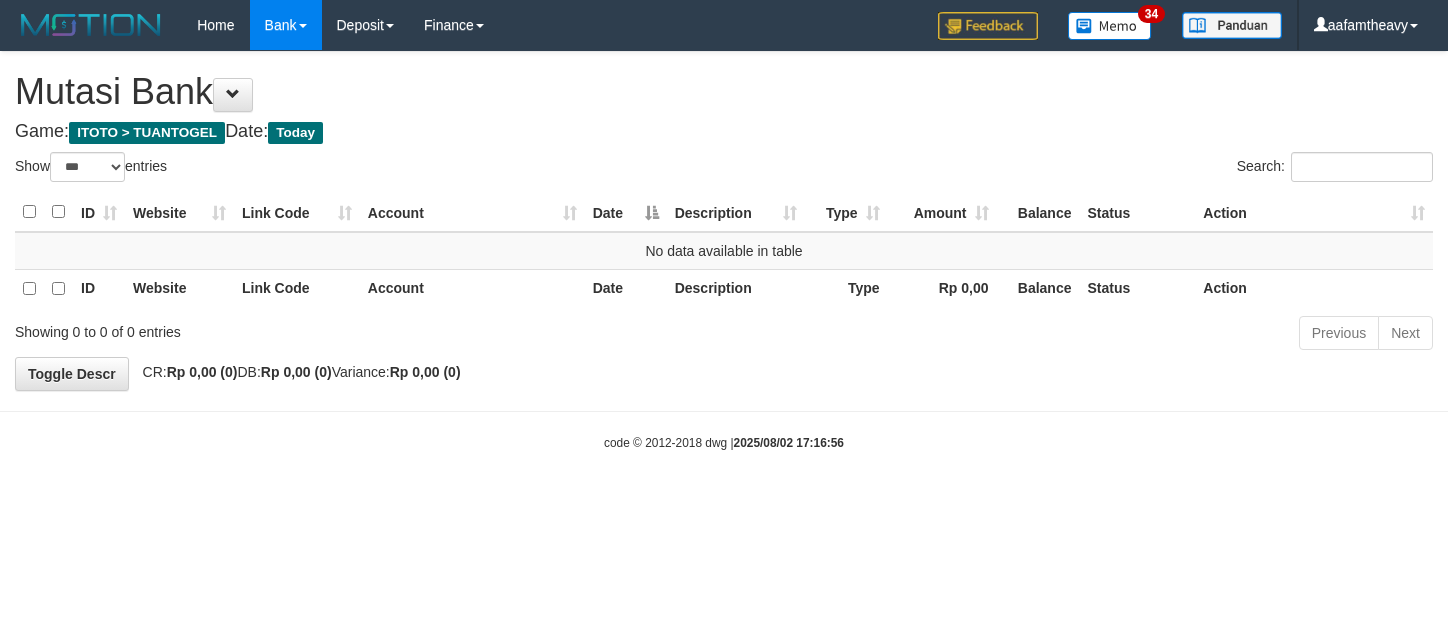 select on "***" 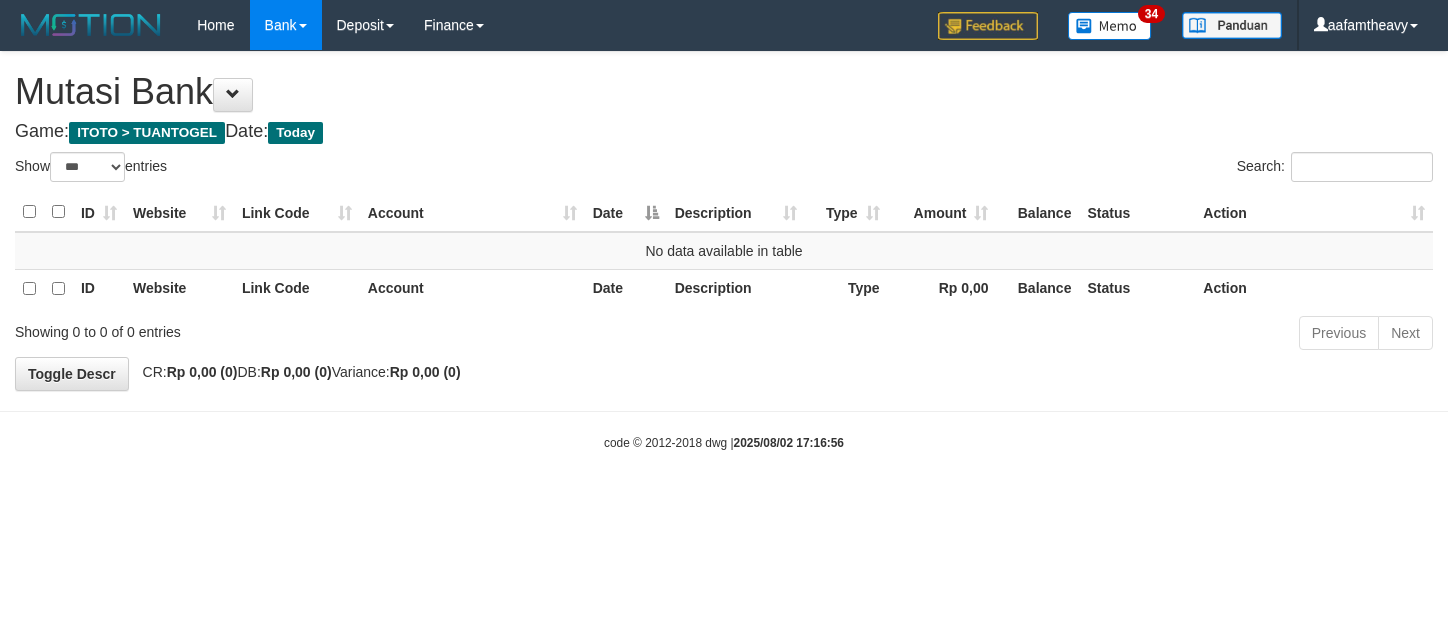 scroll, scrollTop: 0, scrollLeft: 0, axis: both 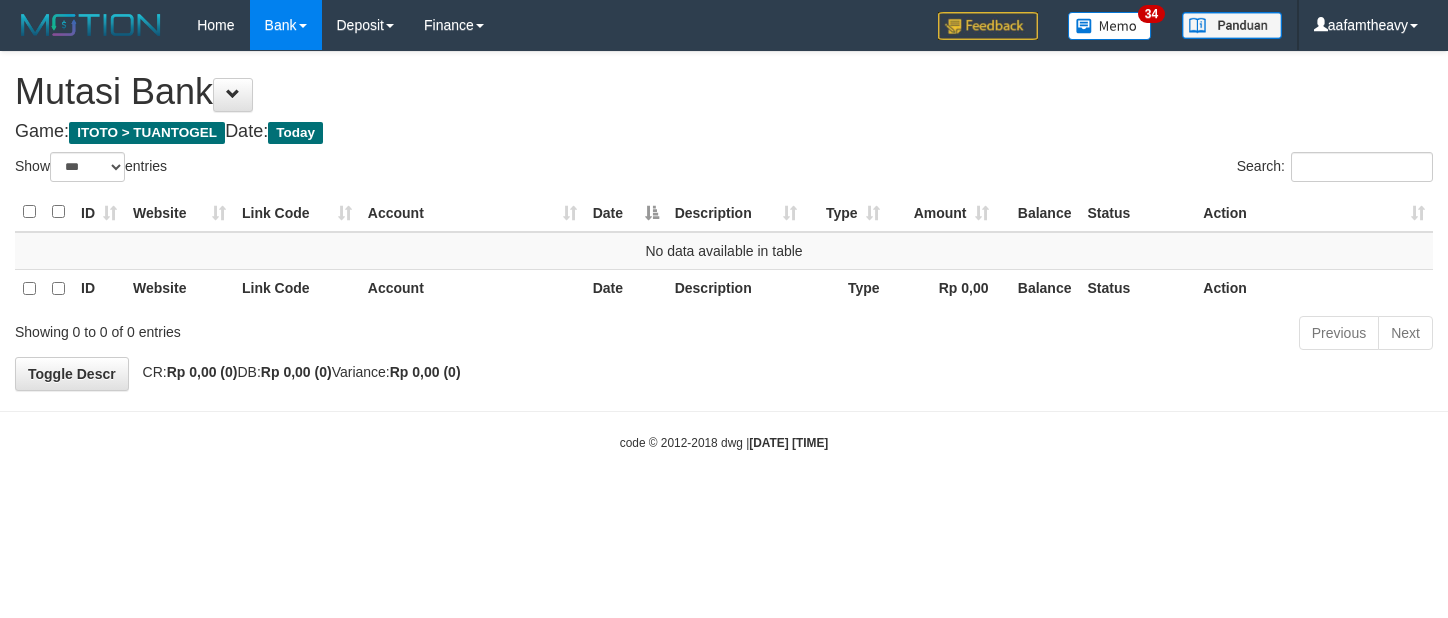 select on "***" 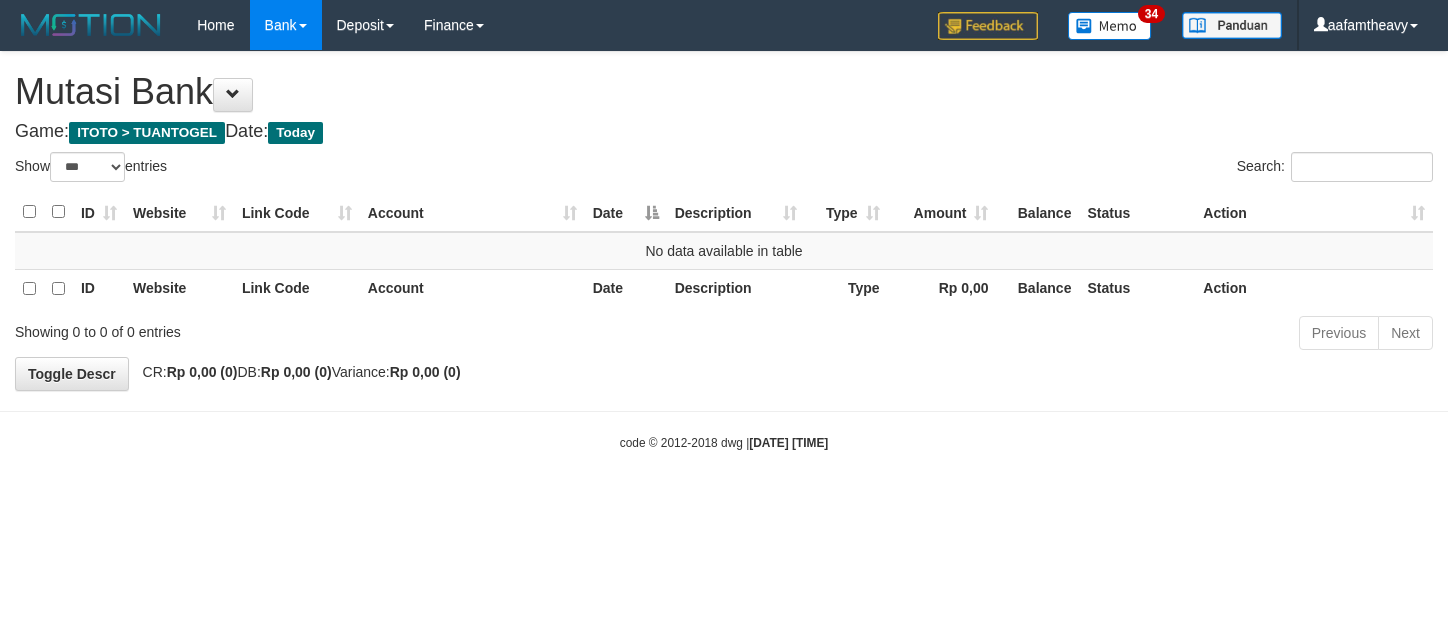 scroll, scrollTop: 0, scrollLeft: 0, axis: both 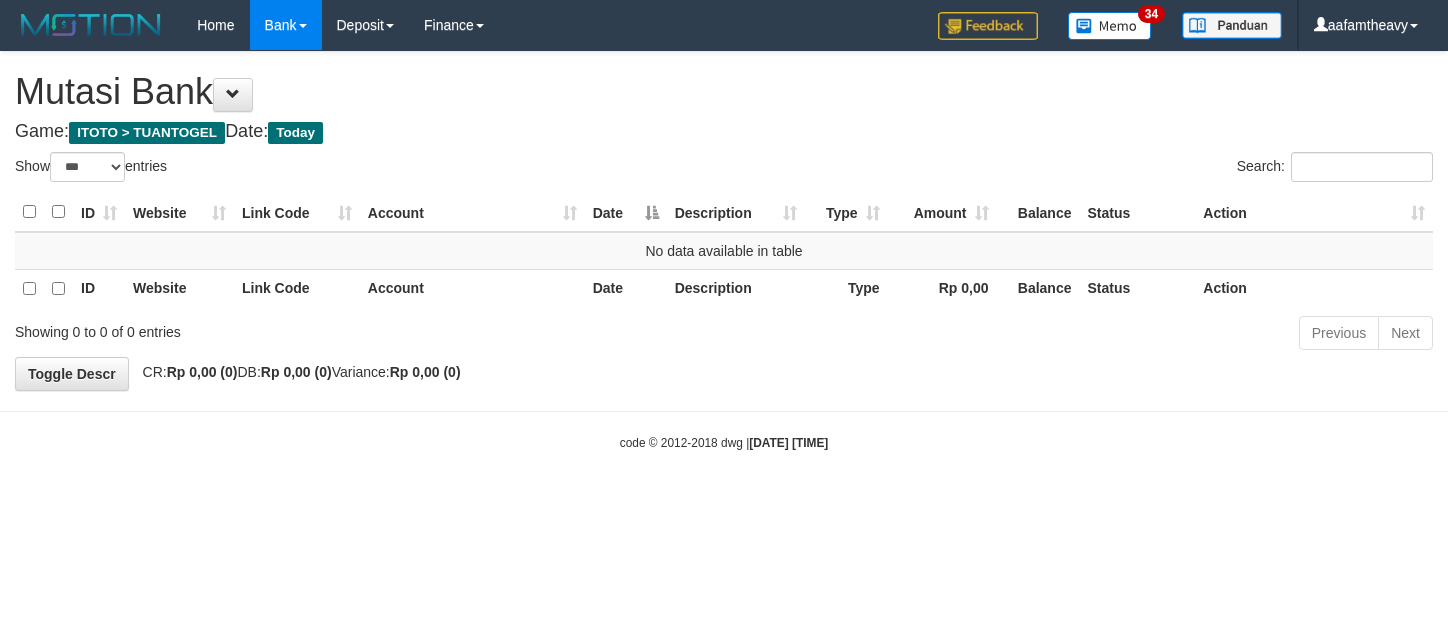 select on "***" 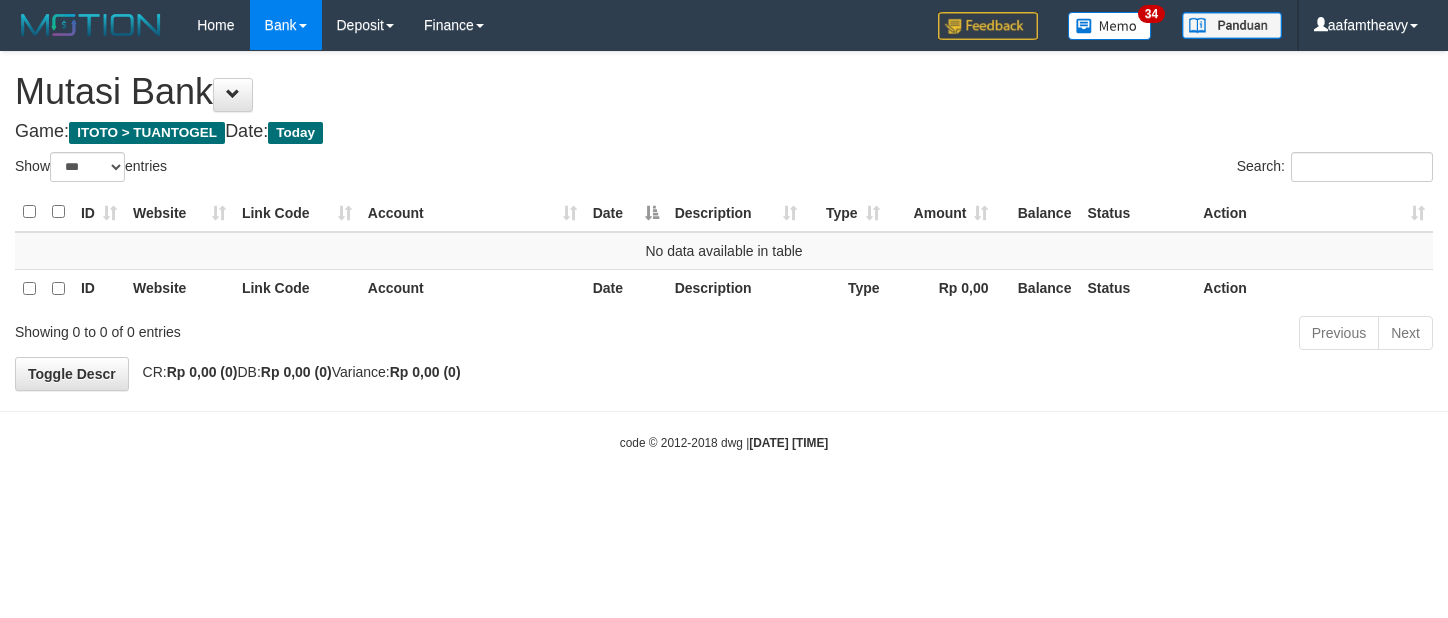 scroll, scrollTop: 0, scrollLeft: 0, axis: both 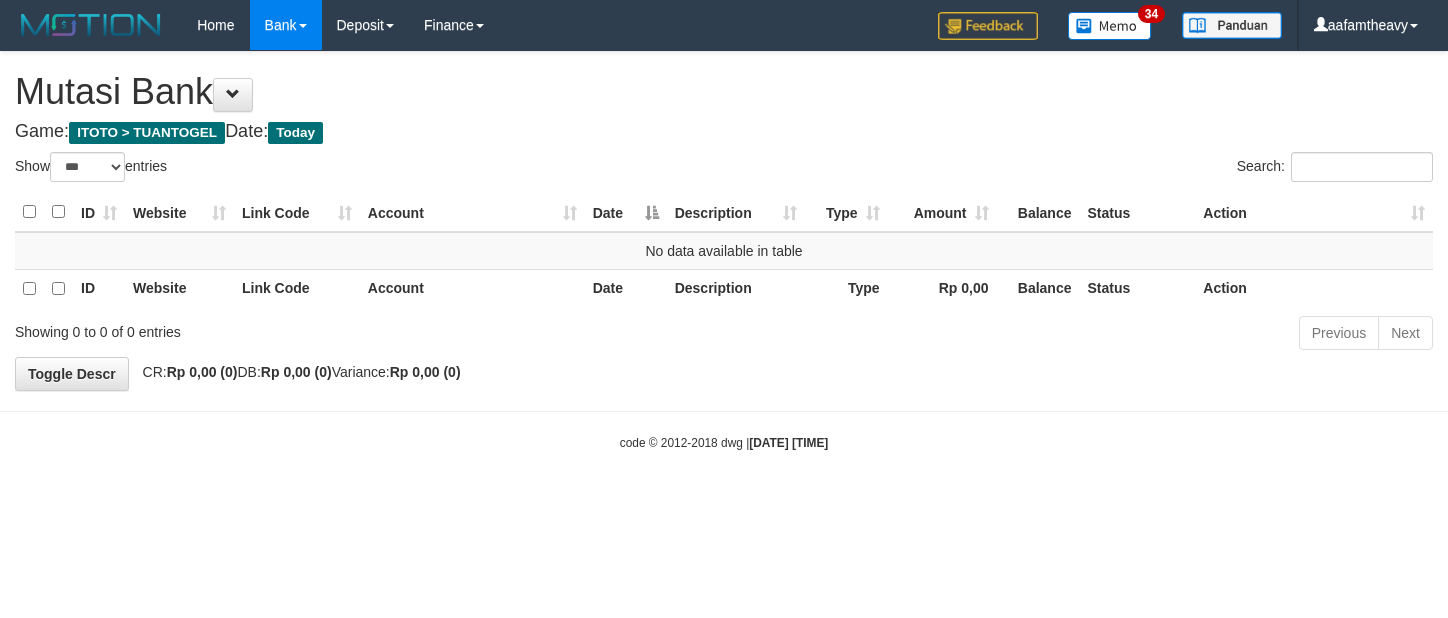 select on "***" 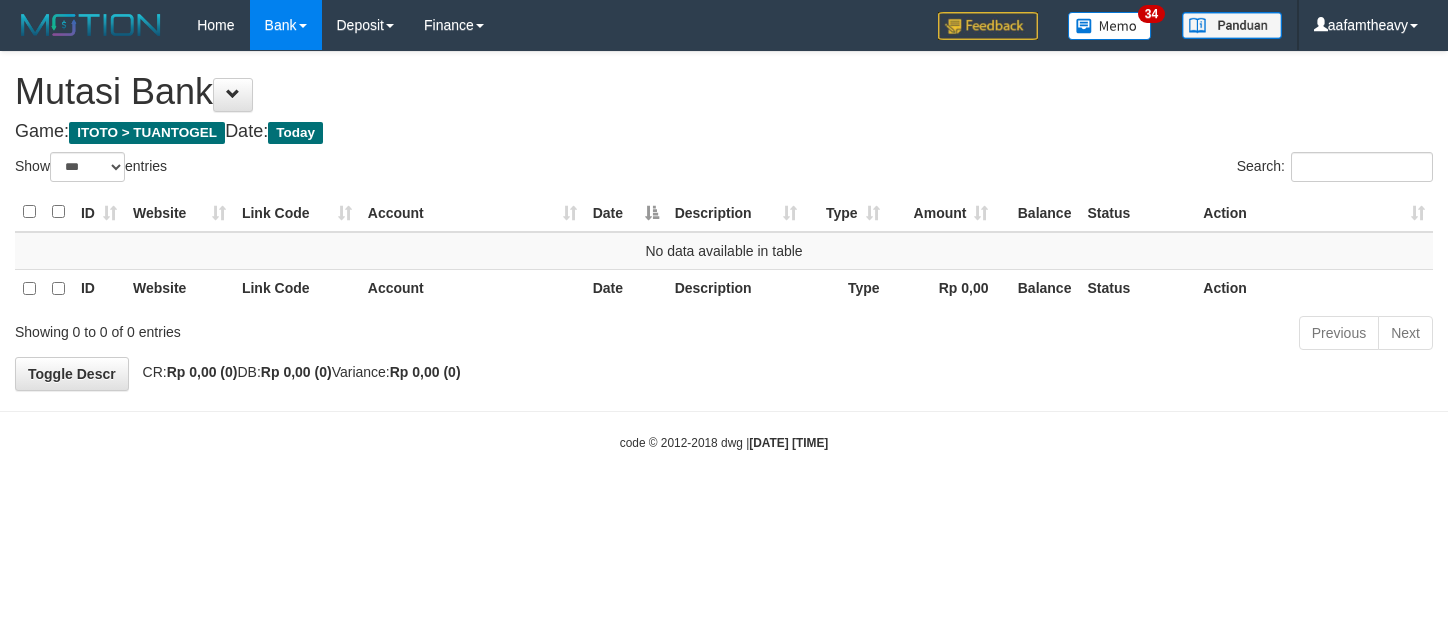 scroll, scrollTop: 0, scrollLeft: 0, axis: both 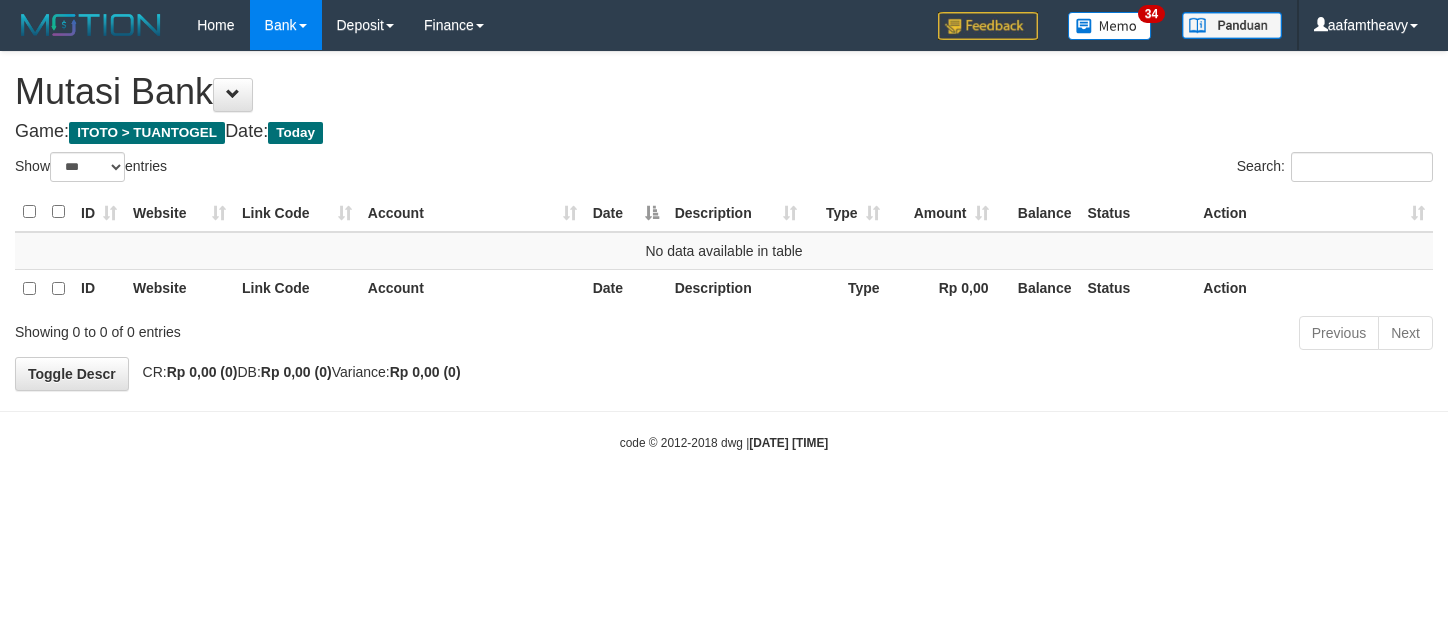 select on "***" 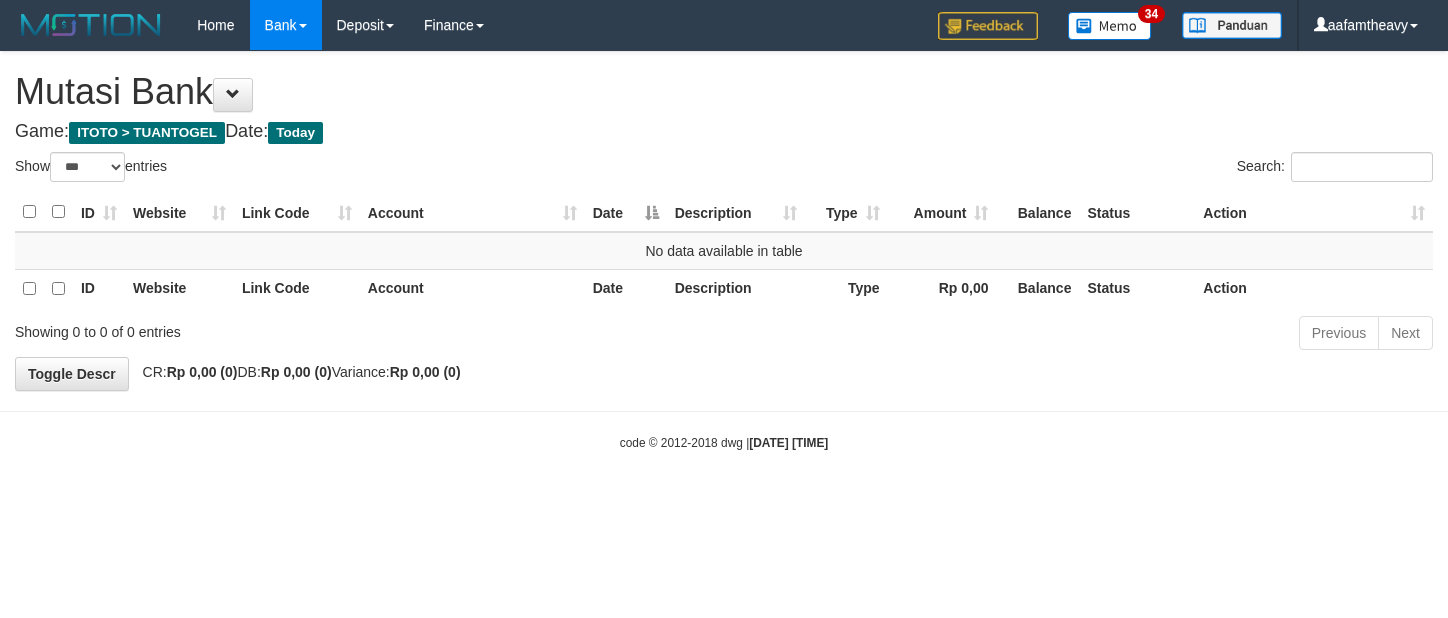 scroll, scrollTop: 0, scrollLeft: 0, axis: both 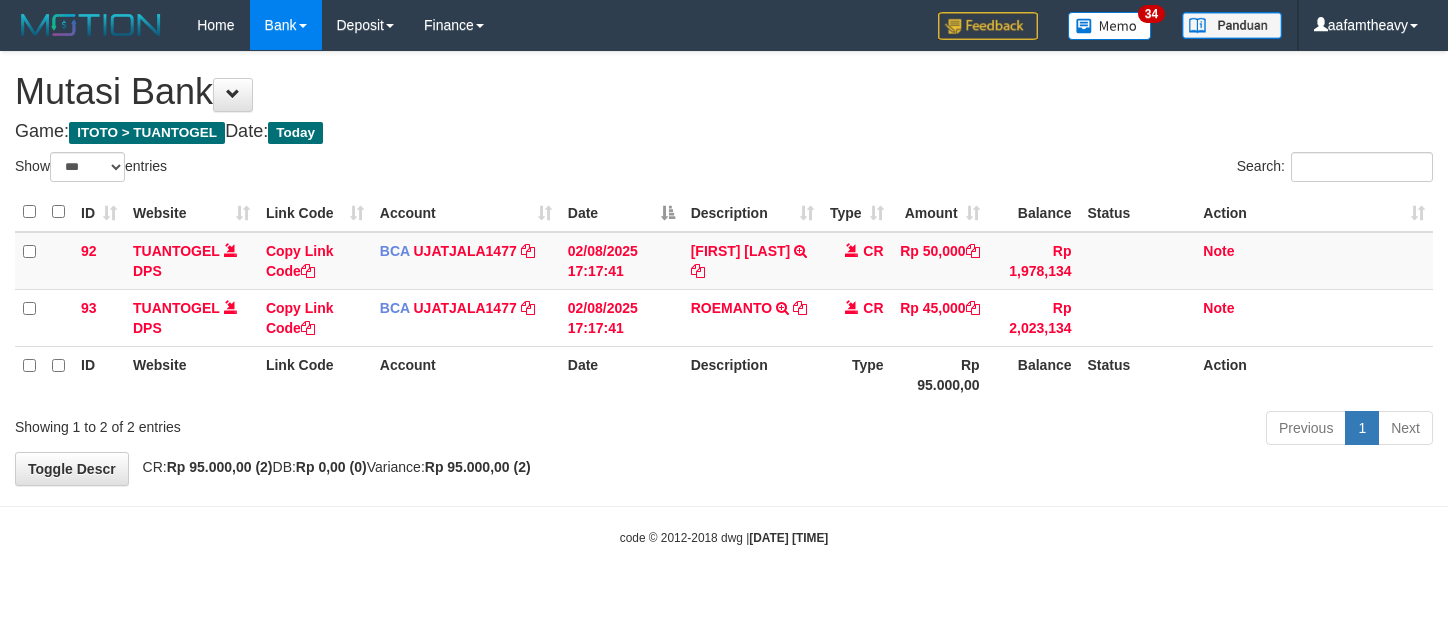 select on "***" 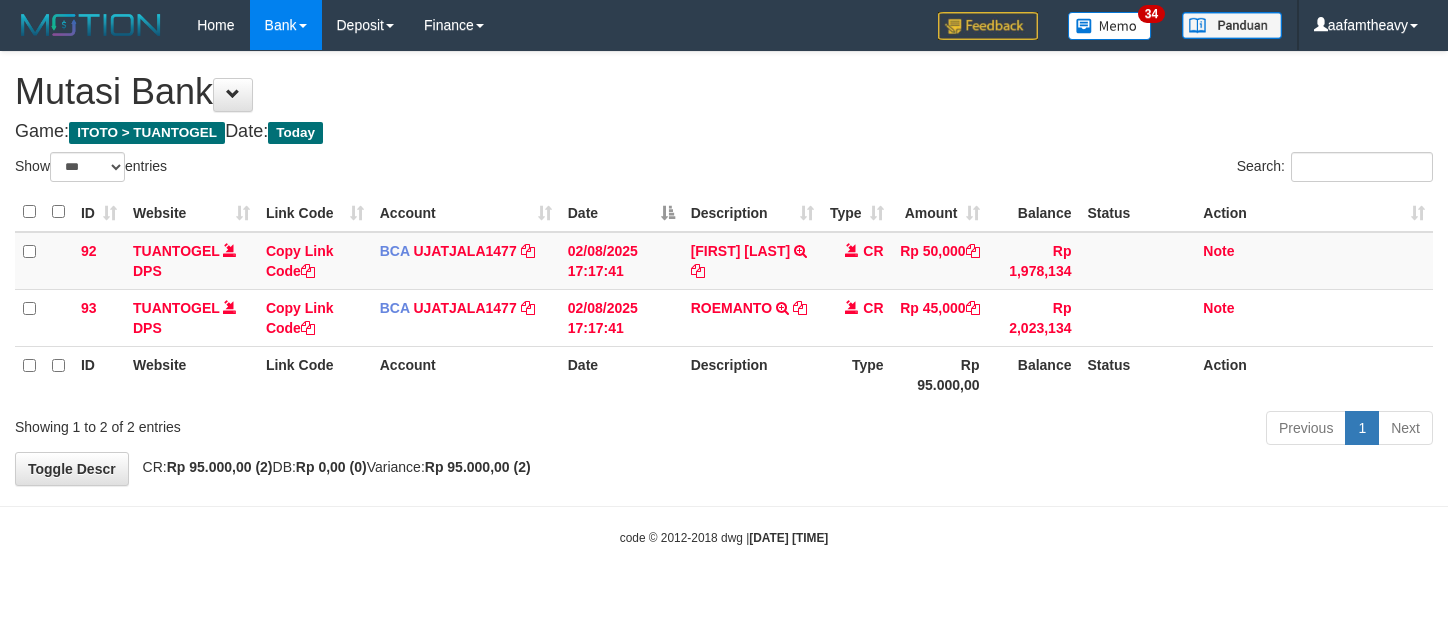 scroll, scrollTop: 0, scrollLeft: 0, axis: both 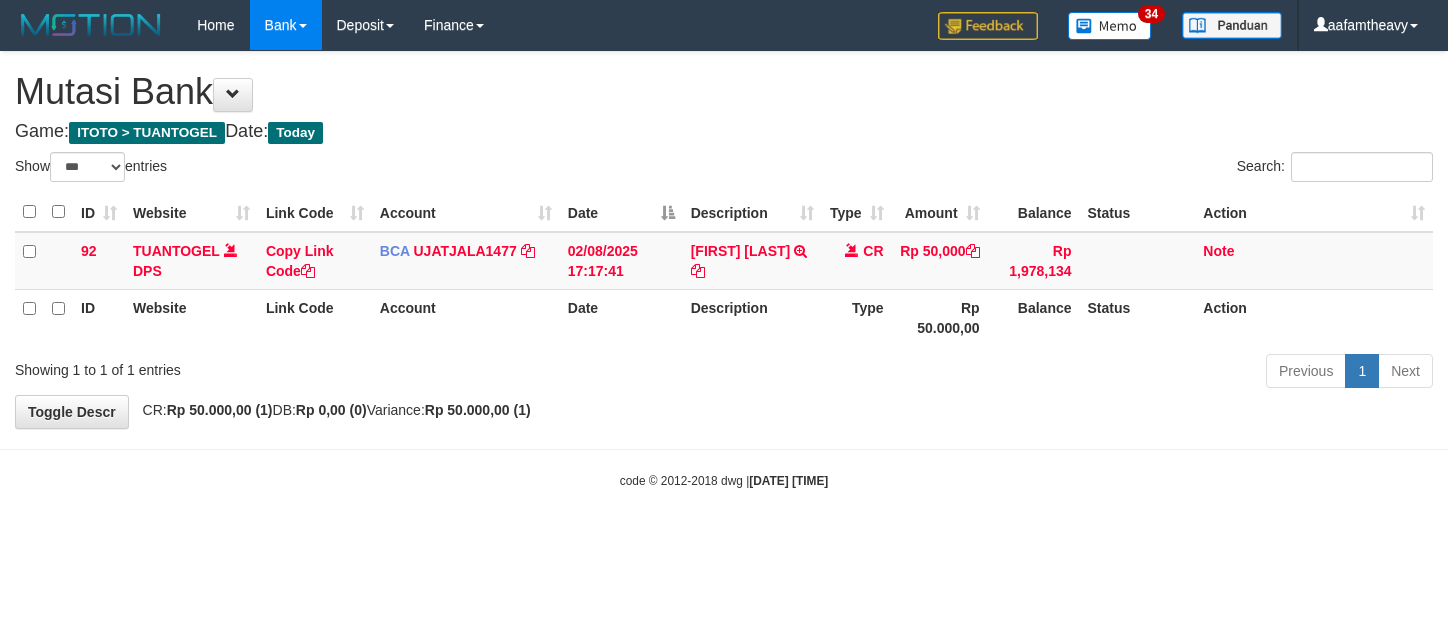 select on "***" 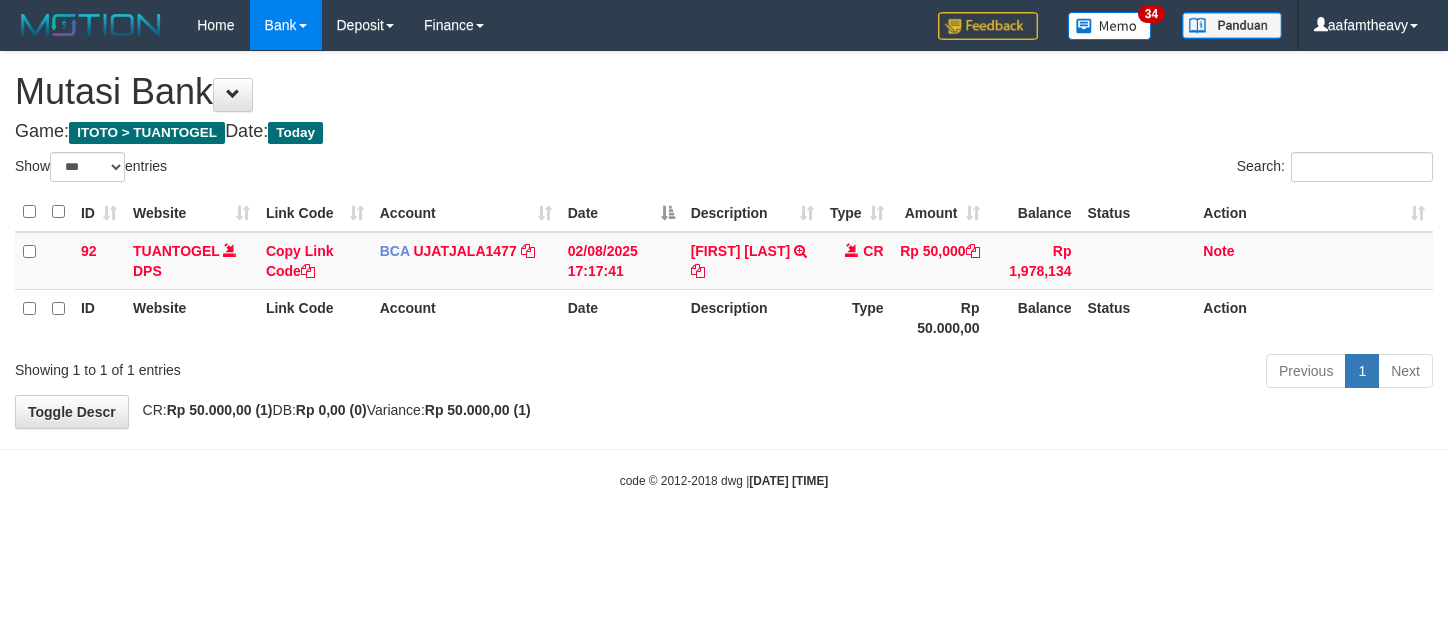 scroll, scrollTop: 0, scrollLeft: 0, axis: both 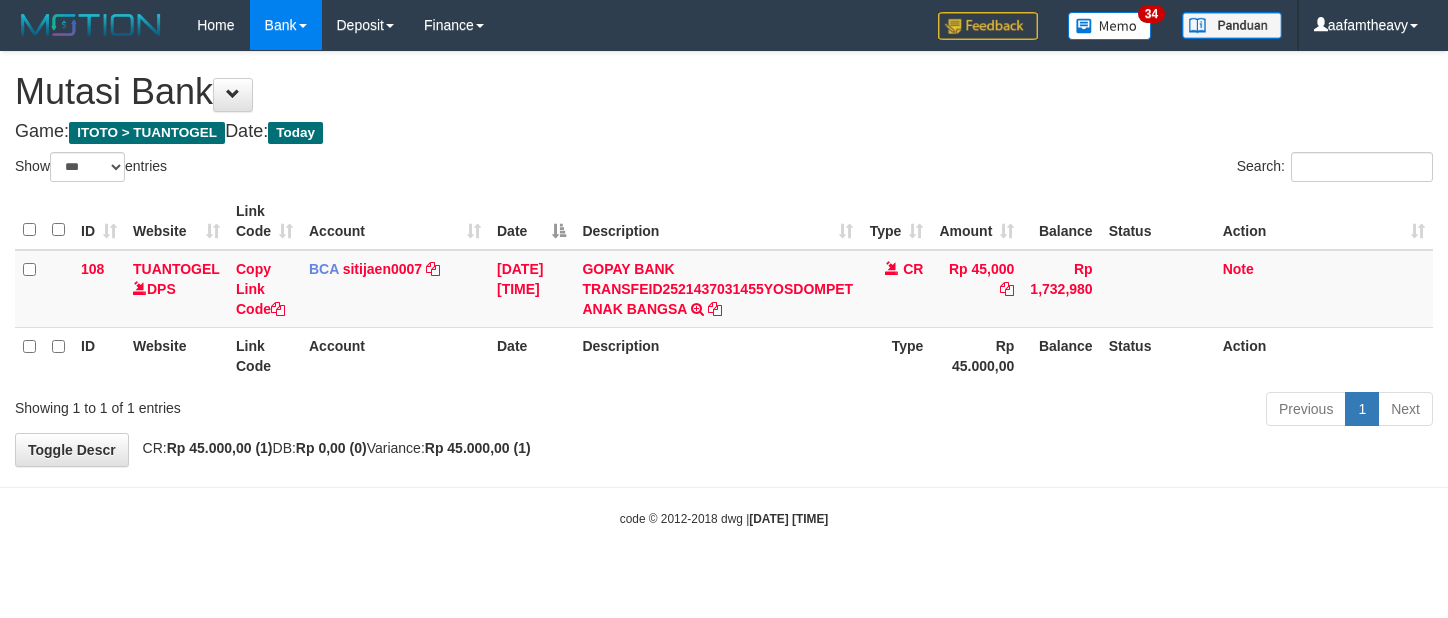 select on "***" 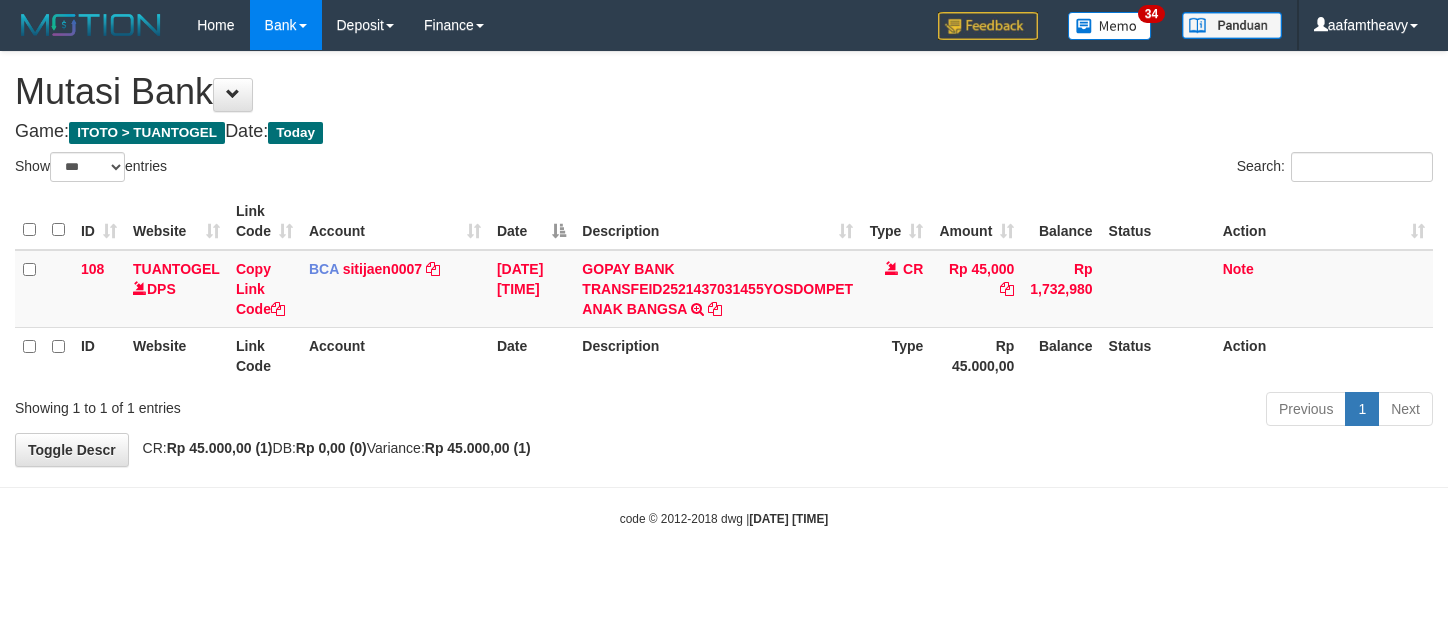 scroll, scrollTop: 0, scrollLeft: 0, axis: both 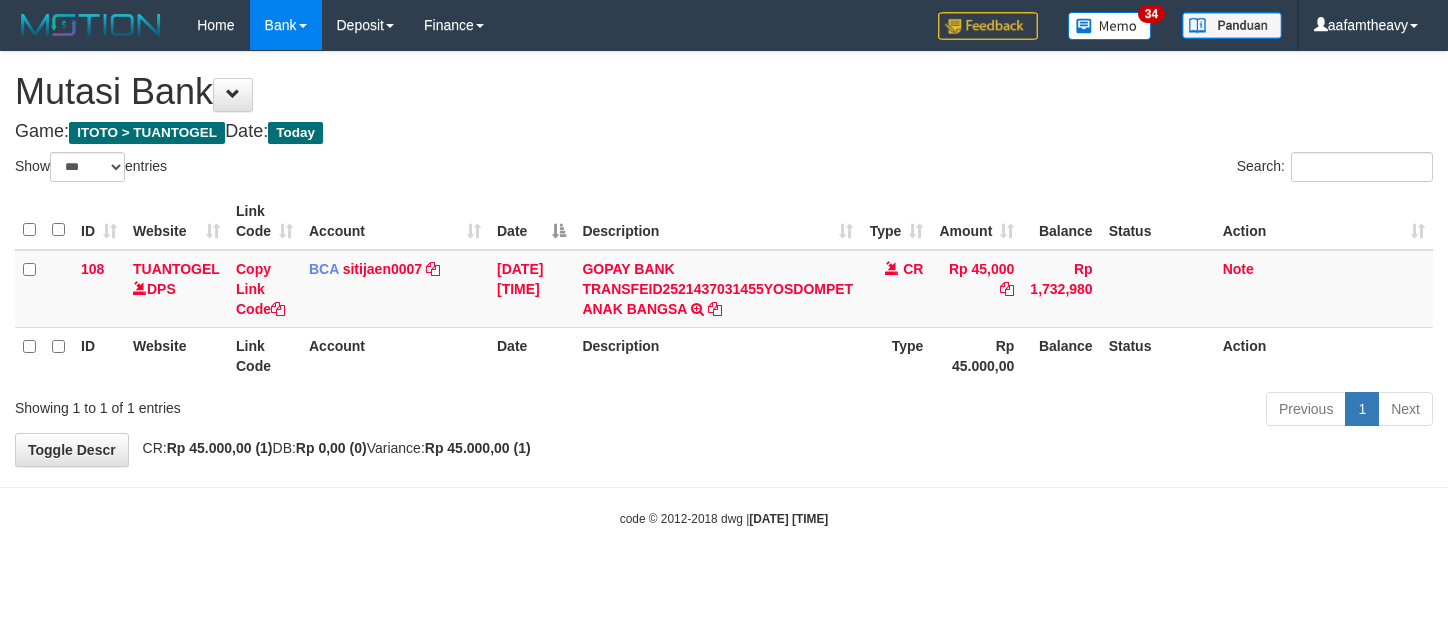 select on "***" 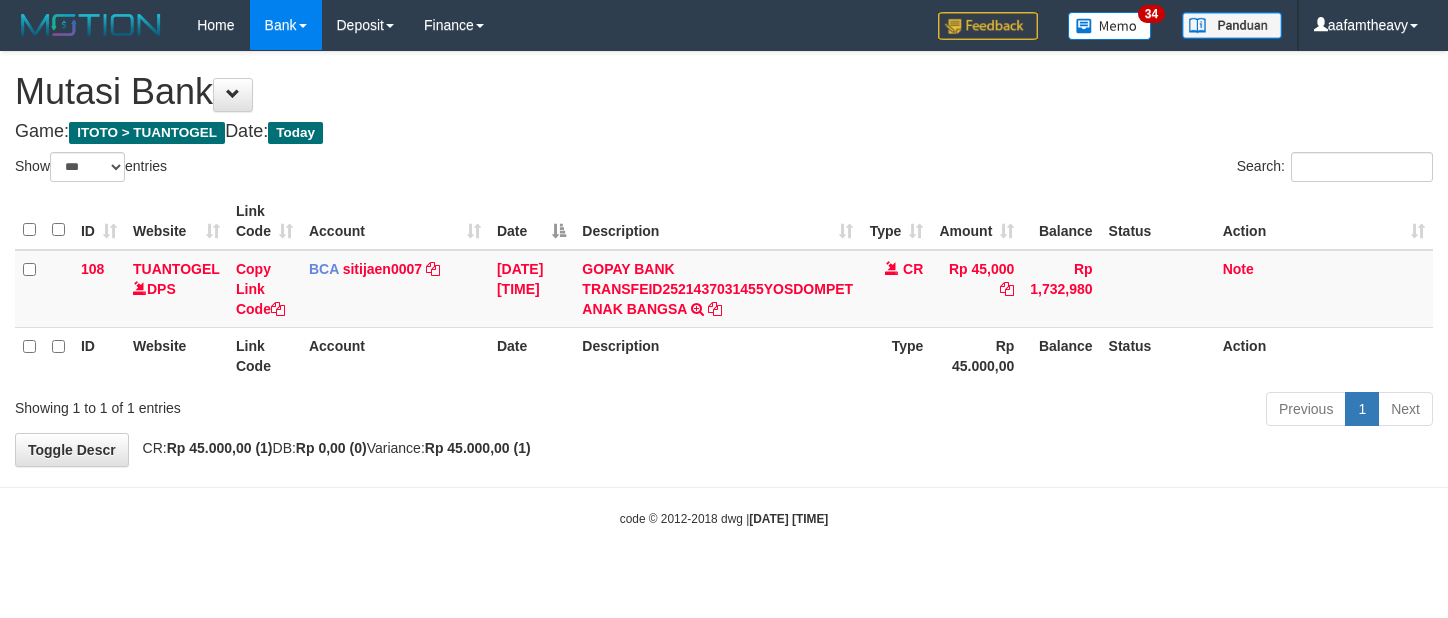 scroll, scrollTop: 0, scrollLeft: 0, axis: both 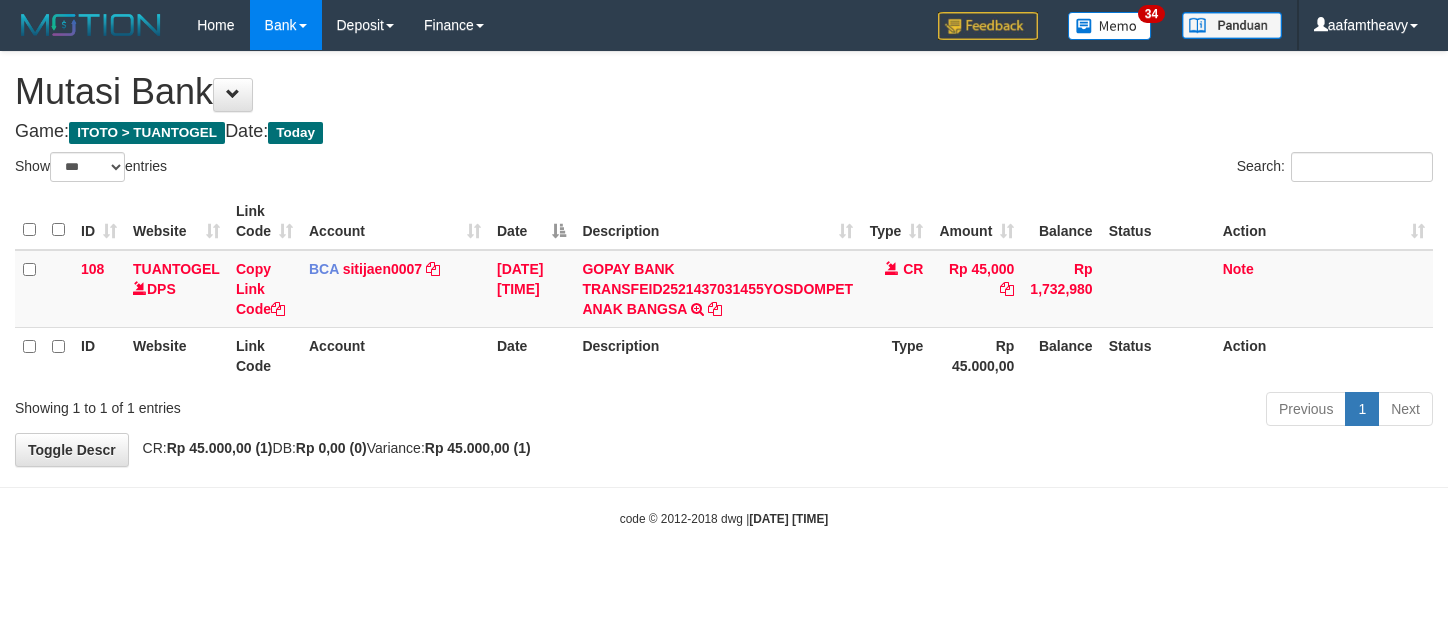 select on "***" 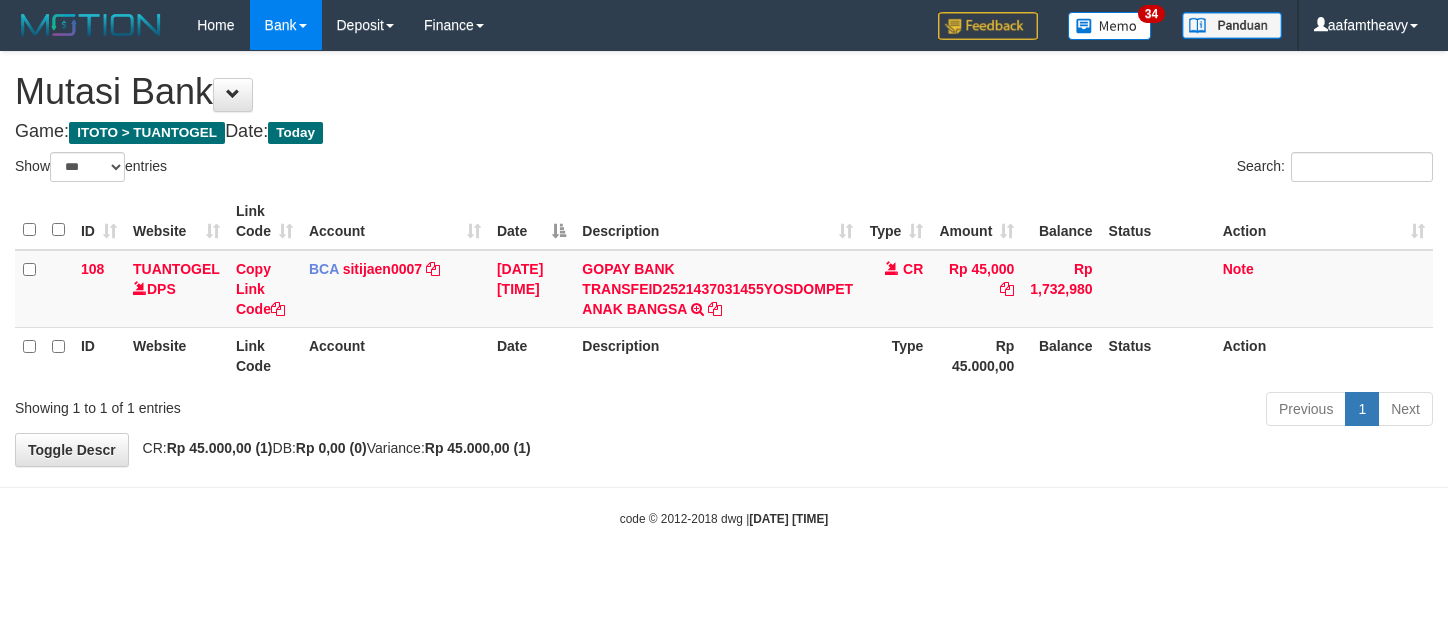 scroll, scrollTop: 0, scrollLeft: 0, axis: both 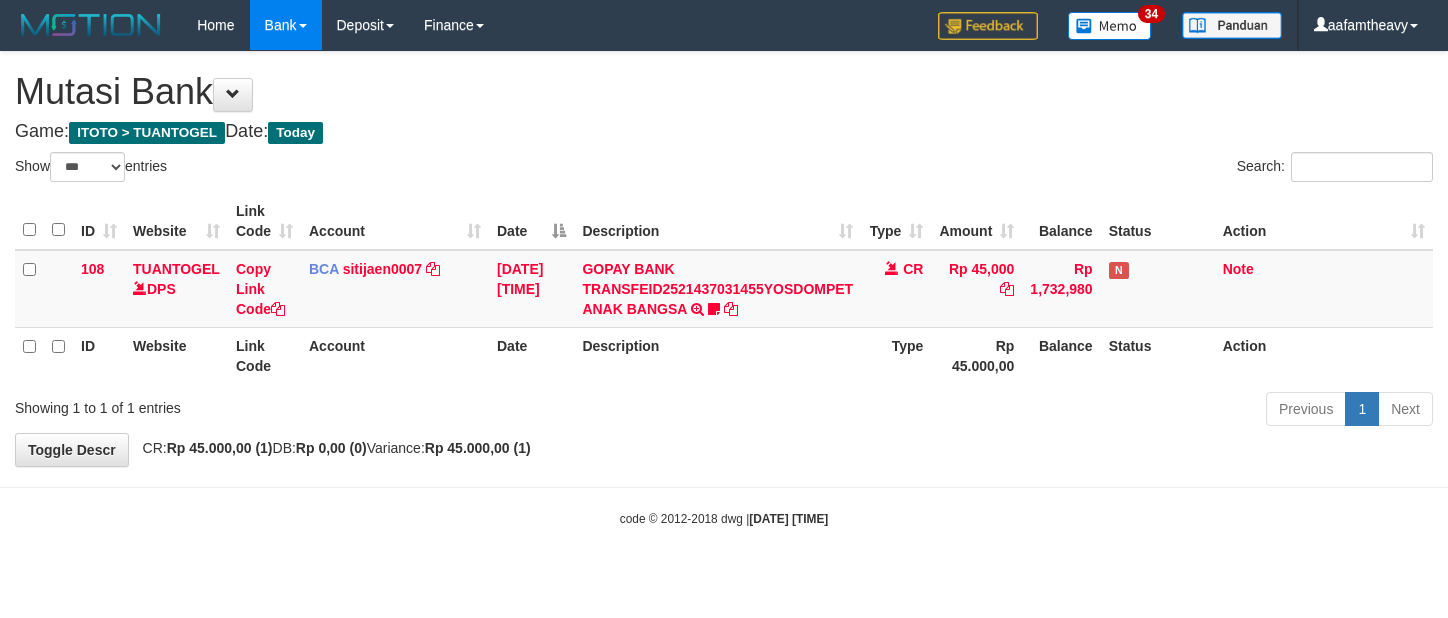 select on "***" 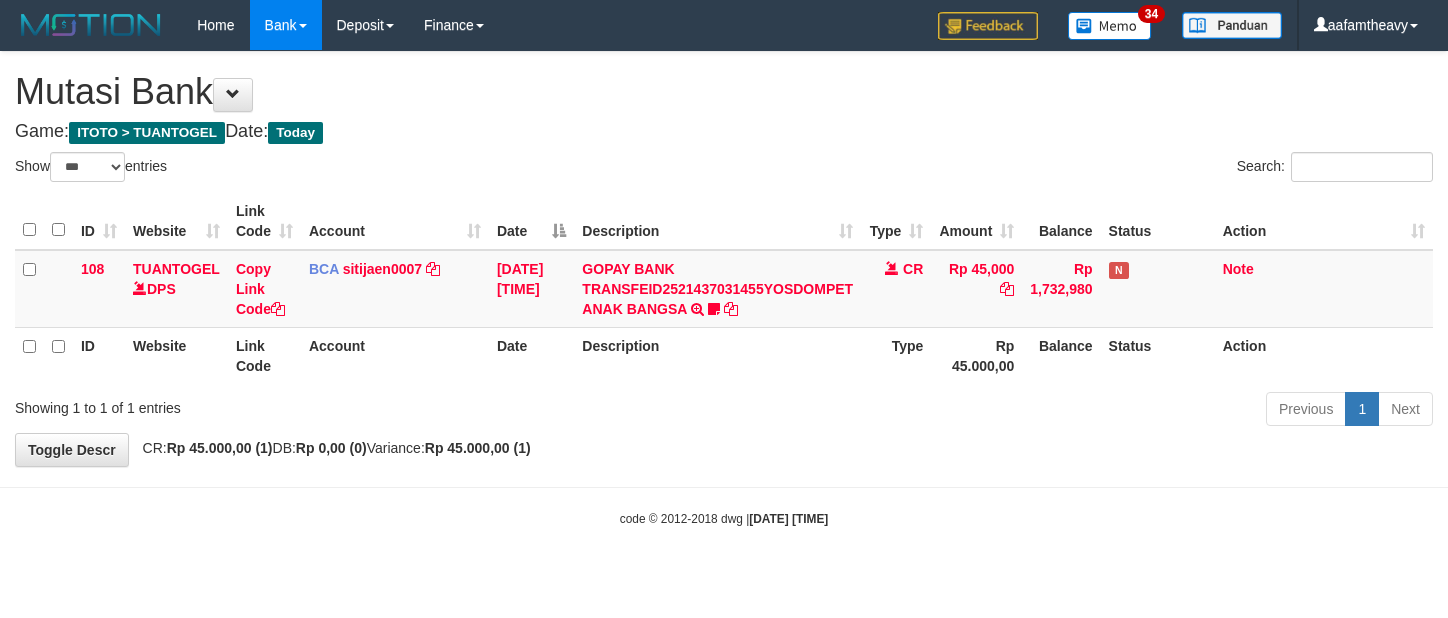 scroll, scrollTop: 0, scrollLeft: 0, axis: both 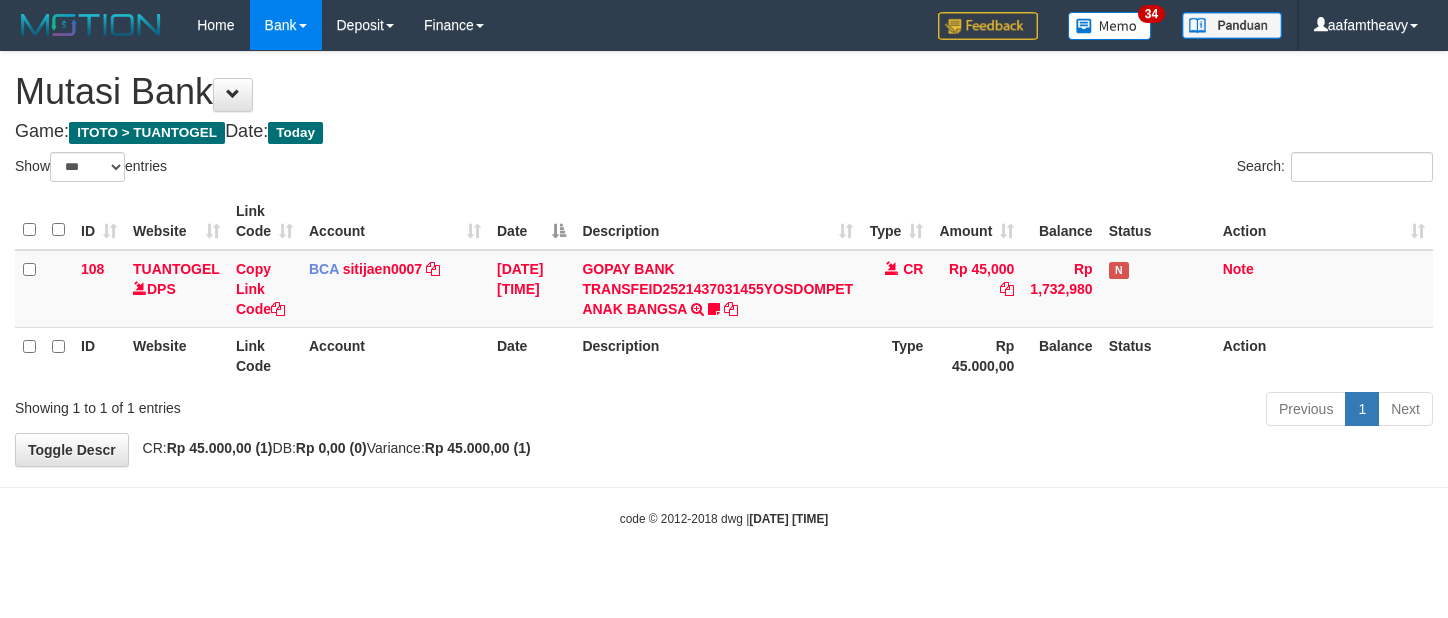 select on "***" 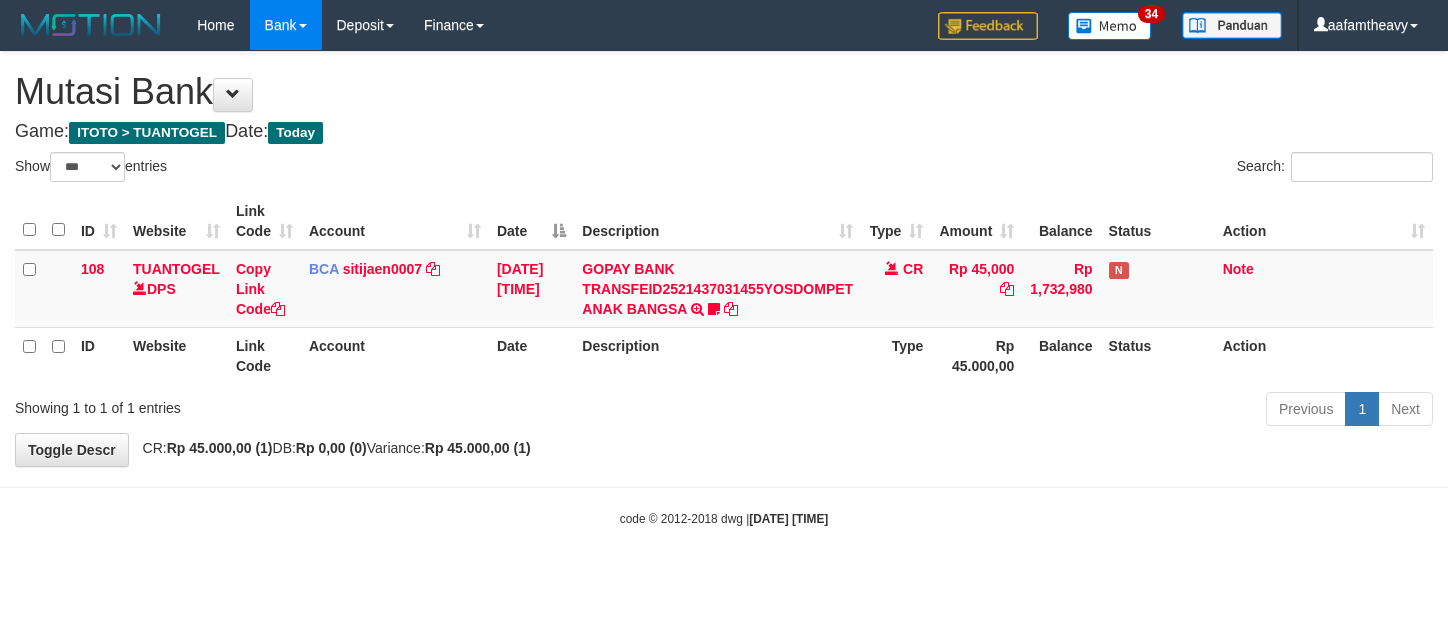 scroll, scrollTop: 0, scrollLeft: 0, axis: both 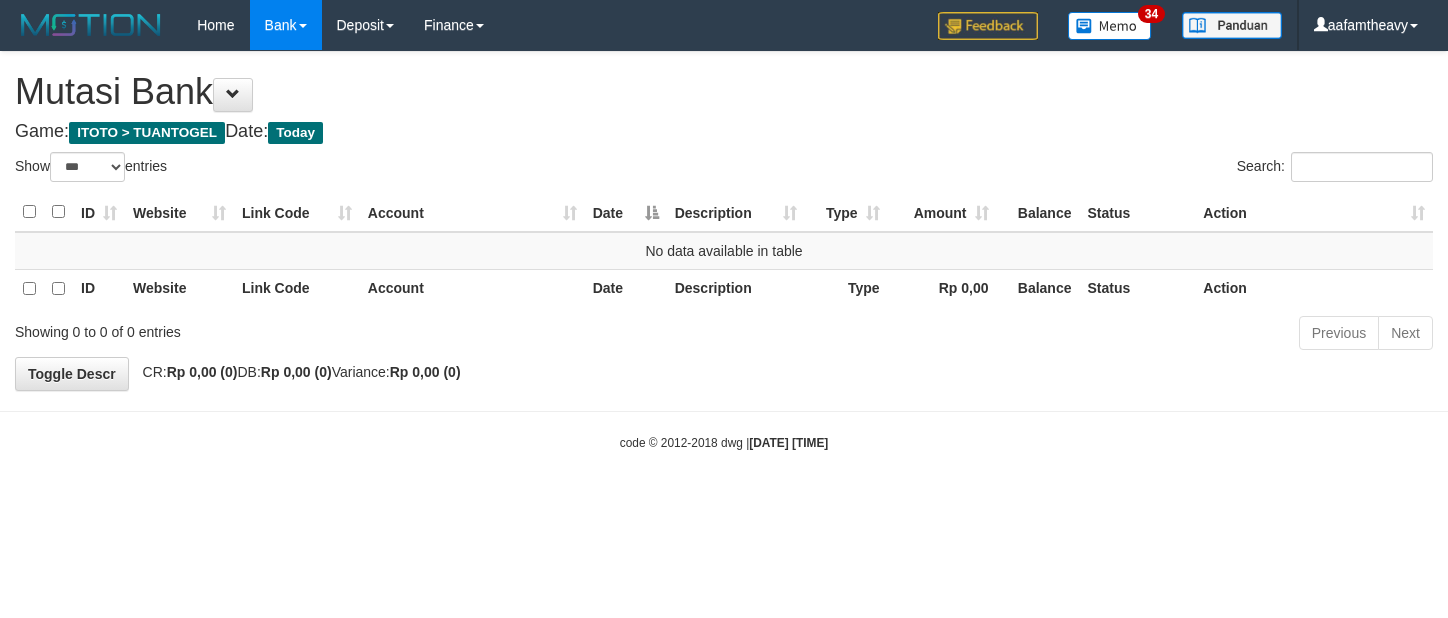 select on "***" 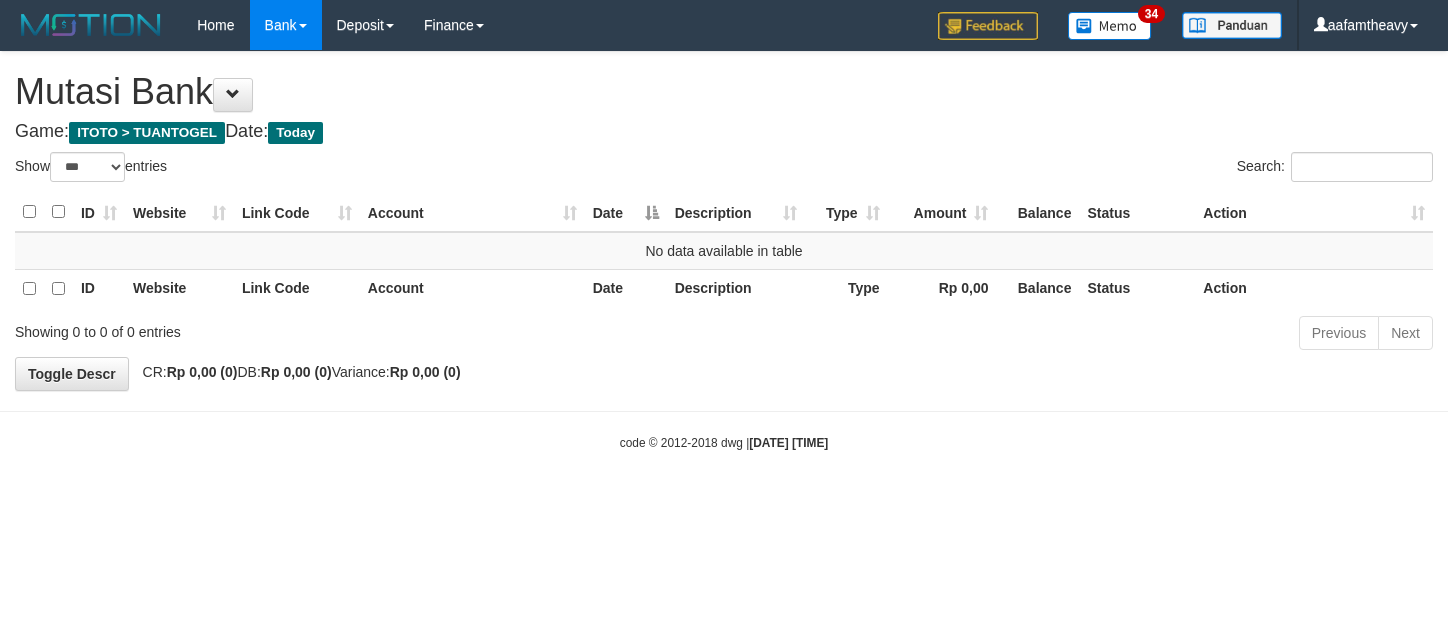 scroll, scrollTop: 0, scrollLeft: 0, axis: both 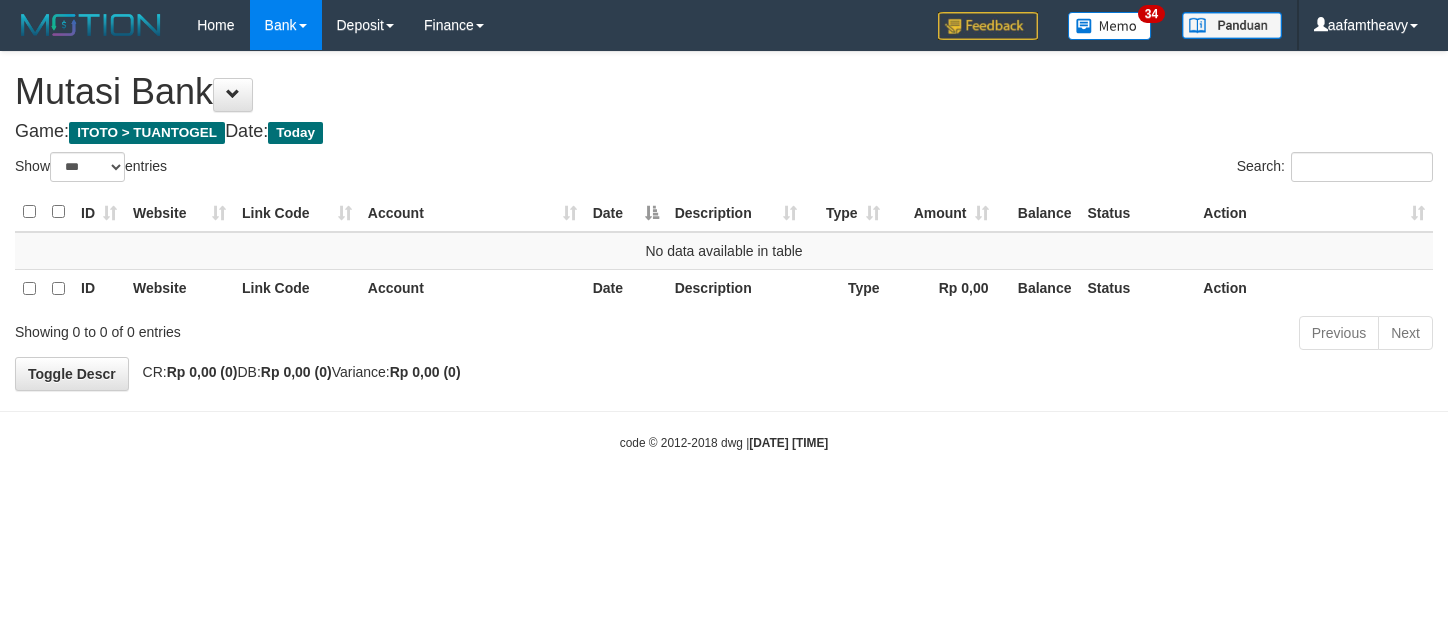 select on "***" 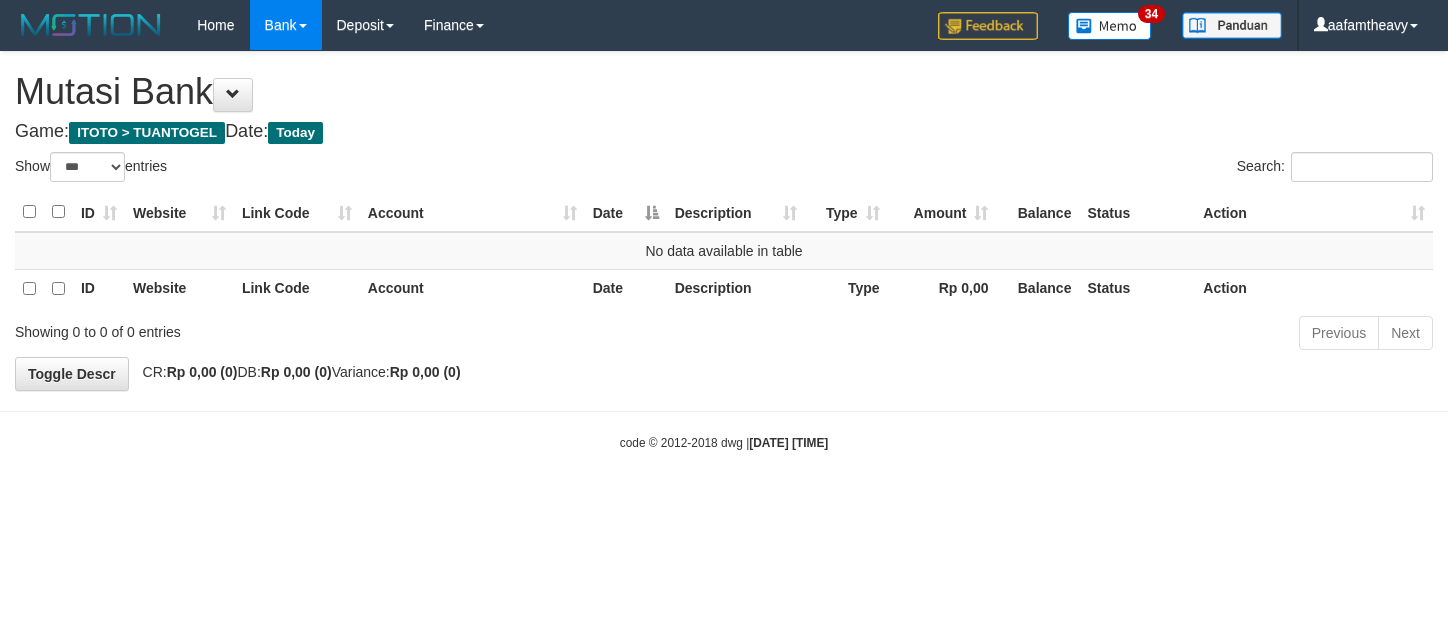 scroll, scrollTop: 0, scrollLeft: 0, axis: both 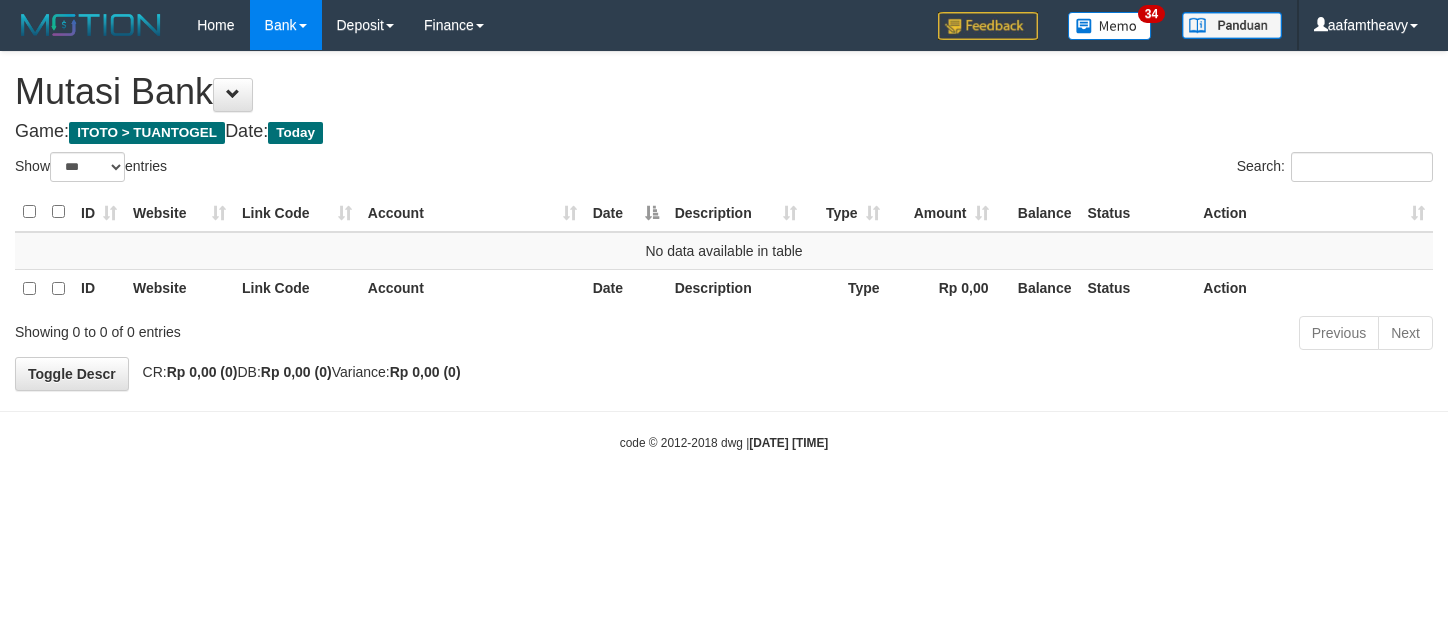 select on "***" 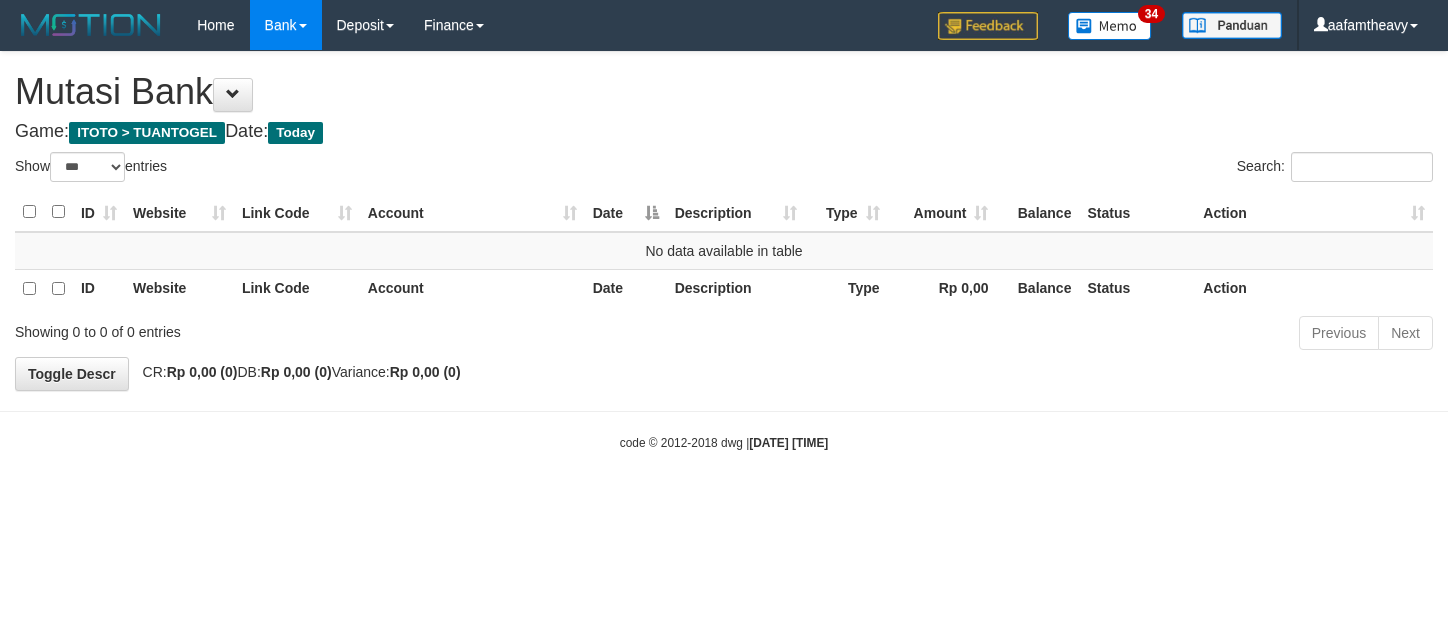 scroll, scrollTop: 0, scrollLeft: 0, axis: both 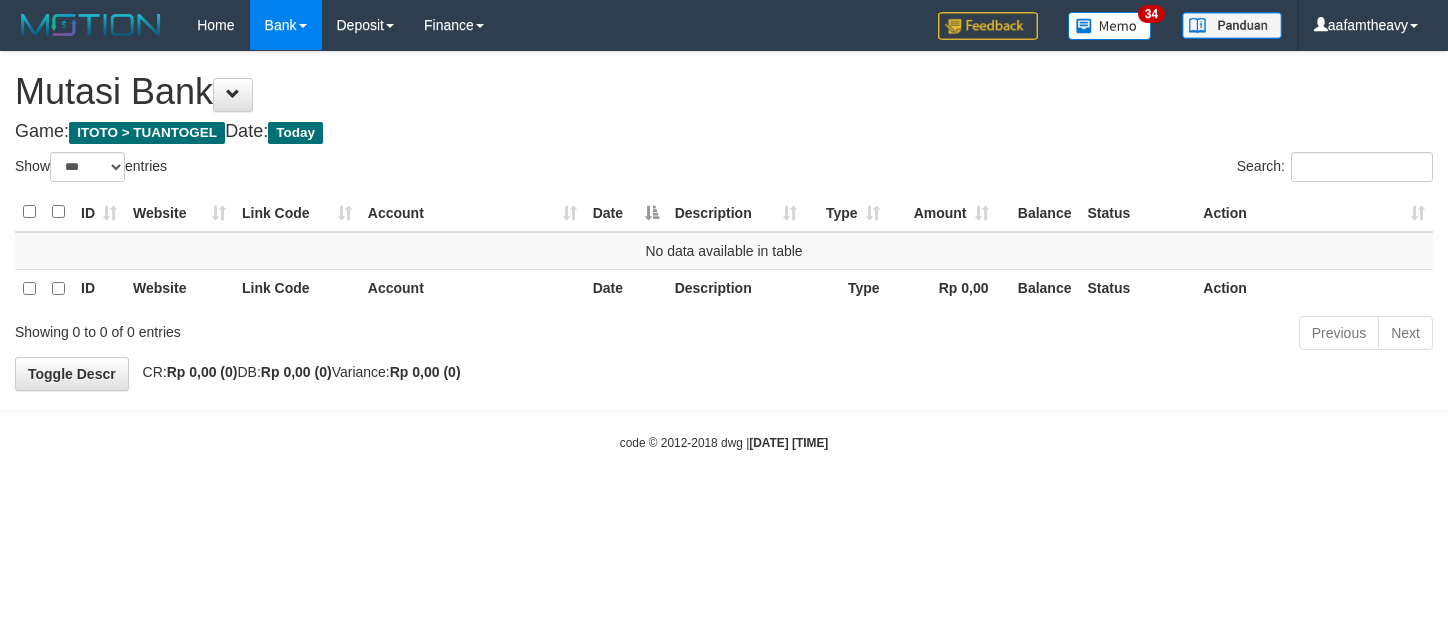 select on "***" 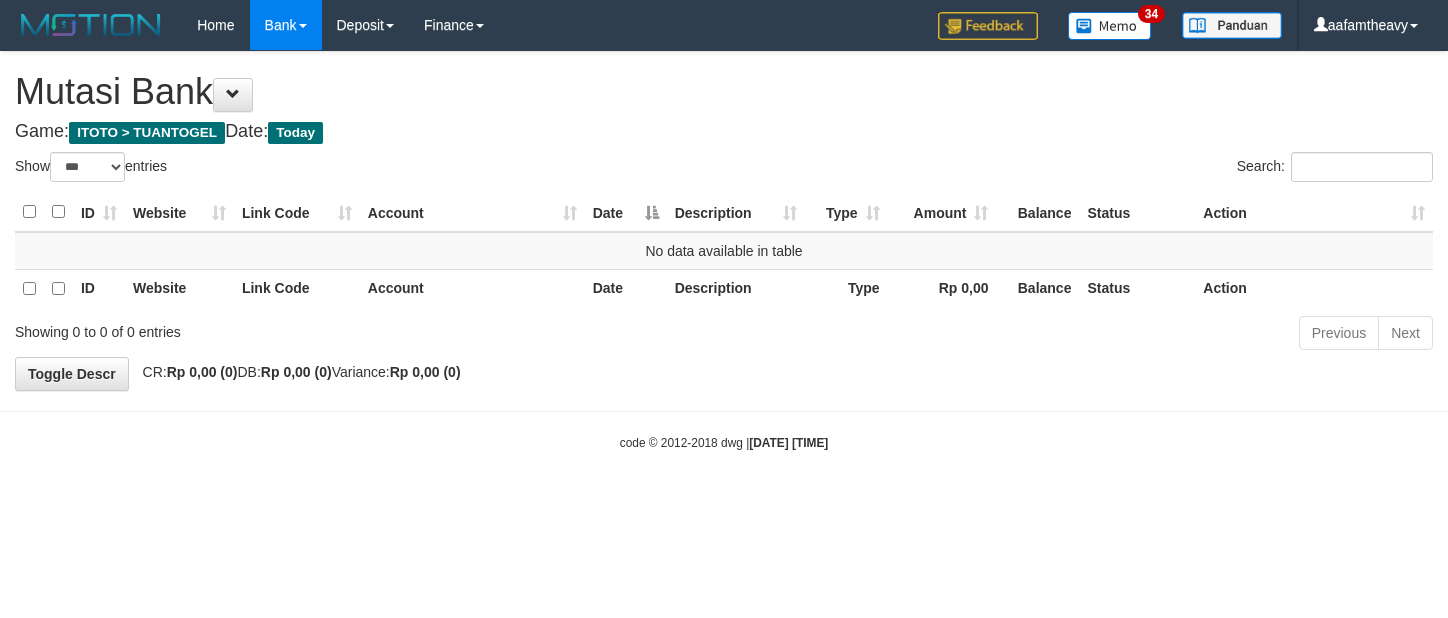 scroll, scrollTop: 0, scrollLeft: 0, axis: both 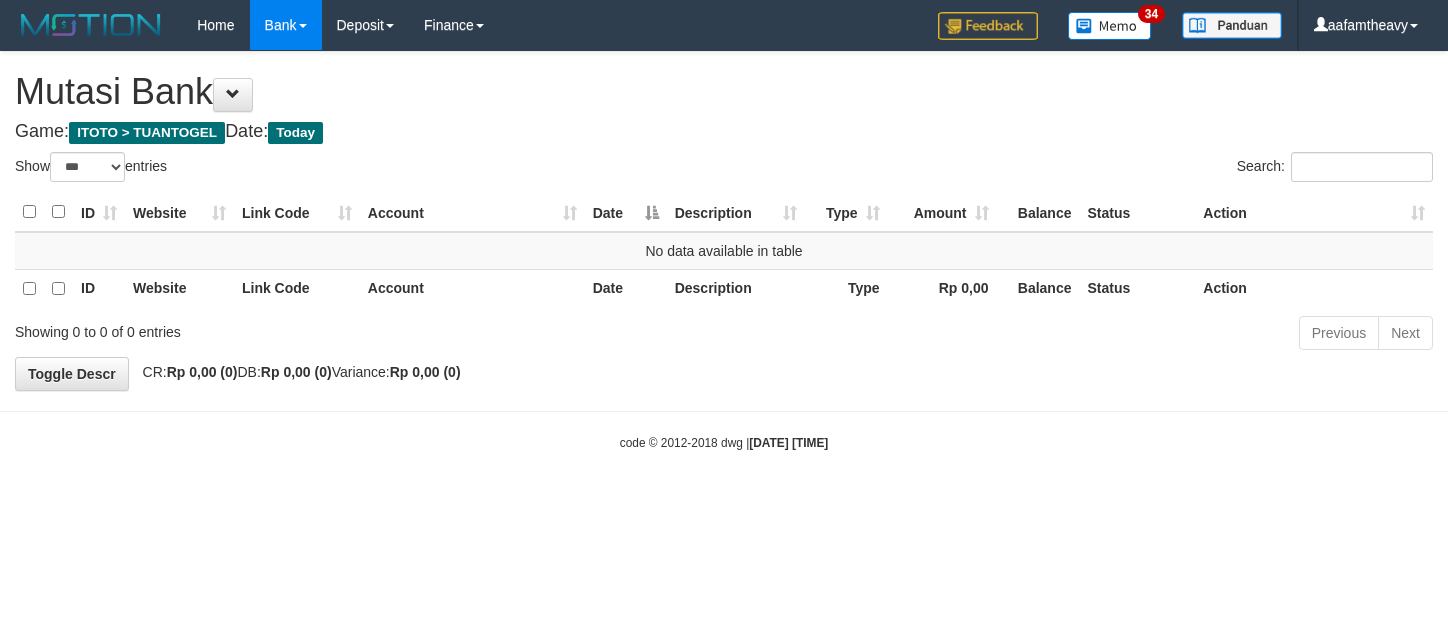 select on "***" 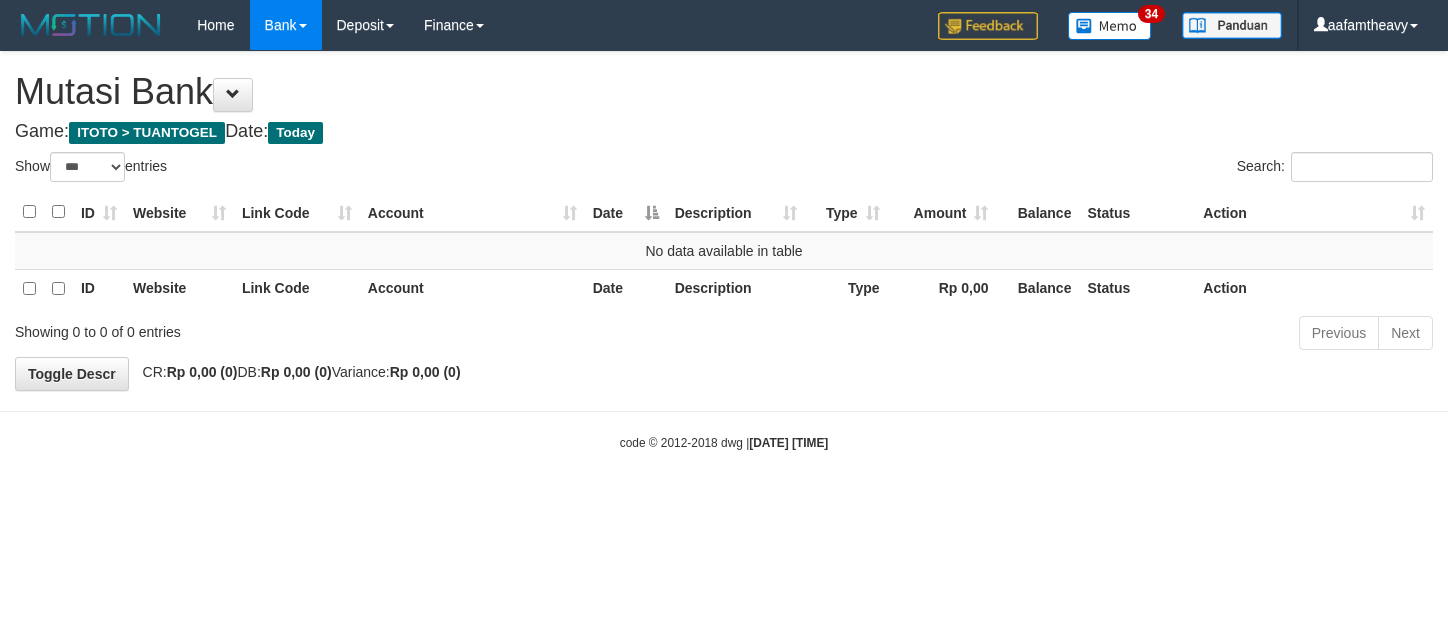 scroll, scrollTop: 0, scrollLeft: 0, axis: both 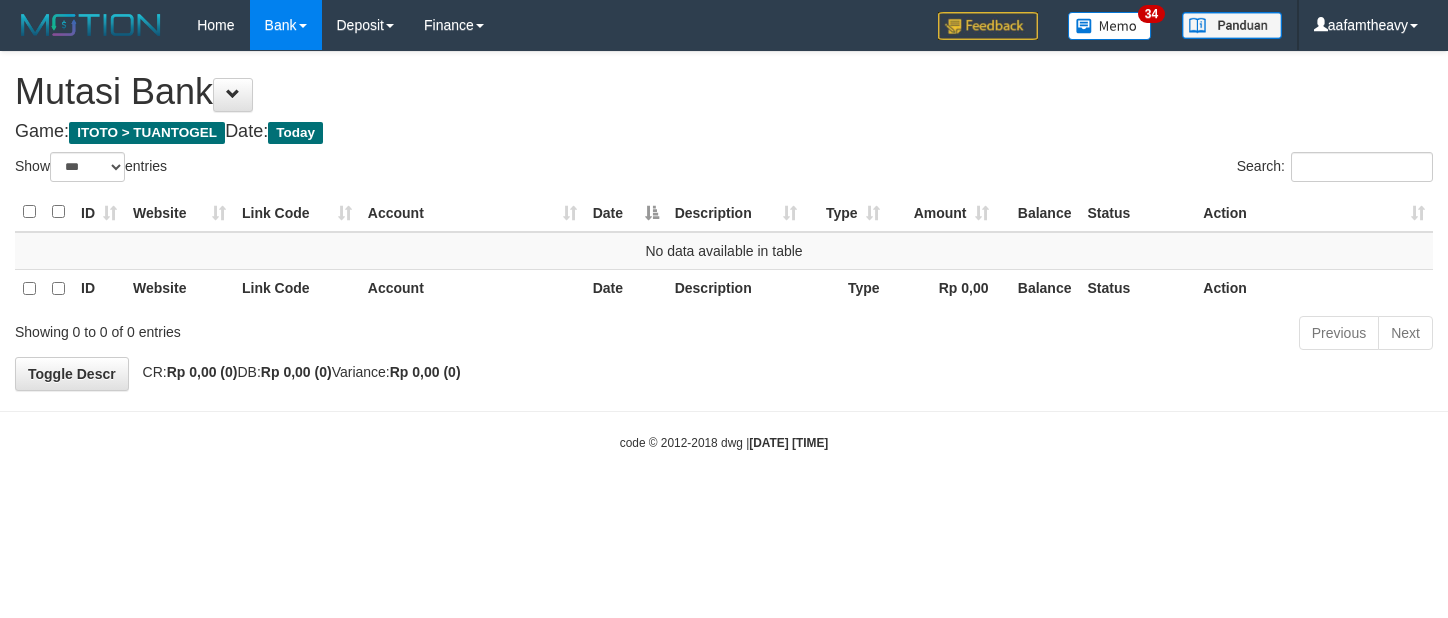 select on "***" 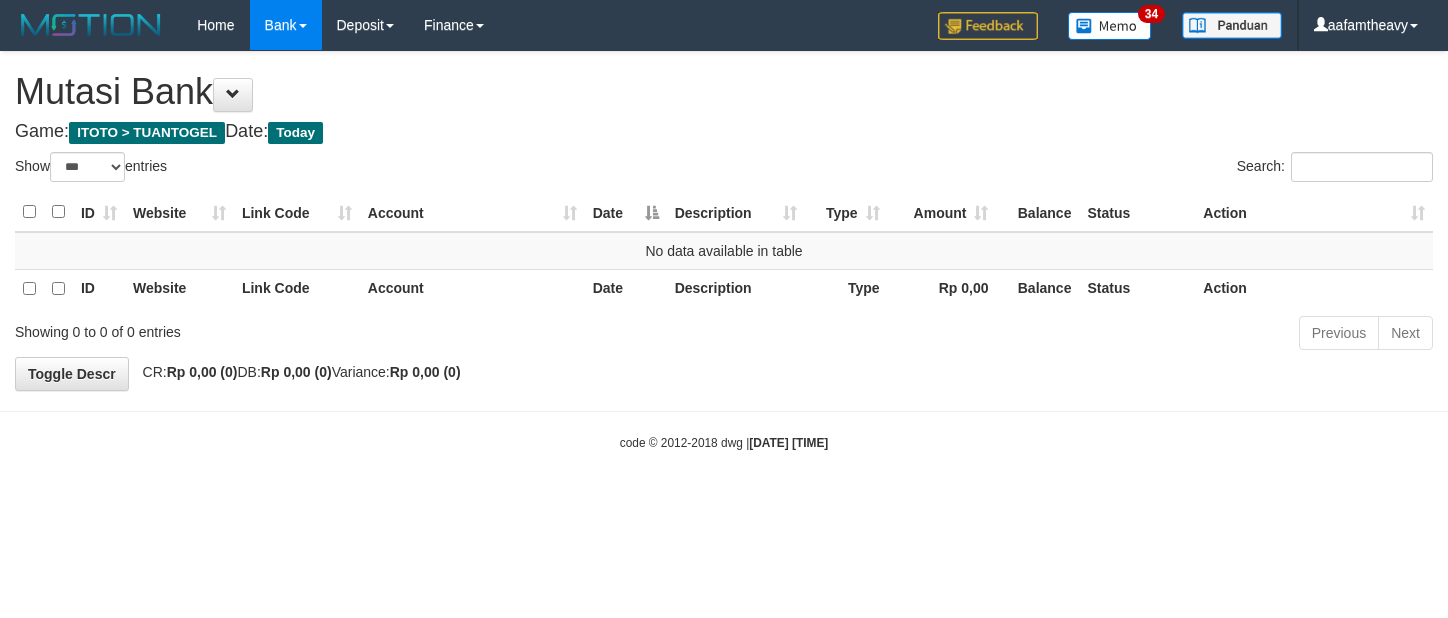 scroll, scrollTop: 0, scrollLeft: 0, axis: both 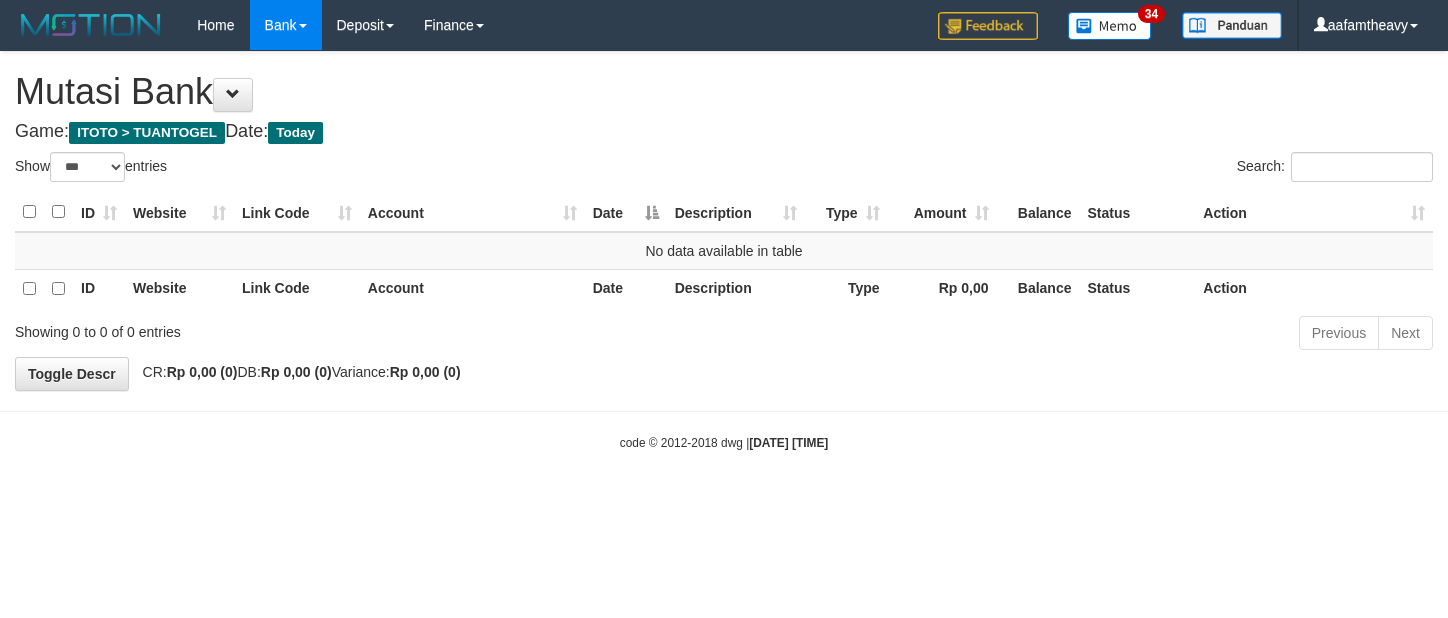 select on "***" 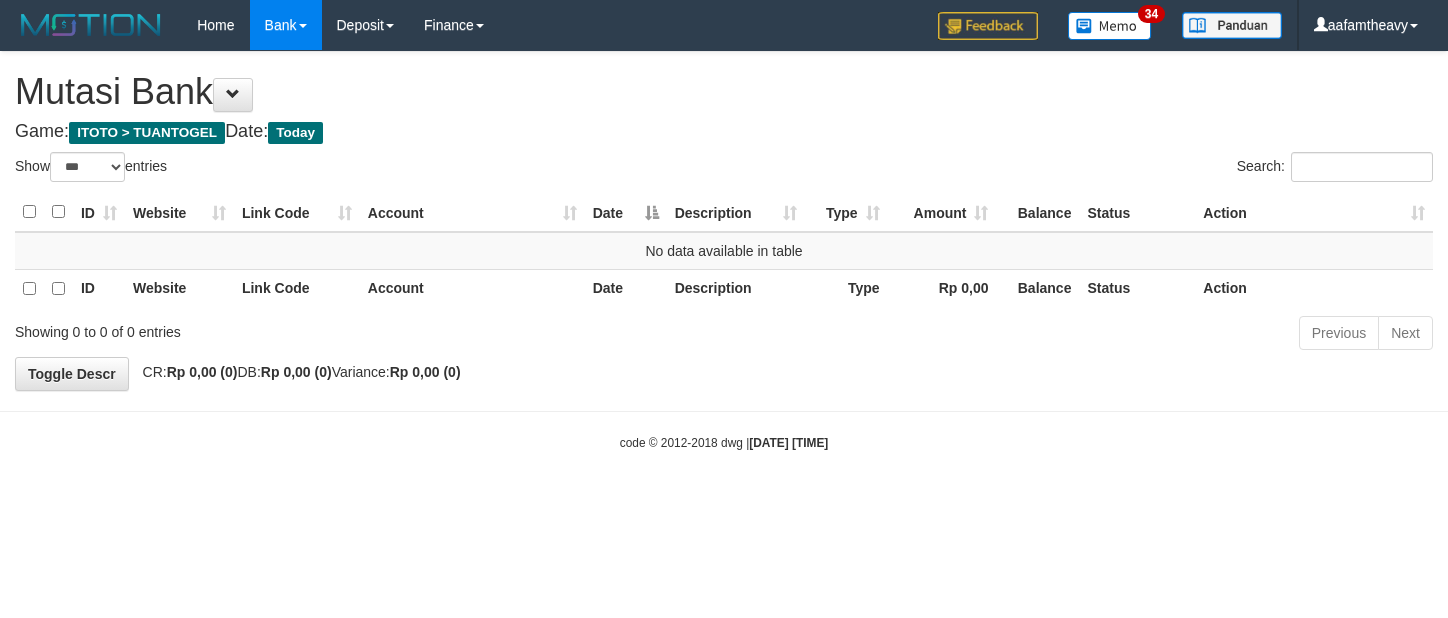 scroll, scrollTop: 0, scrollLeft: 0, axis: both 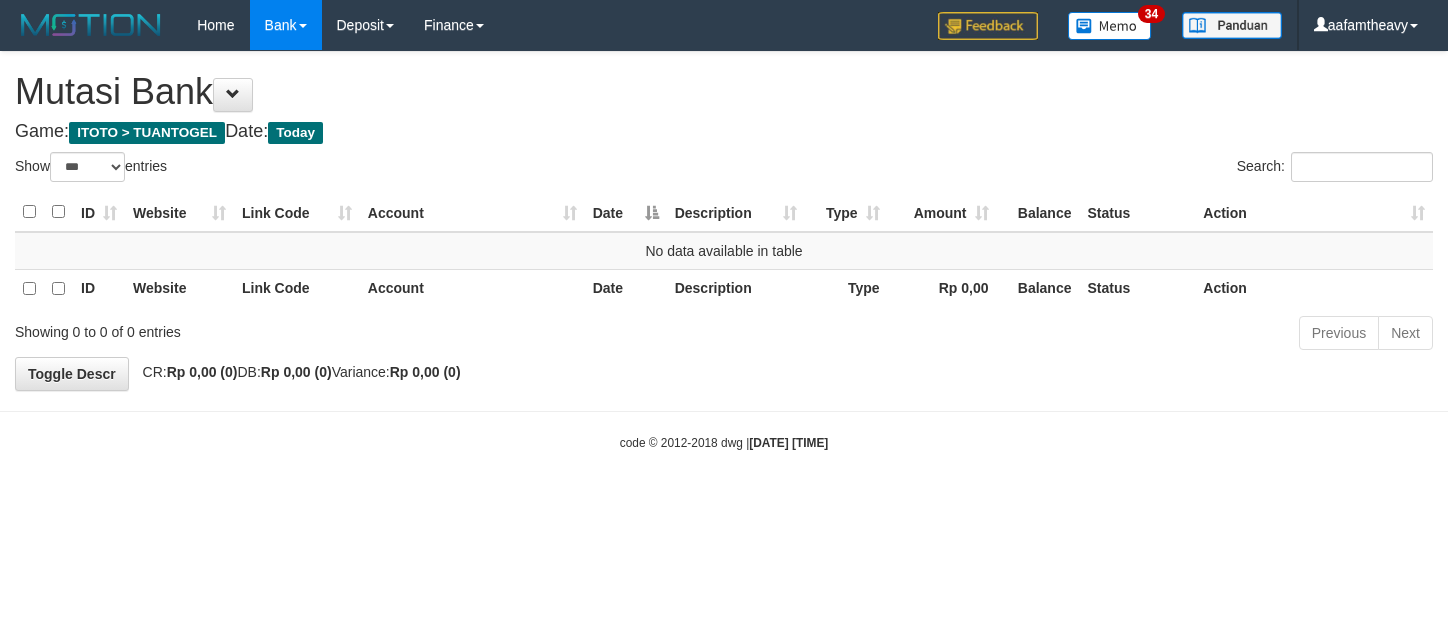 select on "***" 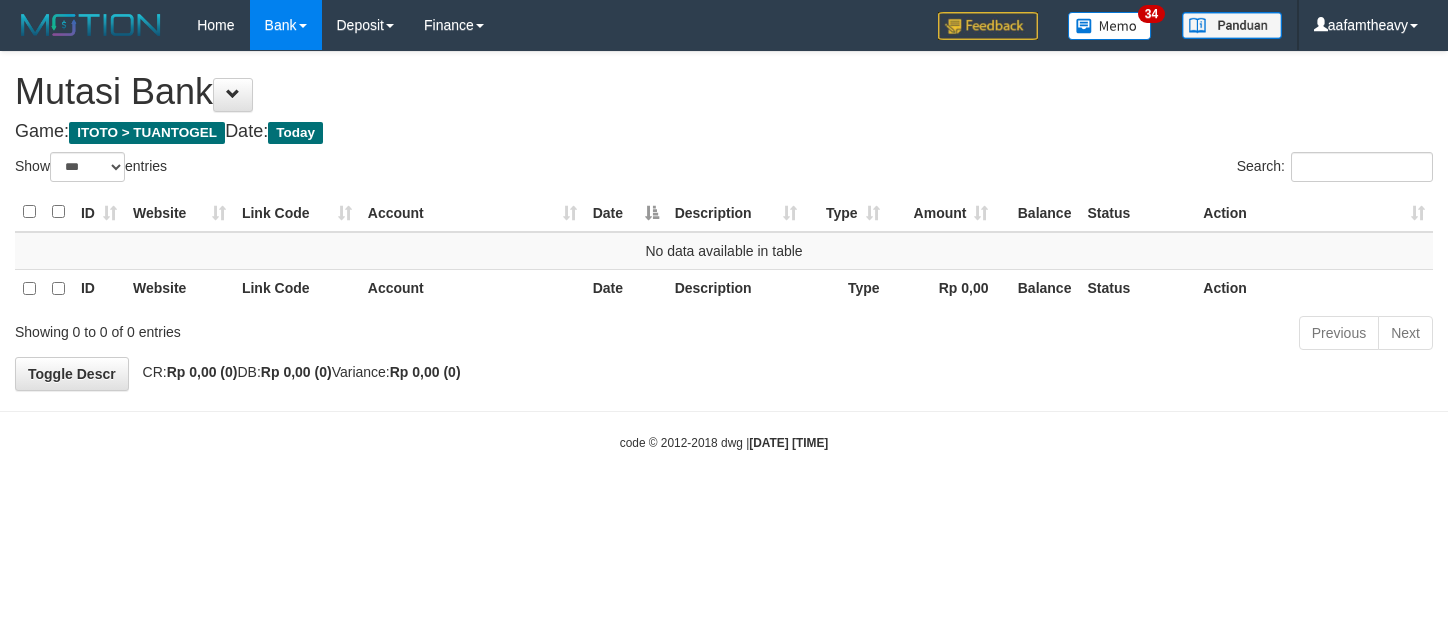 scroll, scrollTop: 0, scrollLeft: 0, axis: both 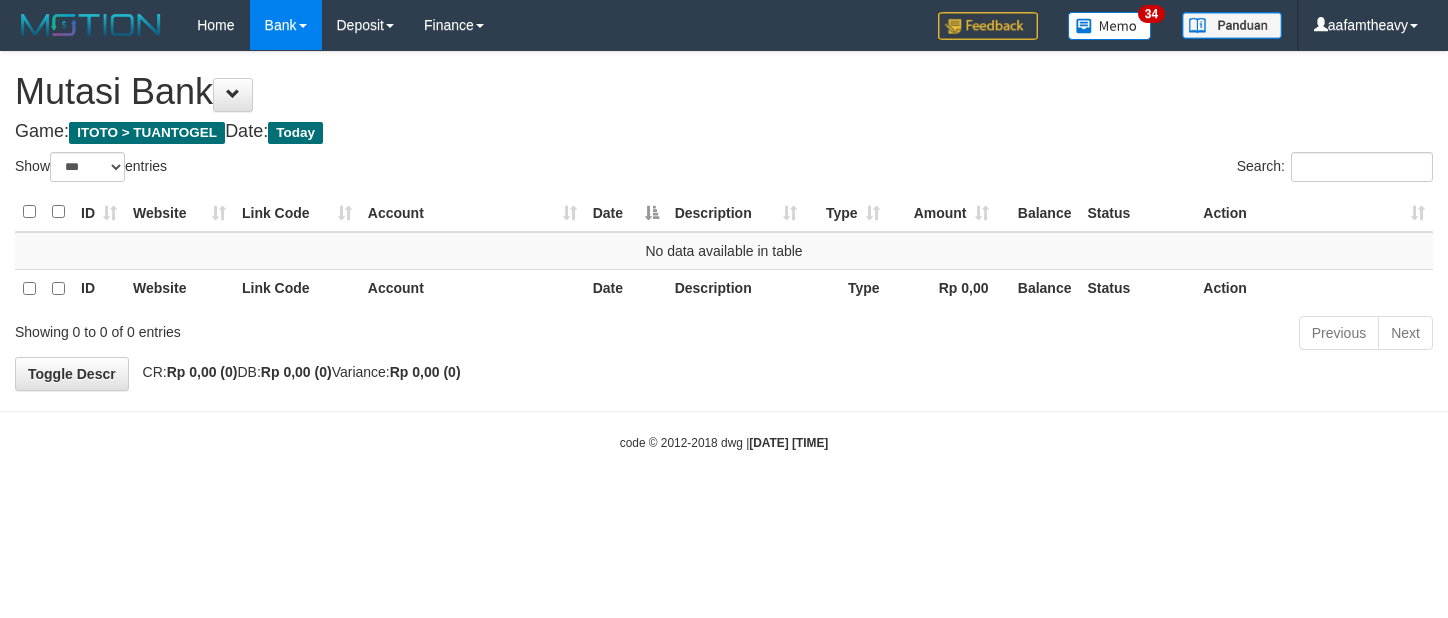 select on "***" 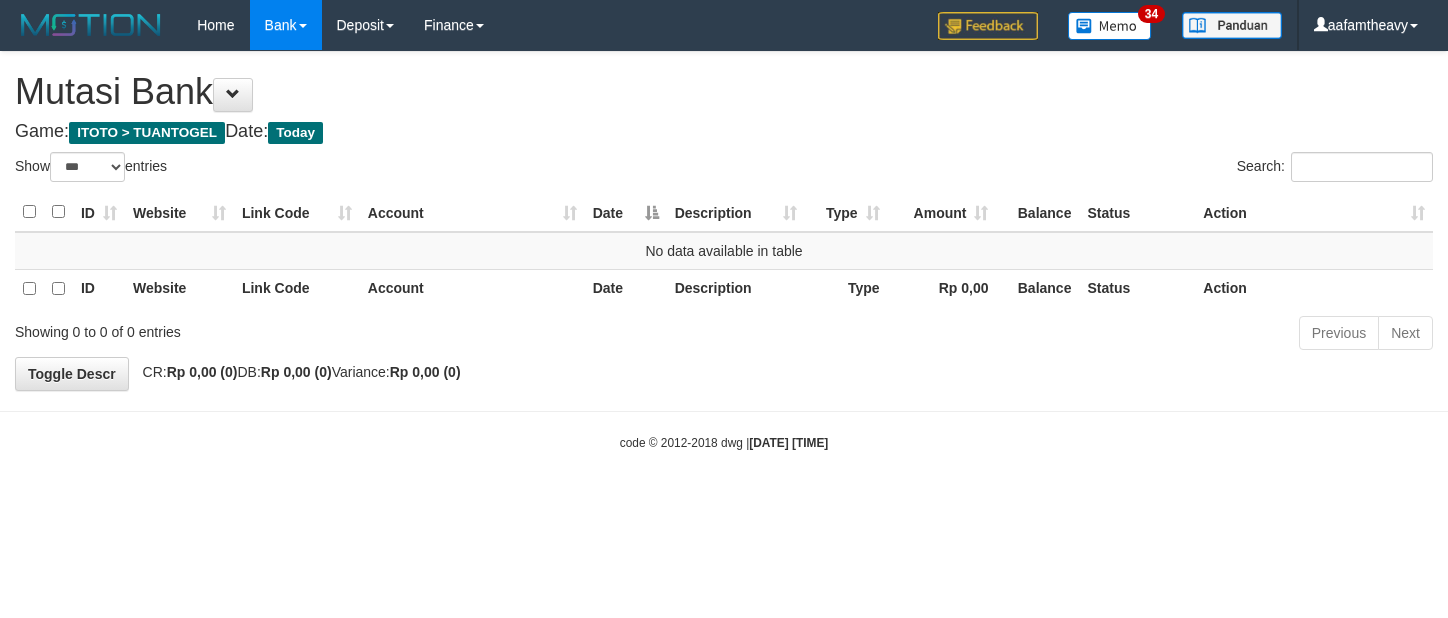 scroll, scrollTop: 0, scrollLeft: 0, axis: both 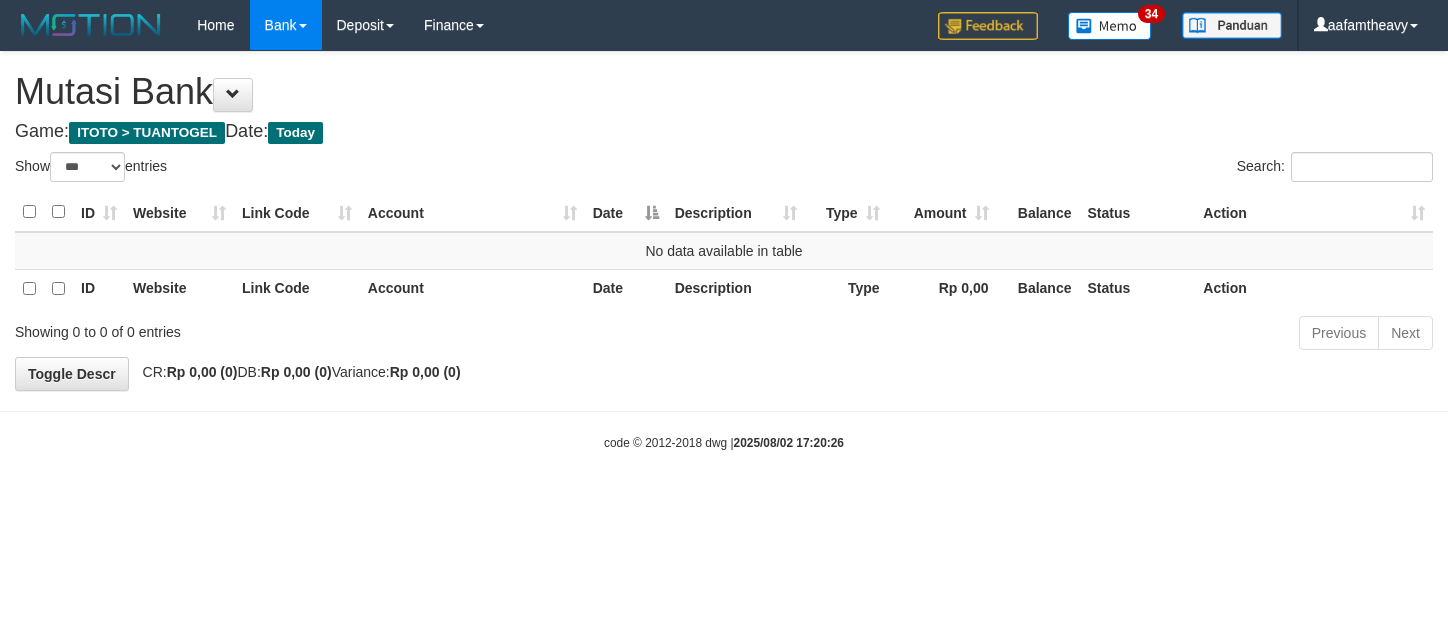 select on "***" 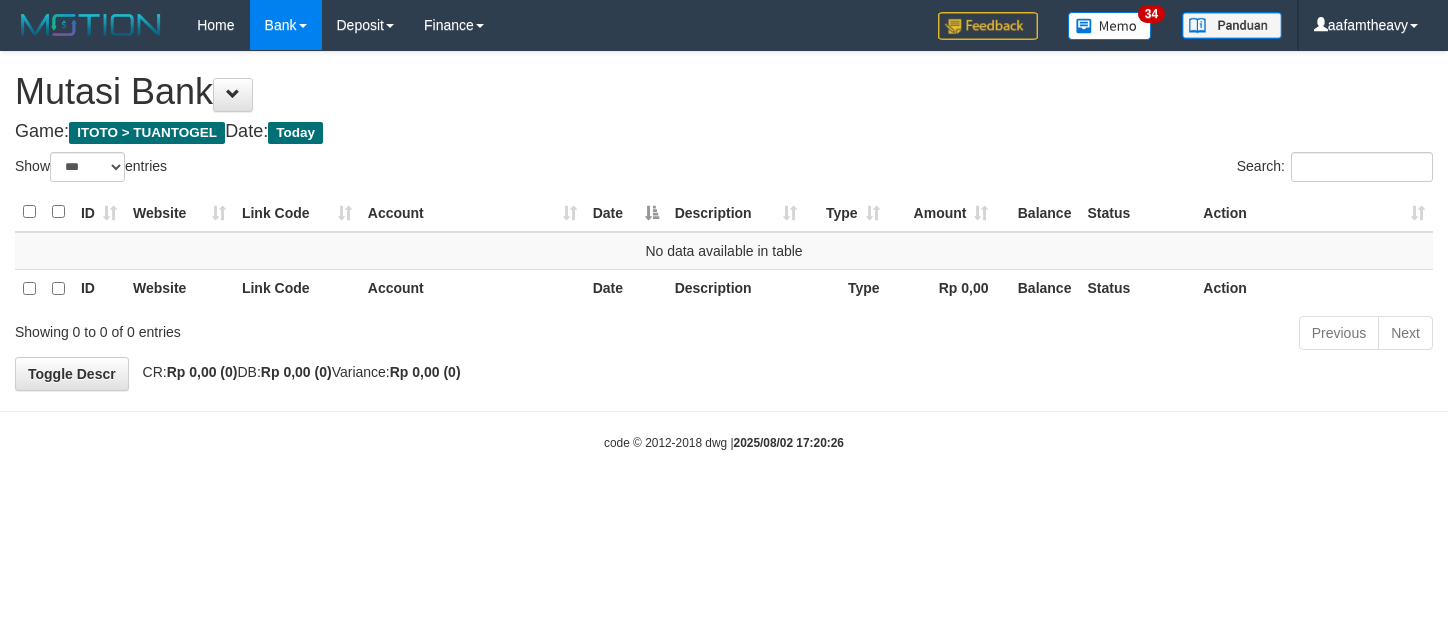 scroll, scrollTop: 0, scrollLeft: 0, axis: both 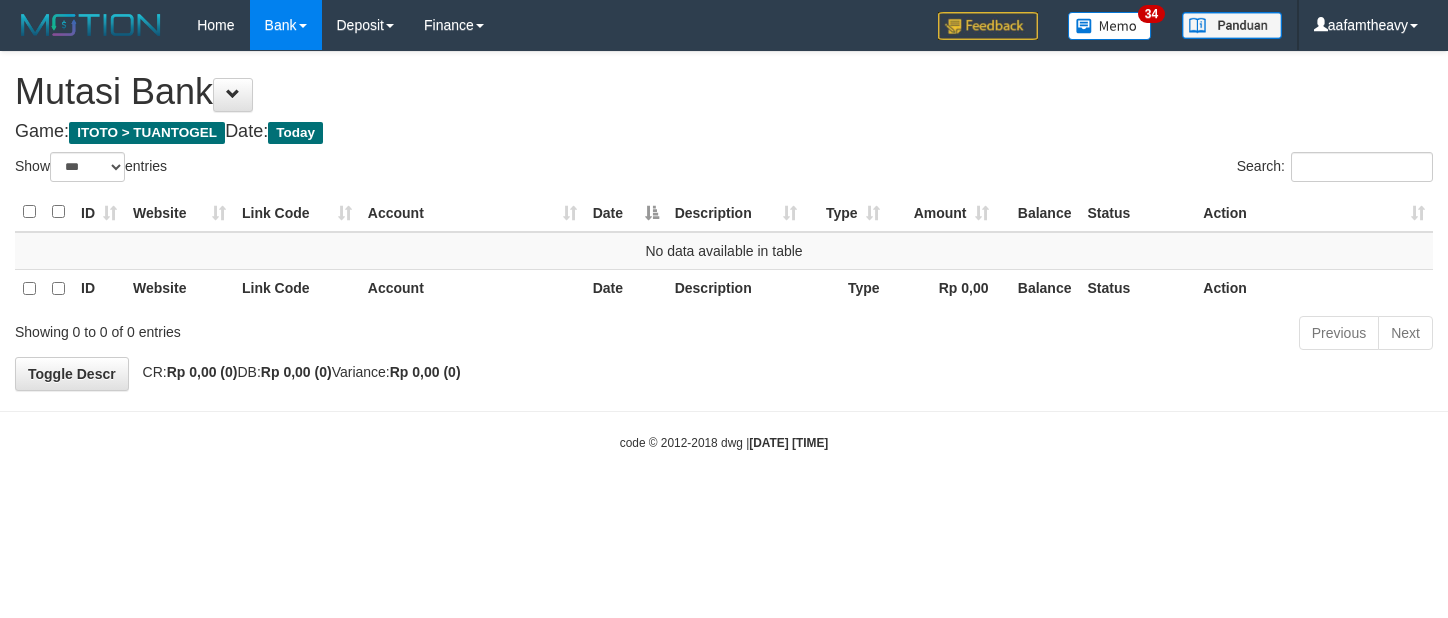 select on "***" 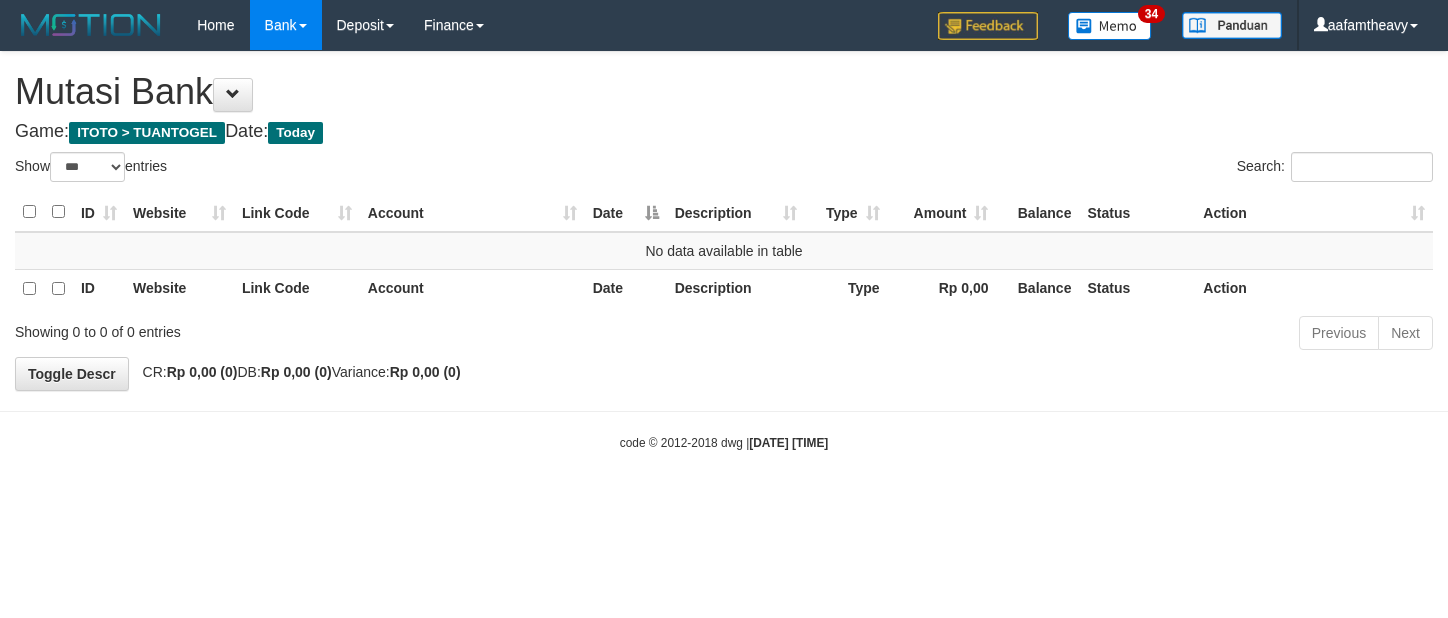 scroll, scrollTop: 0, scrollLeft: 0, axis: both 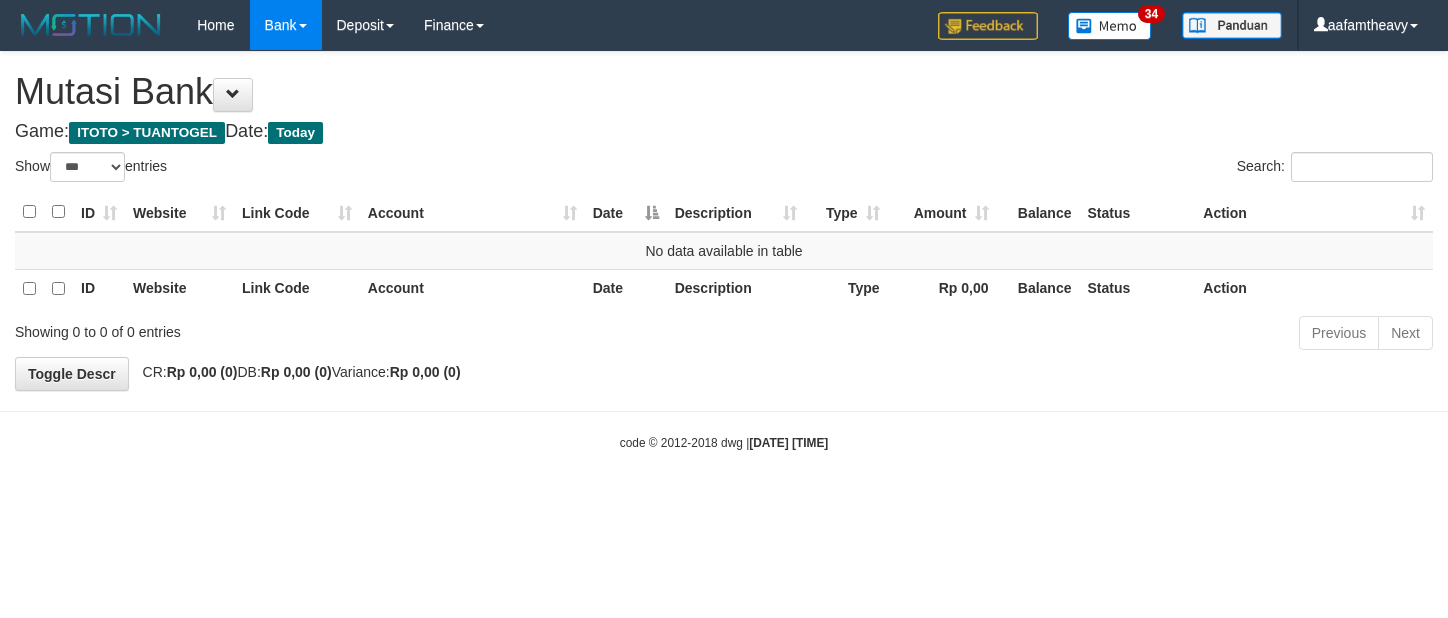 select on "***" 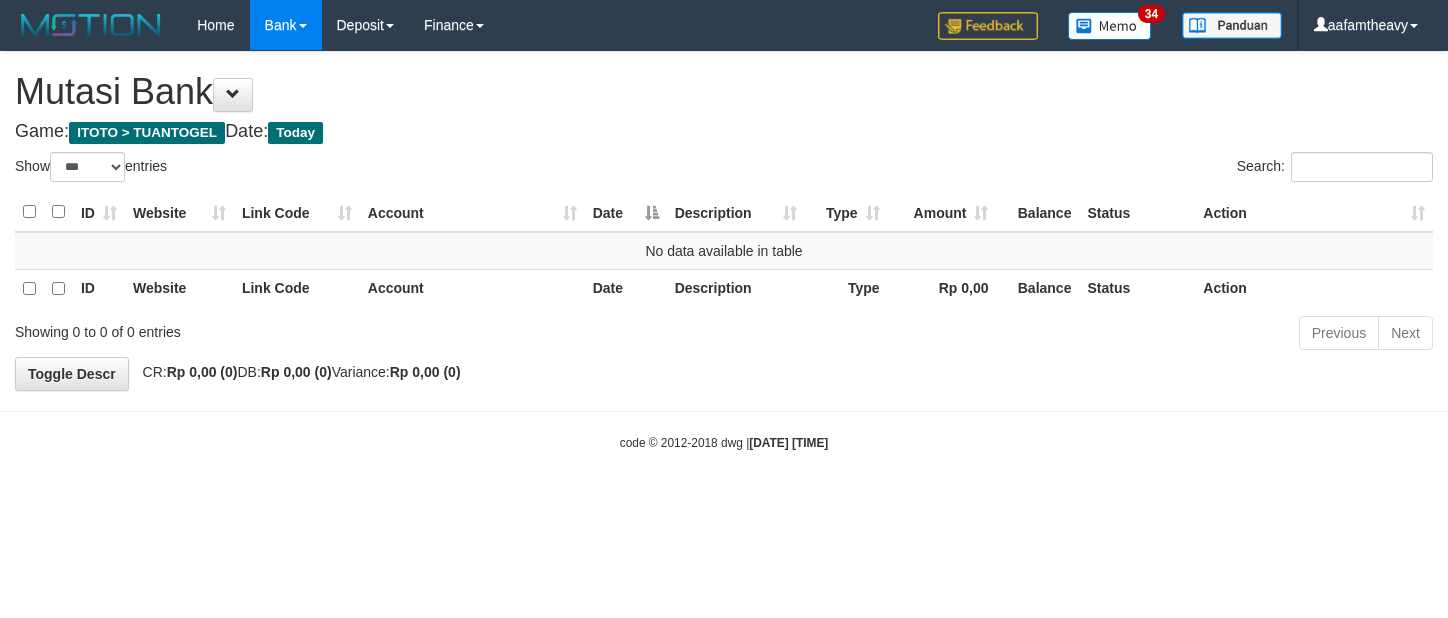 scroll, scrollTop: 0, scrollLeft: 0, axis: both 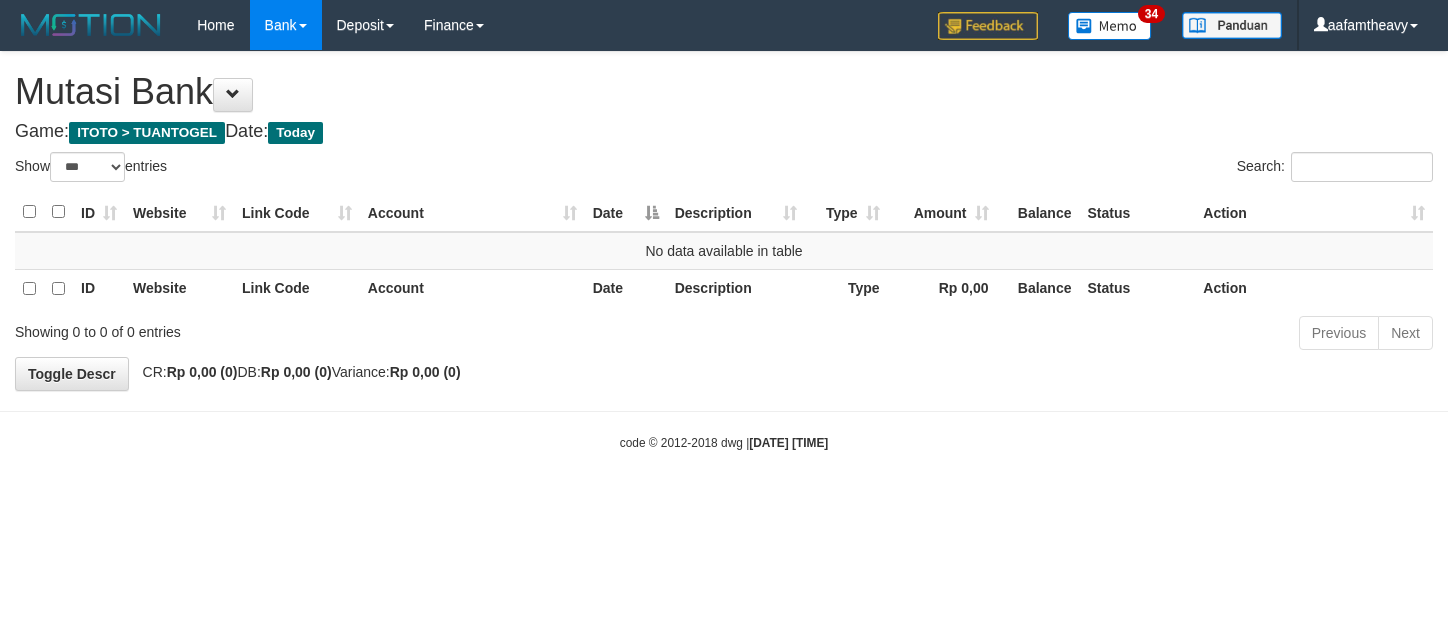 select on "***" 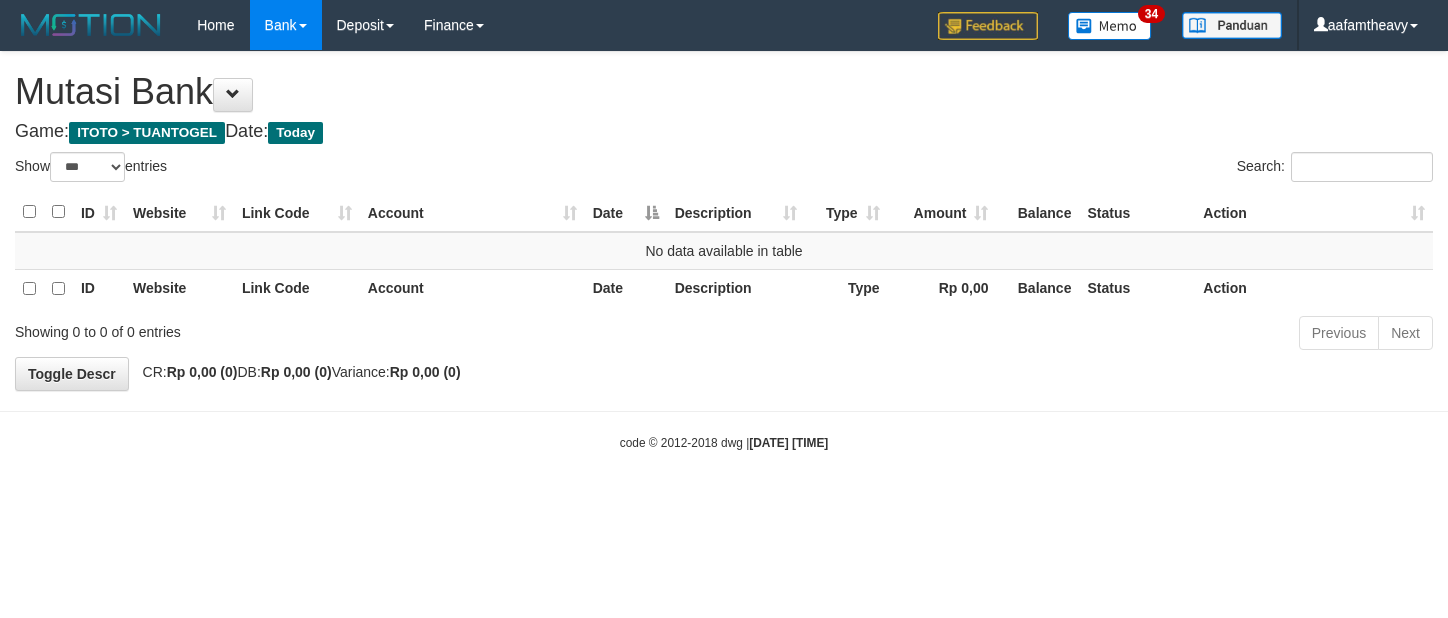 scroll, scrollTop: 0, scrollLeft: 0, axis: both 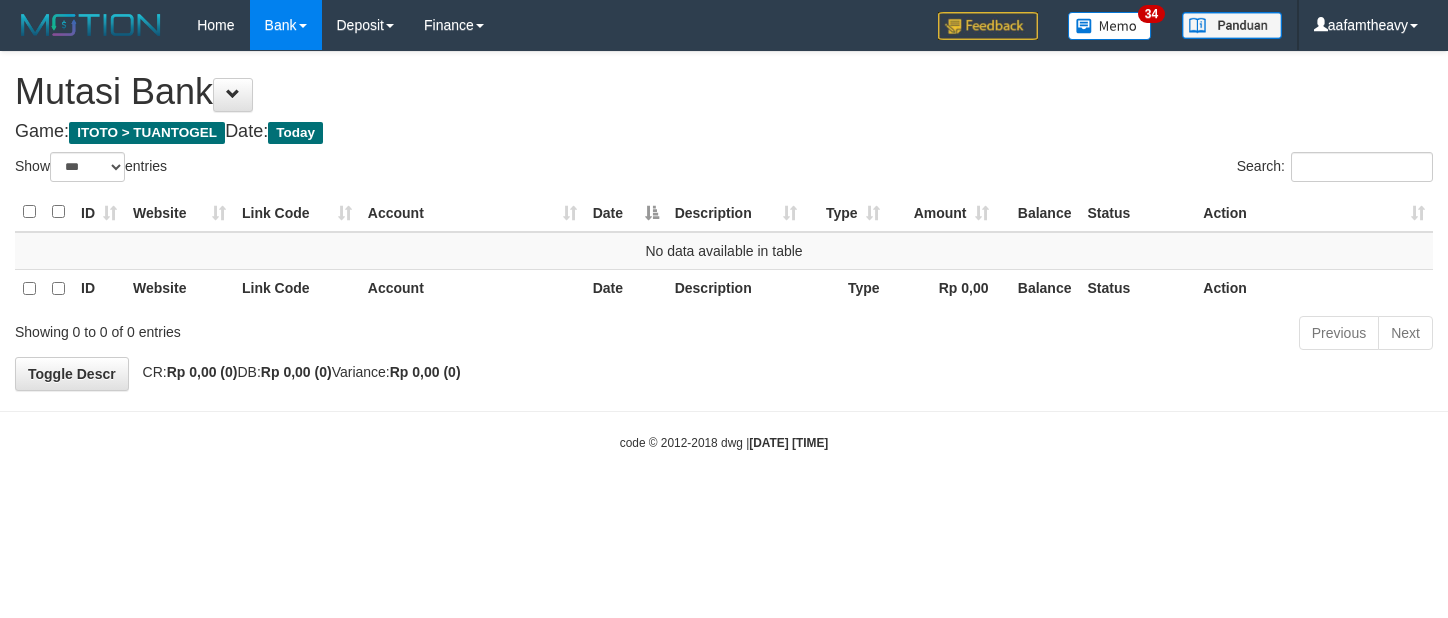 select on "***" 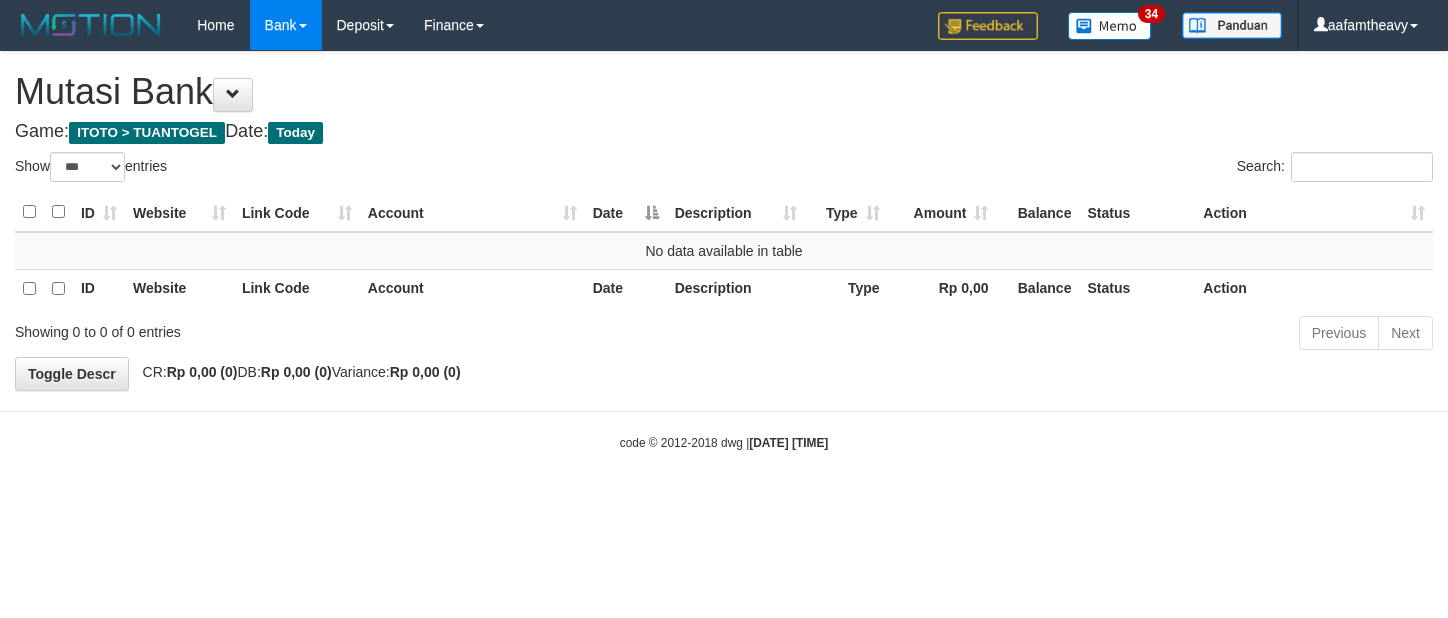 scroll, scrollTop: 0, scrollLeft: 0, axis: both 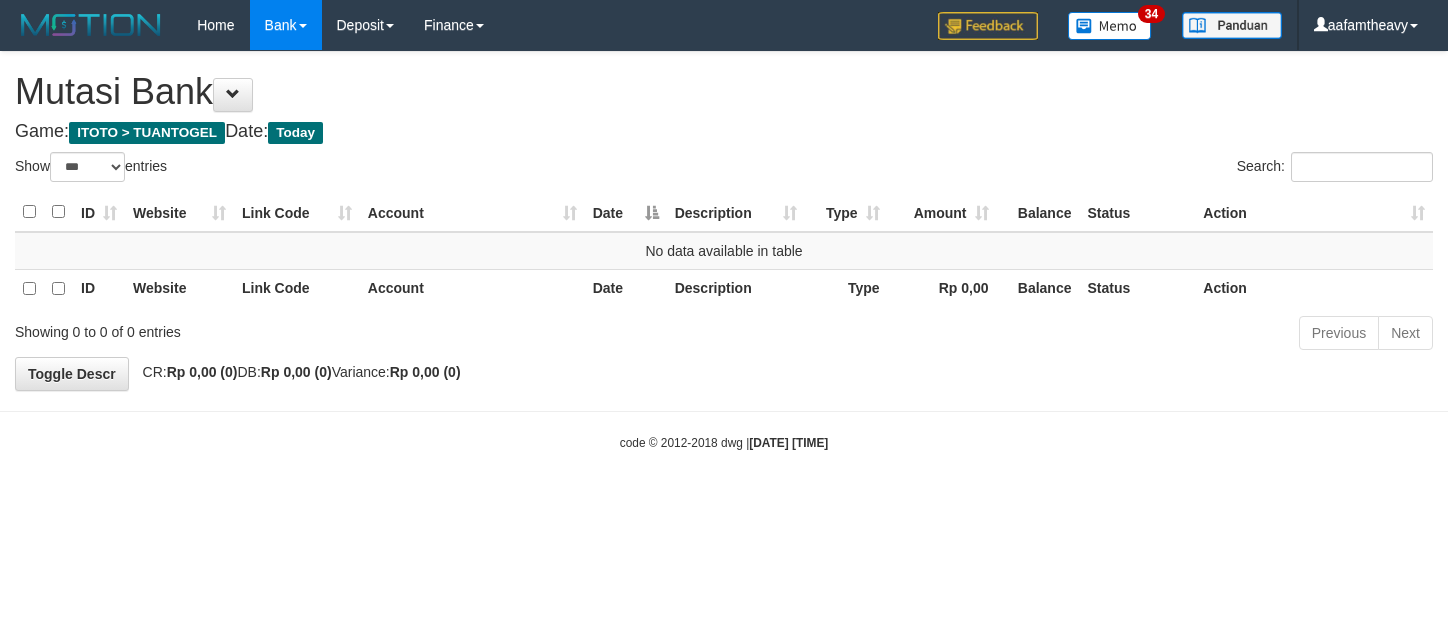 select on "***" 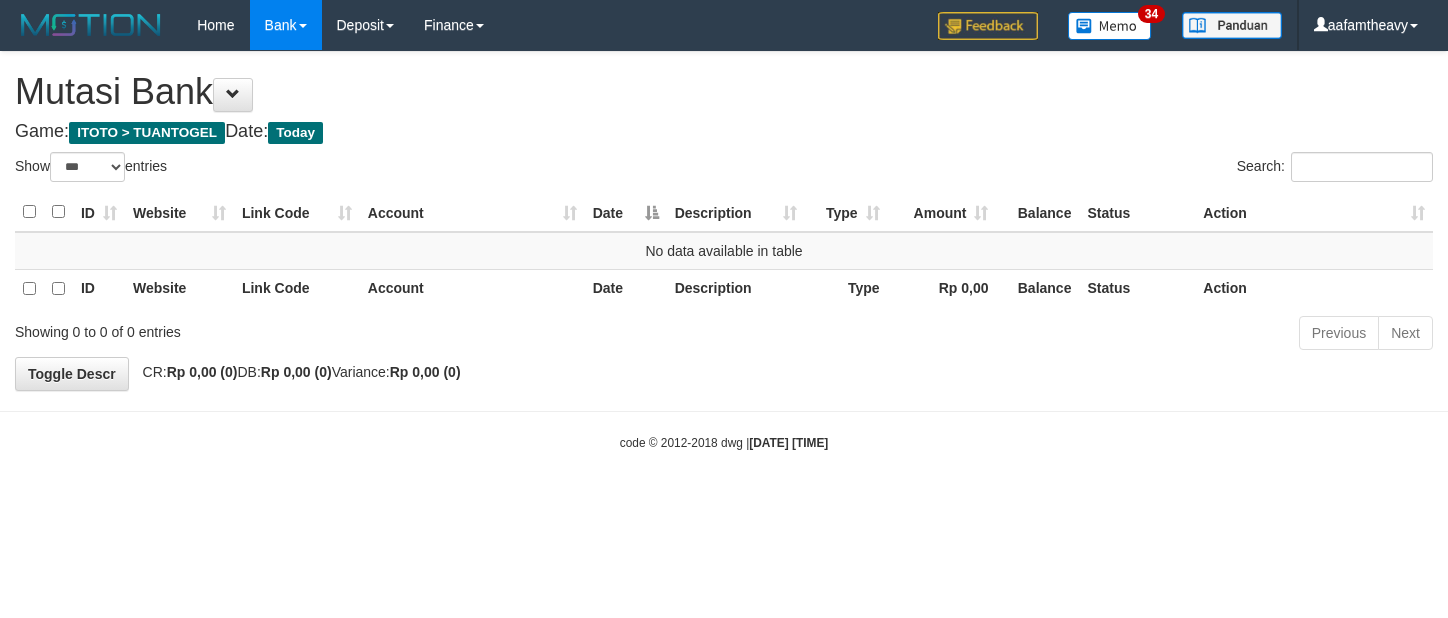 scroll, scrollTop: 0, scrollLeft: 0, axis: both 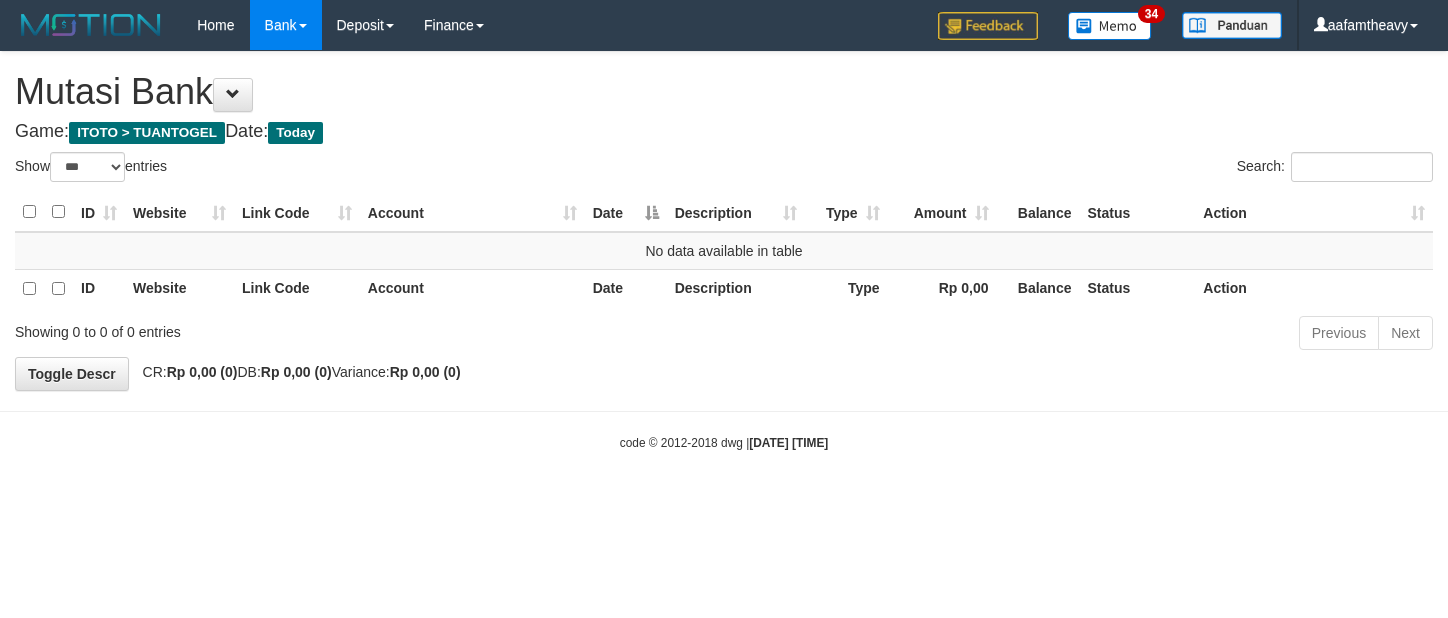 select on "***" 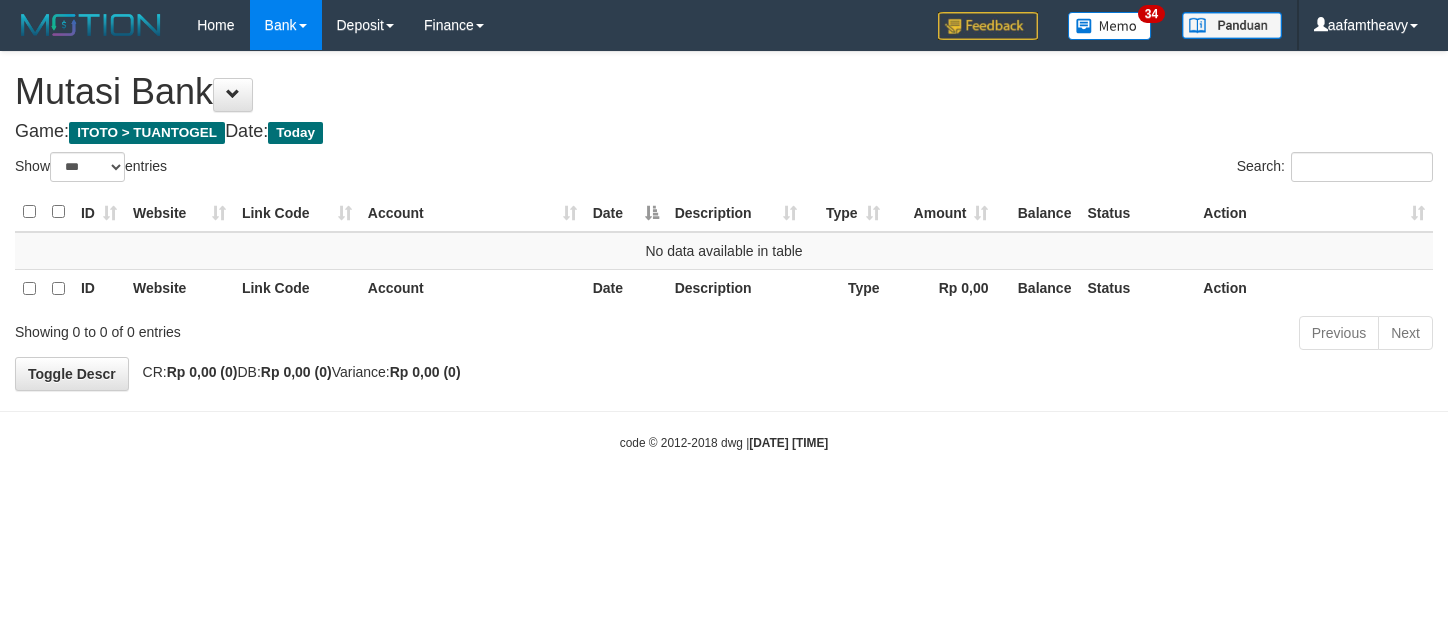 scroll, scrollTop: 0, scrollLeft: 0, axis: both 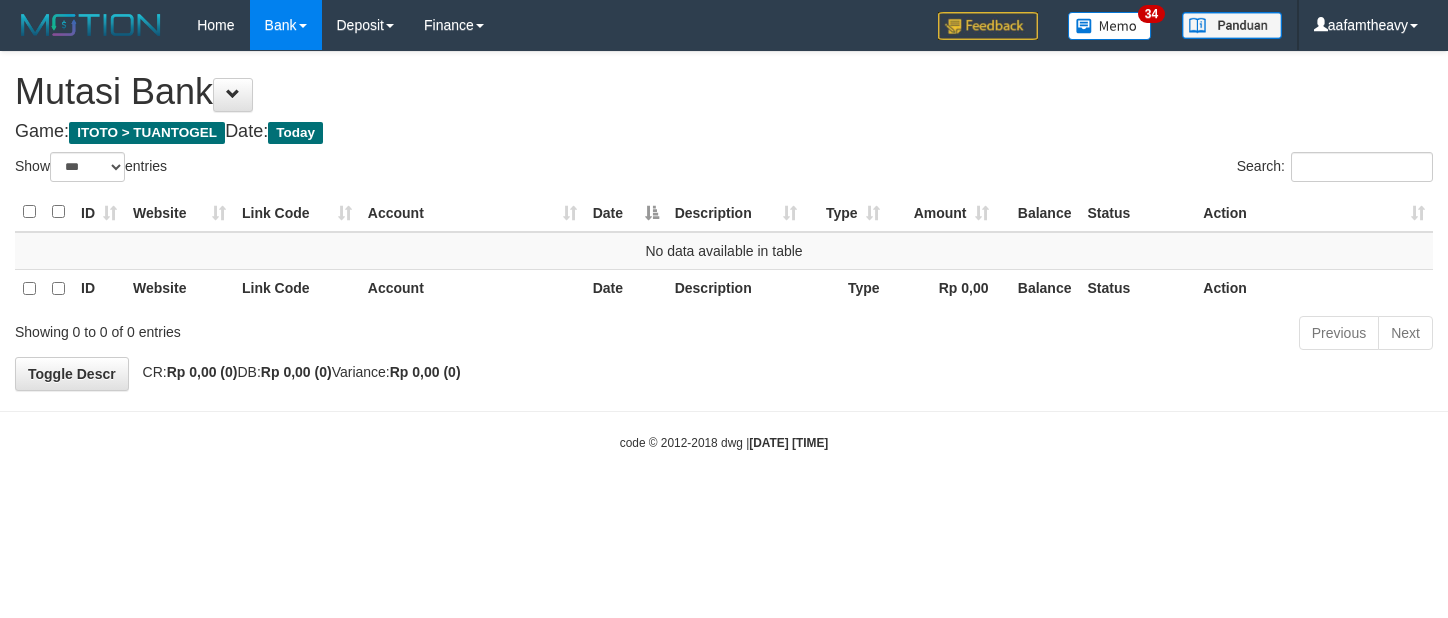 select on "***" 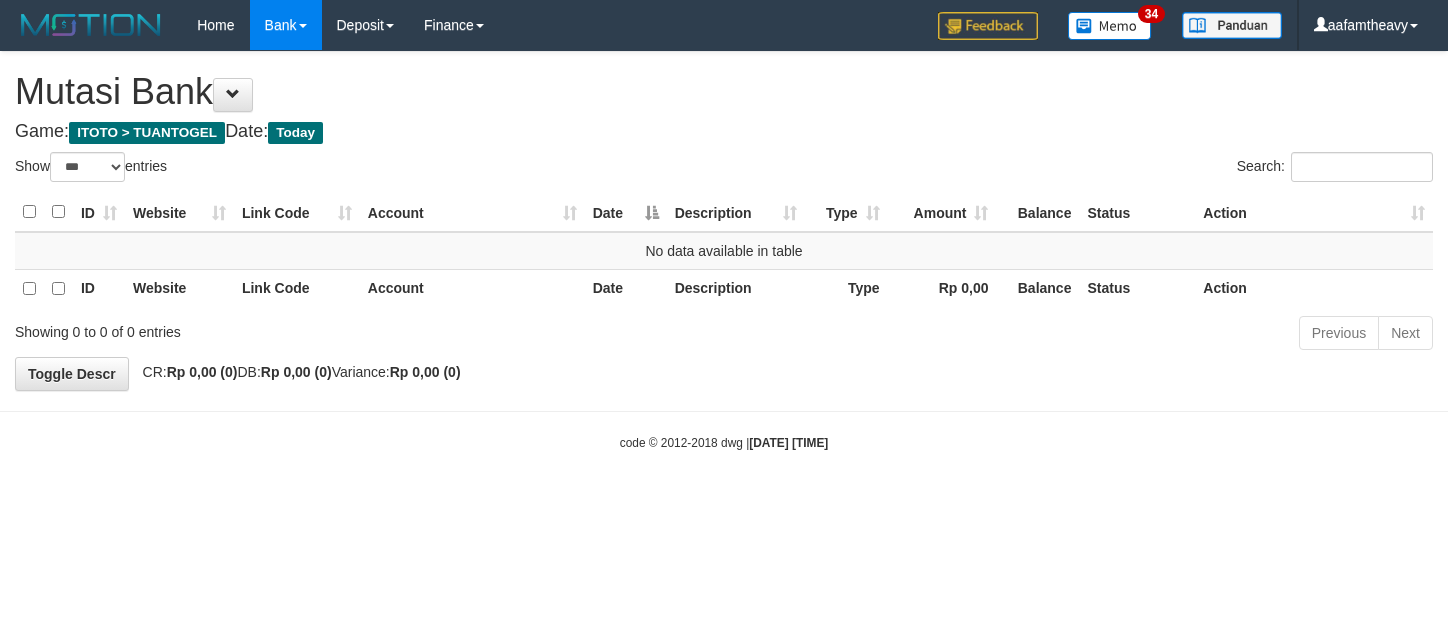scroll, scrollTop: 0, scrollLeft: 0, axis: both 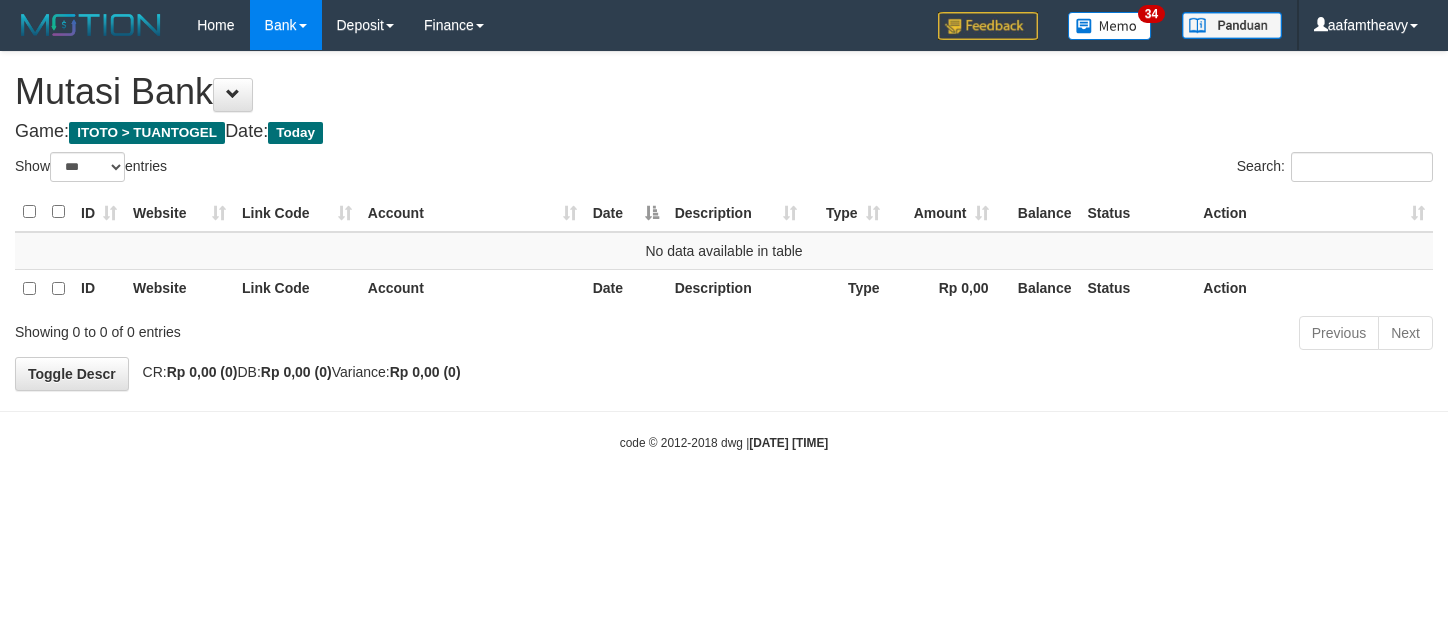 select on "***" 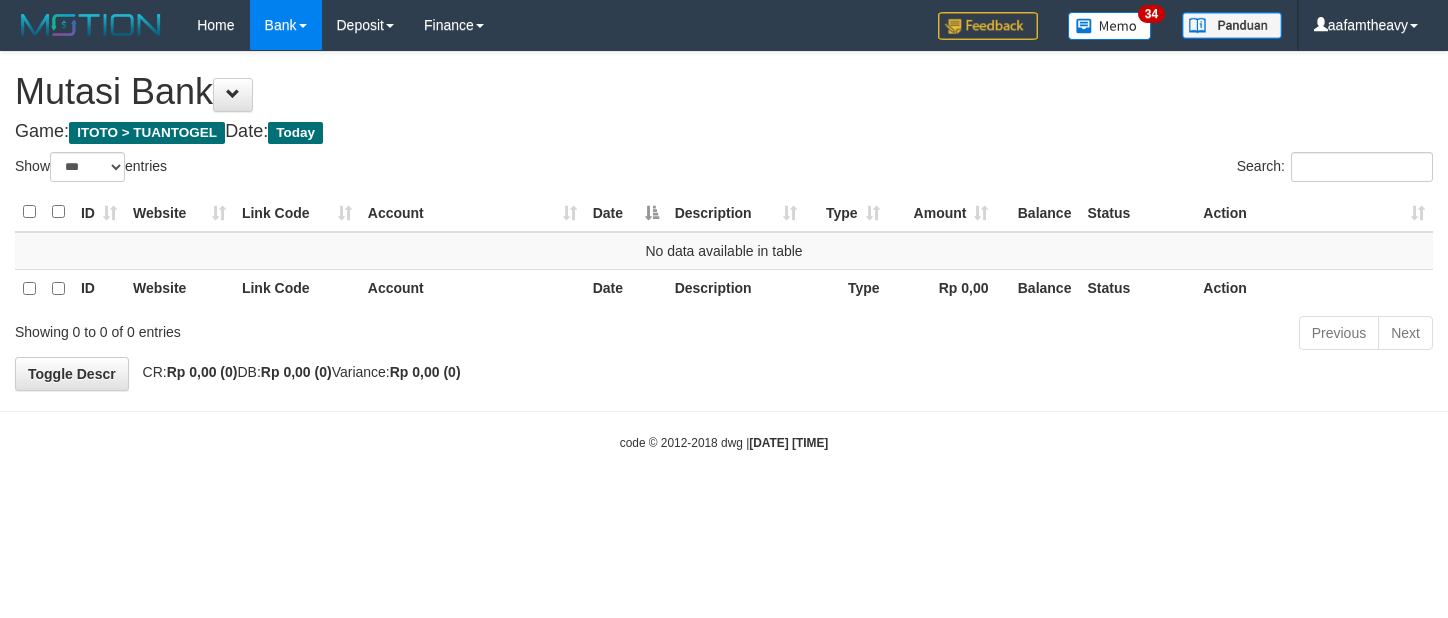 scroll, scrollTop: 0, scrollLeft: 0, axis: both 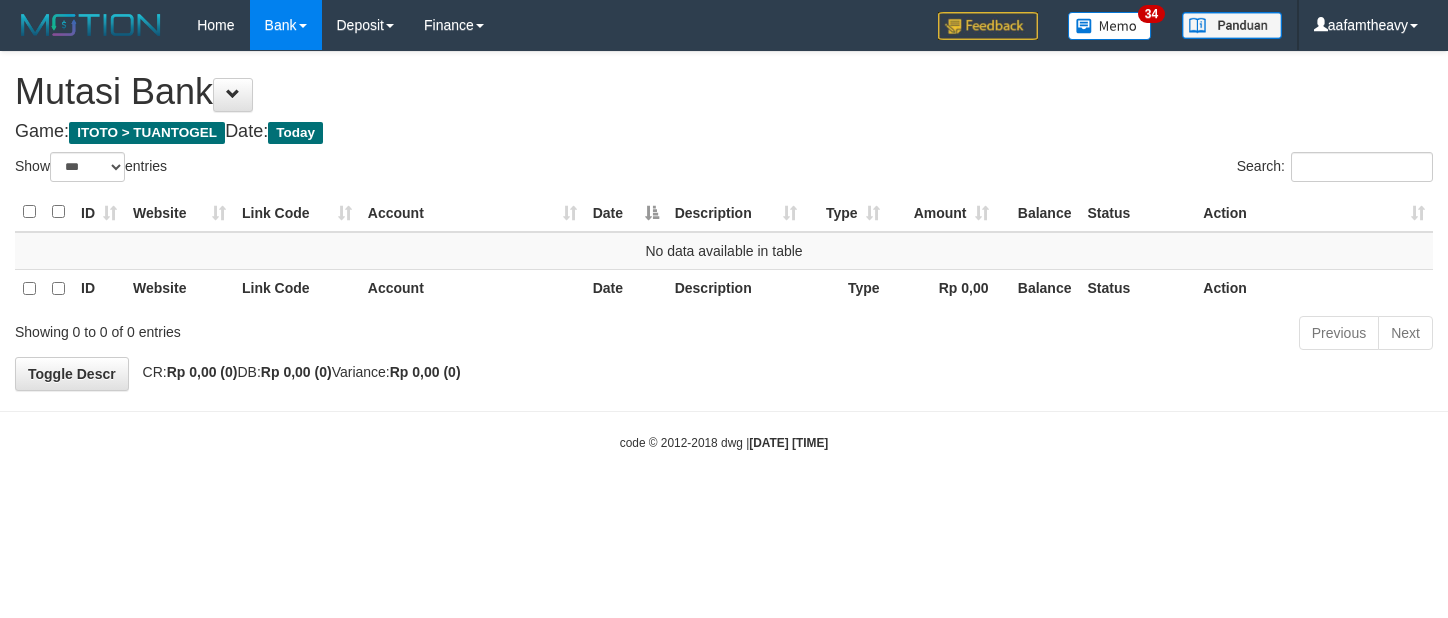 select on "***" 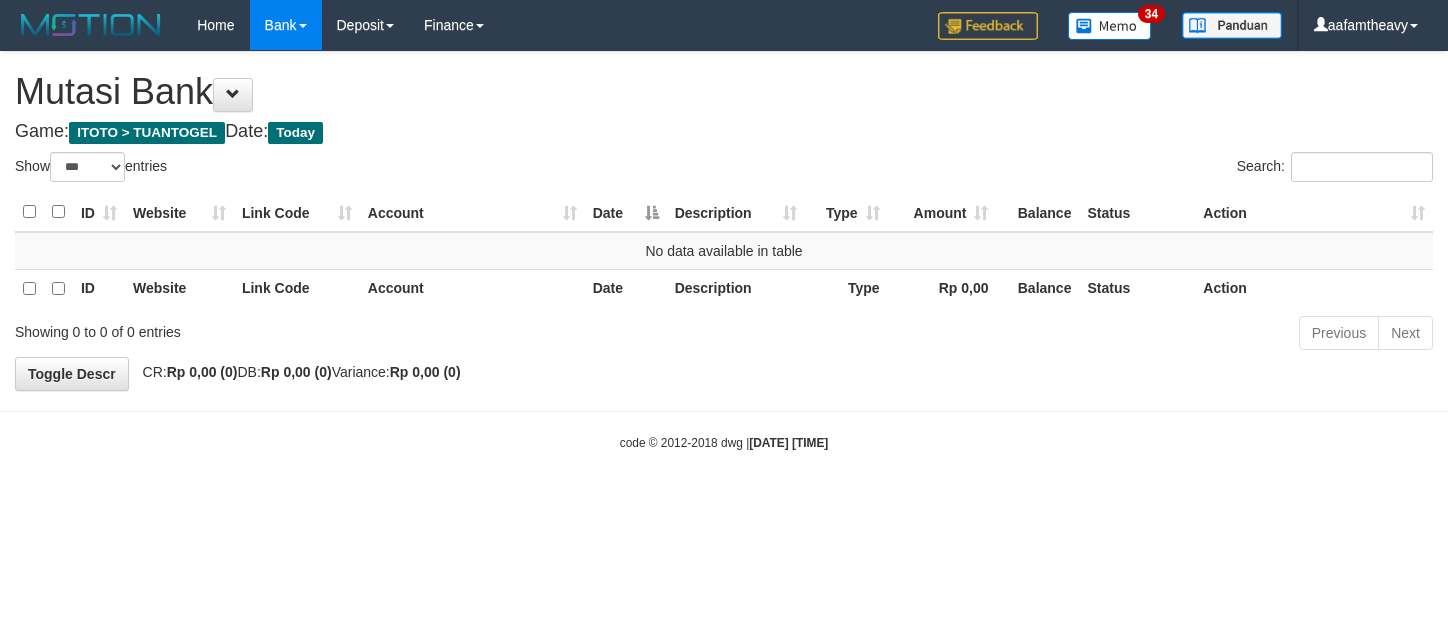 scroll, scrollTop: 0, scrollLeft: 0, axis: both 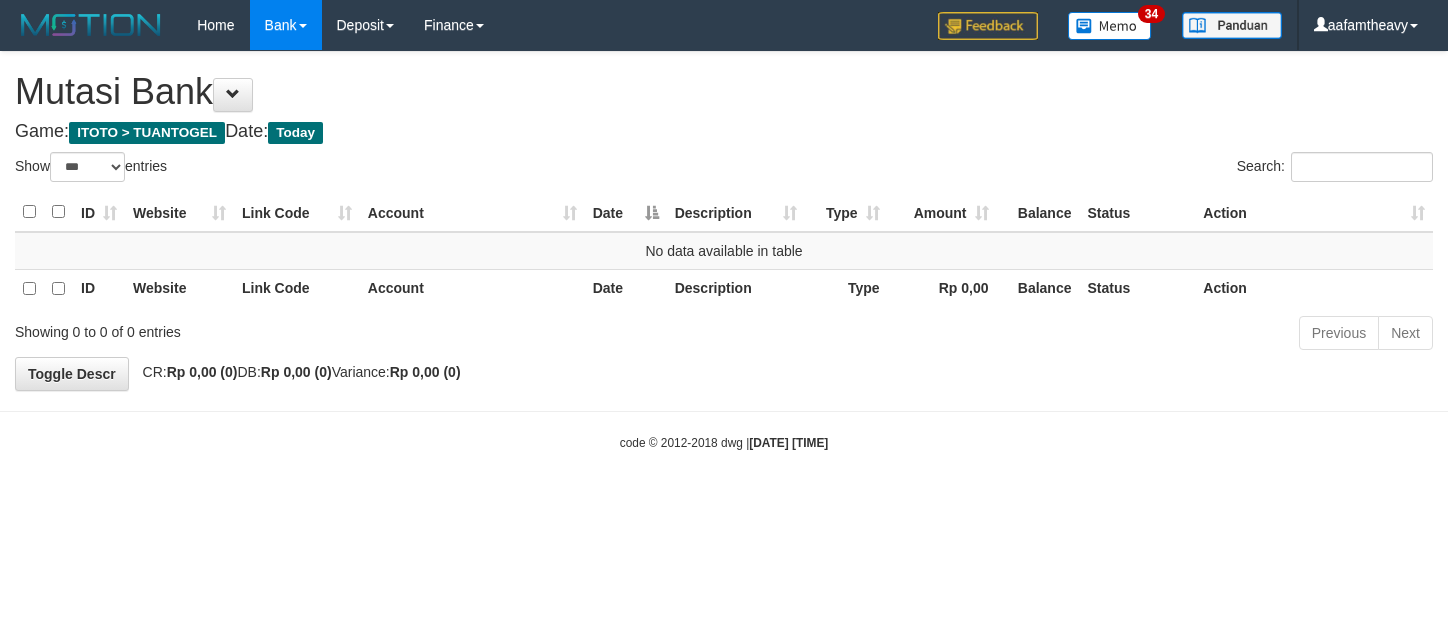 select on "***" 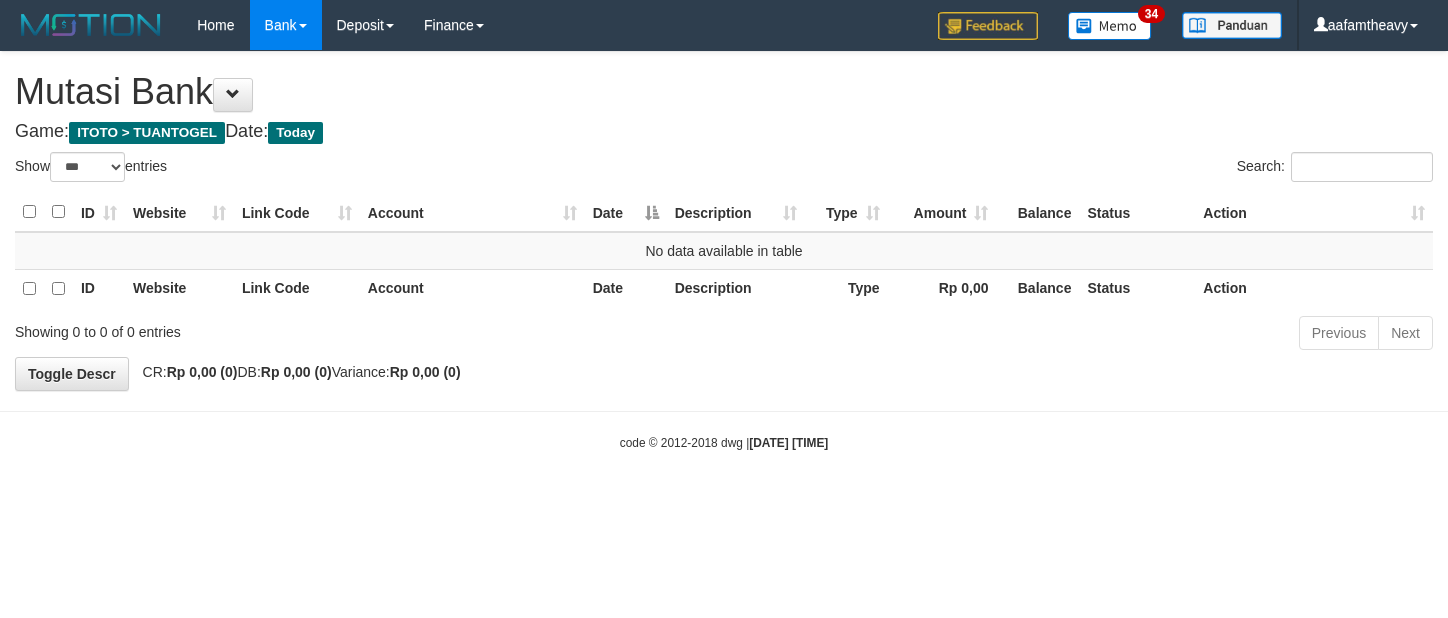 scroll, scrollTop: 0, scrollLeft: 0, axis: both 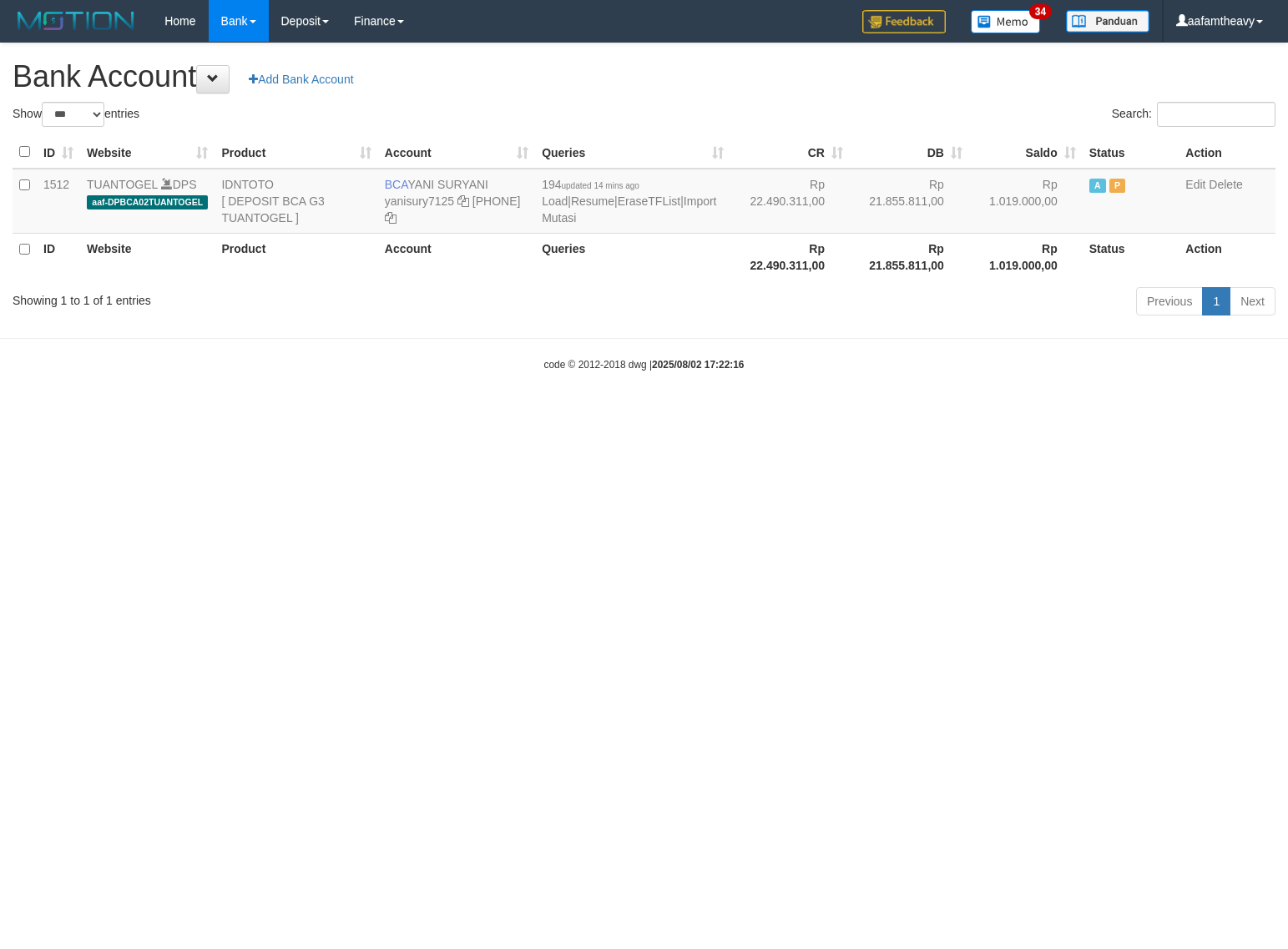 select on "***" 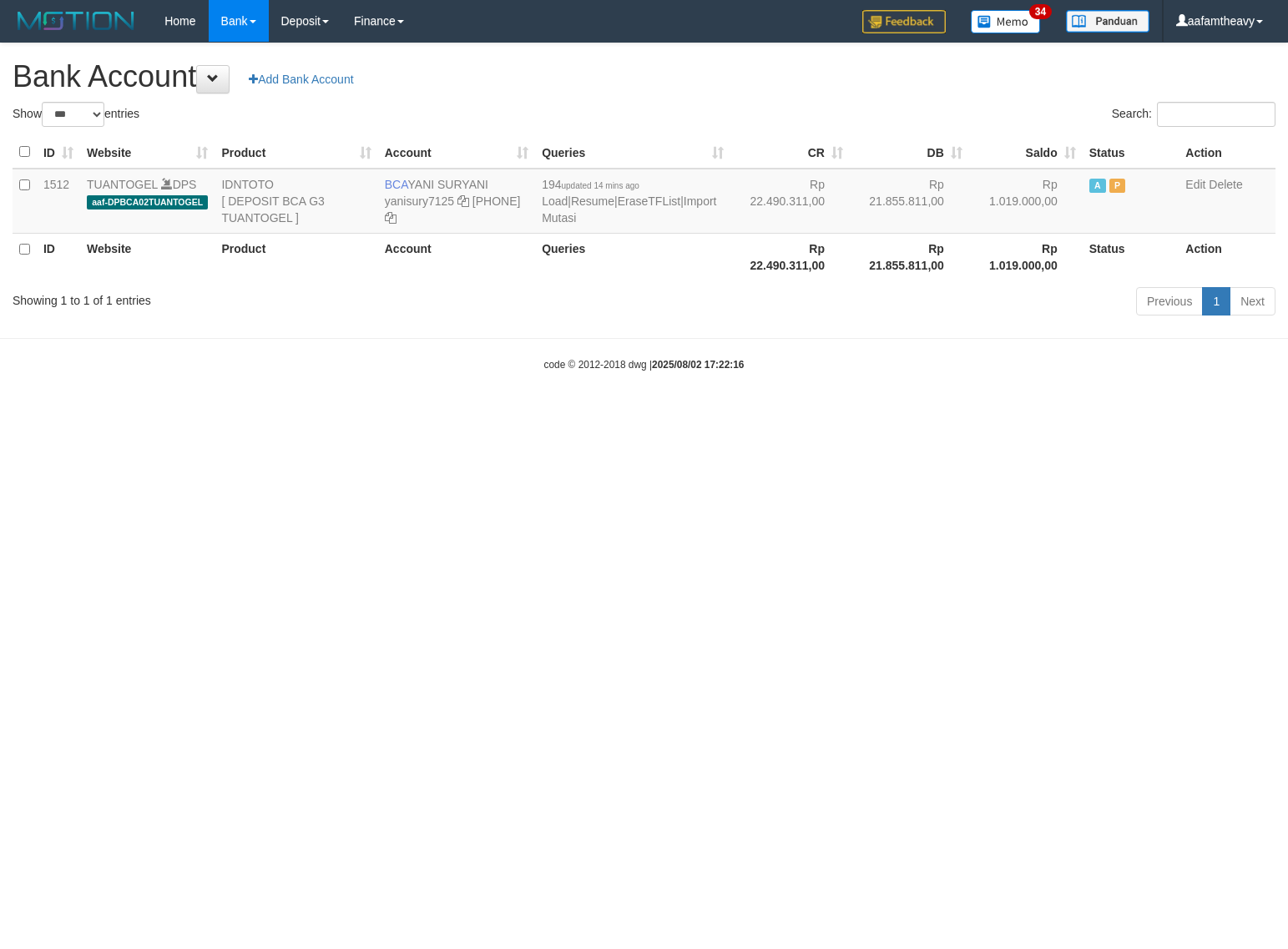 scroll, scrollTop: 0, scrollLeft: 0, axis: both 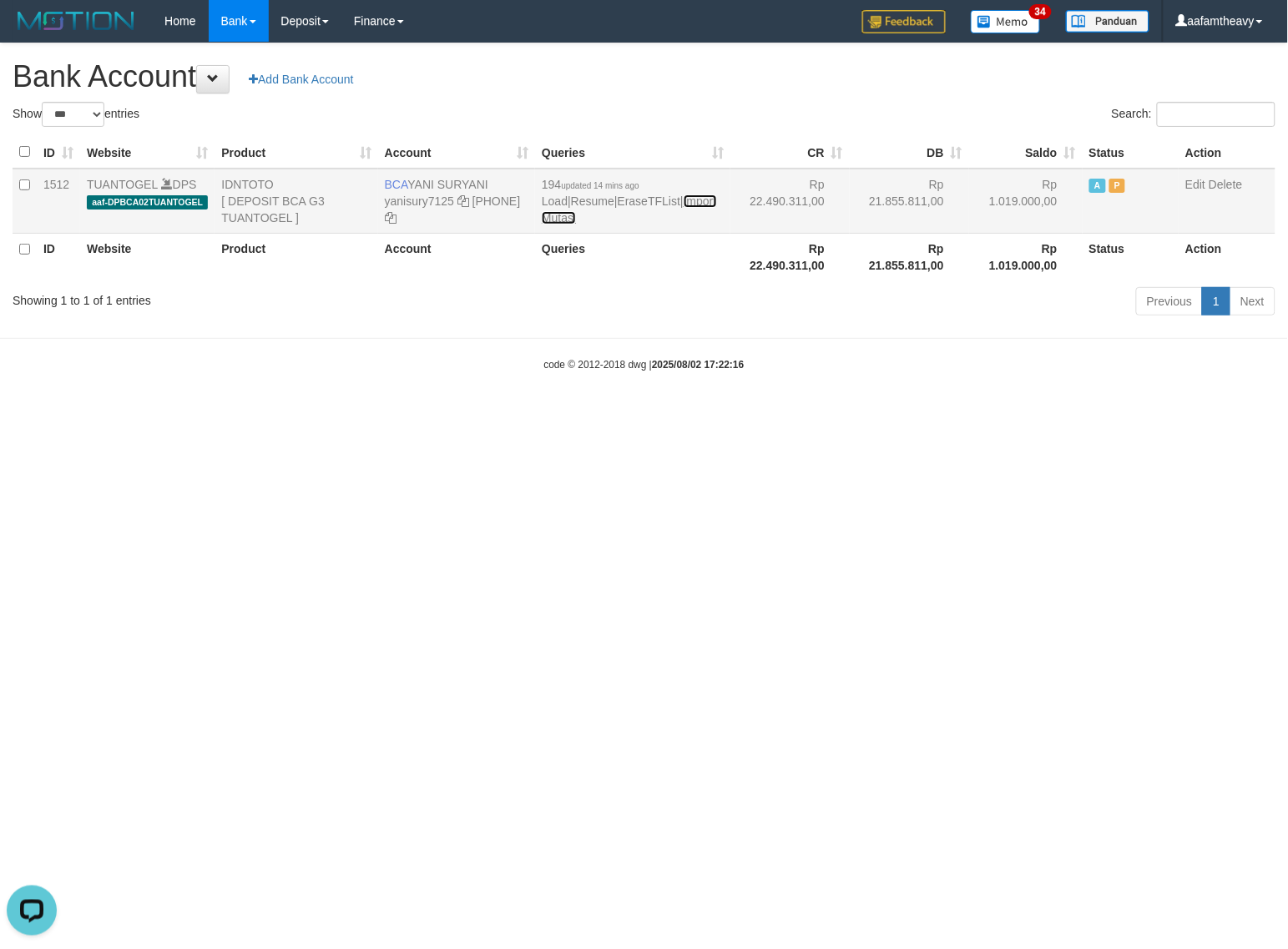 click on "Import Mutasi" at bounding box center (629, 209) 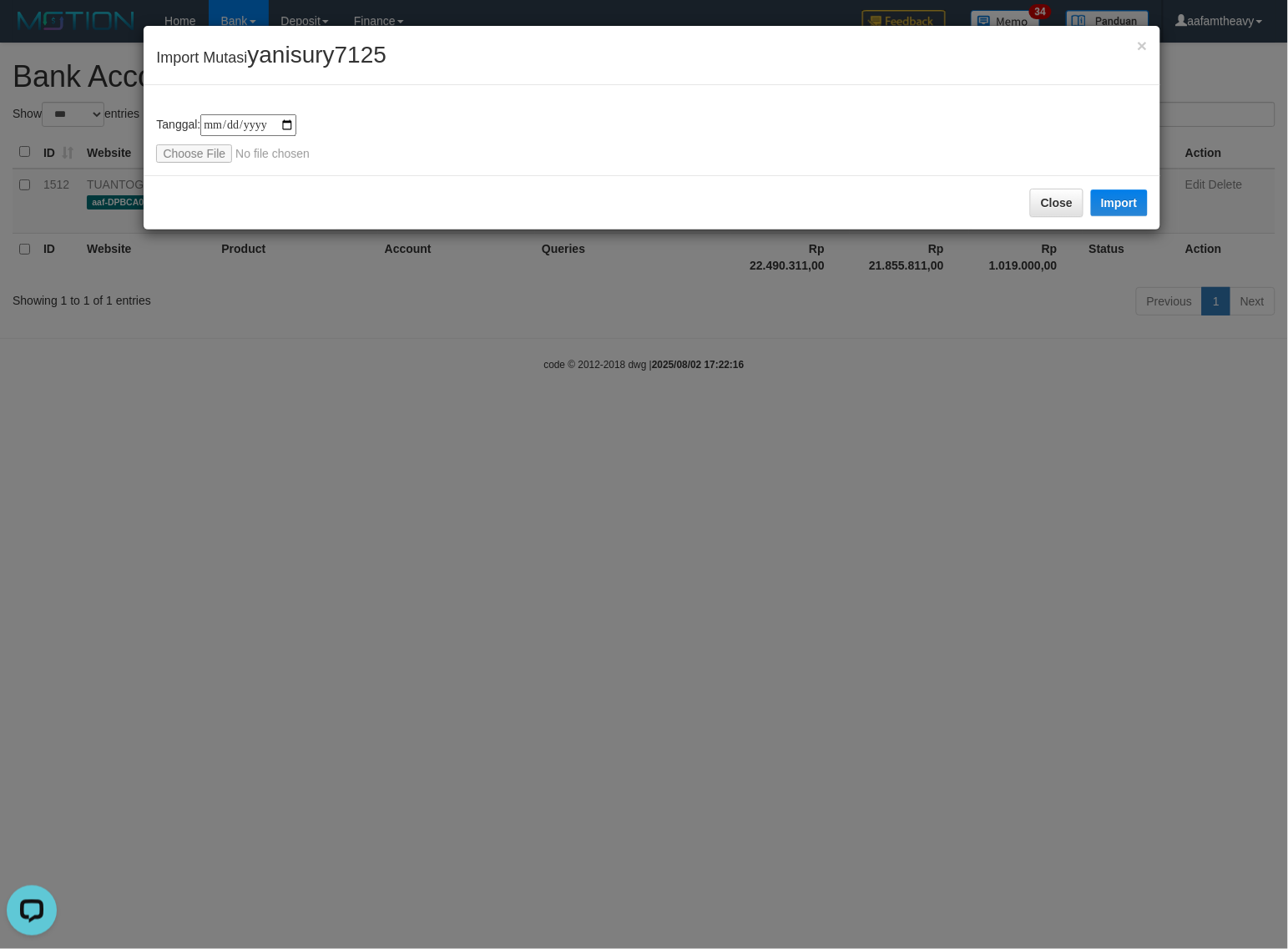 type on "**********" 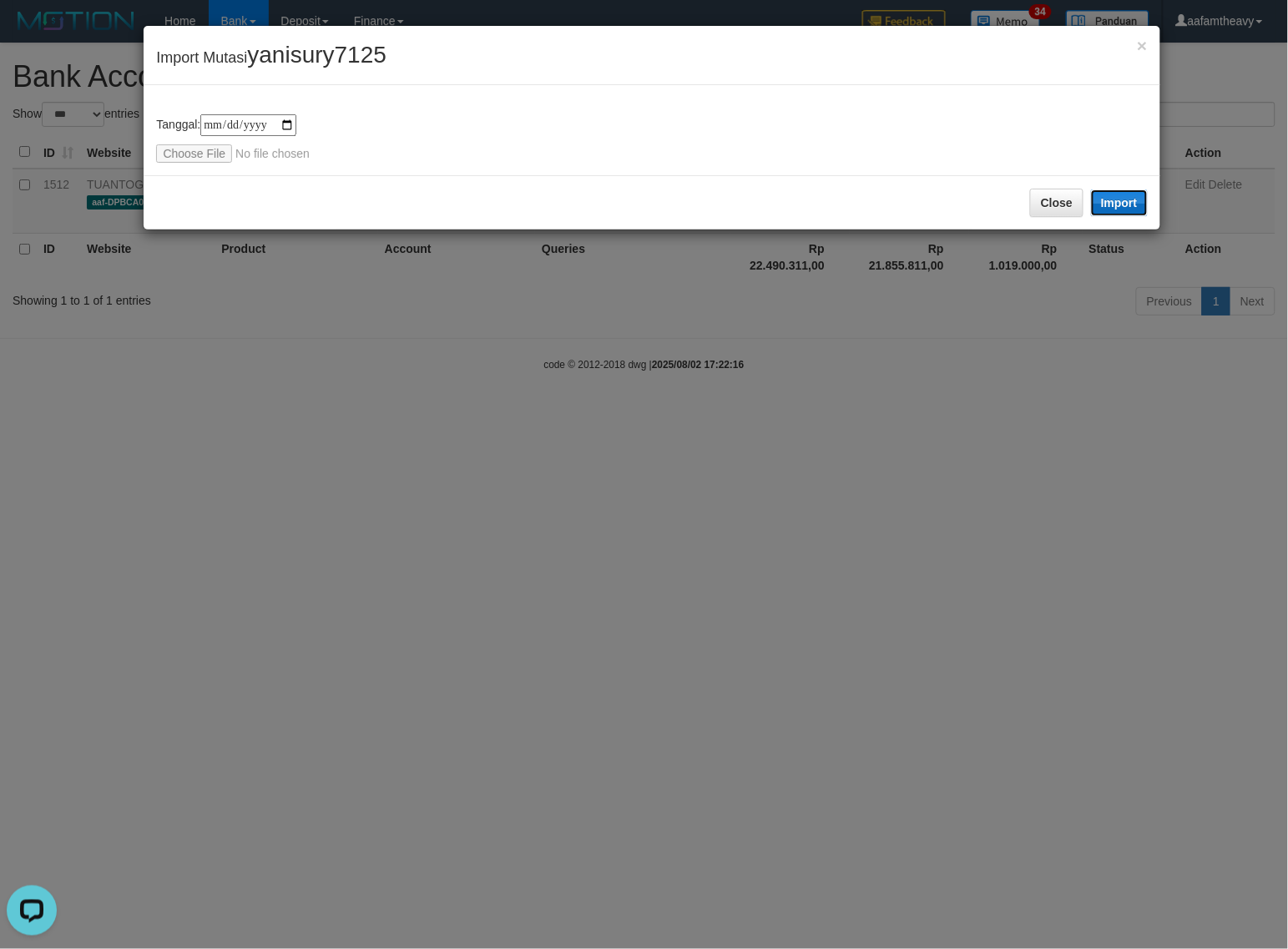 click on "Import" at bounding box center (1119, 203) 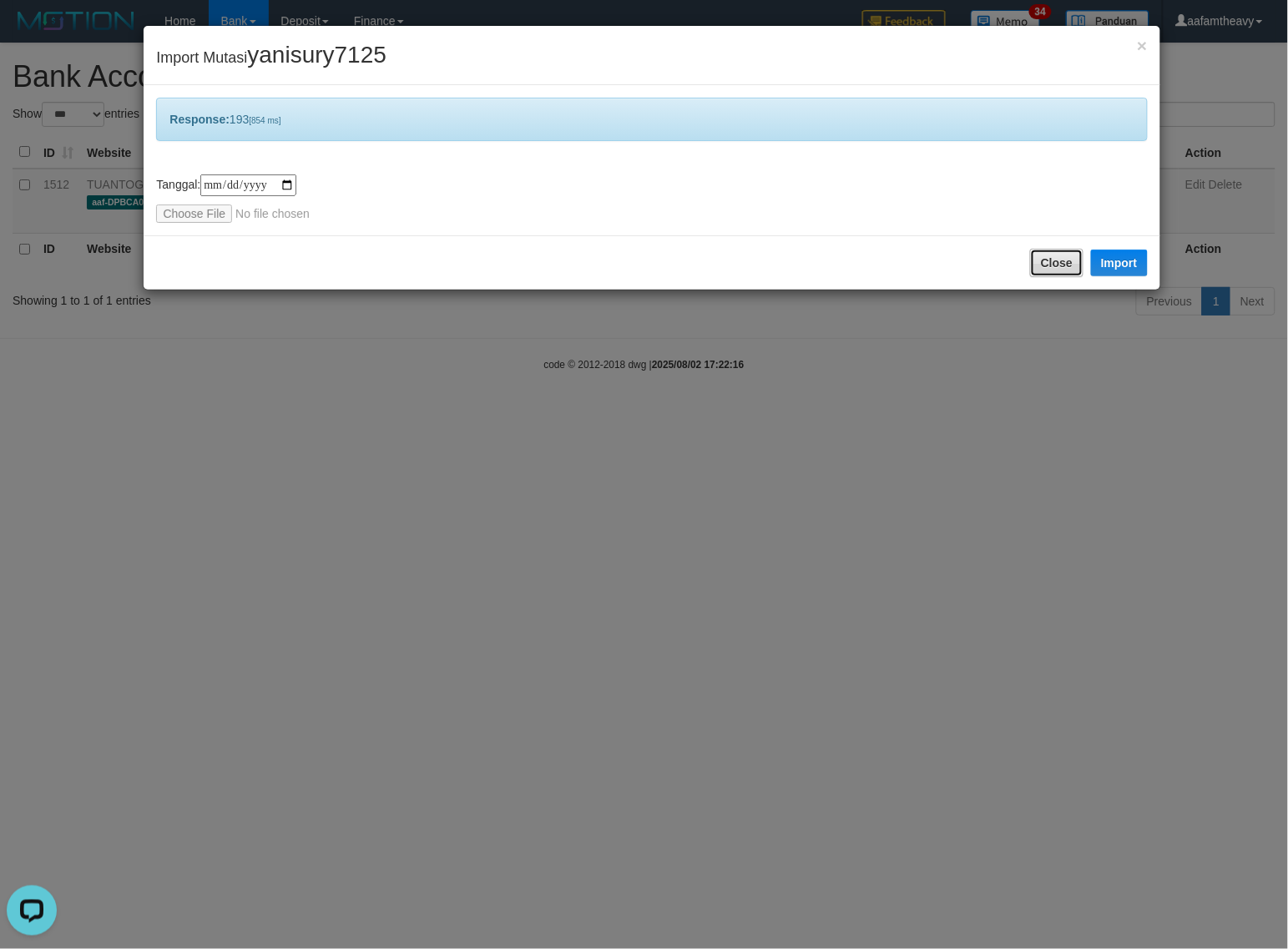 click on "Close" at bounding box center (1057, 263) 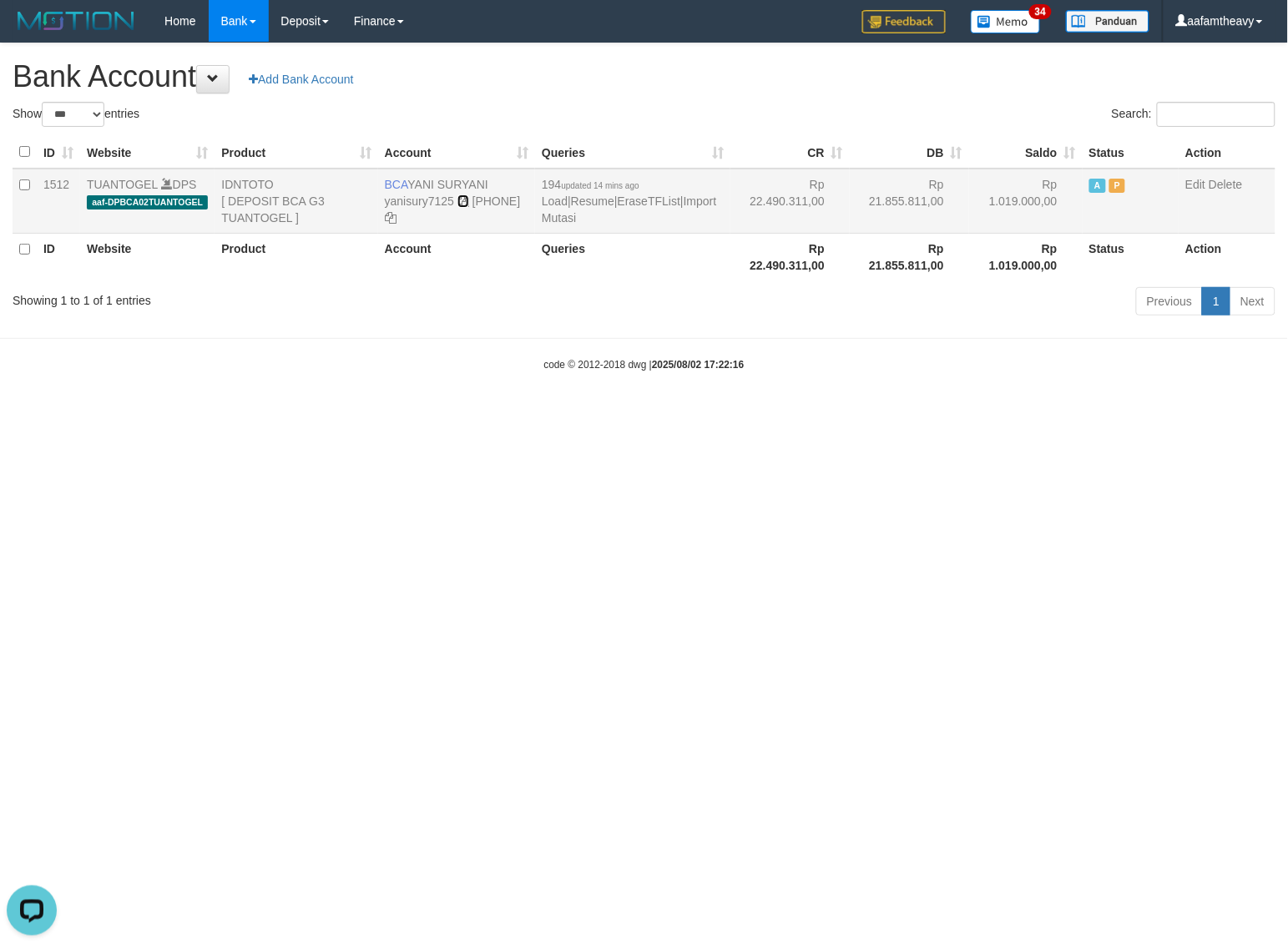 click at bounding box center [463, 201] 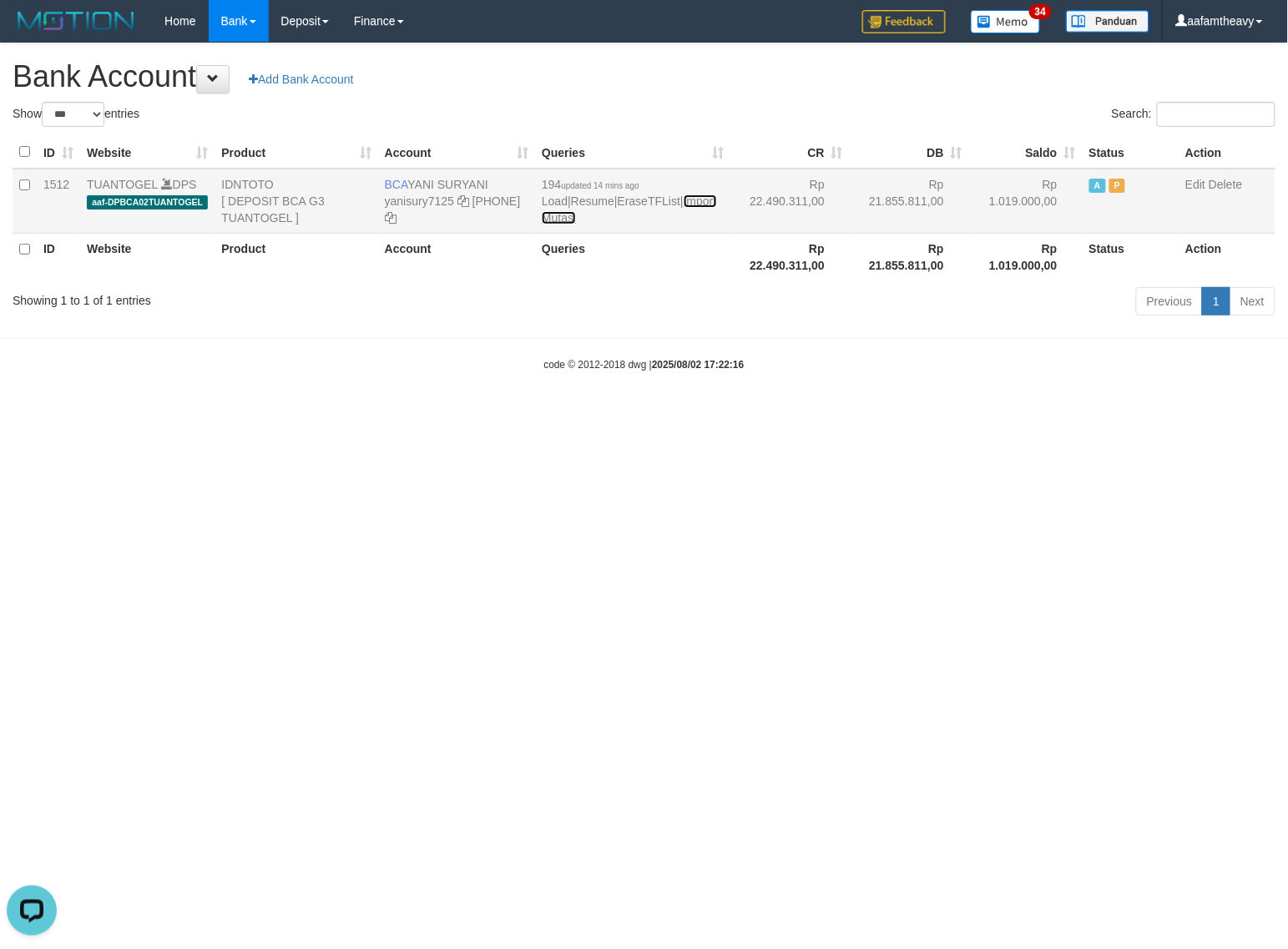 click on "Import Mutasi" at bounding box center [629, 209] 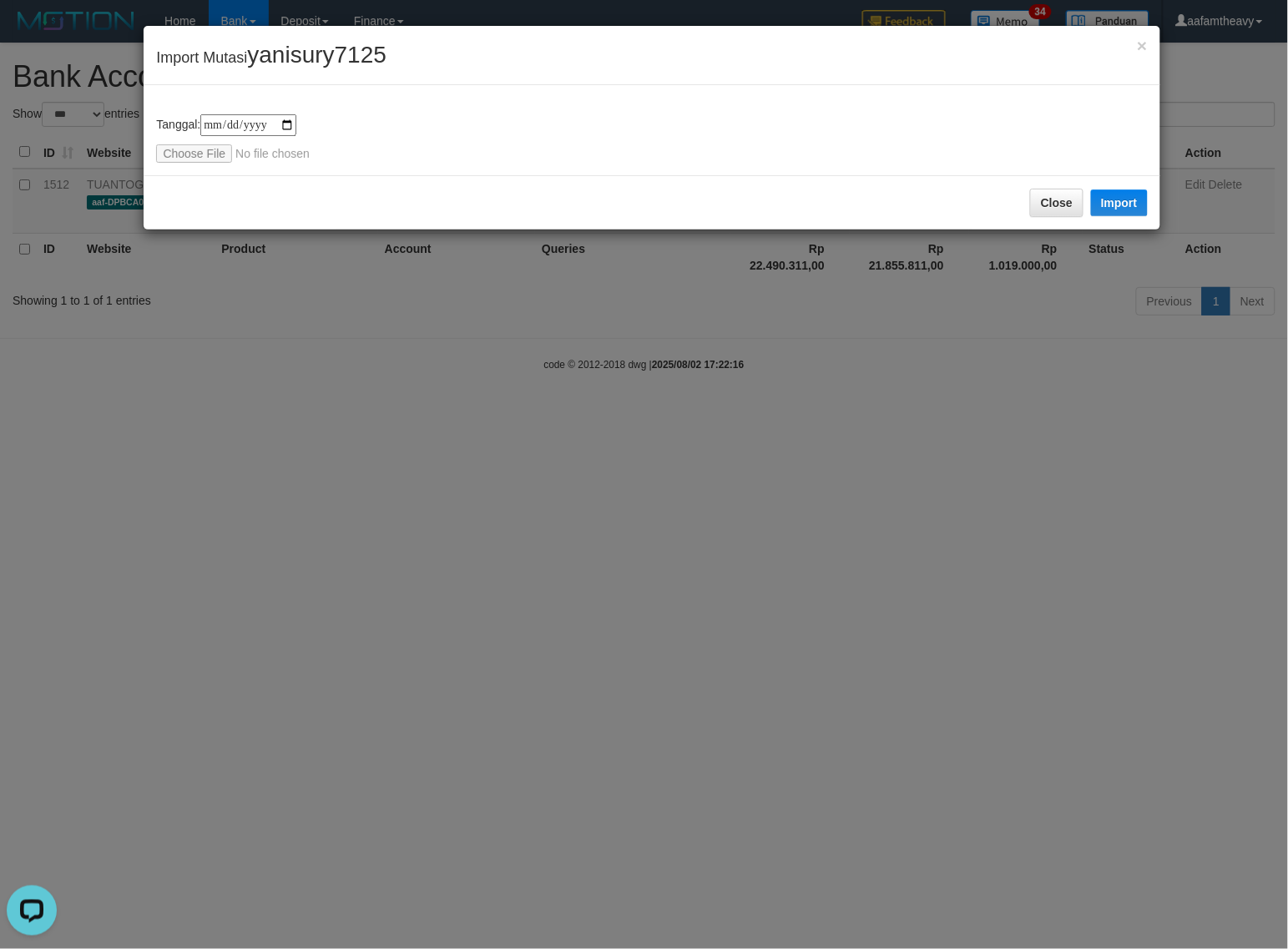 type on "**********" 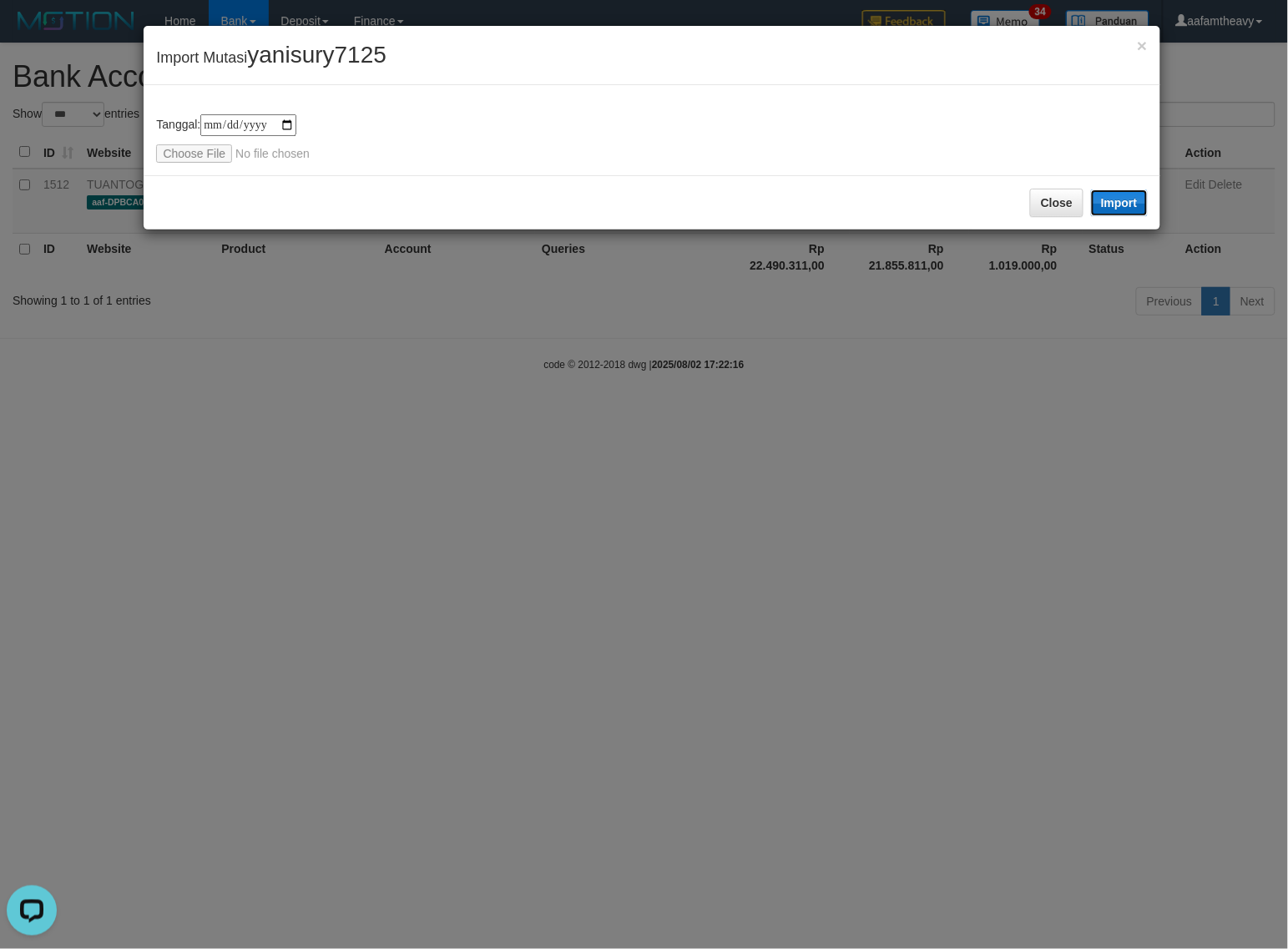 click on "Import" at bounding box center [1119, 203] 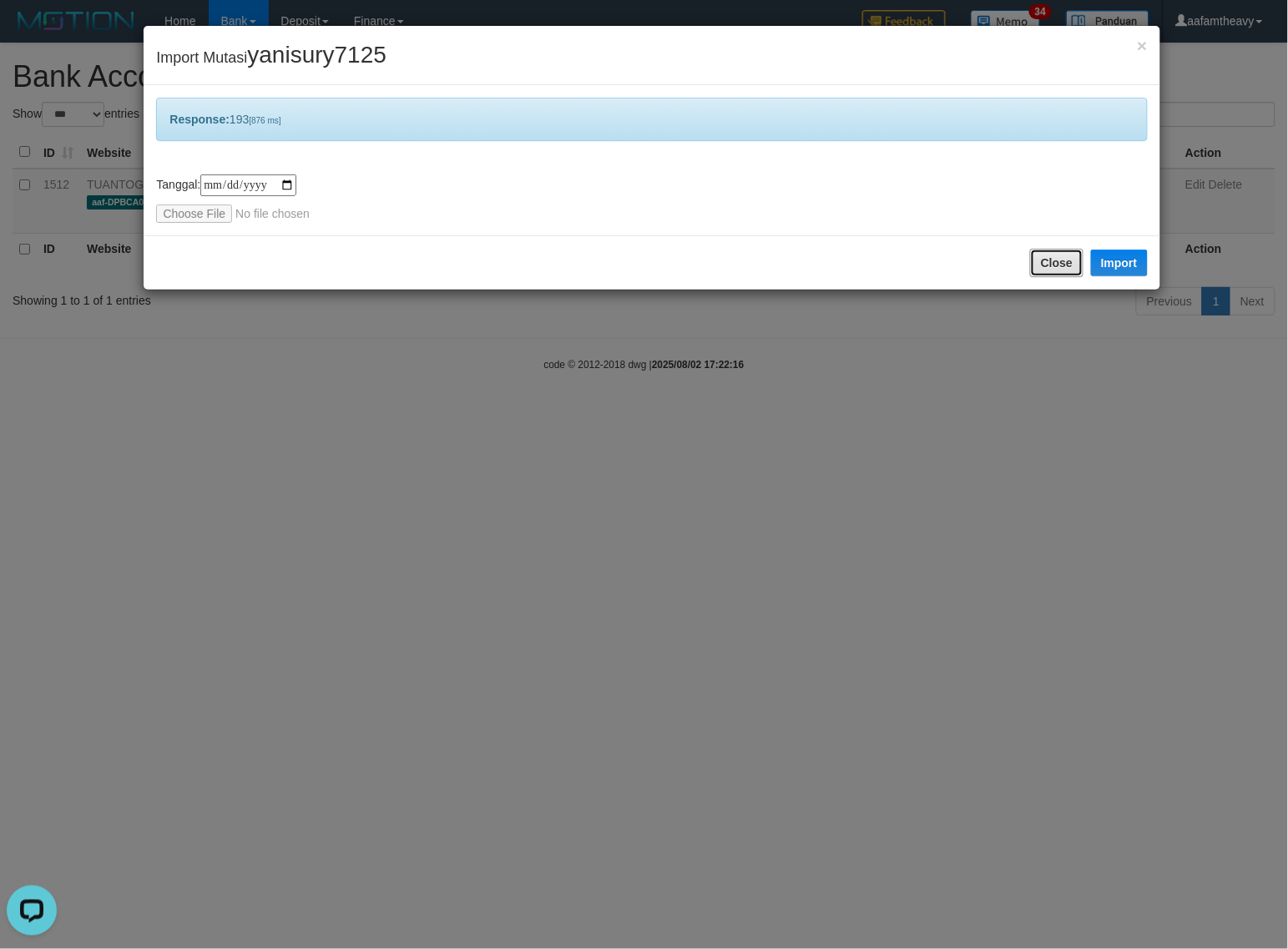click on "Close" at bounding box center [1057, 263] 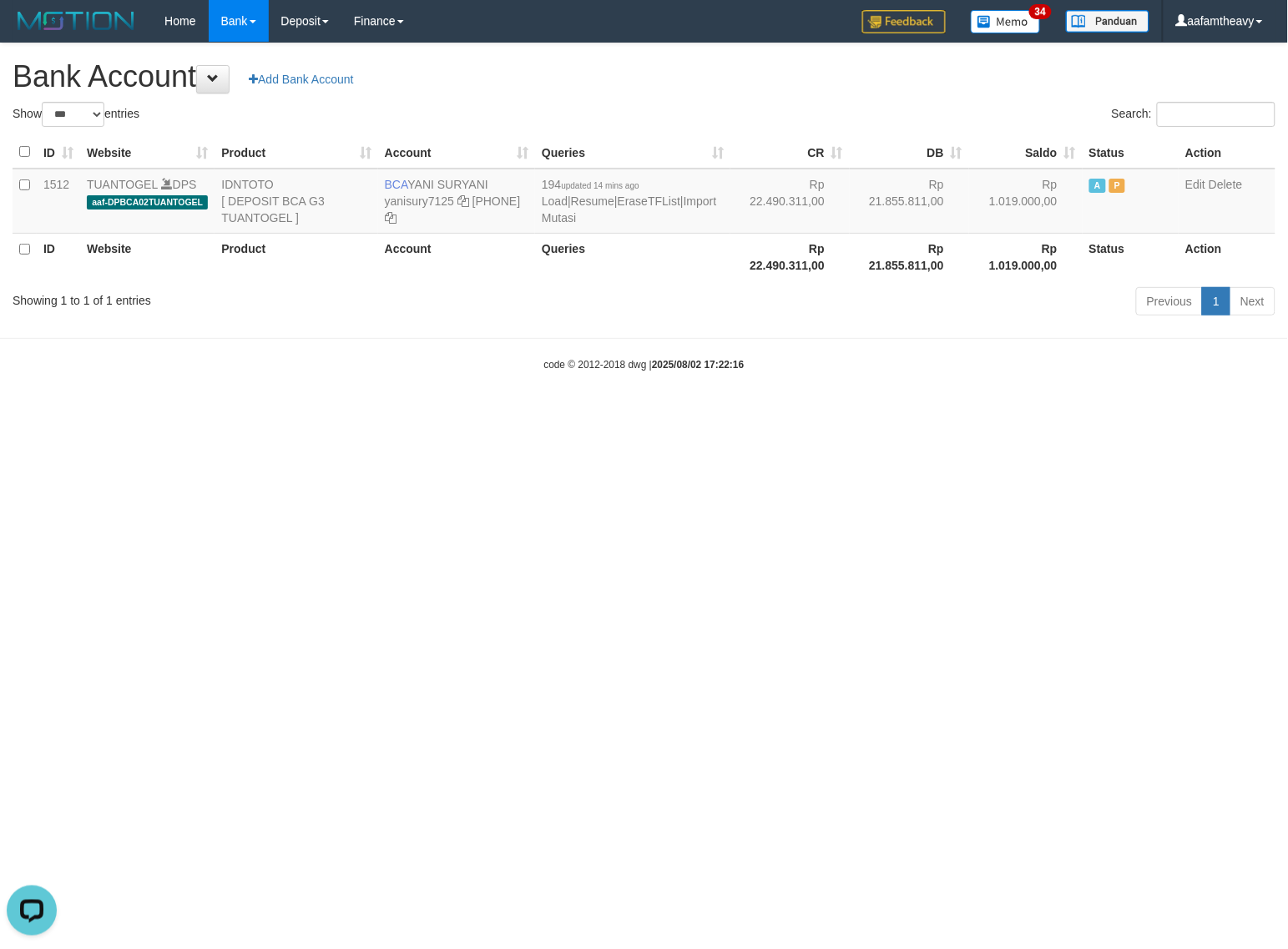 click on "Bank Account
Add Bank Account" at bounding box center [644, 77] 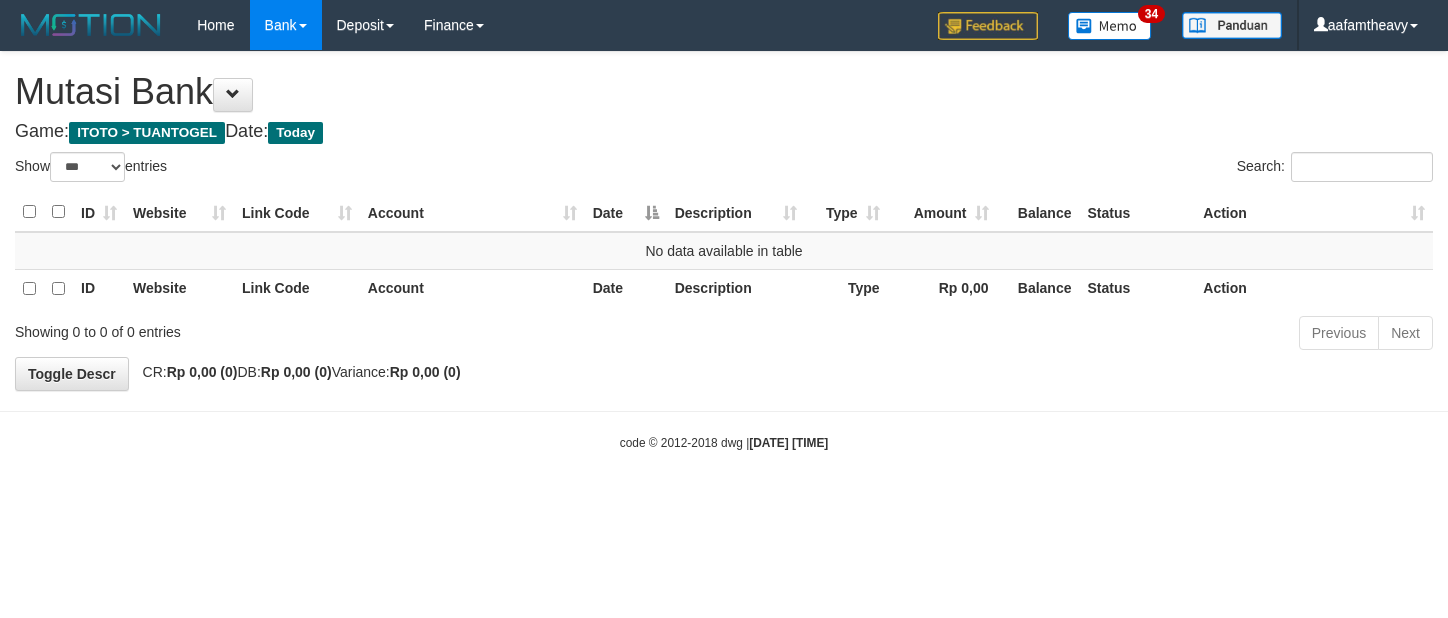 select on "***" 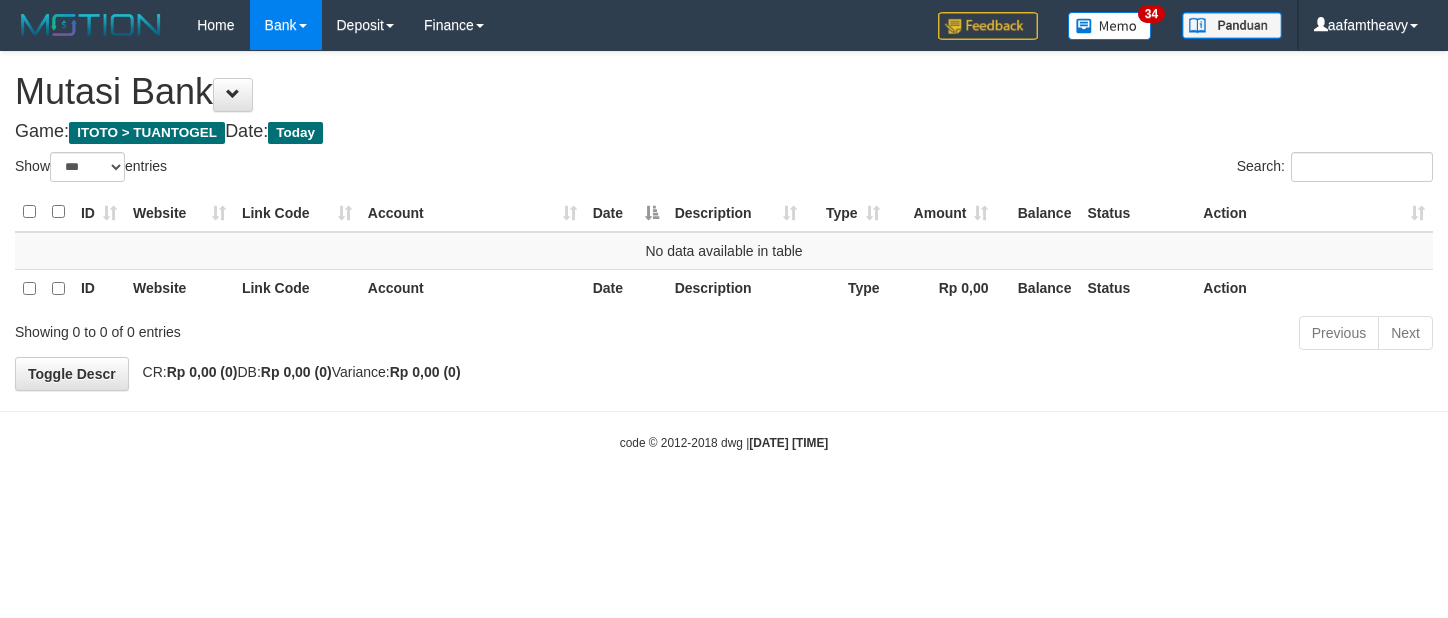 scroll, scrollTop: 0, scrollLeft: 0, axis: both 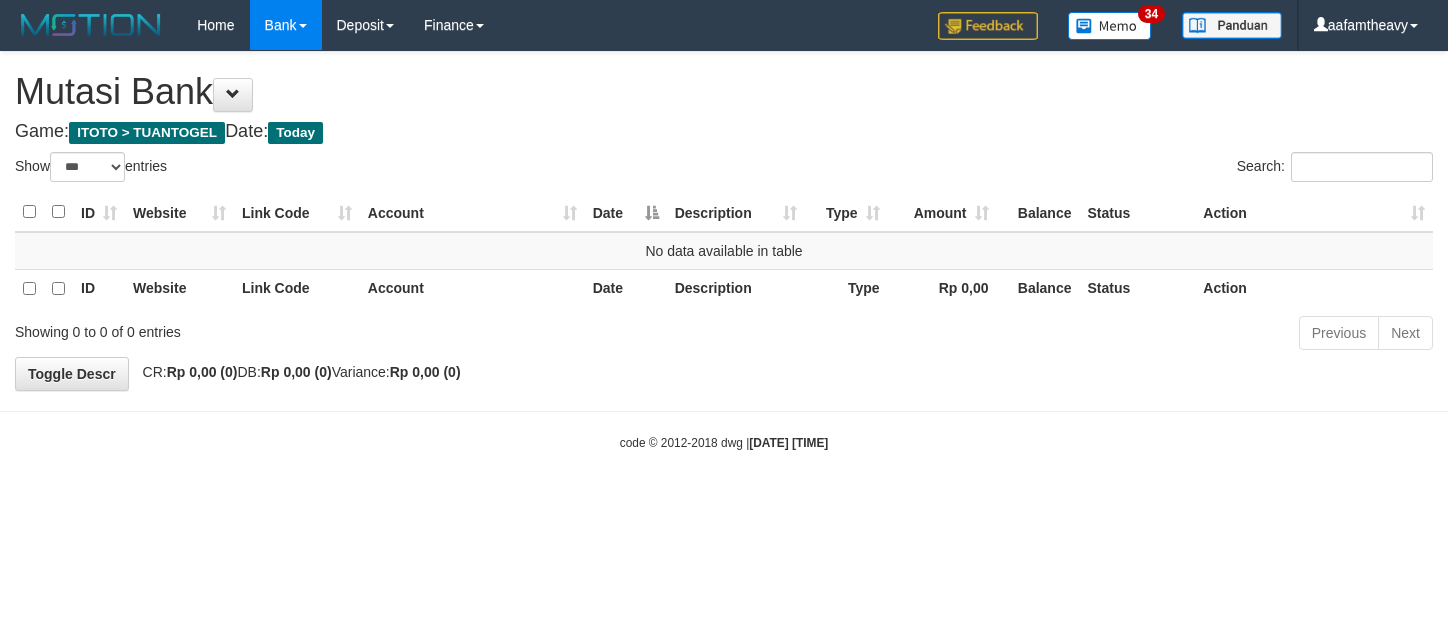 select on "***" 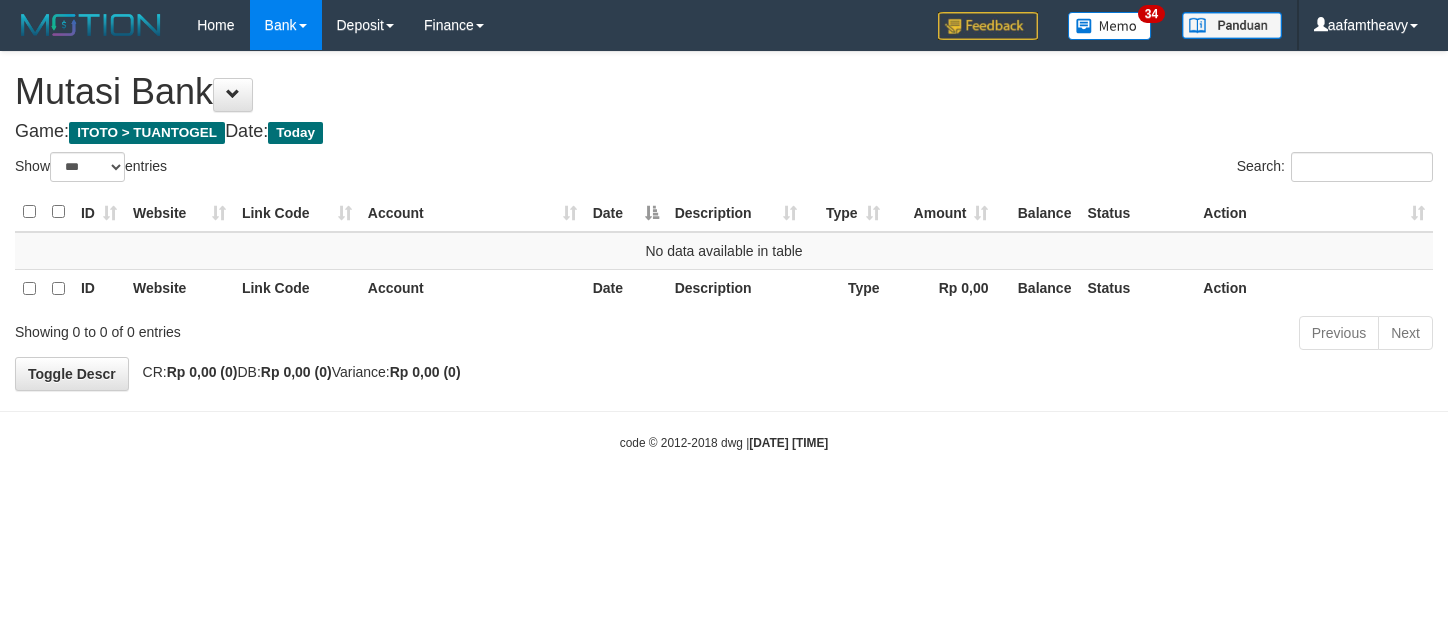 scroll, scrollTop: 0, scrollLeft: 0, axis: both 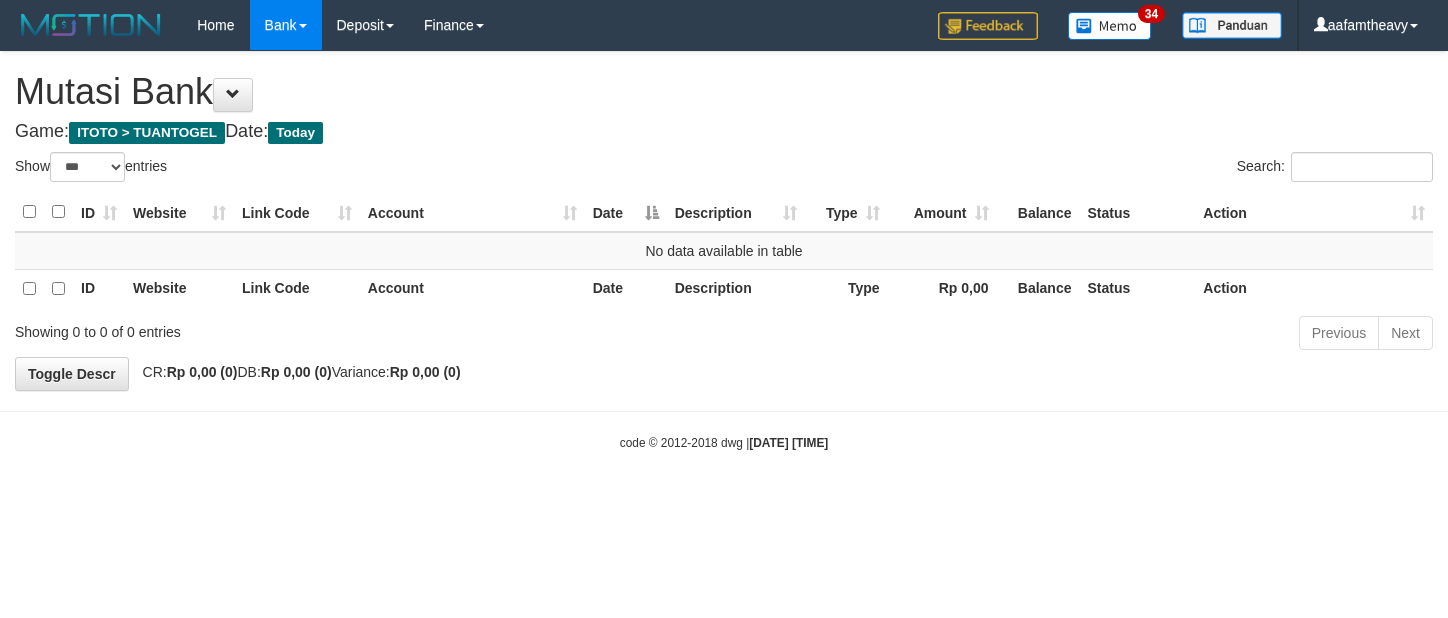 select on "***" 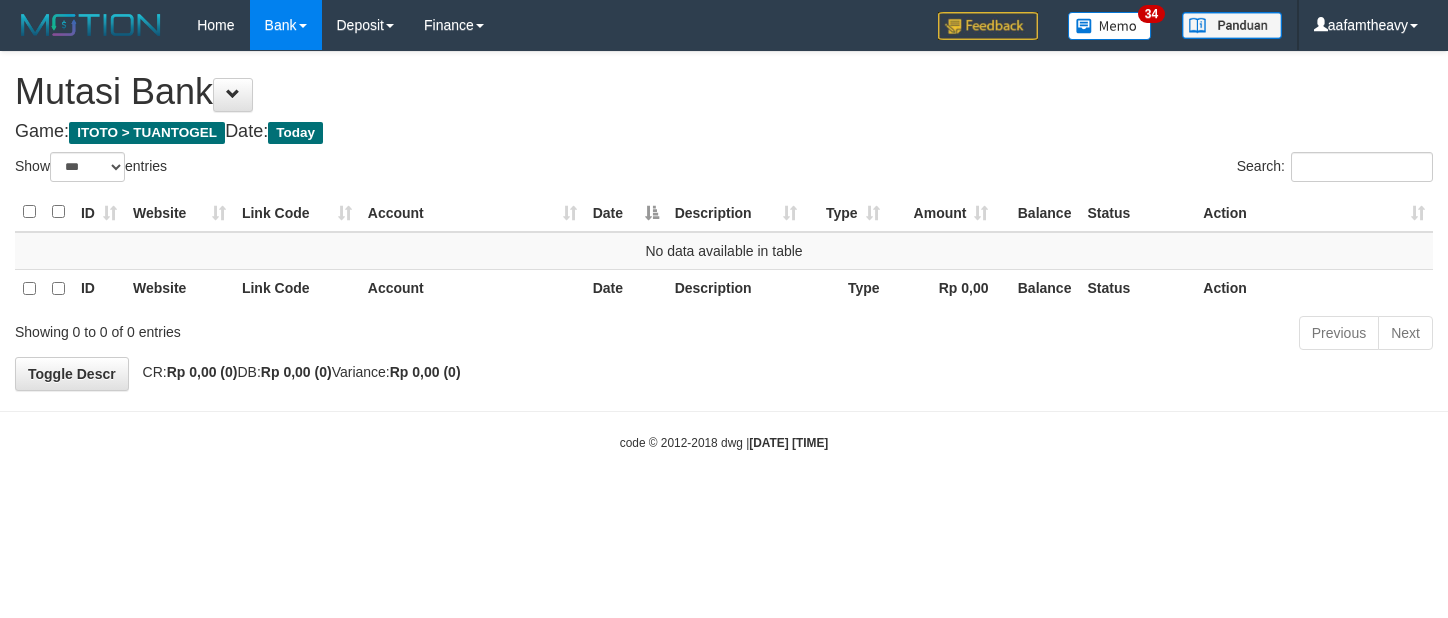 scroll, scrollTop: 0, scrollLeft: 0, axis: both 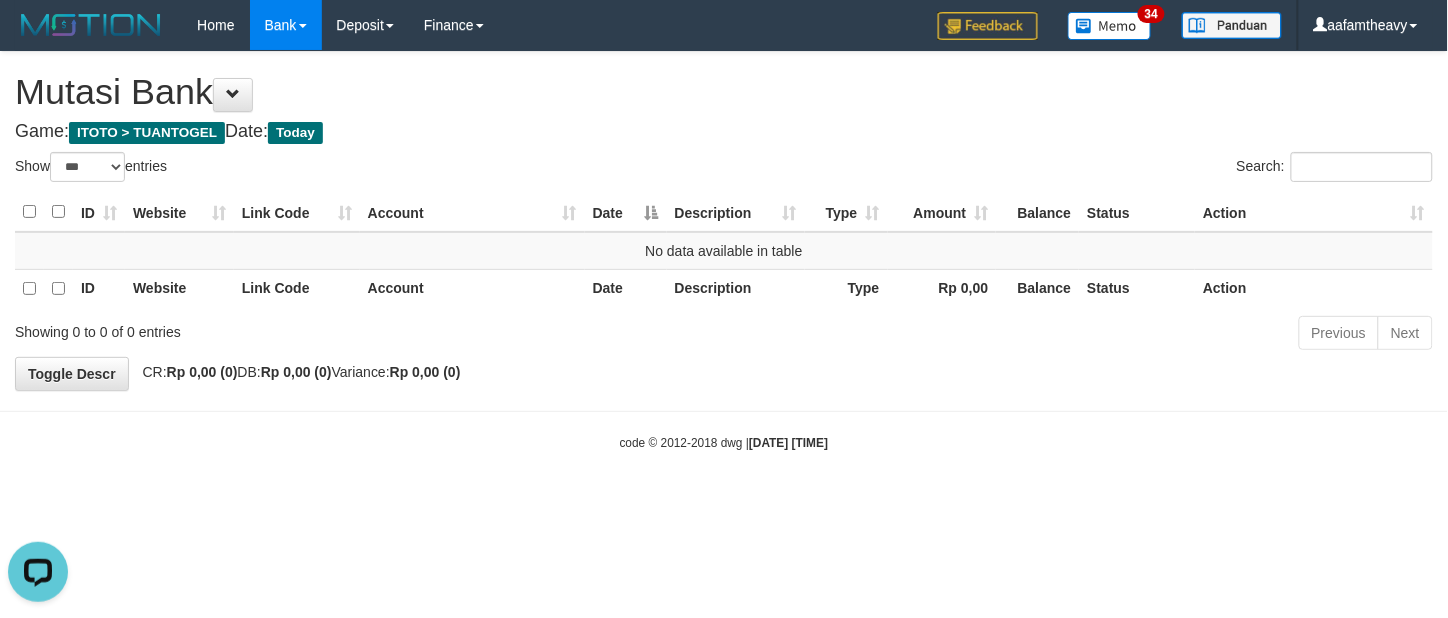 click on "Toggle navigation
Home
Bank
Account List
Load
By Website
Group
[ITOTO]													TUANTOGEL
By Load Group (DPS)
Group aaf-DPBCA02TUANTOGEL" at bounding box center (724, 251) 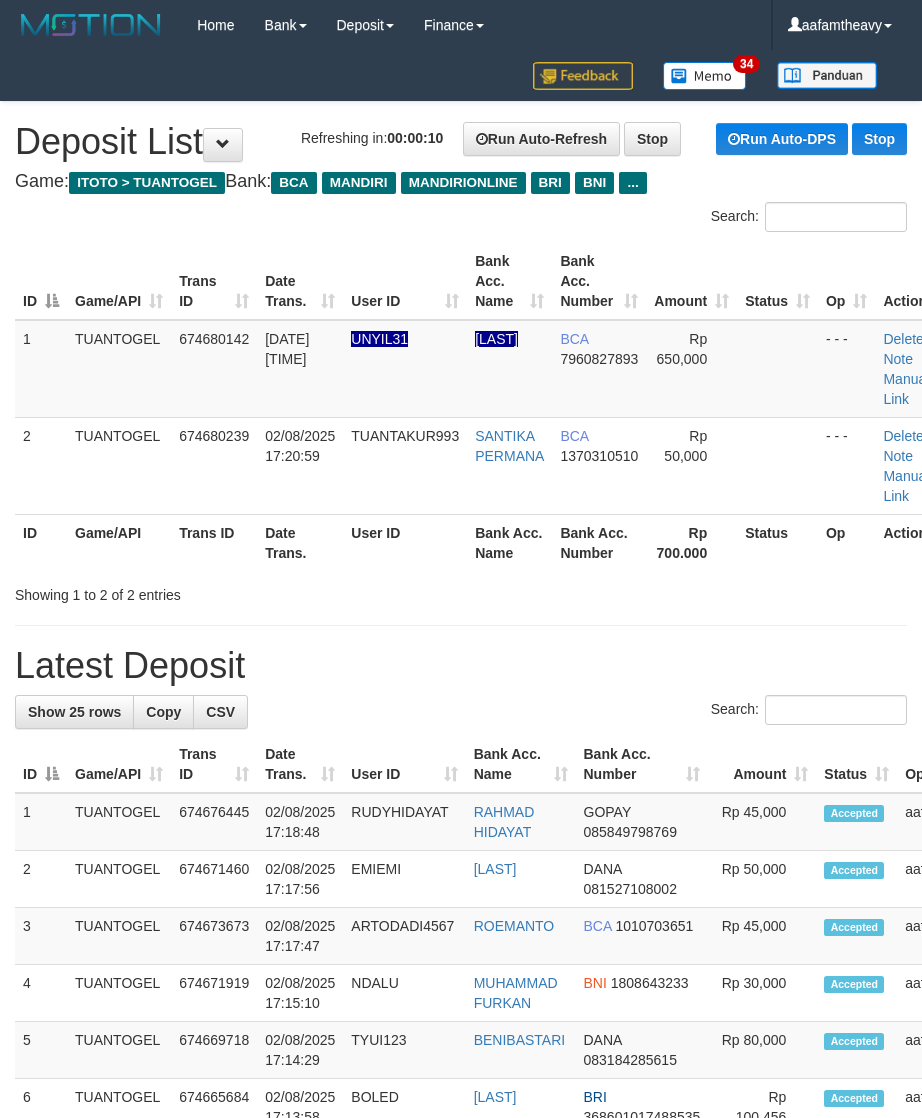 scroll, scrollTop: 0, scrollLeft: 0, axis: both 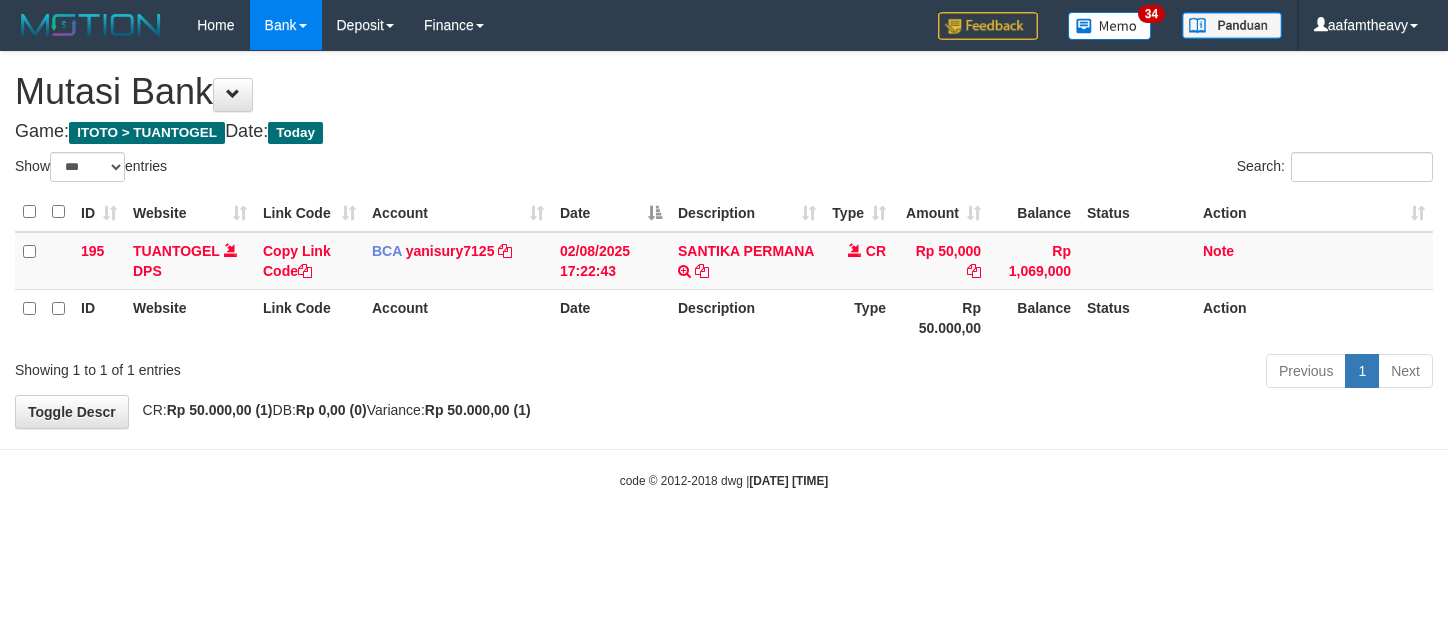 select on "***" 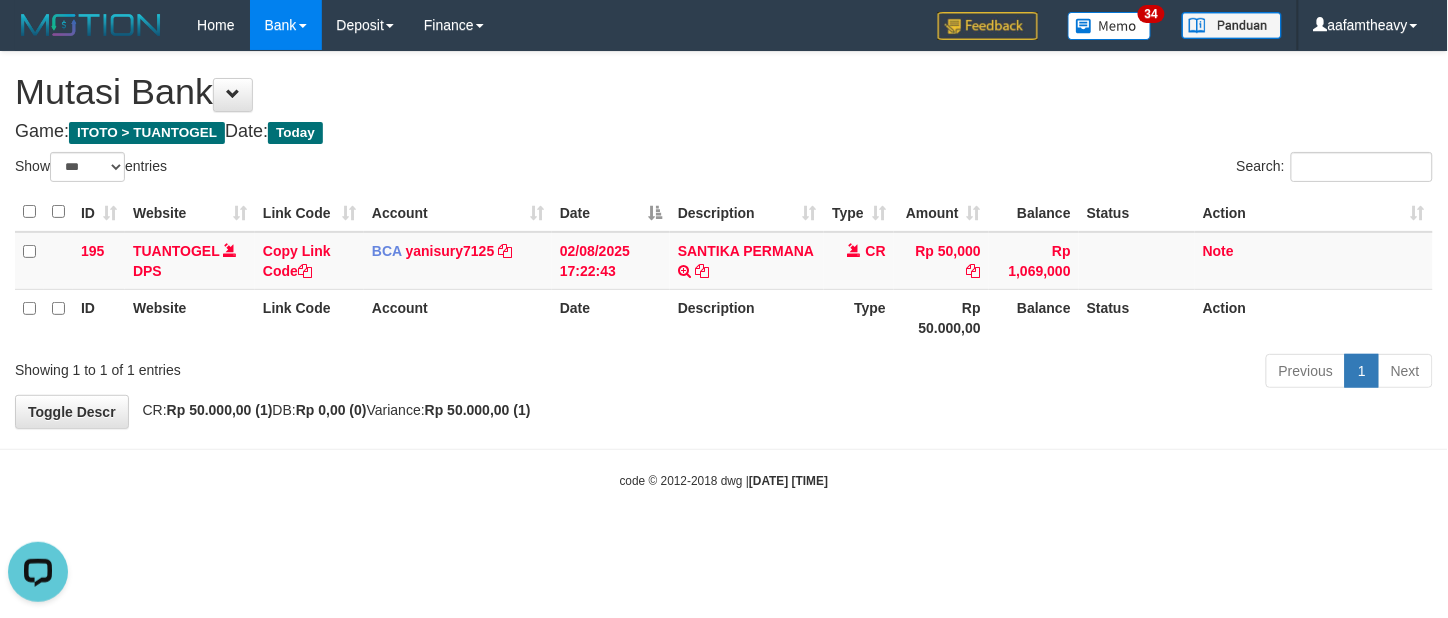 scroll, scrollTop: 0, scrollLeft: 0, axis: both 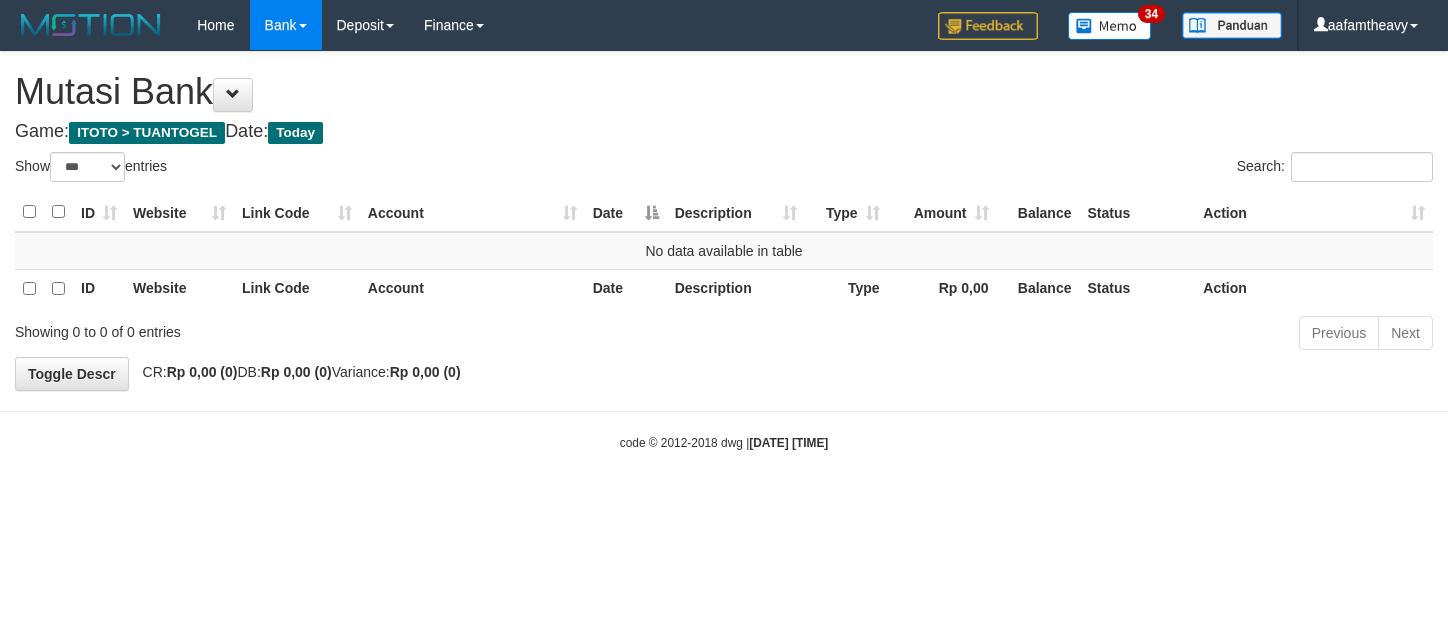 select on "***" 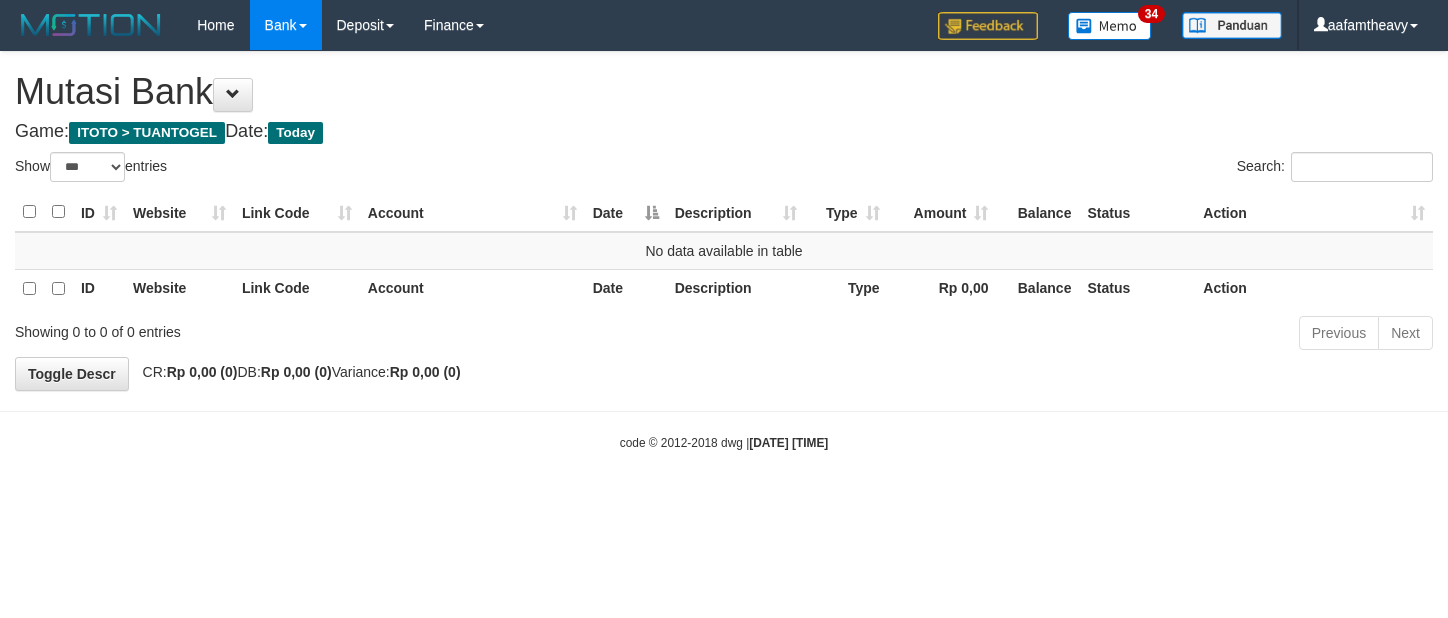 scroll, scrollTop: 0, scrollLeft: 0, axis: both 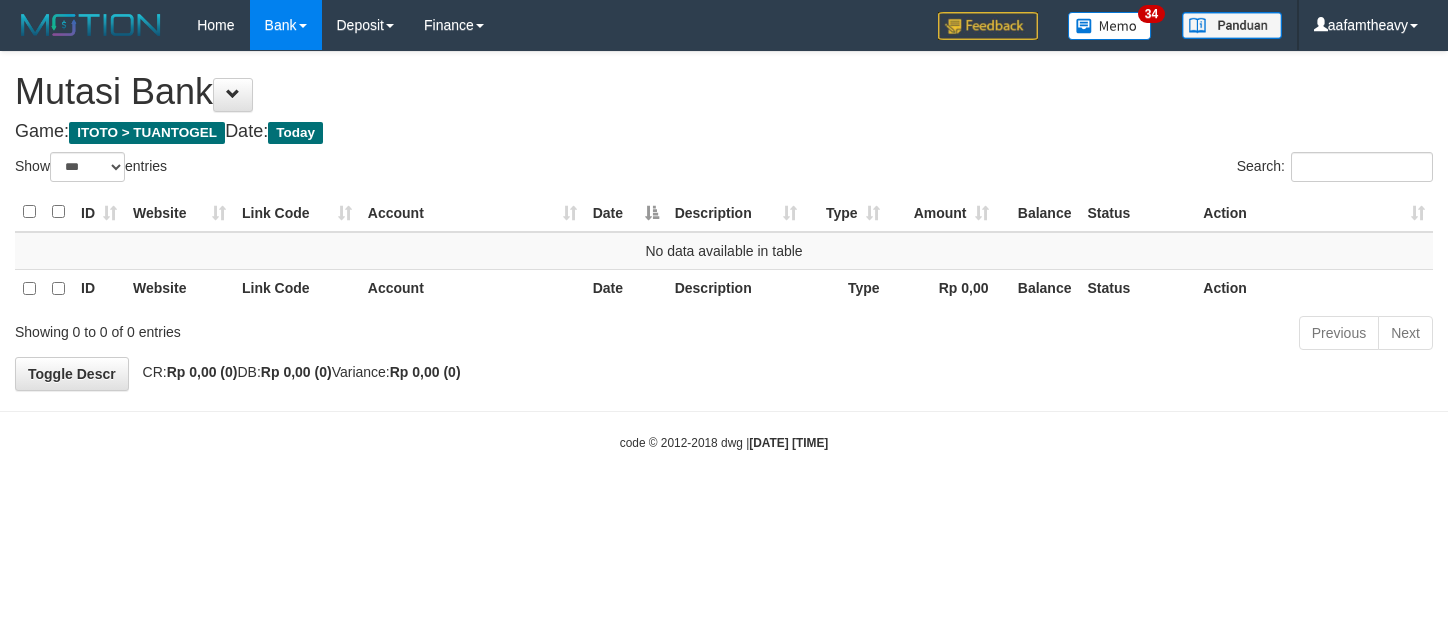 select on "***" 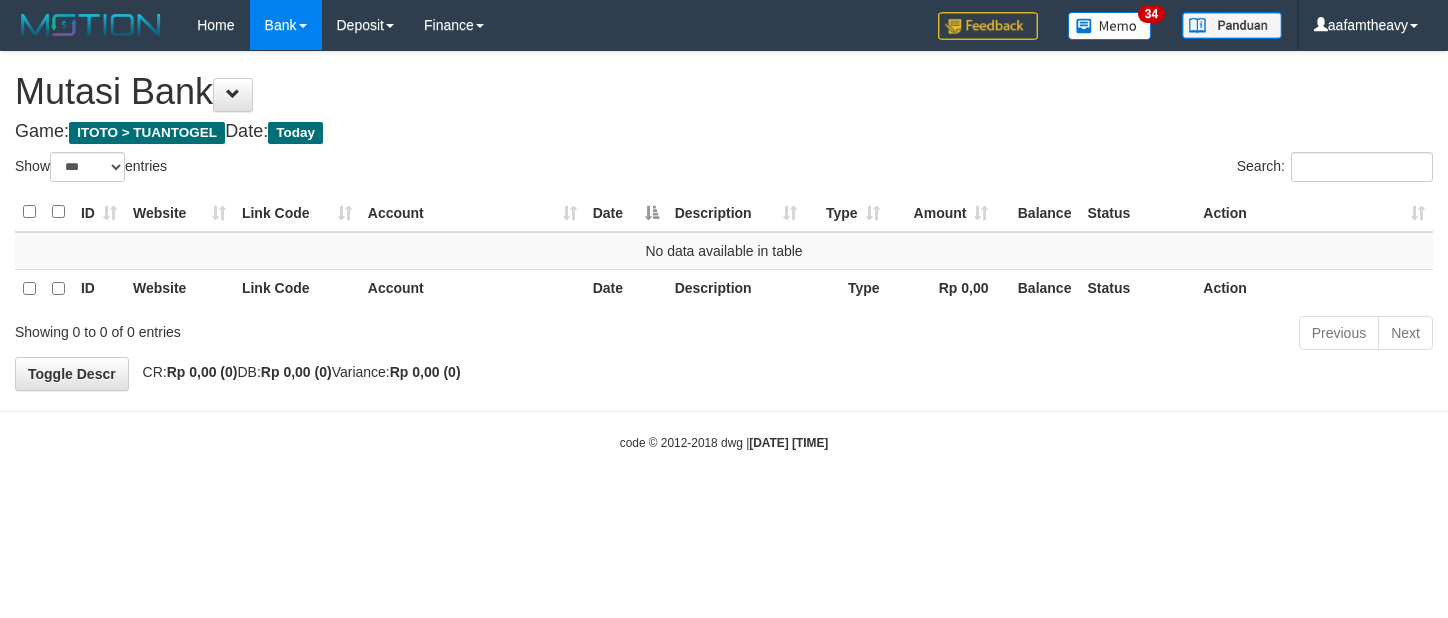 scroll, scrollTop: 0, scrollLeft: 0, axis: both 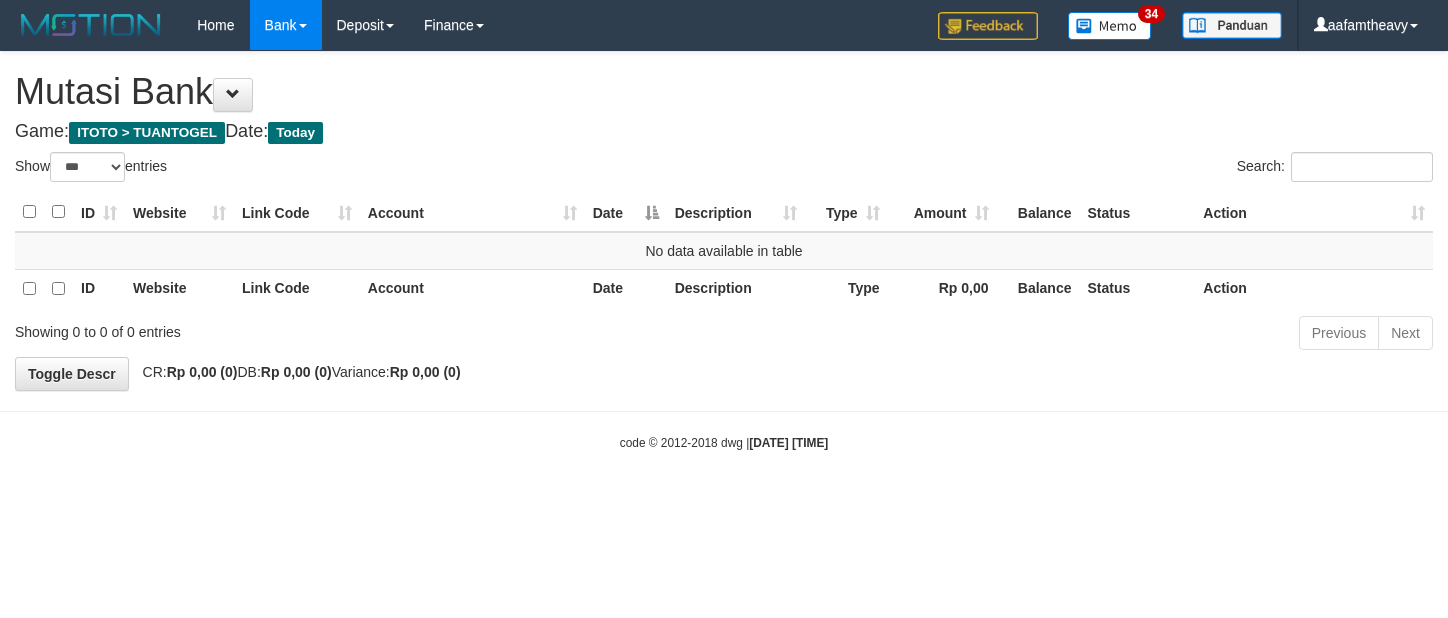select on "***" 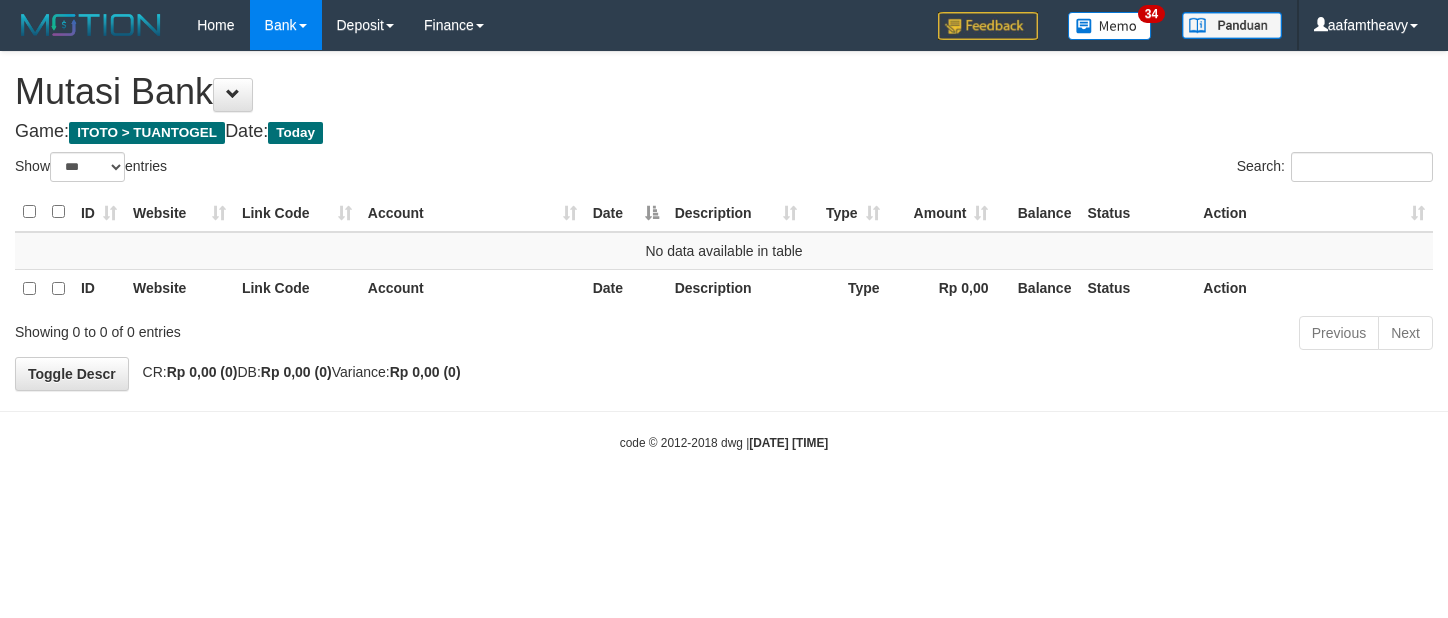 scroll, scrollTop: 0, scrollLeft: 0, axis: both 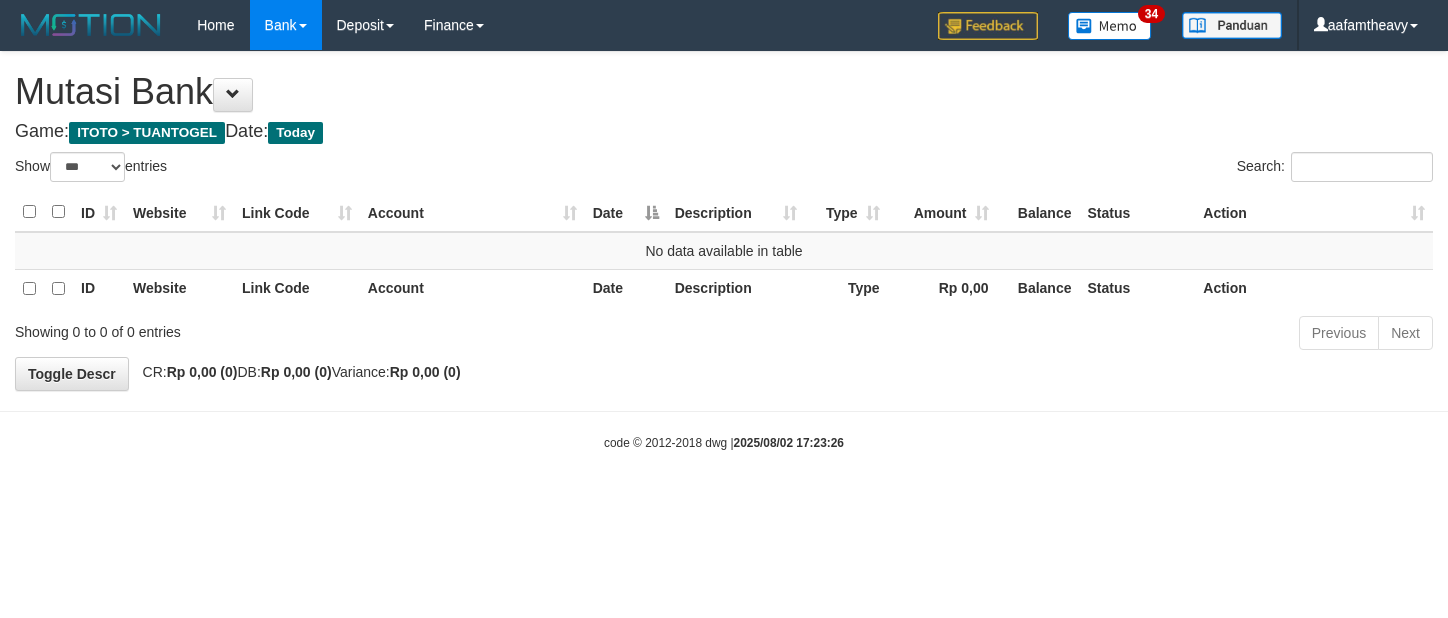 select on "***" 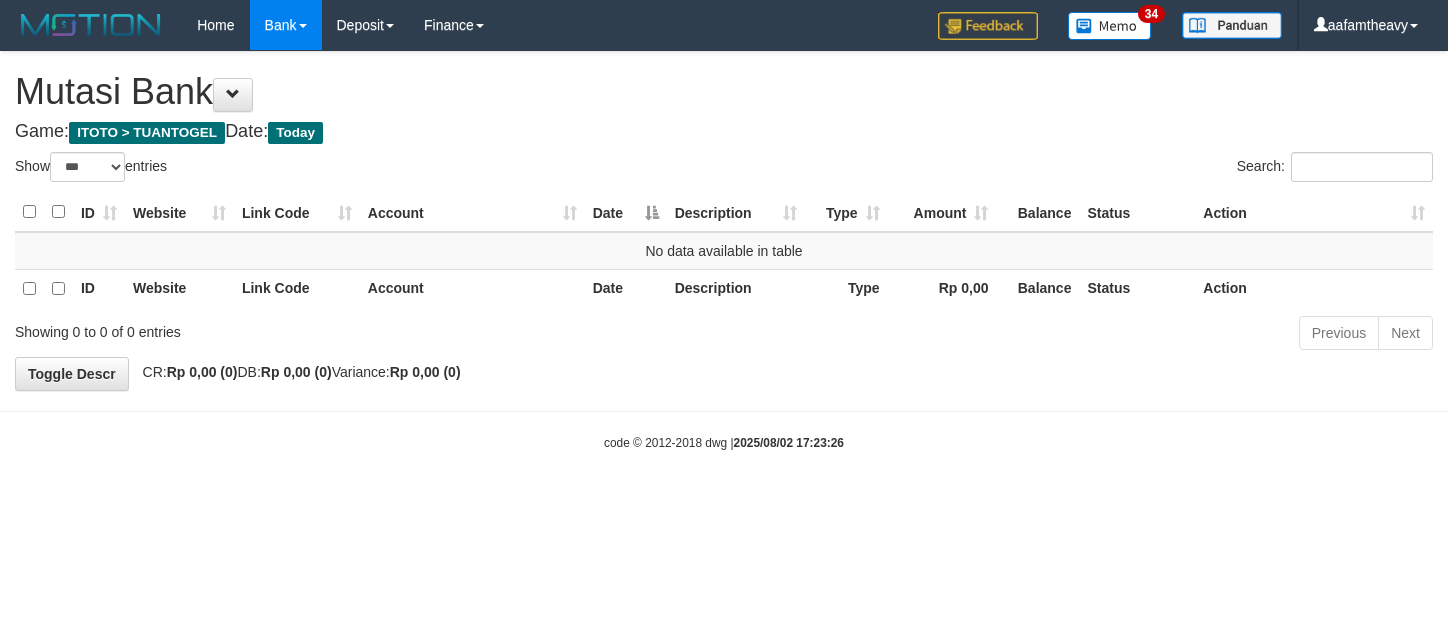 scroll, scrollTop: 0, scrollLeft: 0, axis: both 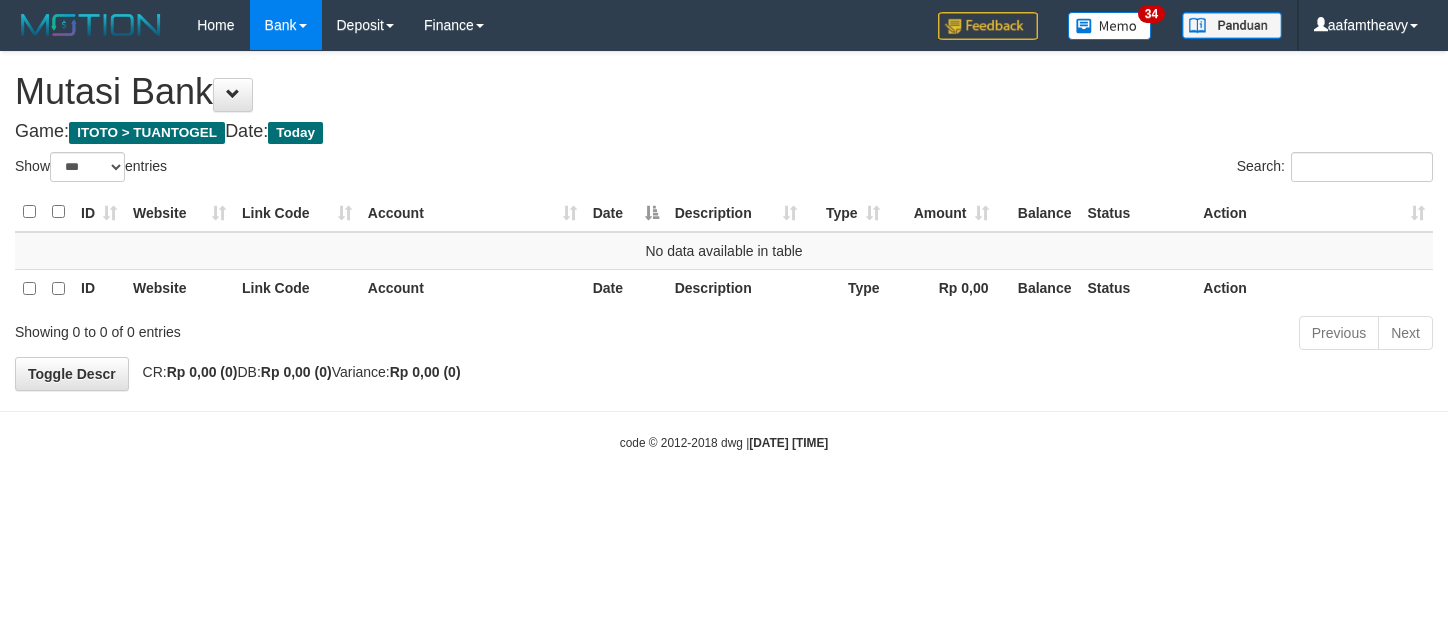 select on "***" 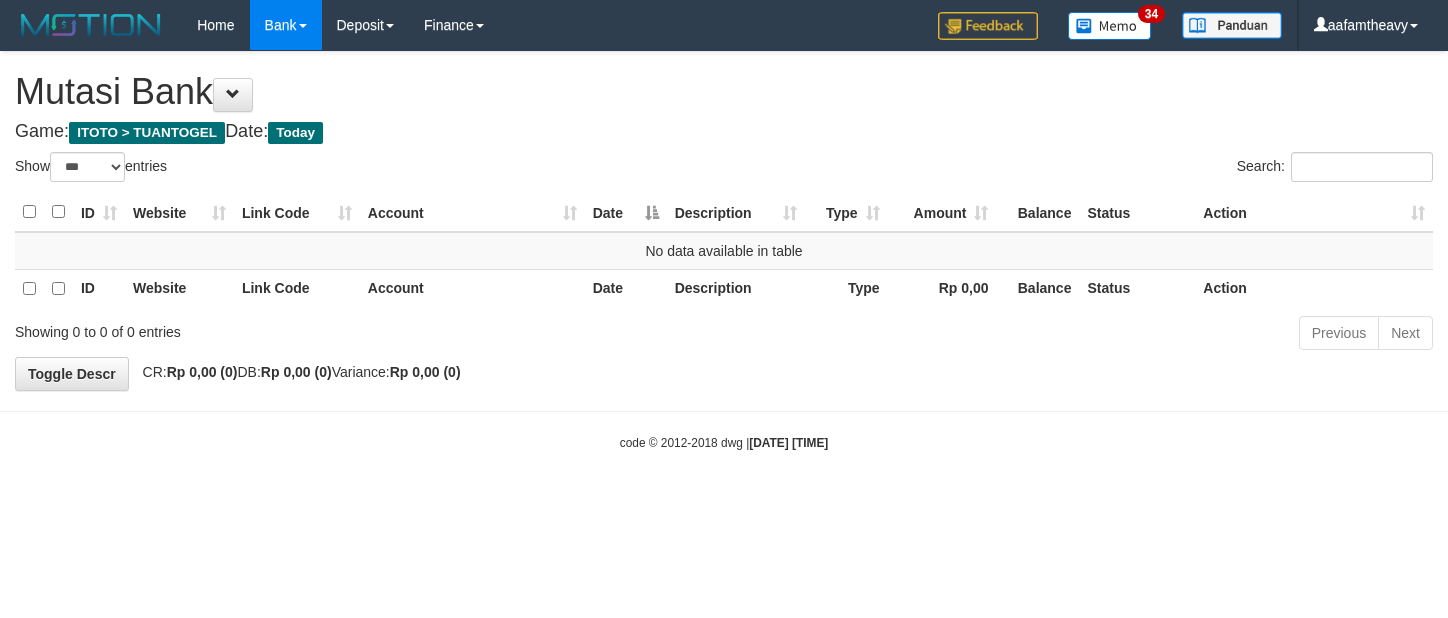 scroll, scrollTop: 0, scrollLeft: 0, axis: both 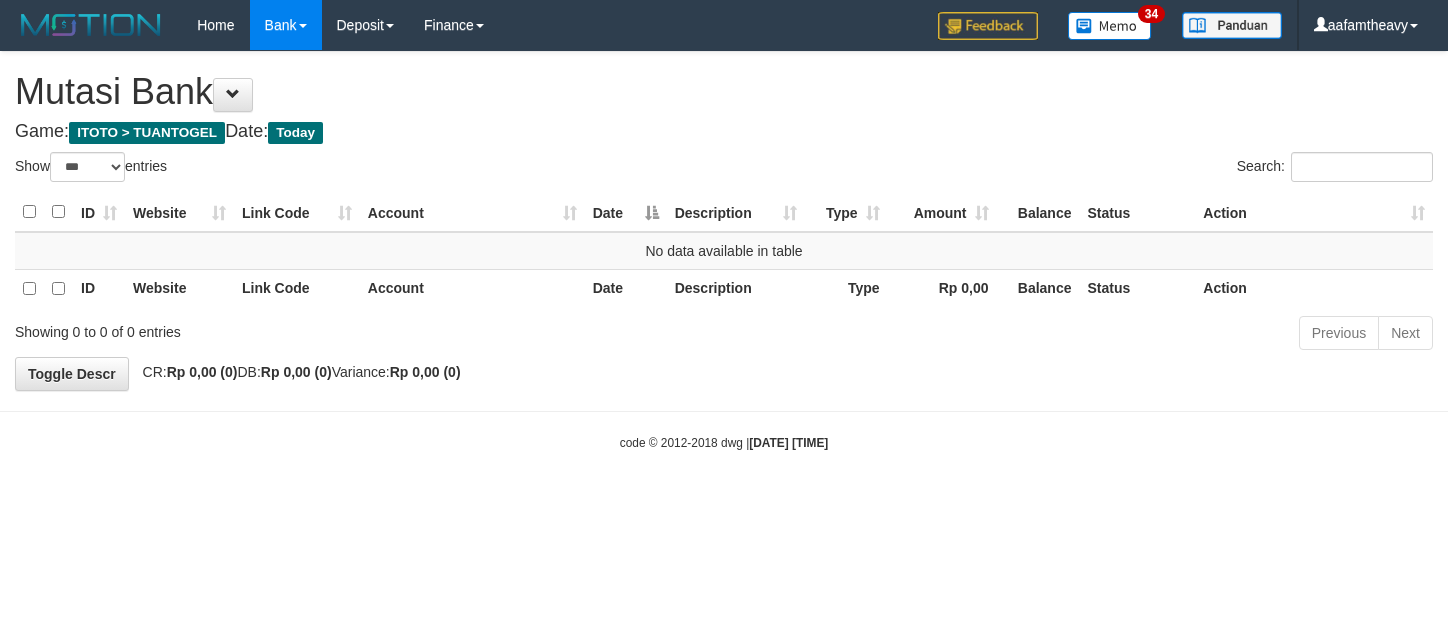 select on "***" 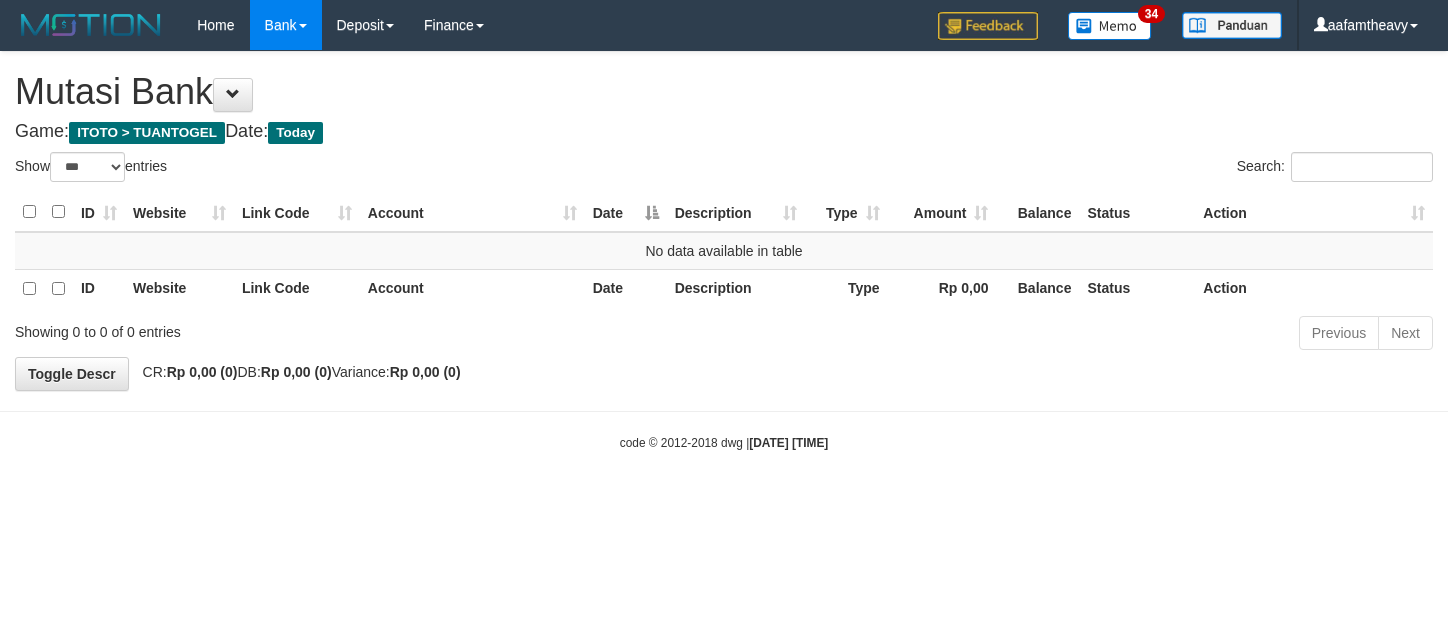 scroll, scrollTop: 0, scrollLeft: 0, axis: both 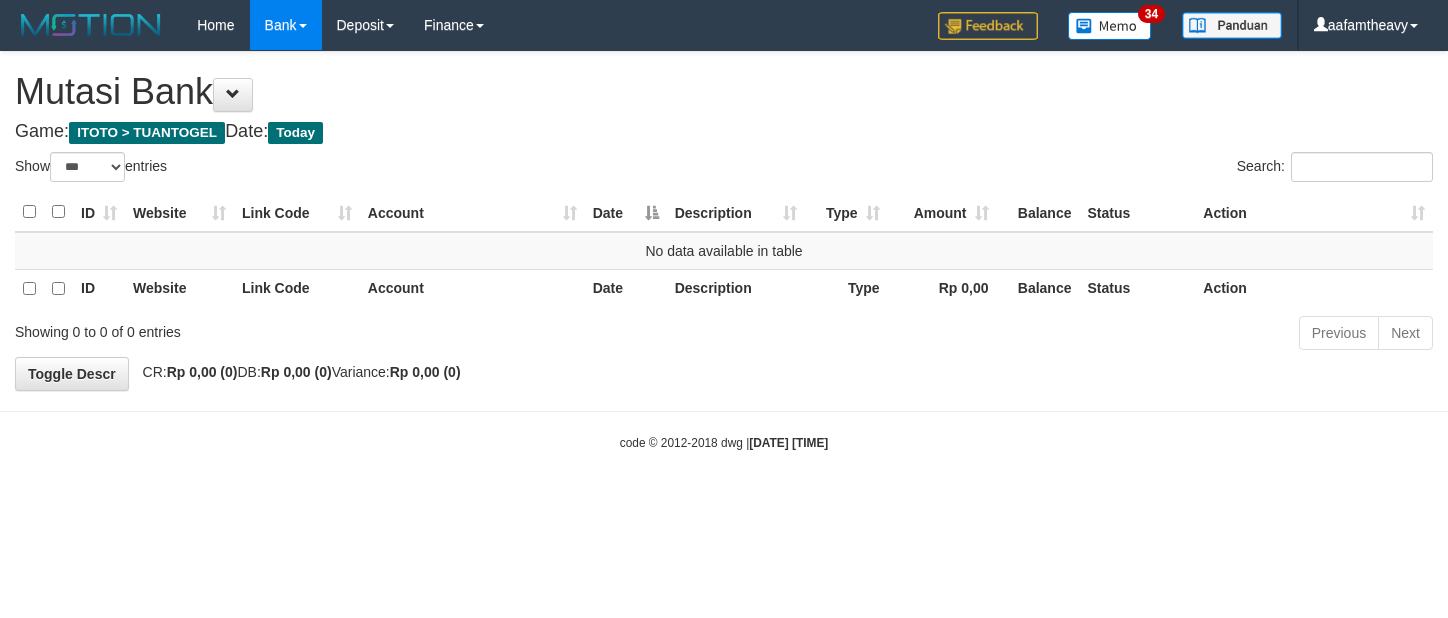 select on "***" 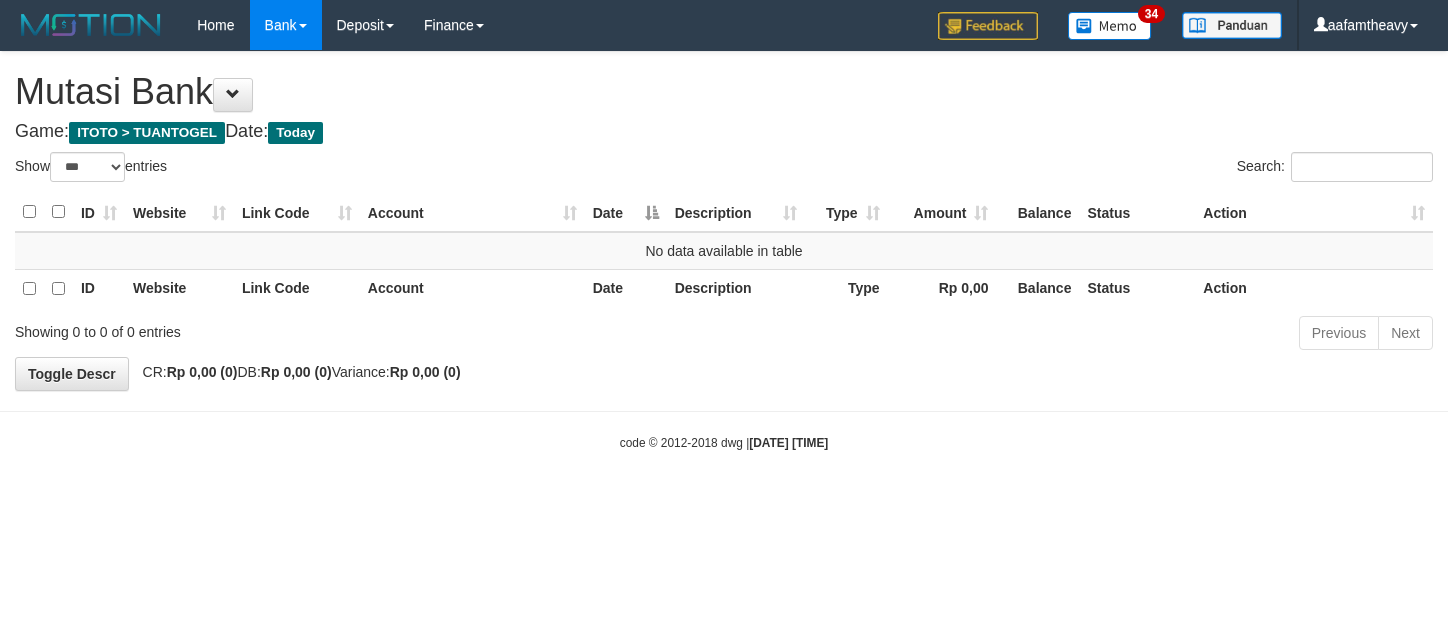 scroll, scrollTop: 0, scrollLeft: 0, axis: both 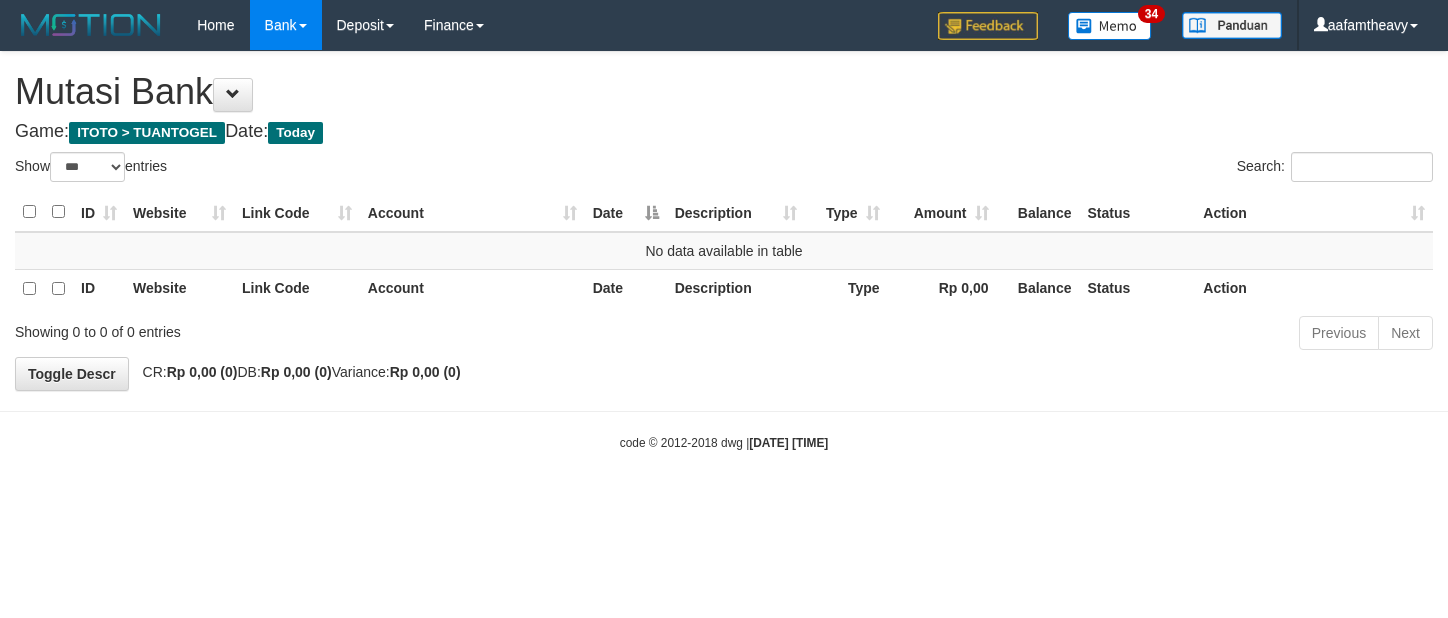 select on "***" 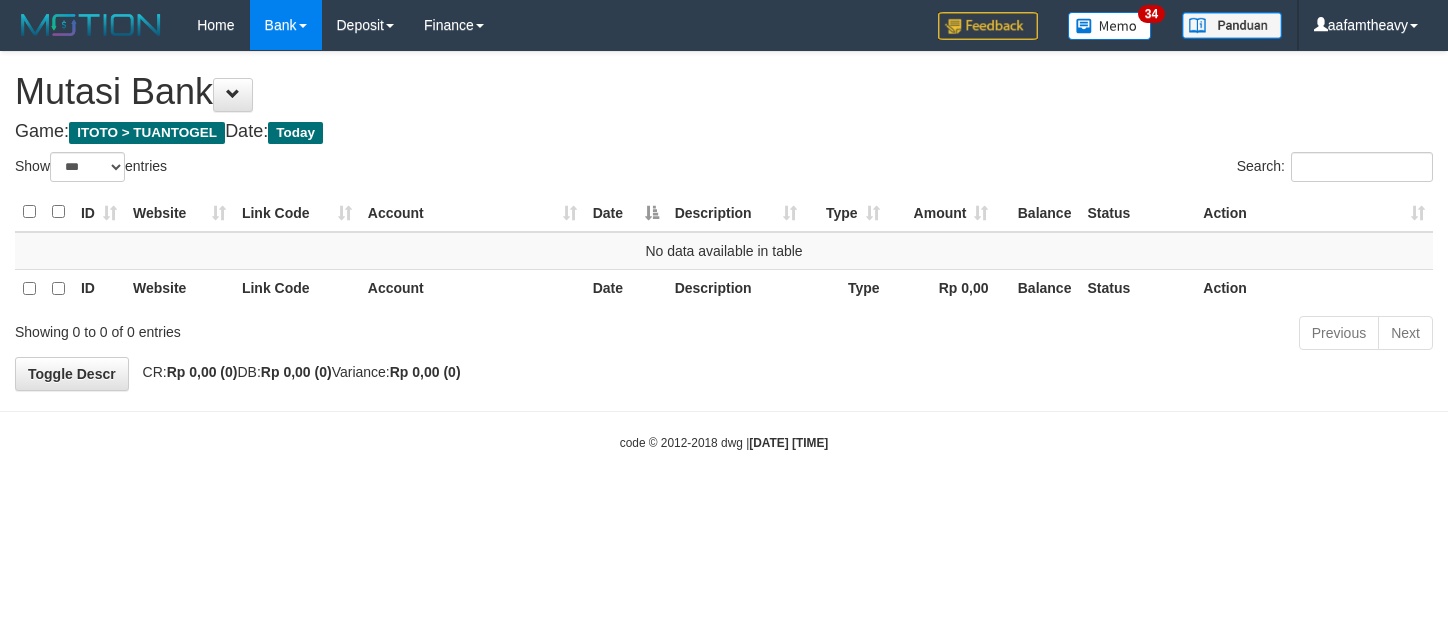 scroll, scrollTop: 0, scrollLeft: 0, axis: both 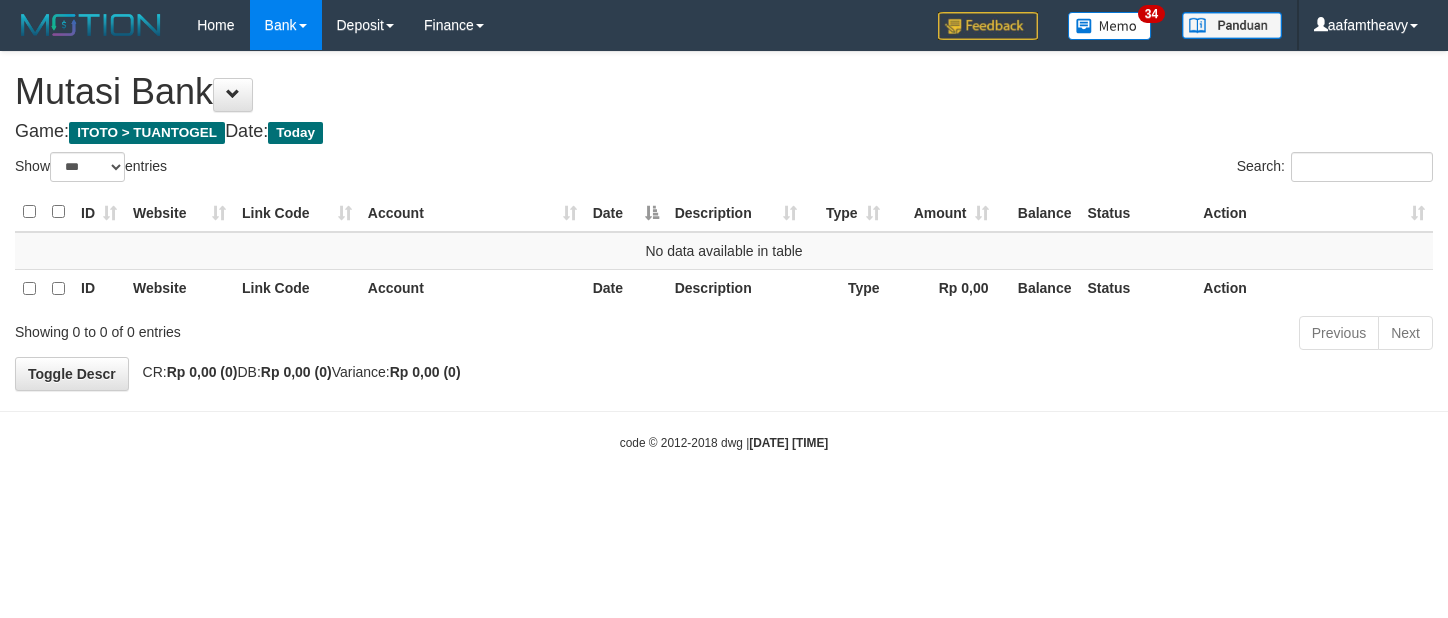 select on "***" 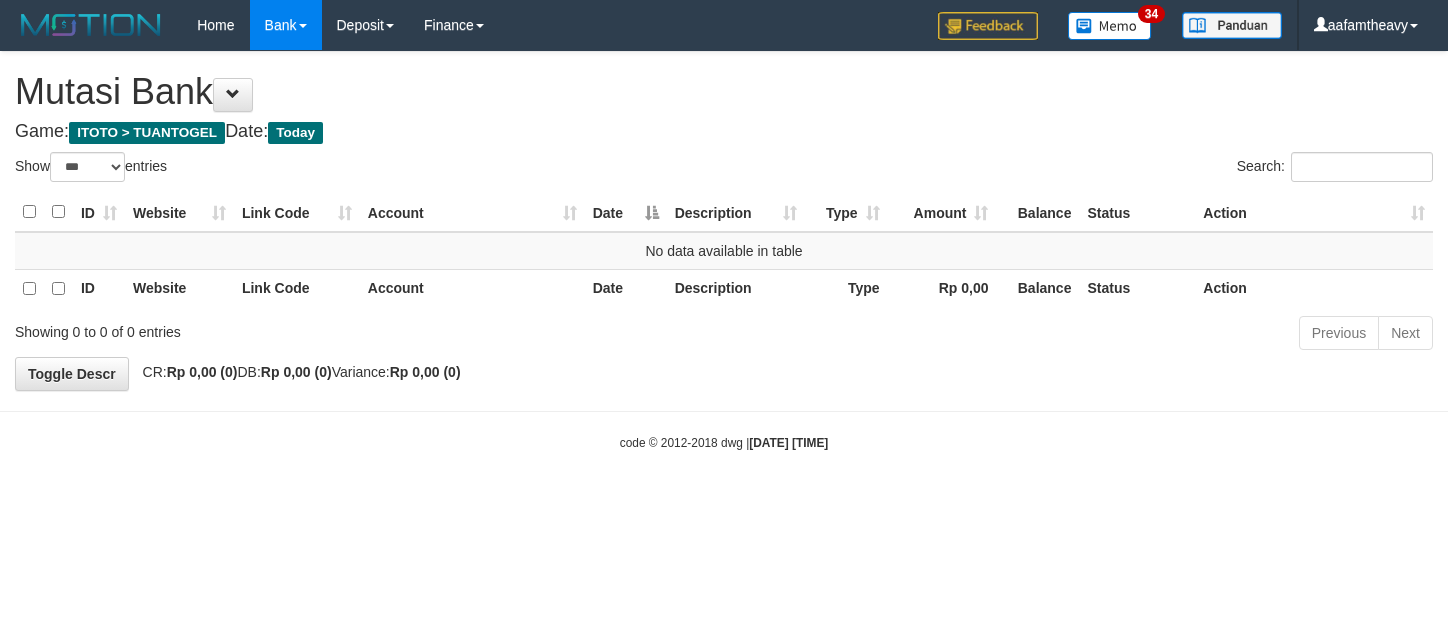 scroll, scrollTop: 0, scrollLeft: 0, axis: both 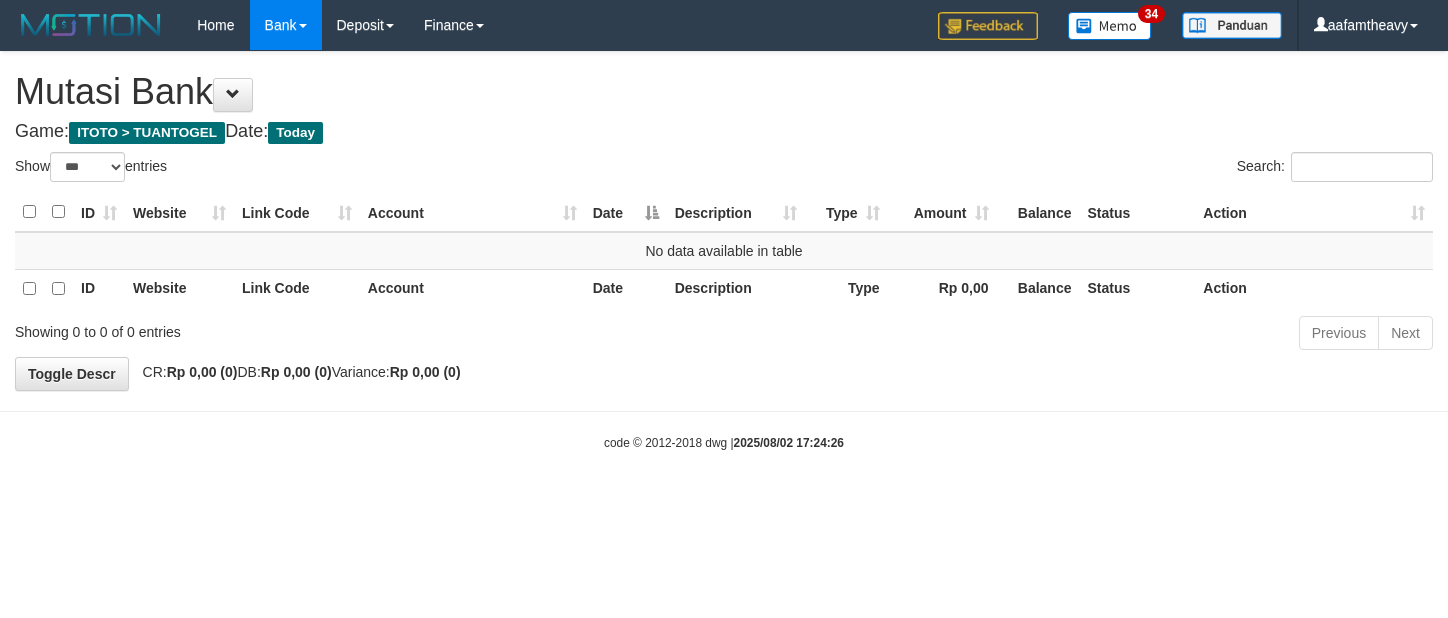 select on "***" 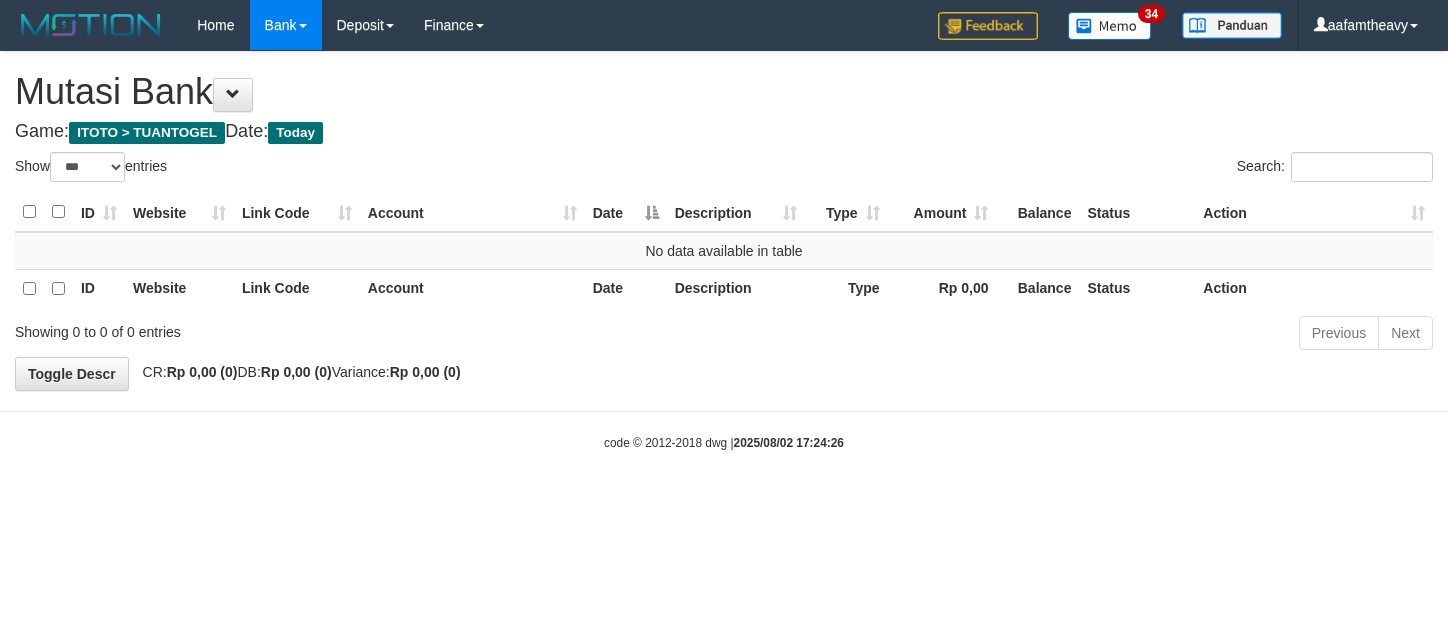 scroll, scrollTop: 0, scrollLeft: 0, axis: both 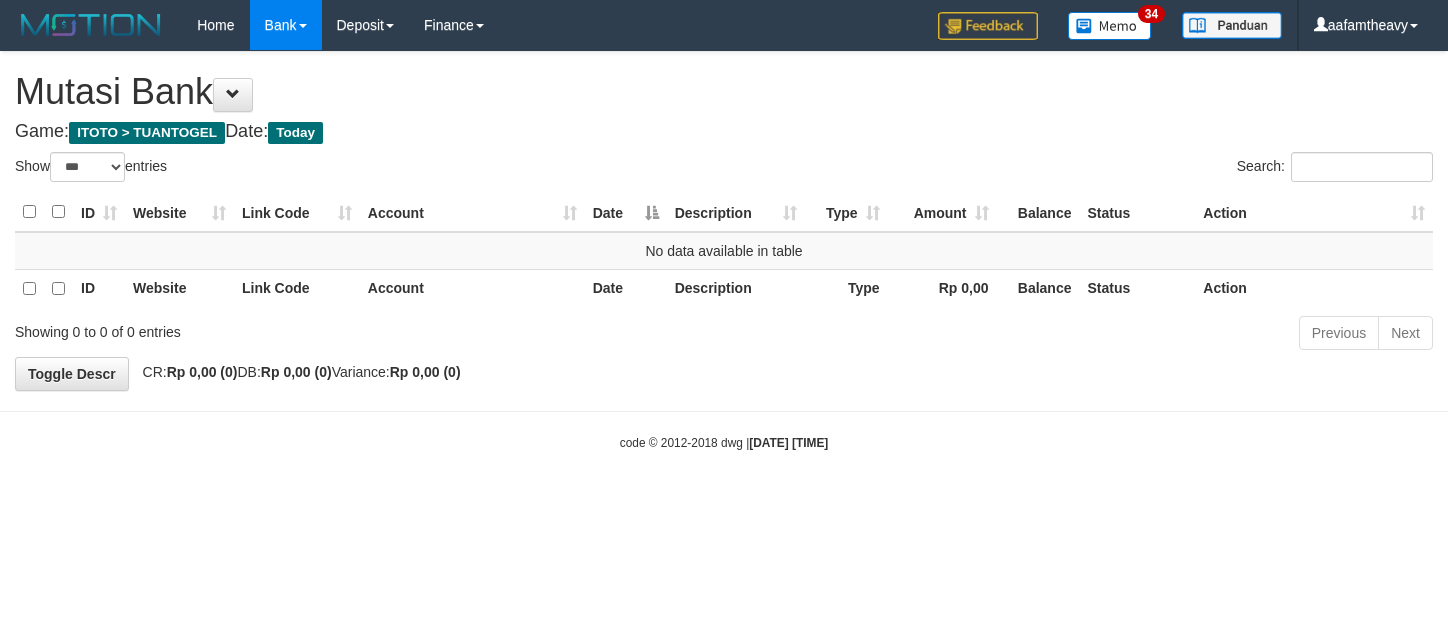 select on "***" 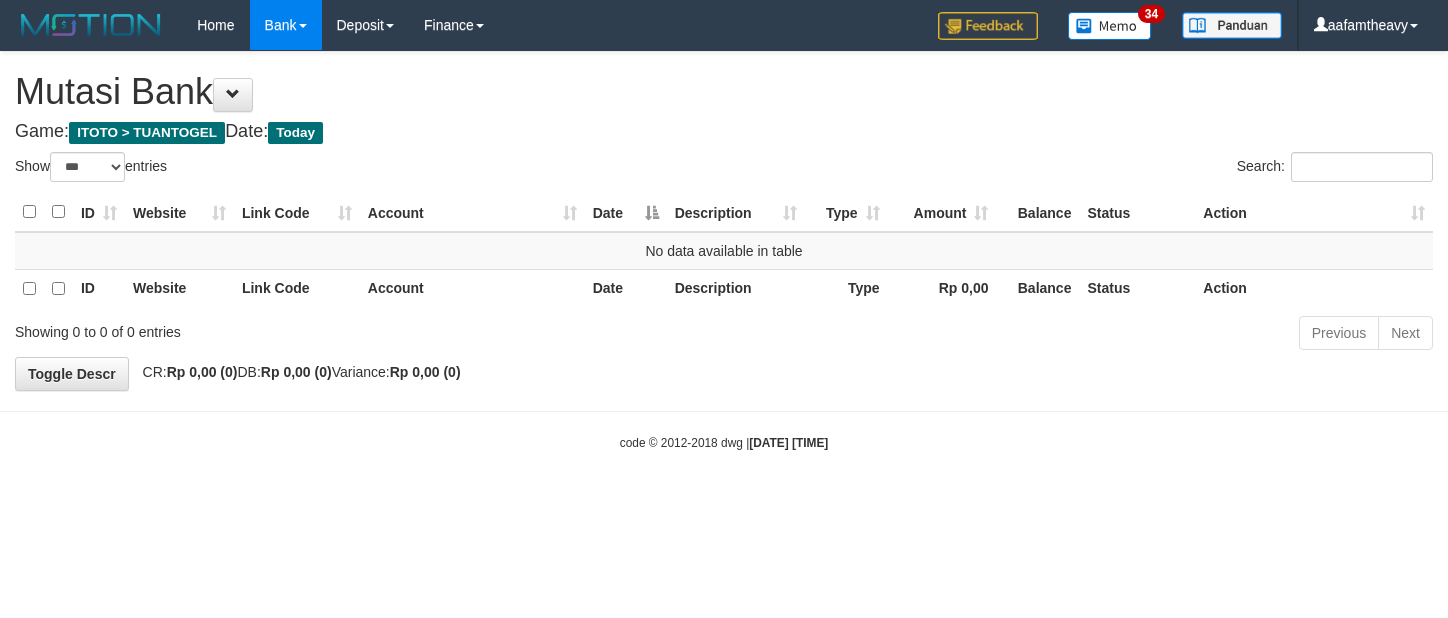 scroll, scrollTop: 0, scrollLeft: 0, axis: both 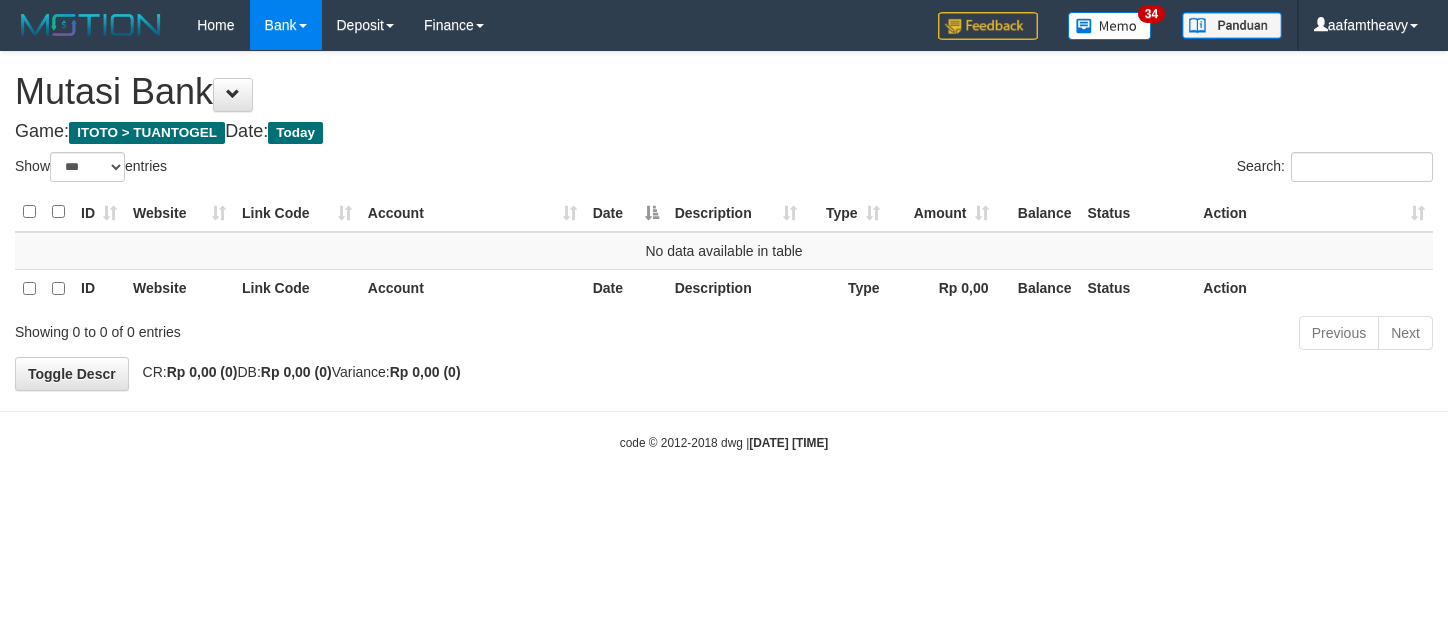 select on "***" 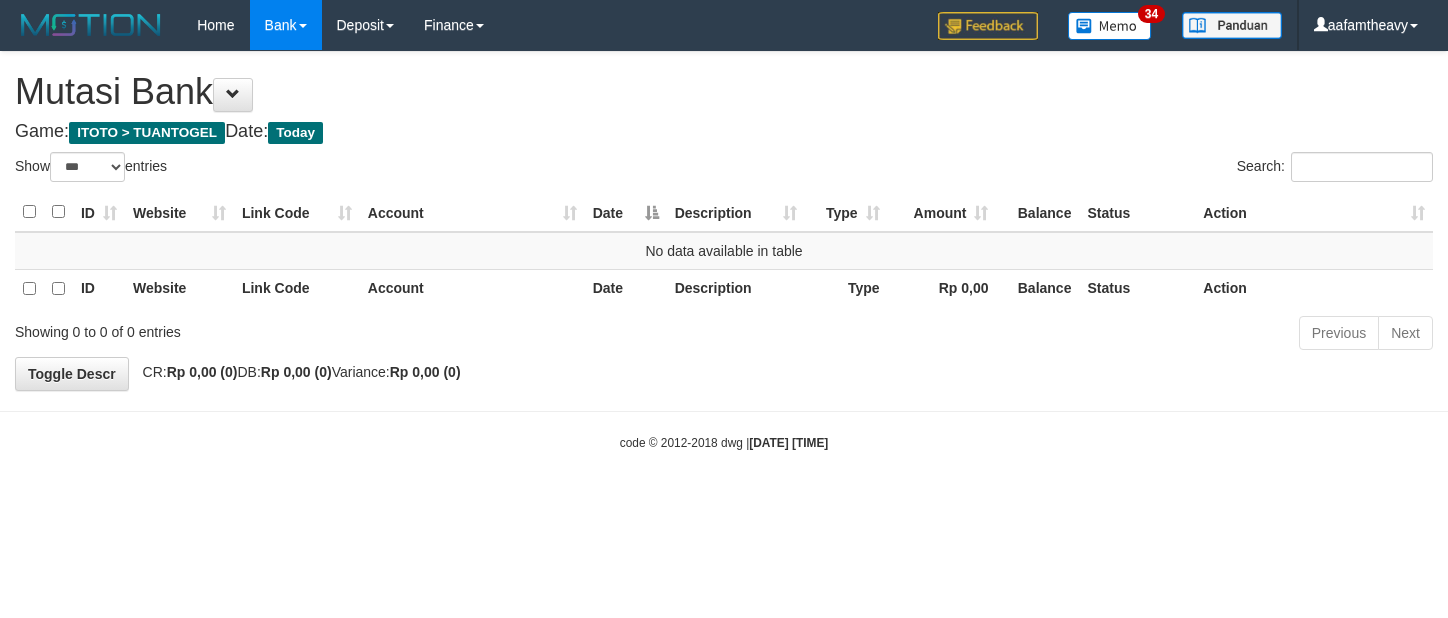 scroll, scrollTop: 0, scrollLeft: 0, axis: both 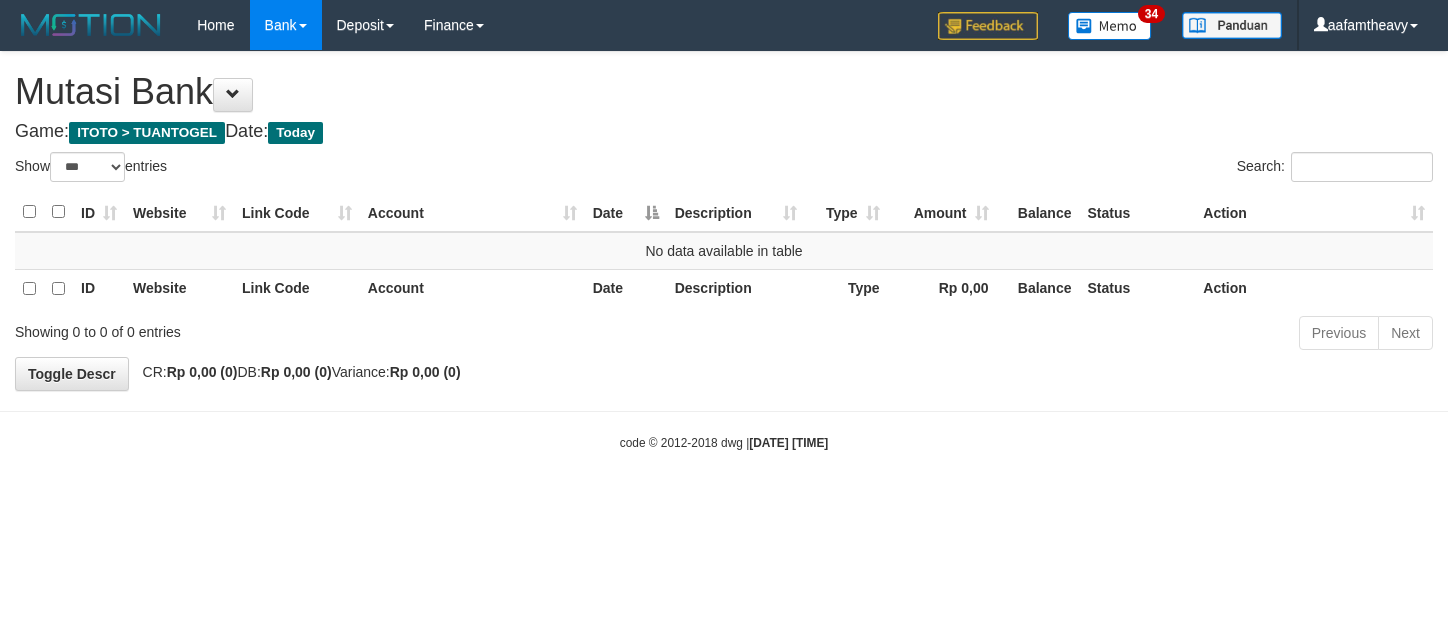 select on "***" 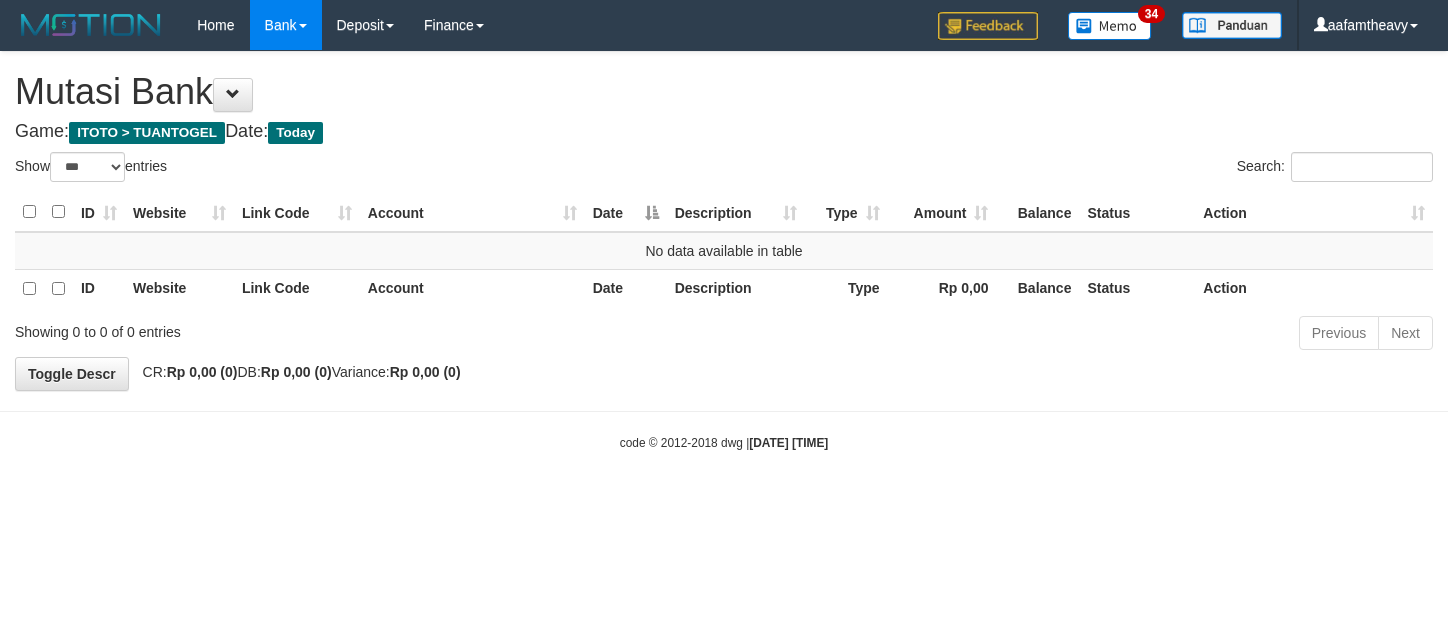 scroll, scrollTop: 0, scrollLeft: 0, axis: both 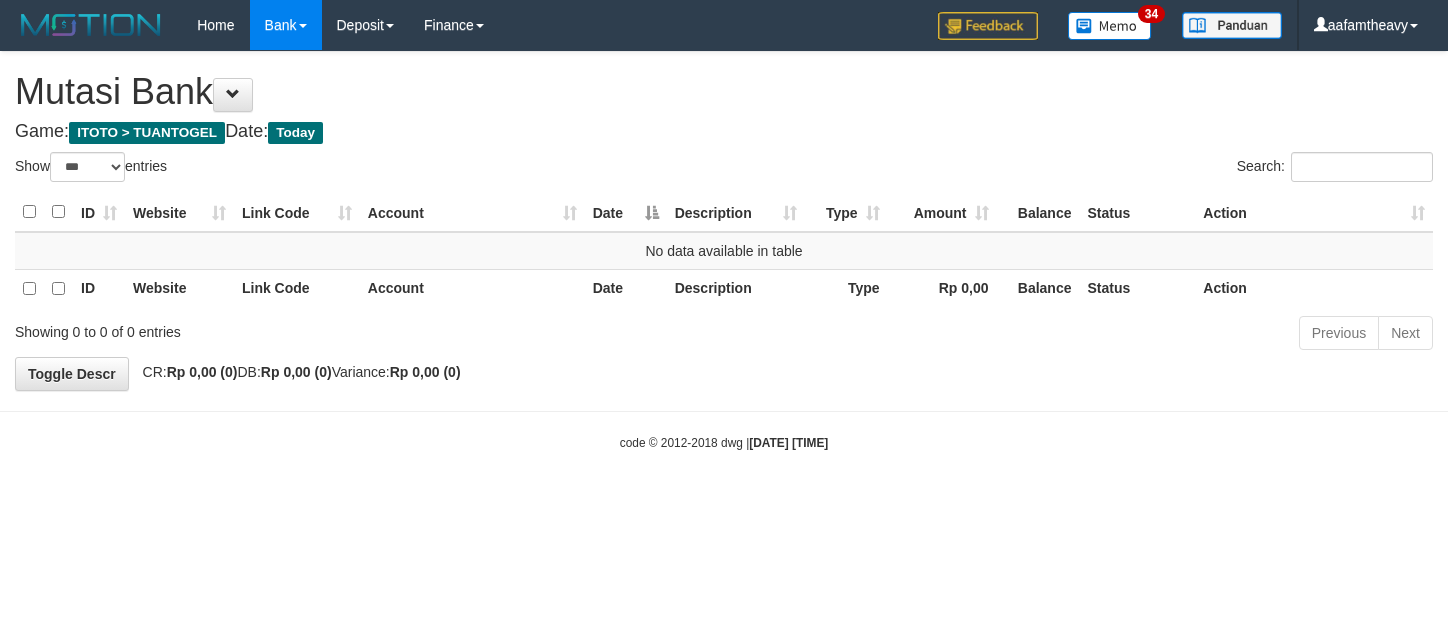 select on "***" 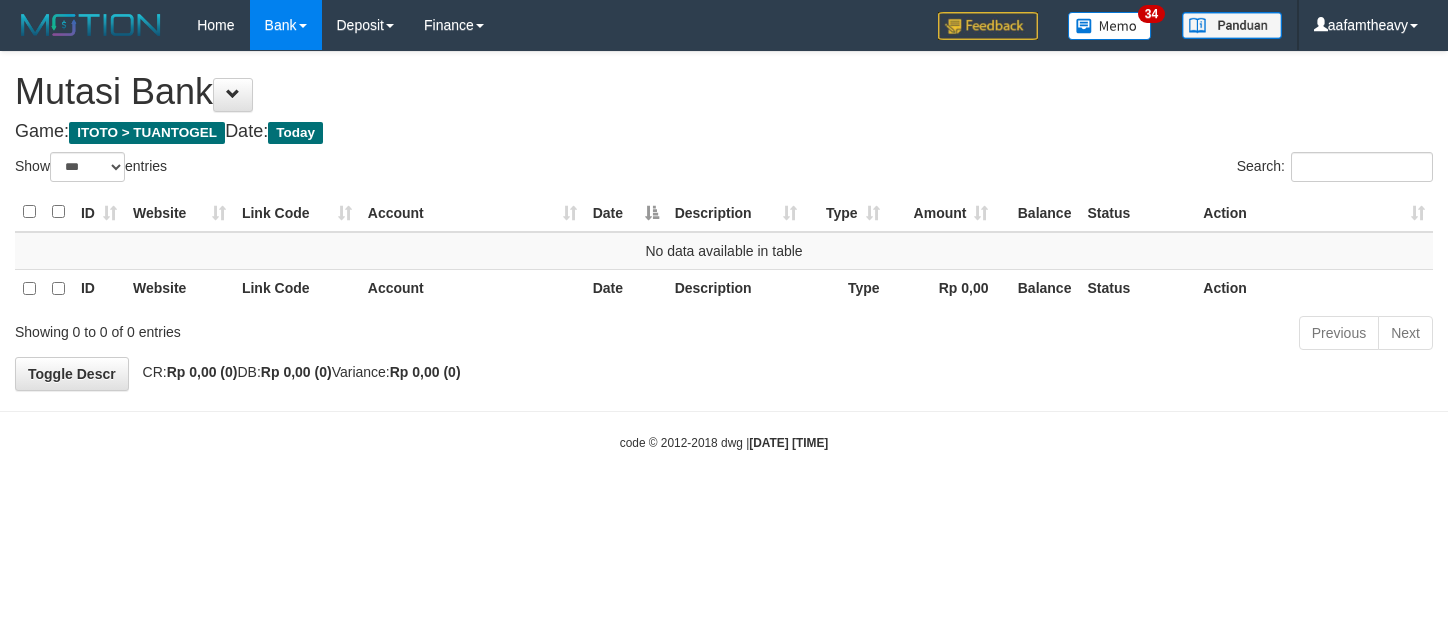 scroll, scrollTop: 0, scrollLeft: 0, axis: both 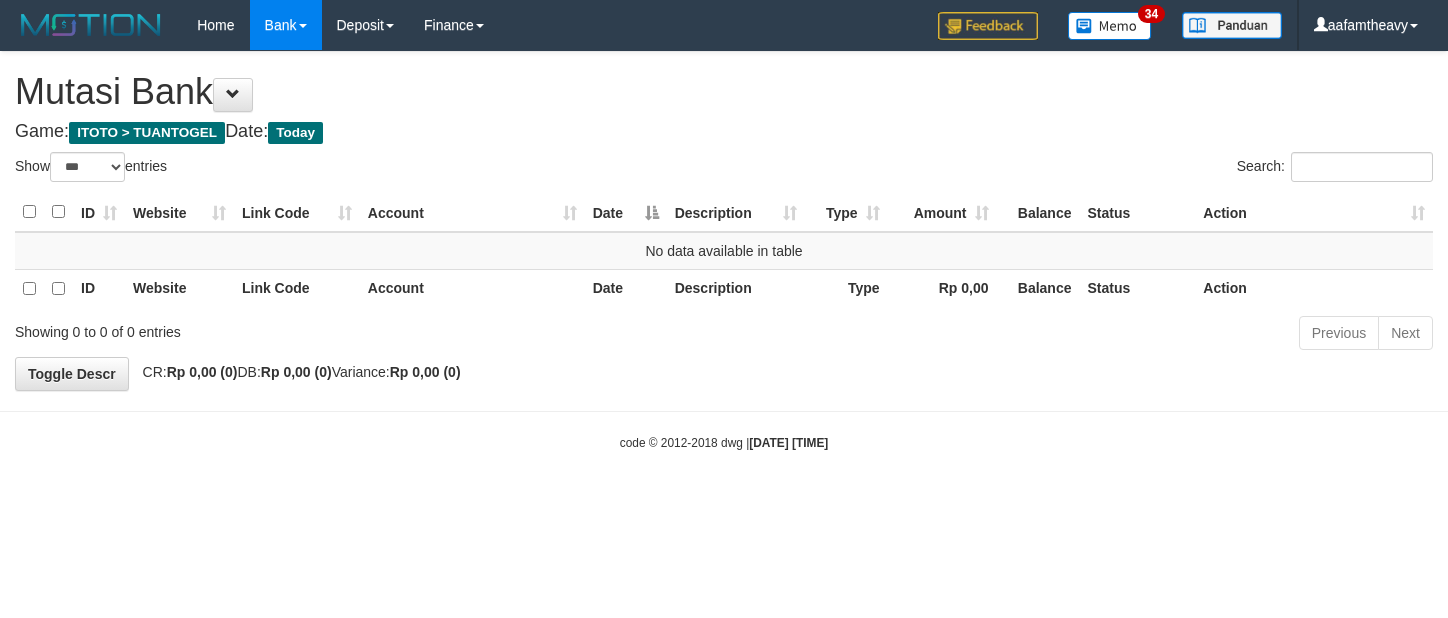 select on "***" 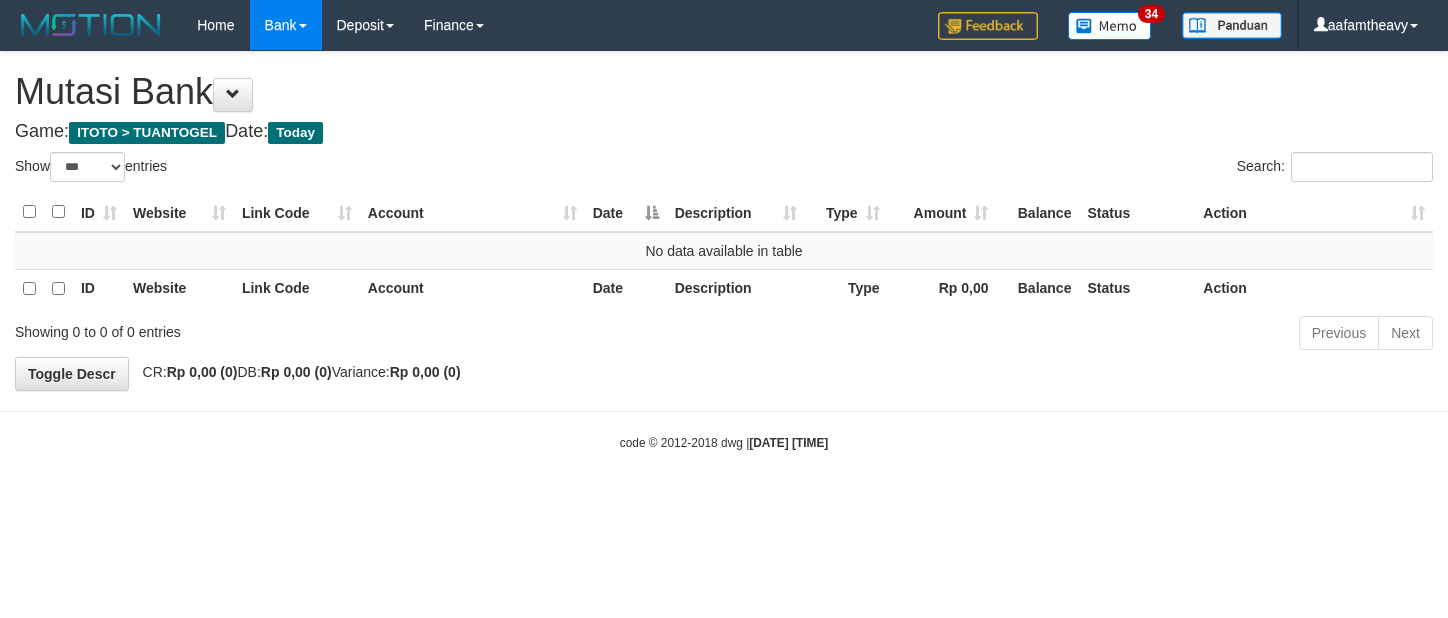 scroll, scrollTop: 0, scrollLeft: 0, axis: both 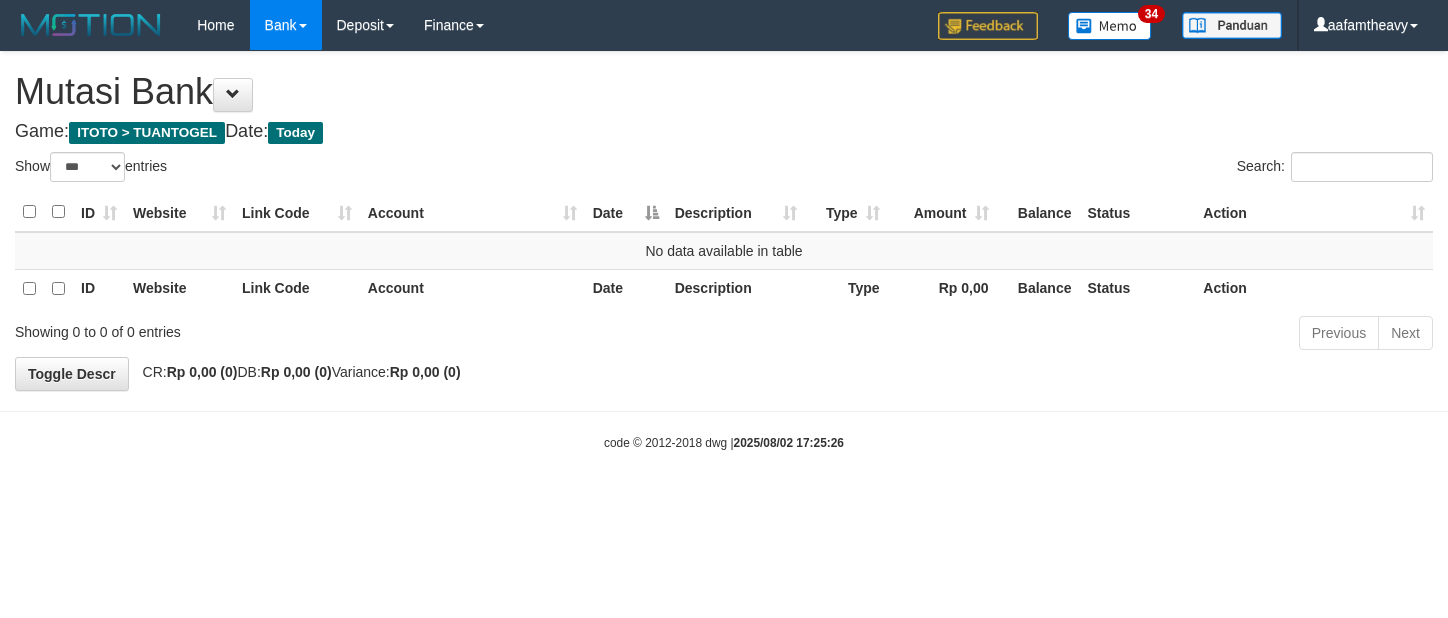 select on "***" 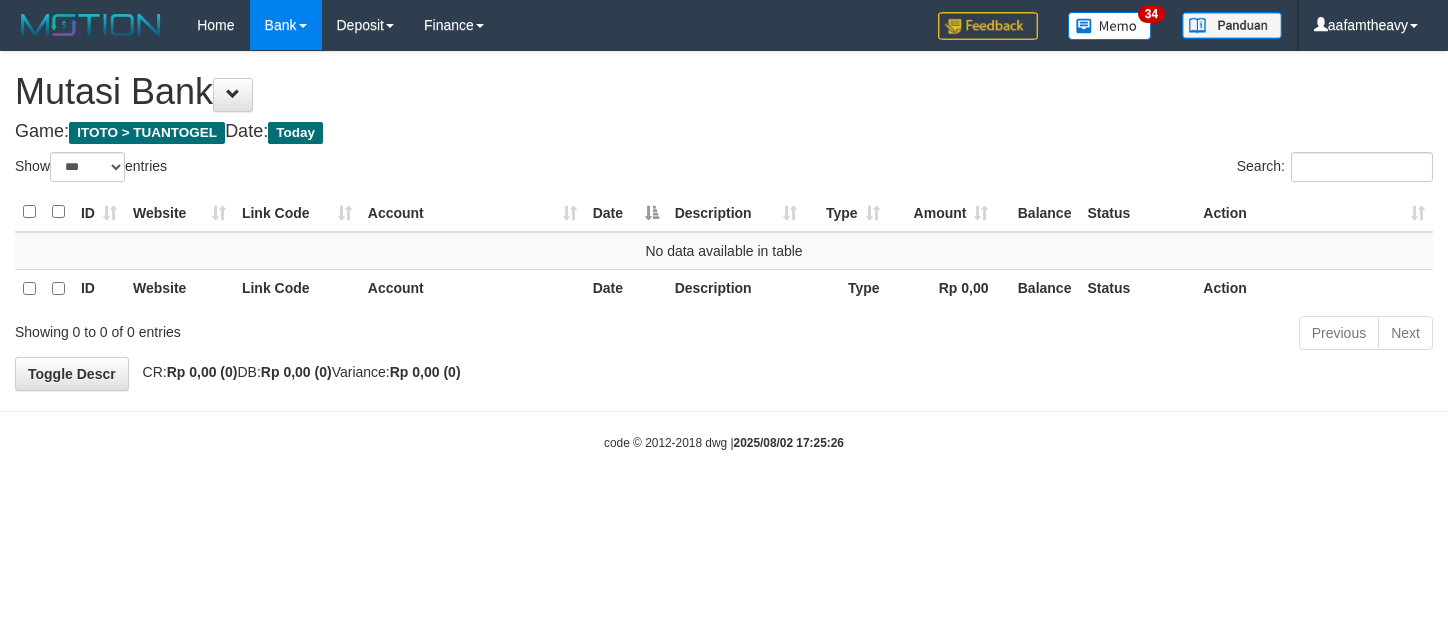 scroll, scrollTop: 0, scrollLeft: 0, axis: both 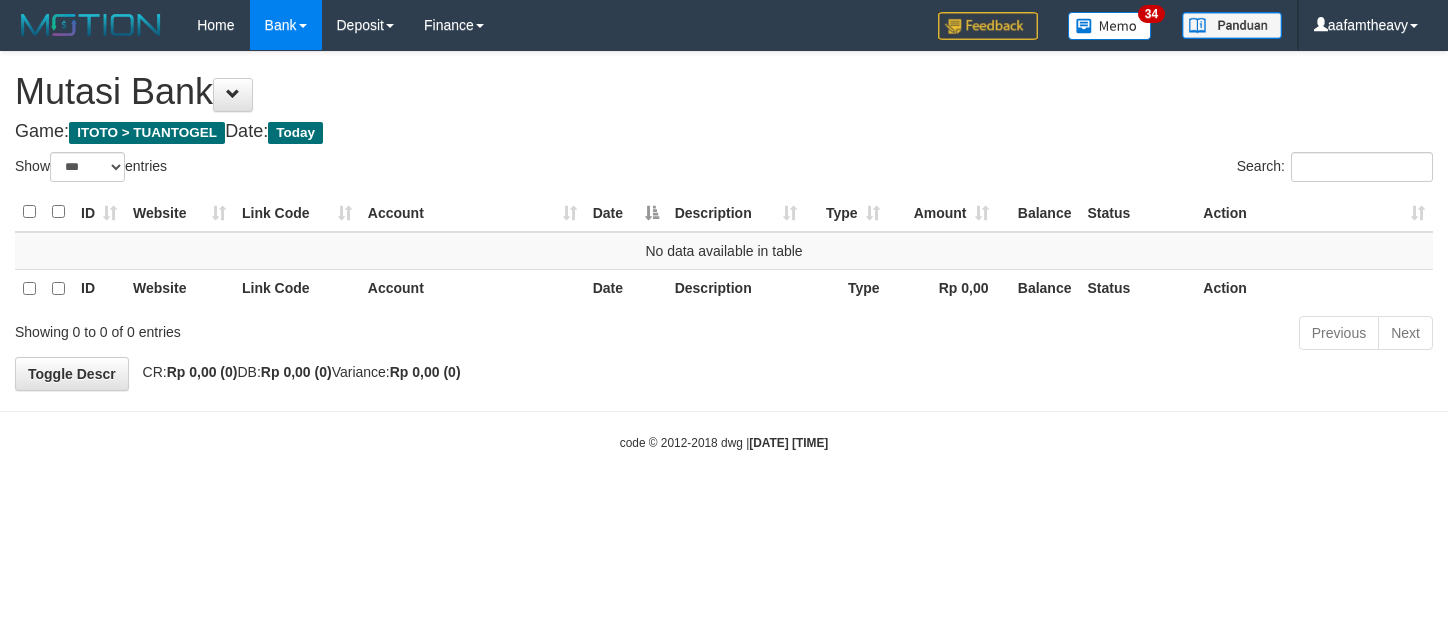 select on "***" 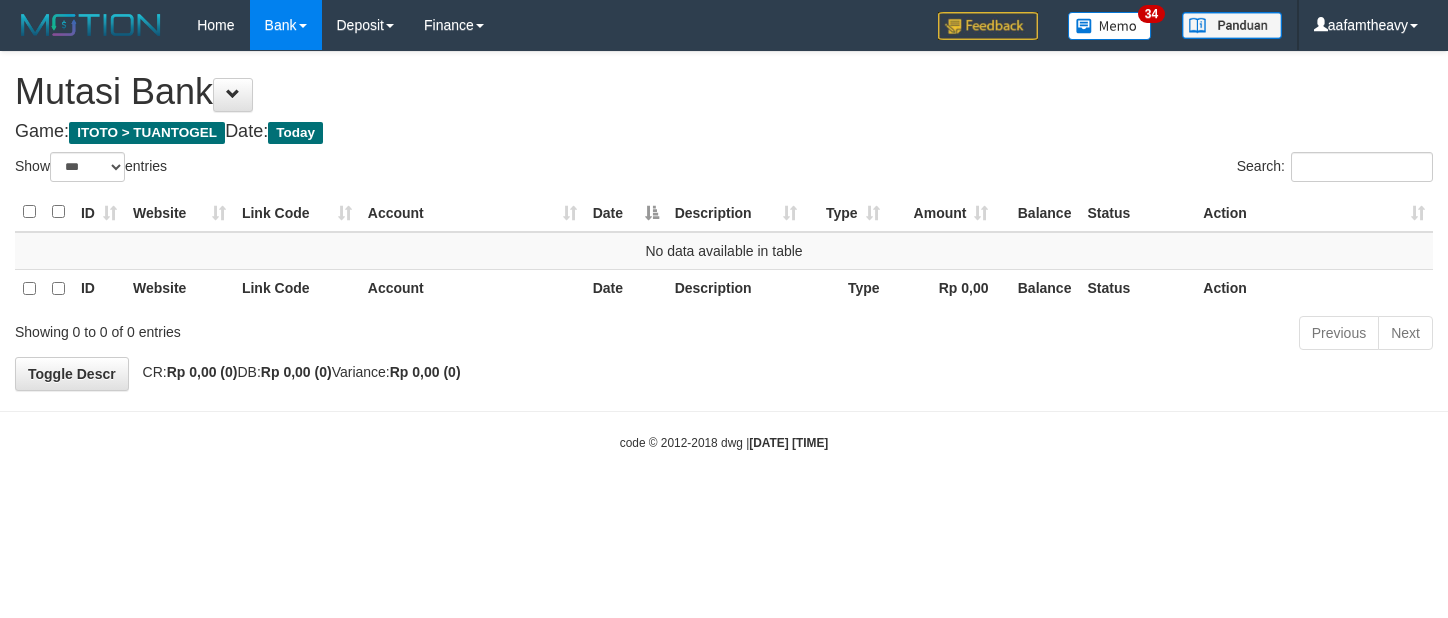 scroll, scrollTop: 0, scrollLeft: 0, axis: both 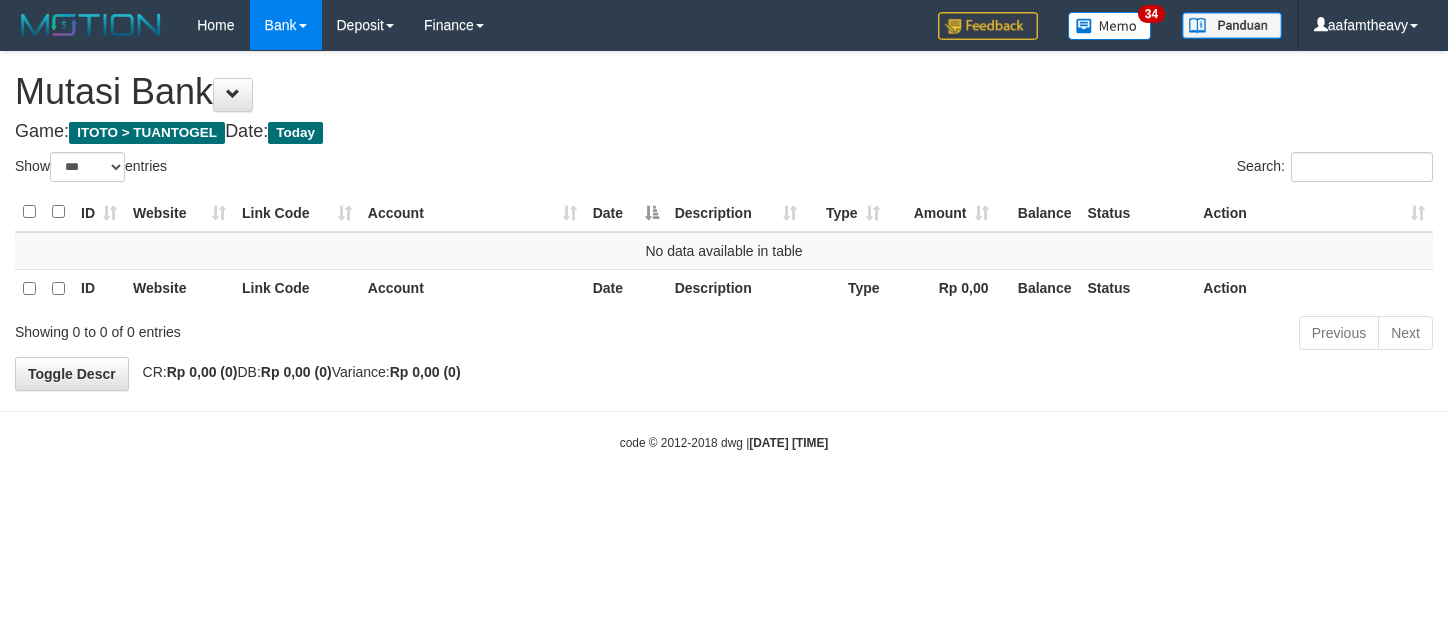 select on "***" 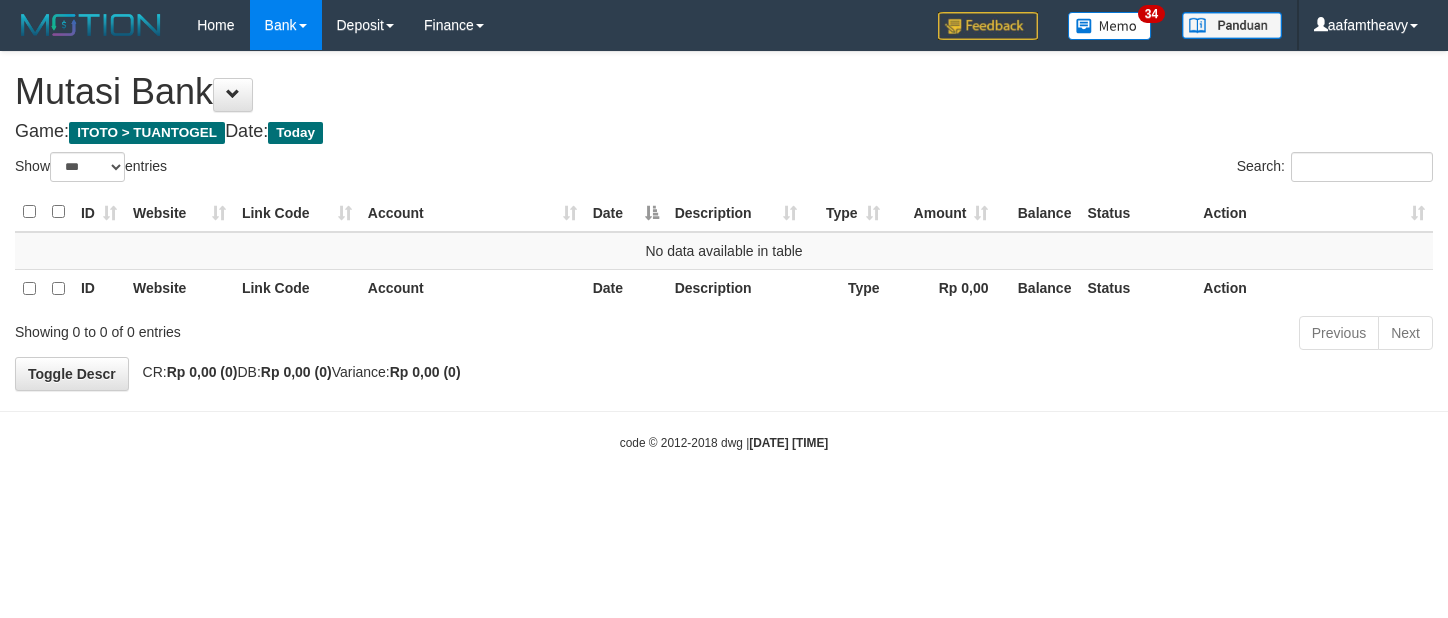 scroll, scrollTop: 0, scrollLeft: 0, axis: both 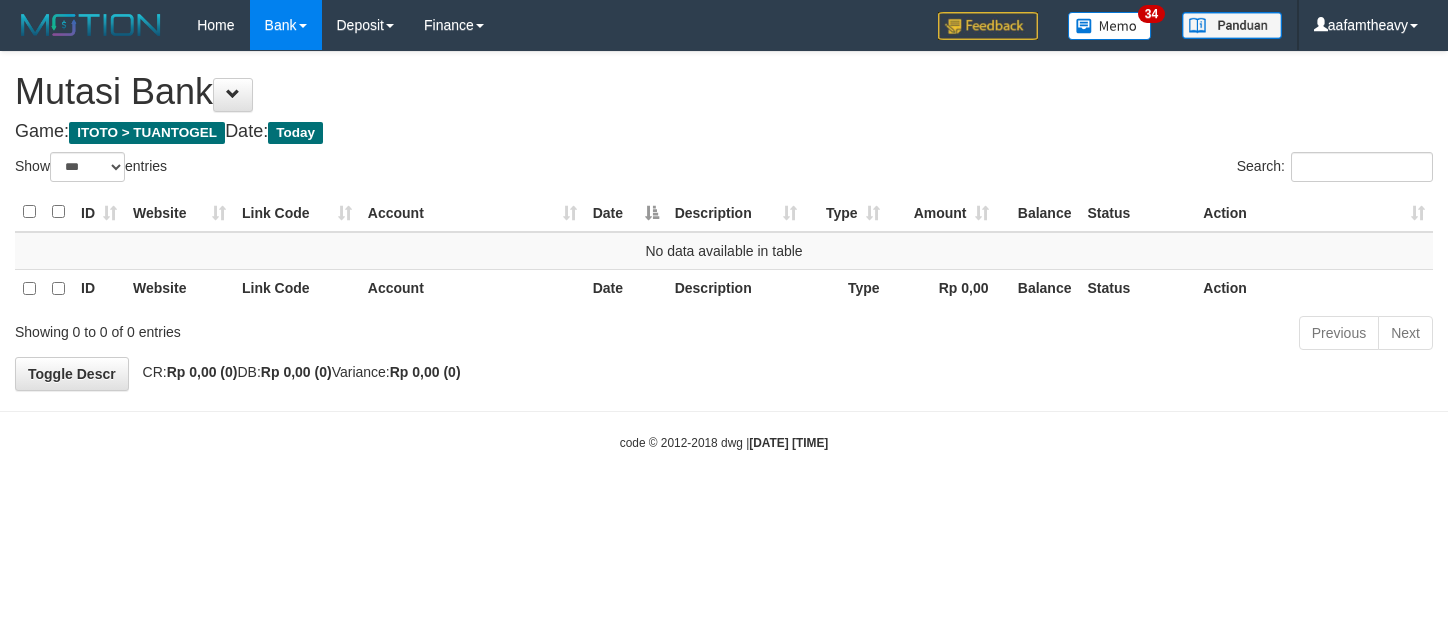 select on "***" 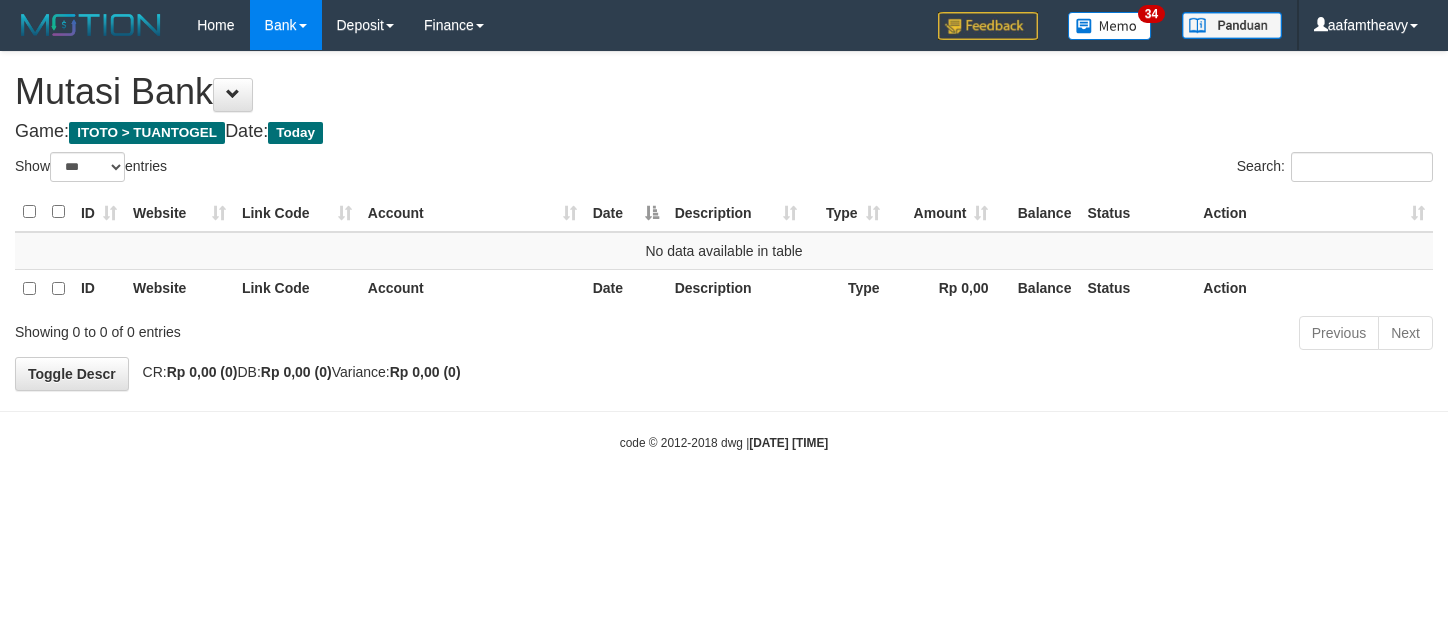 scroll, scrollTop: 0, scrollLeft: 0, axis: both 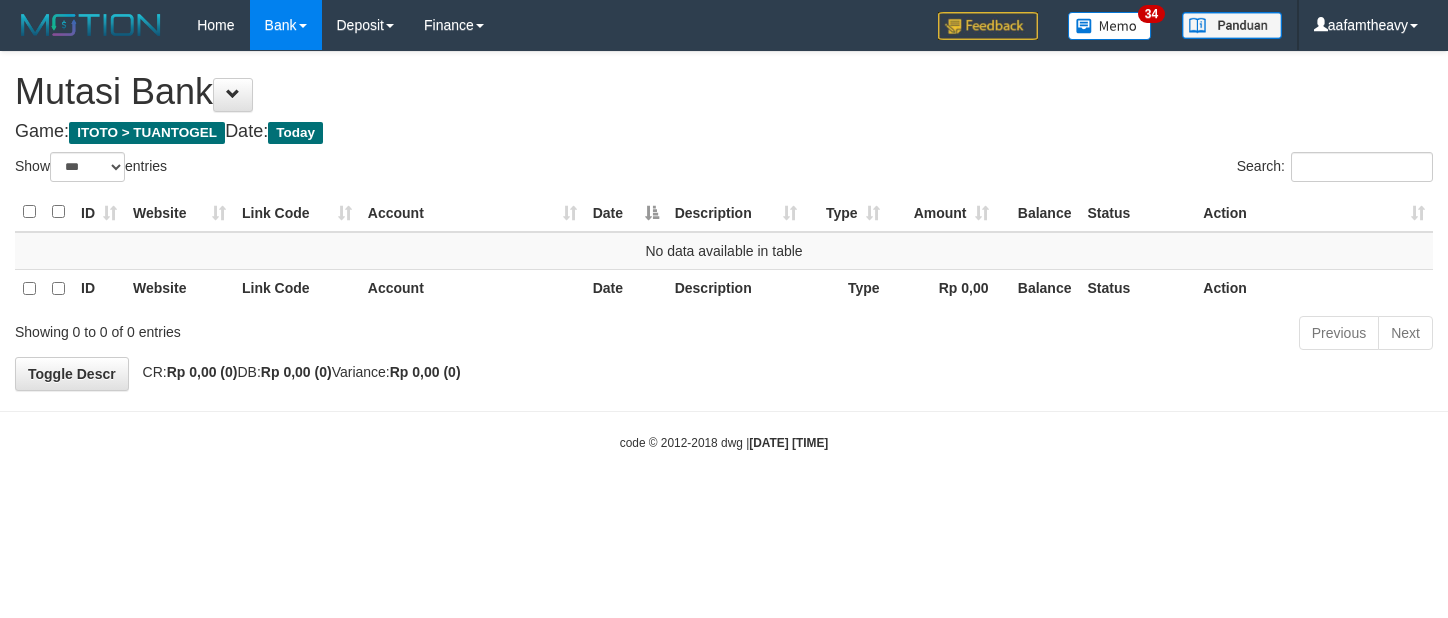 select on "***" 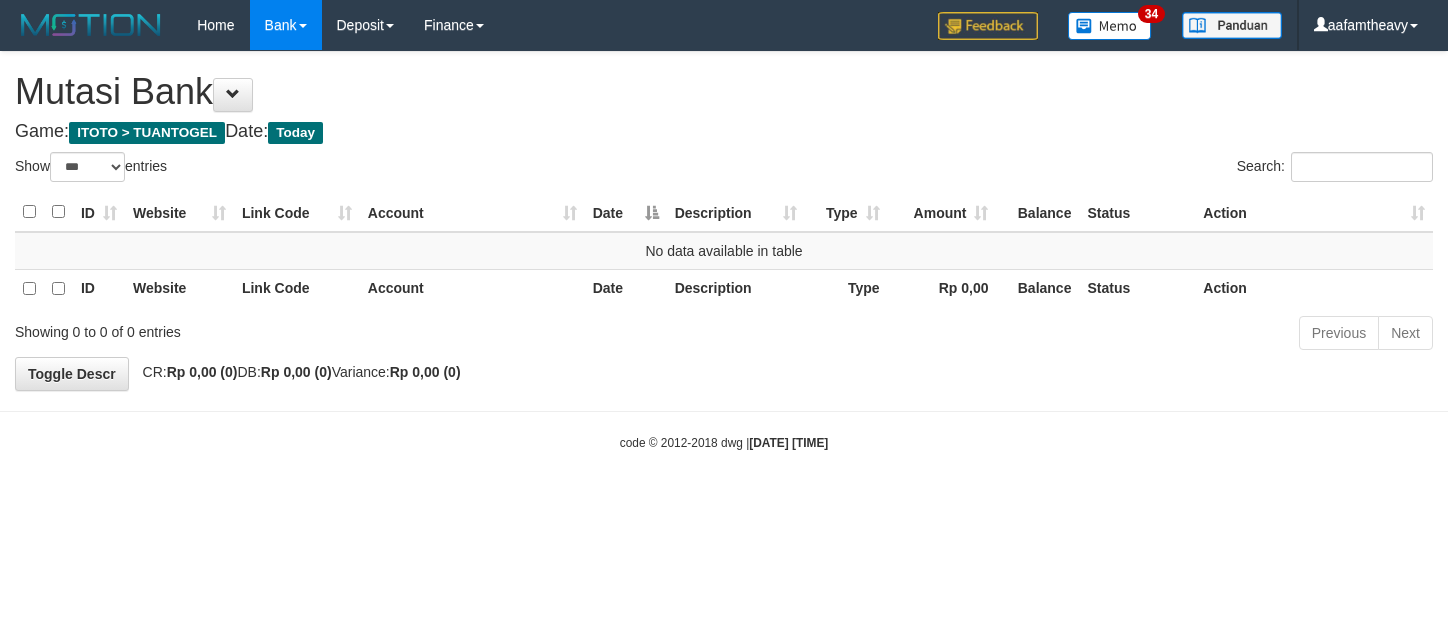 scroll, scrollTop: 0, scrollLeft: 0, axis: both 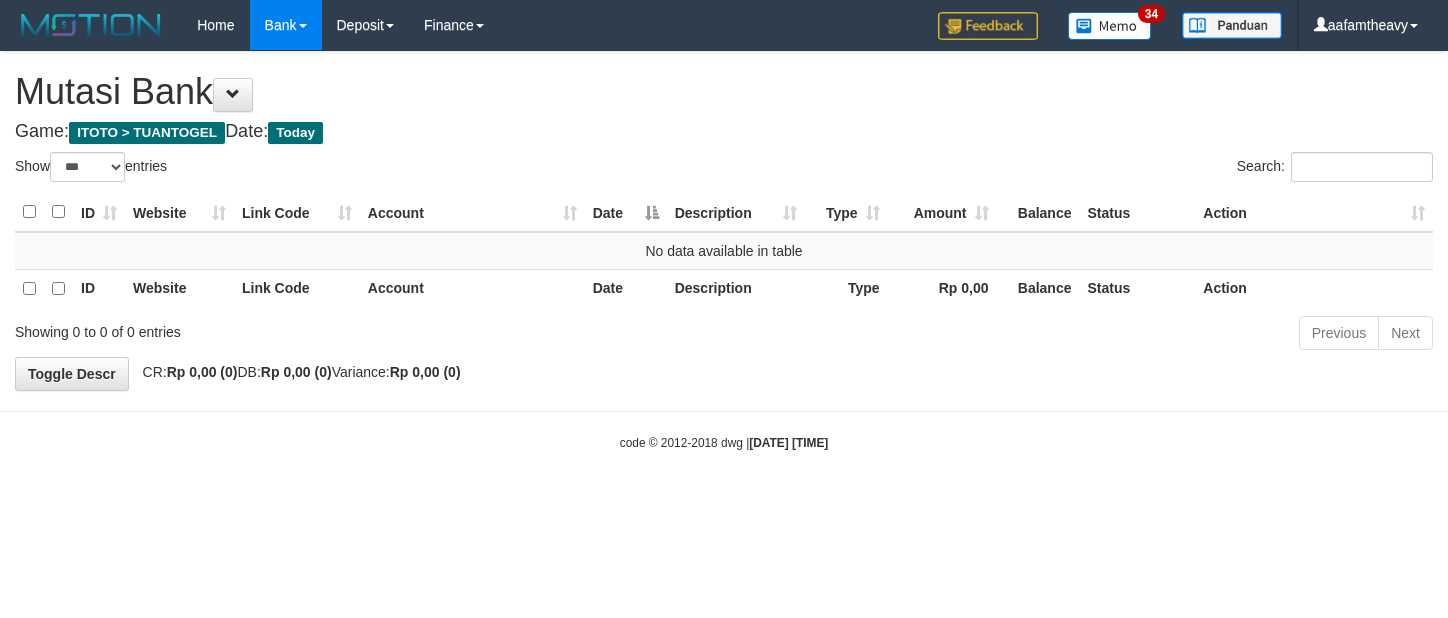 select on "***" 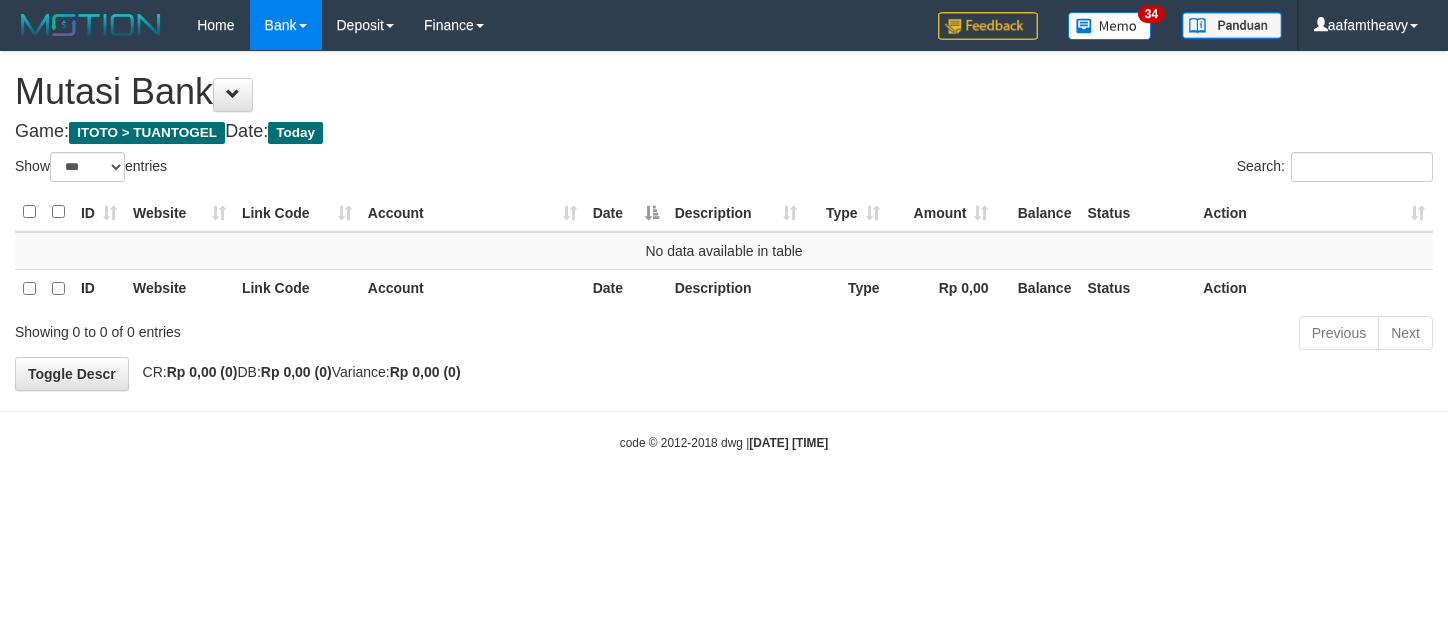 scroll, scrollTop: 0, scrollLeft: 0, axis: both 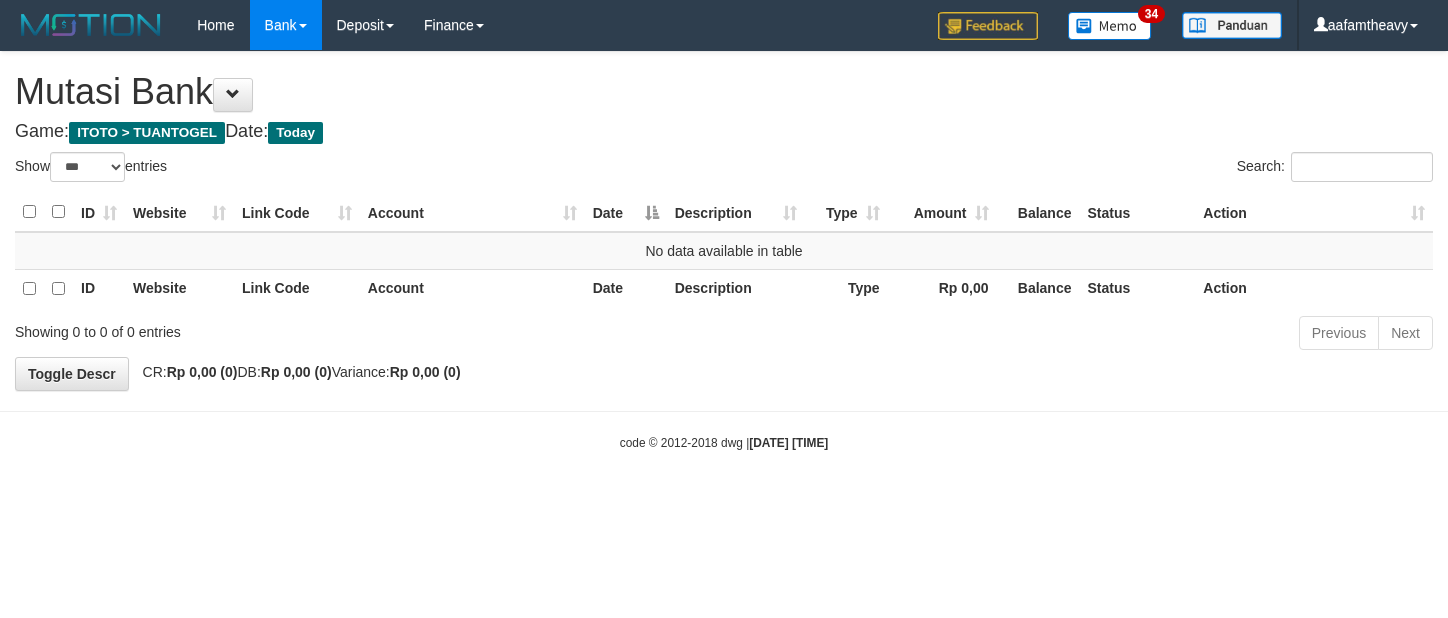 select on "***" 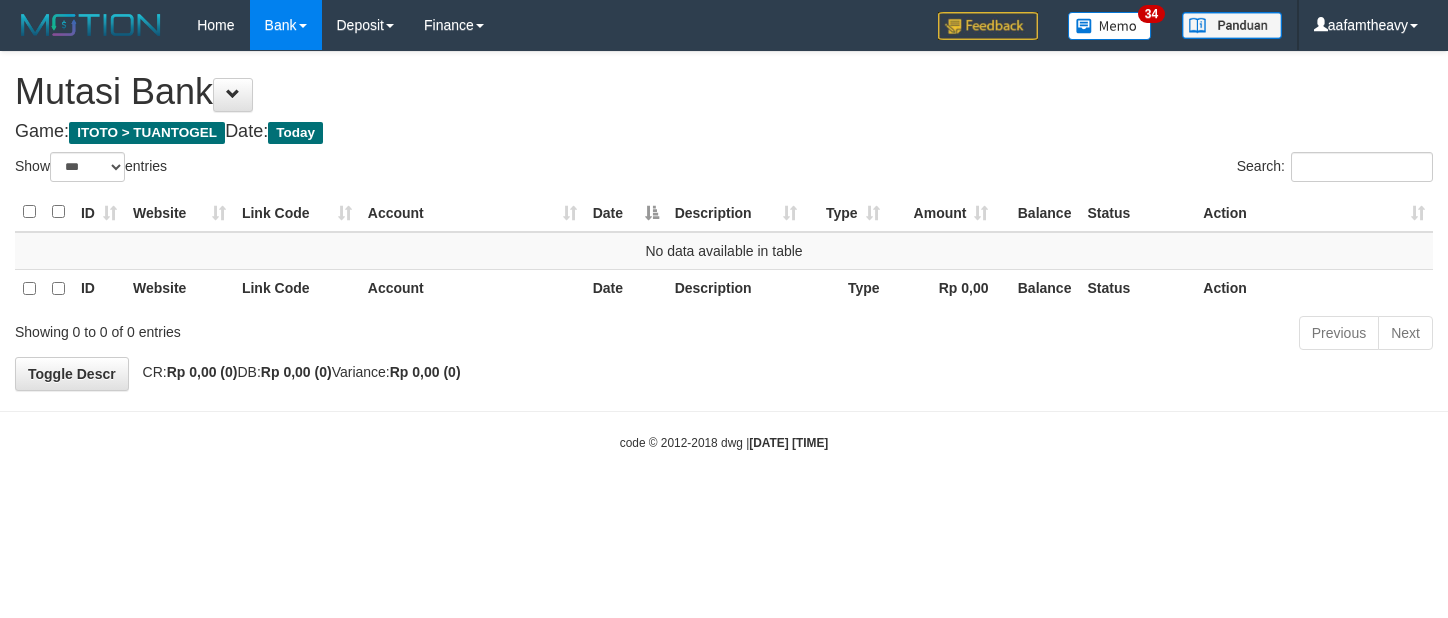 scroll, scrollTop: 0, scrollLeft: 0, axis: both 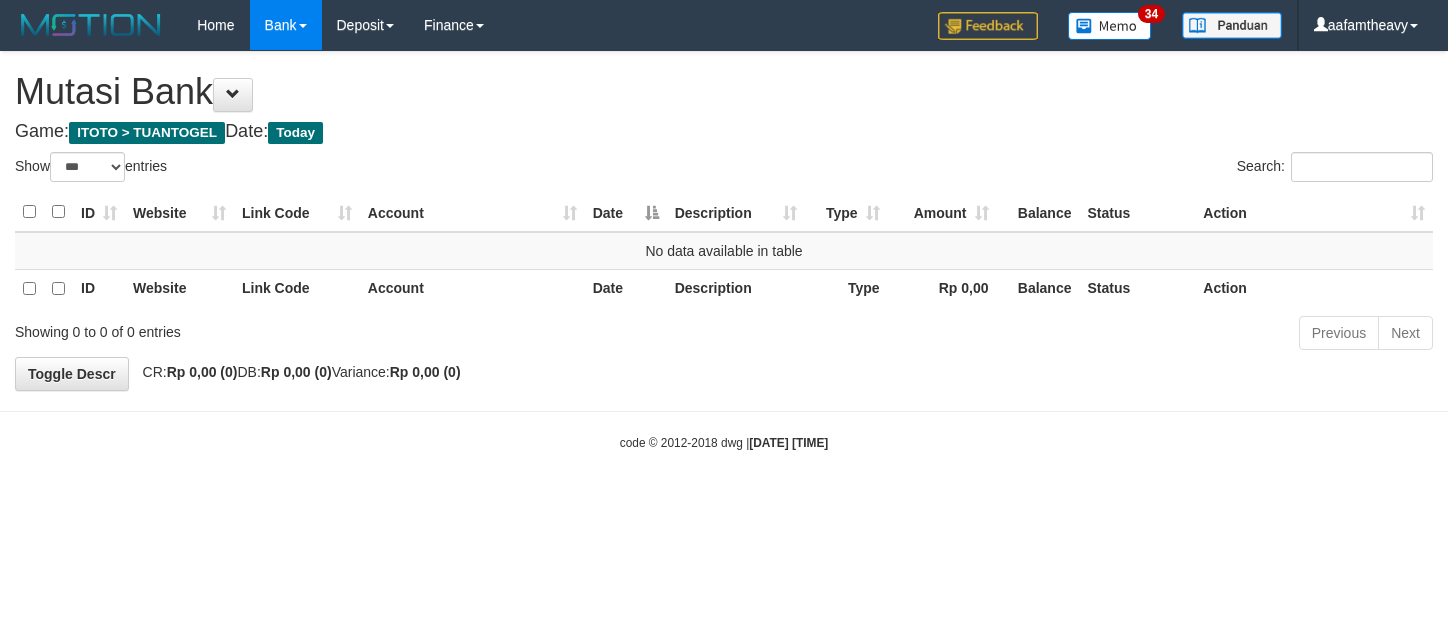 select on "***" 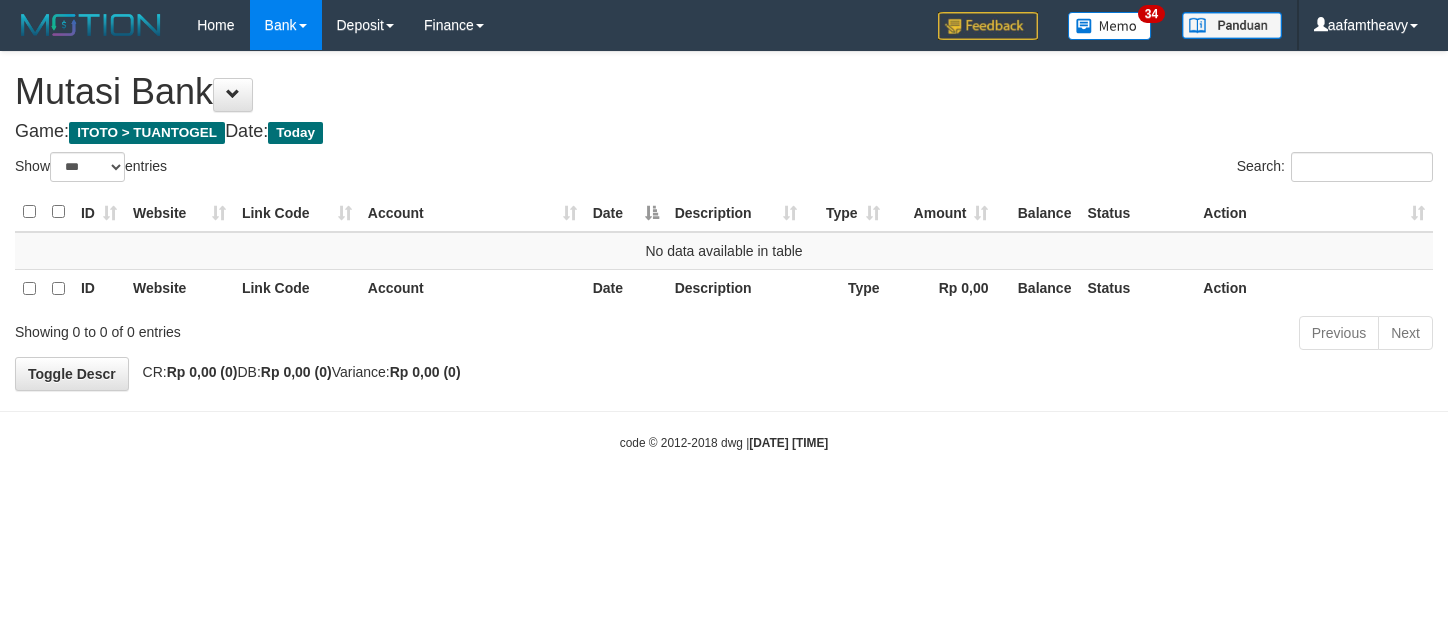 scroll, scrollTop: 0, scrollLeft: 0, axis: both 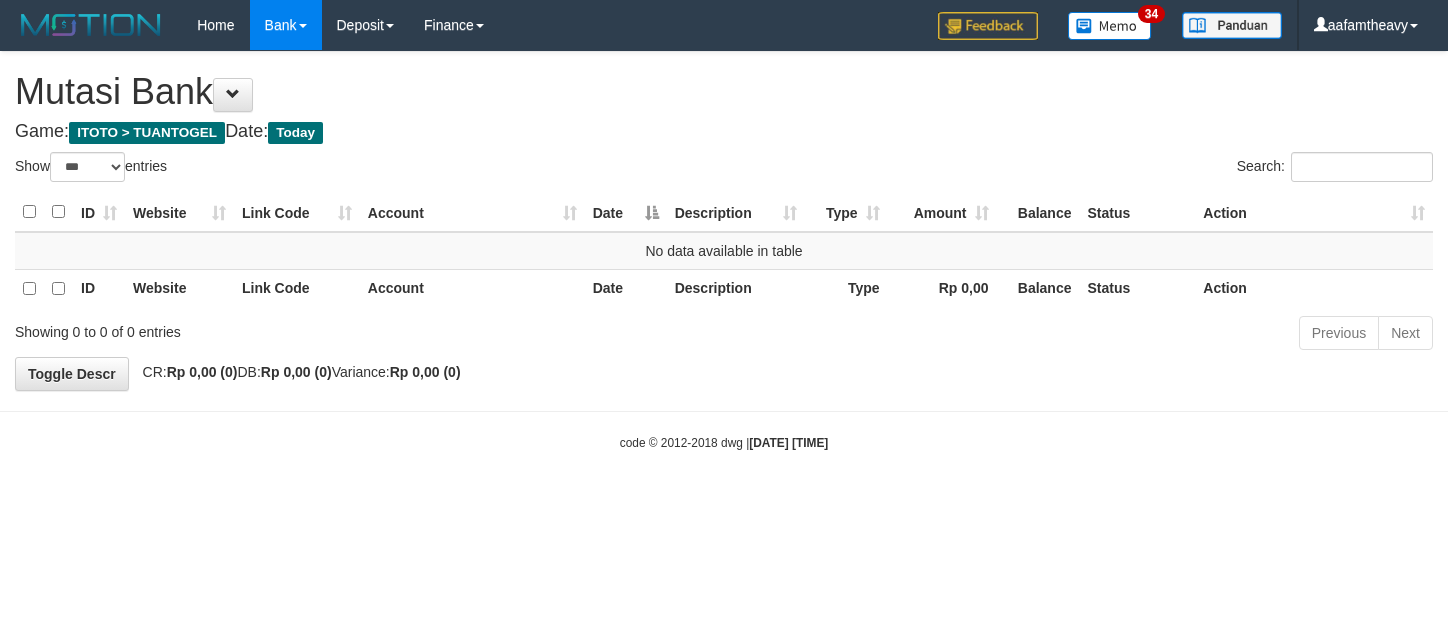 select on "***" 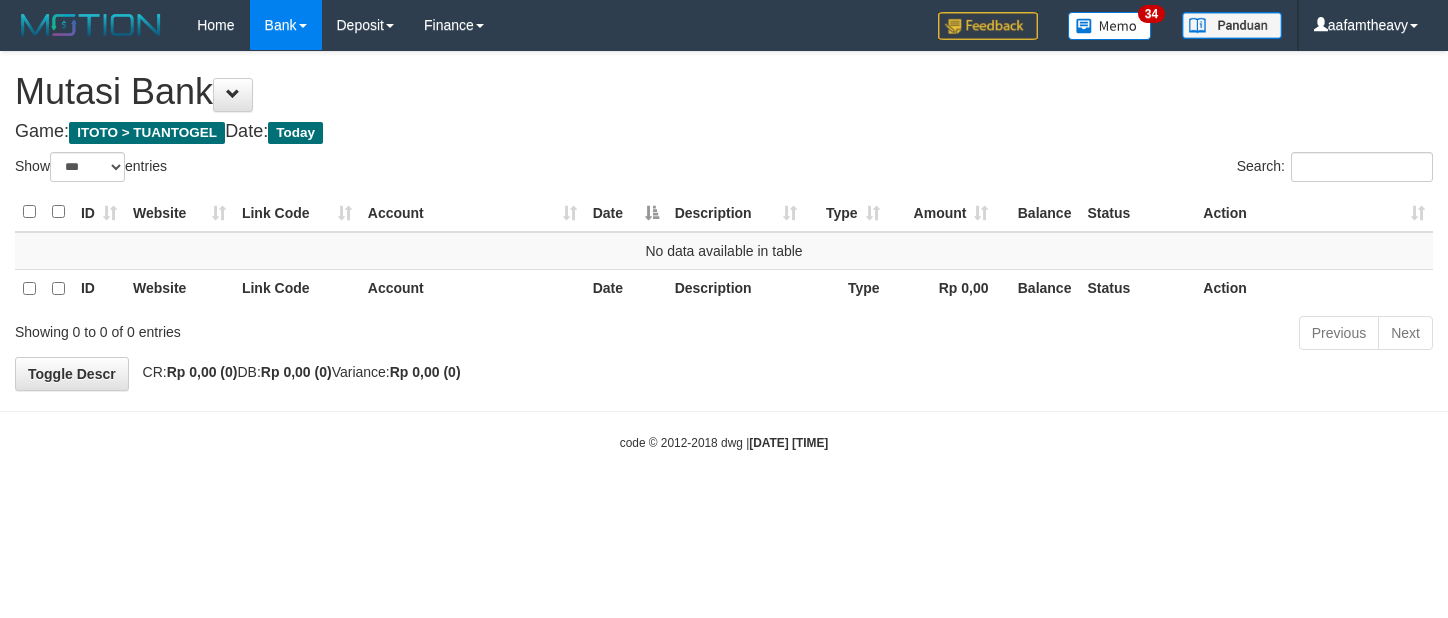 scroll, scrollTop: 0, scrollLeft: 0, axis: both 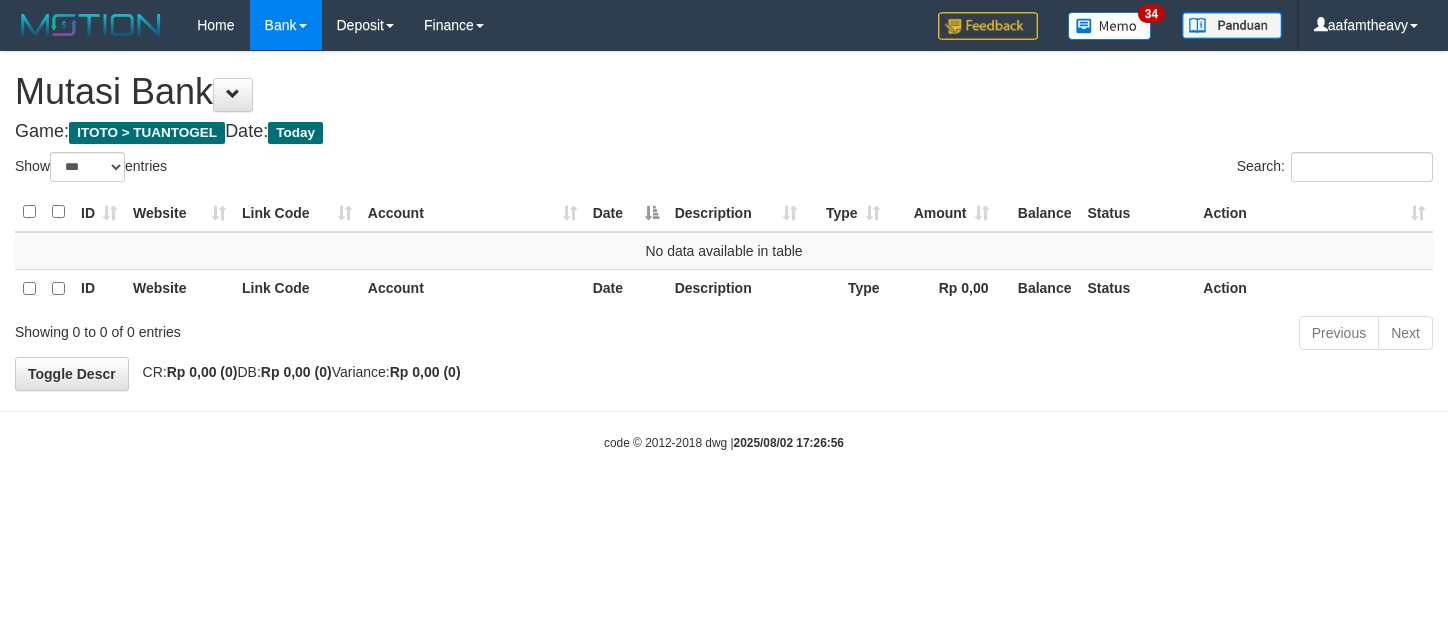 select on "***" 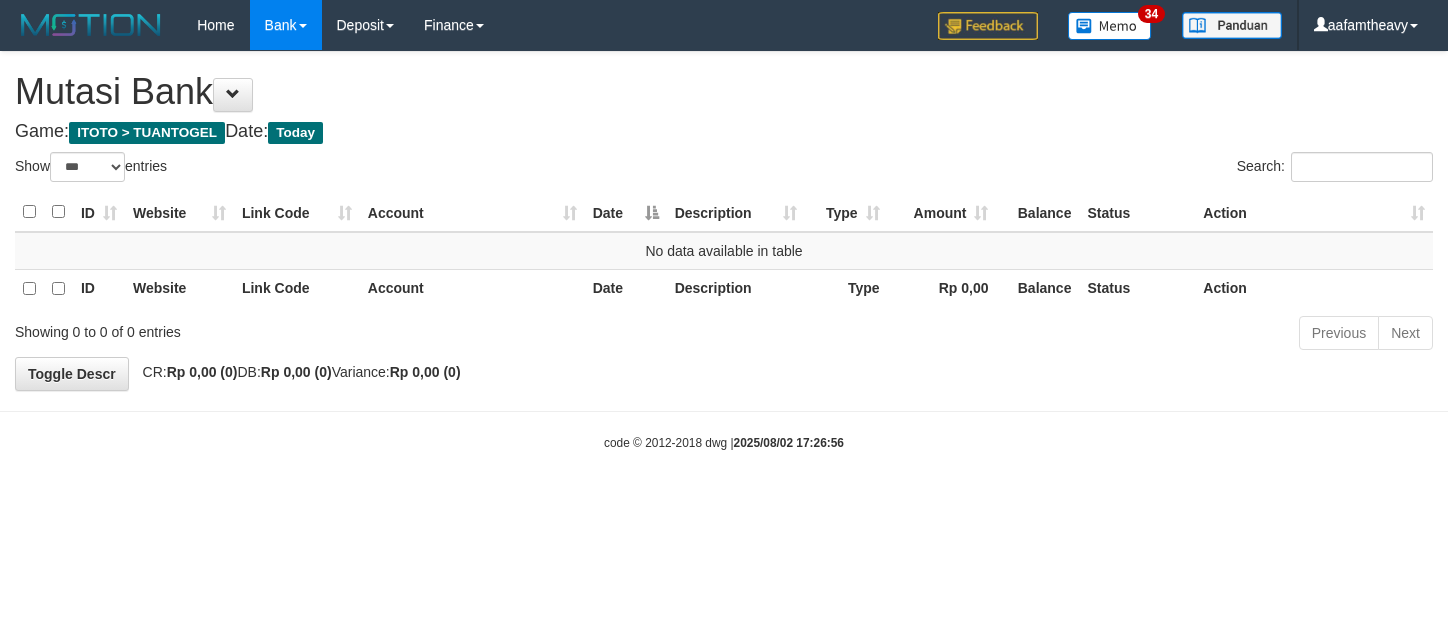 scroll, scrollTop: 0, scrollLeft: 0, axis: both 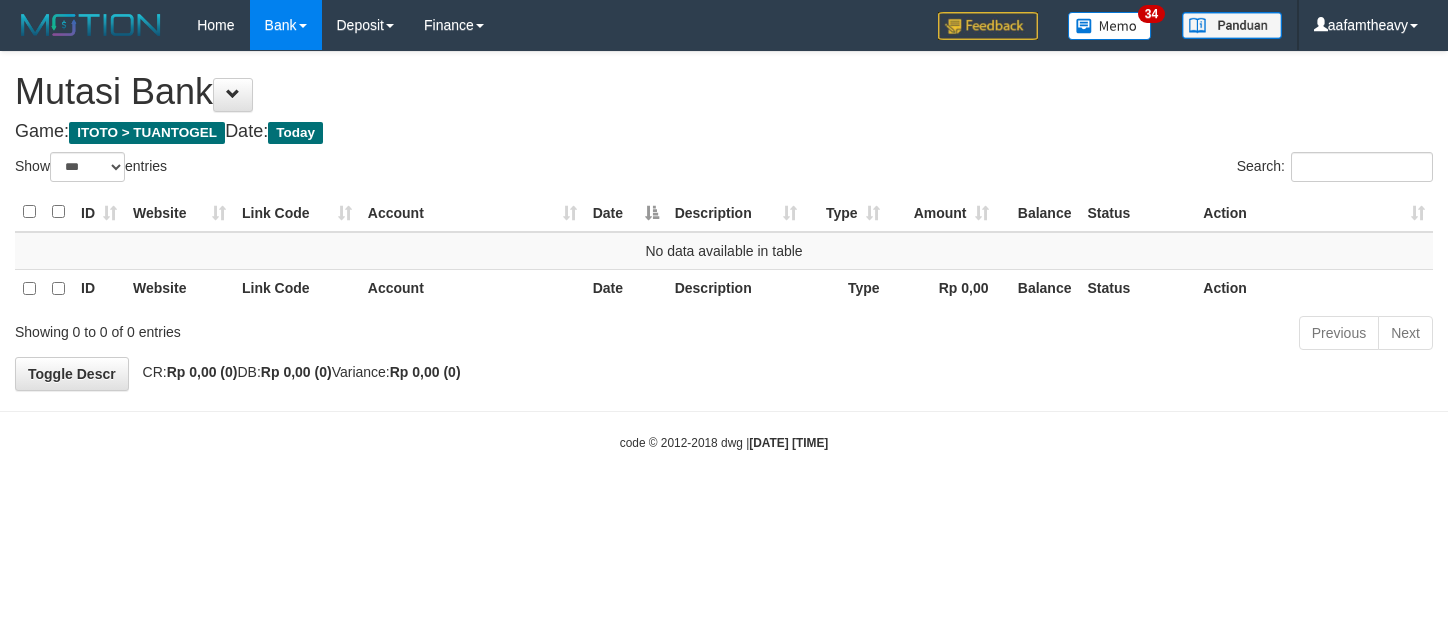 select on "***" 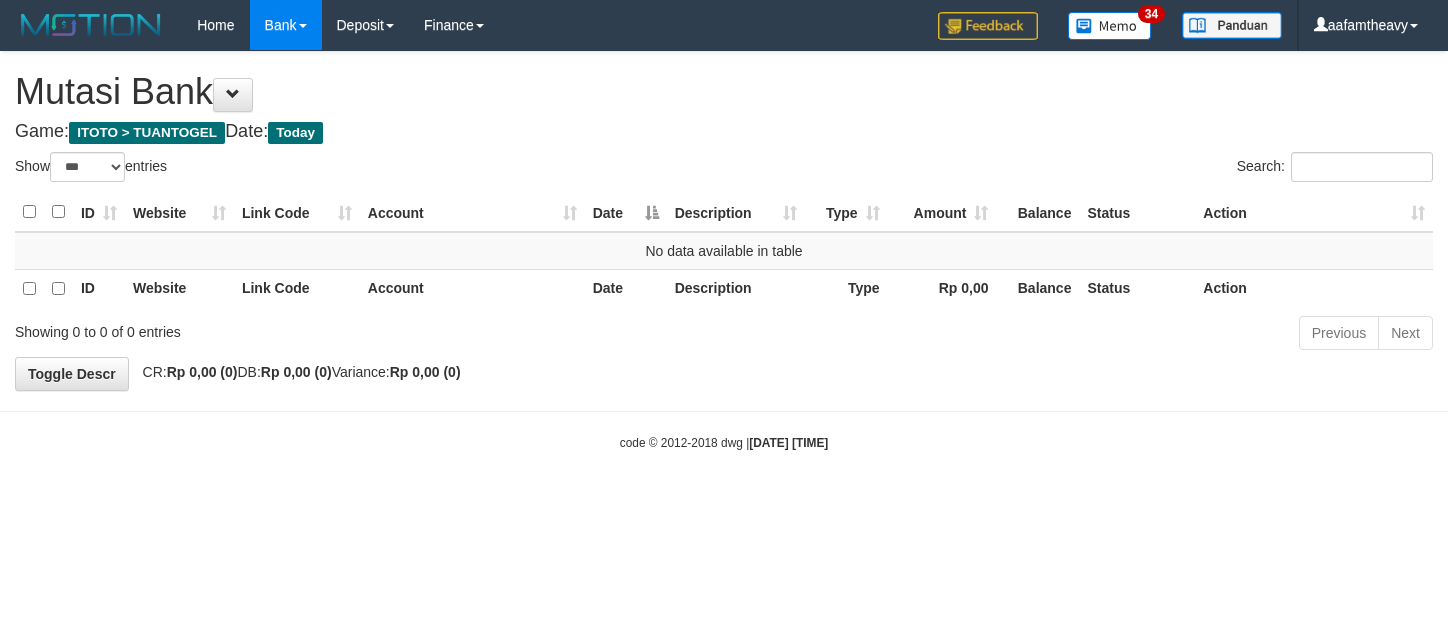 scroll, scrollTop: 0, scrollLeft: 0, axis: both 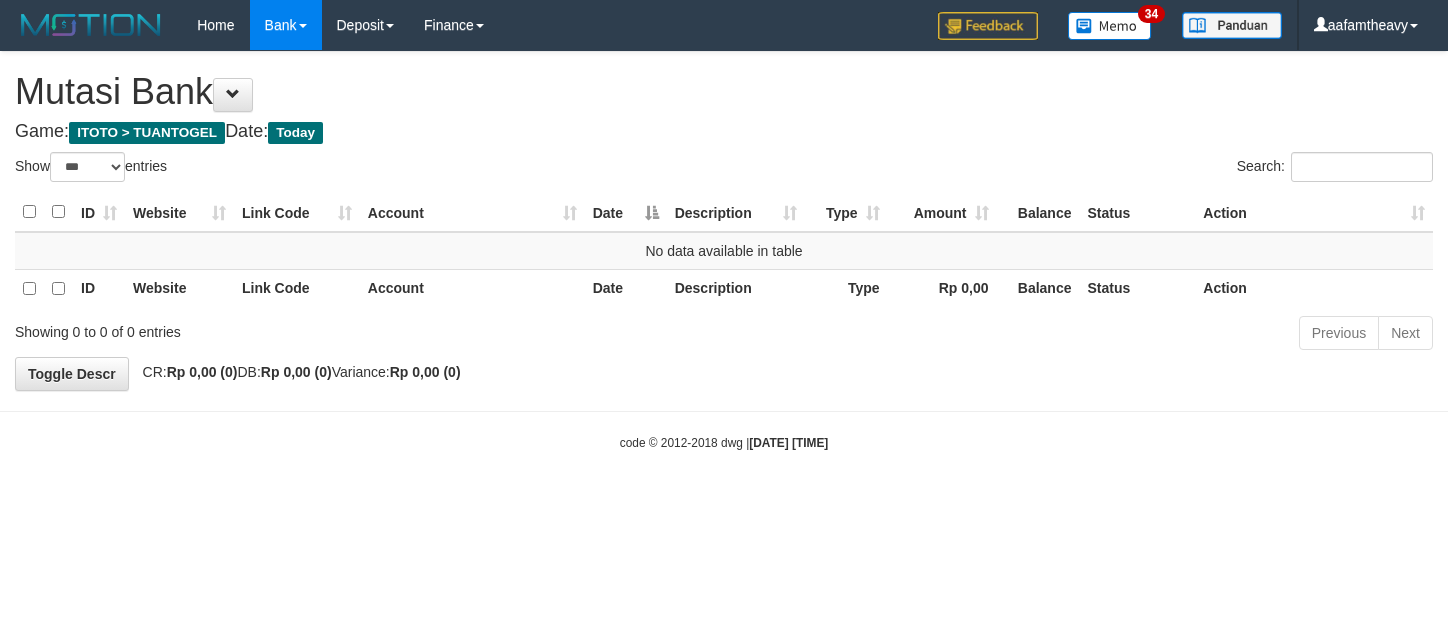 select on "***" 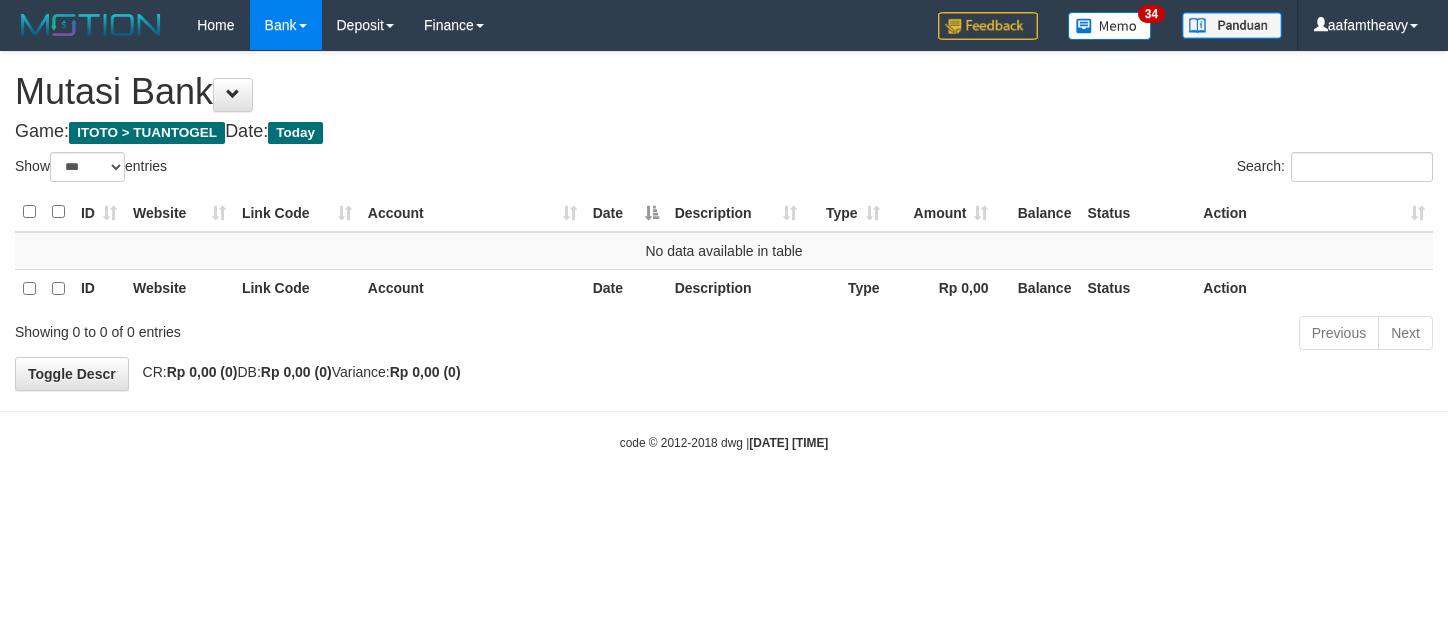 scroll, scrollTop: 0, scrollLeft: 0, axis: both 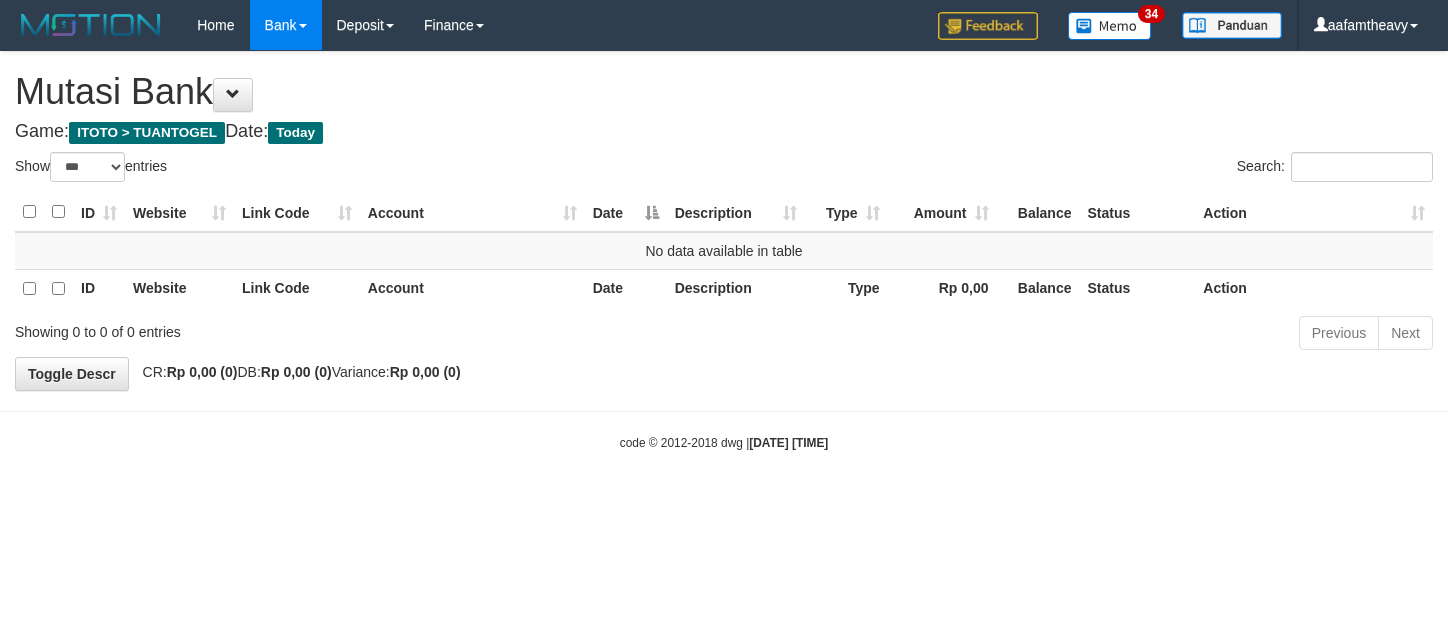 select on "***" 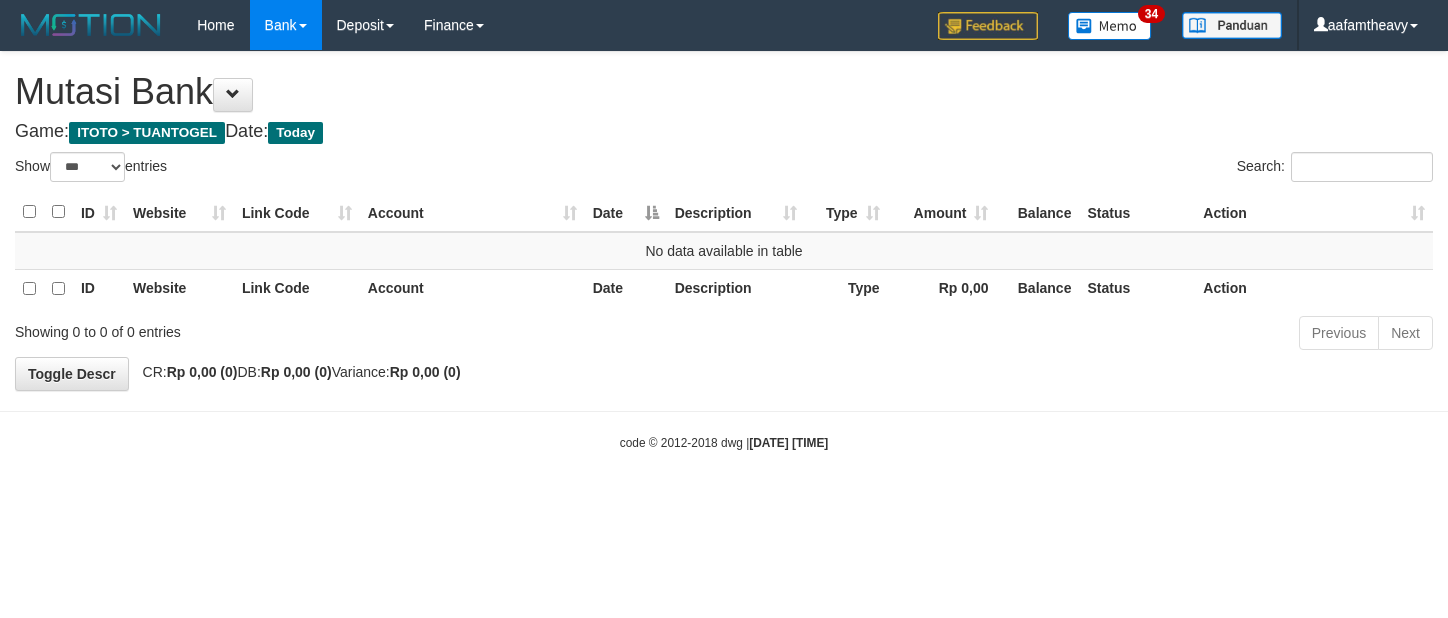 scroll, scrollTop: 0, scrollLeft: 0, axis: both 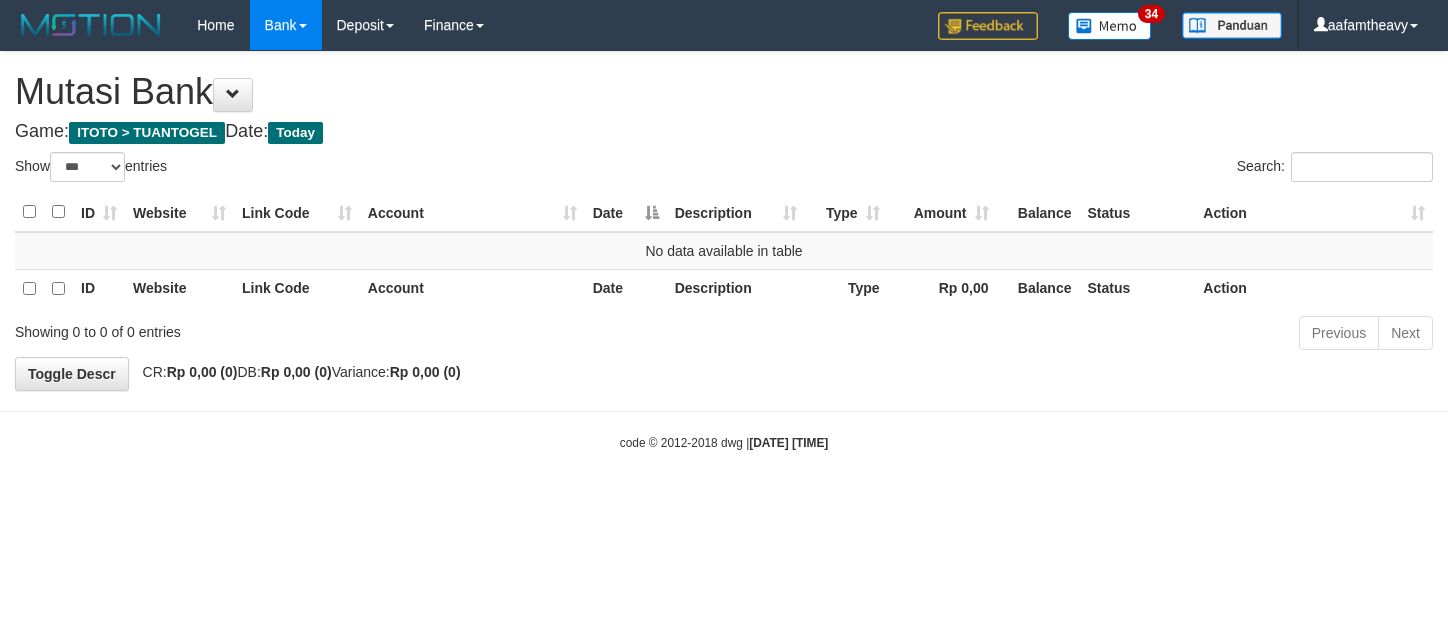 select on "***" 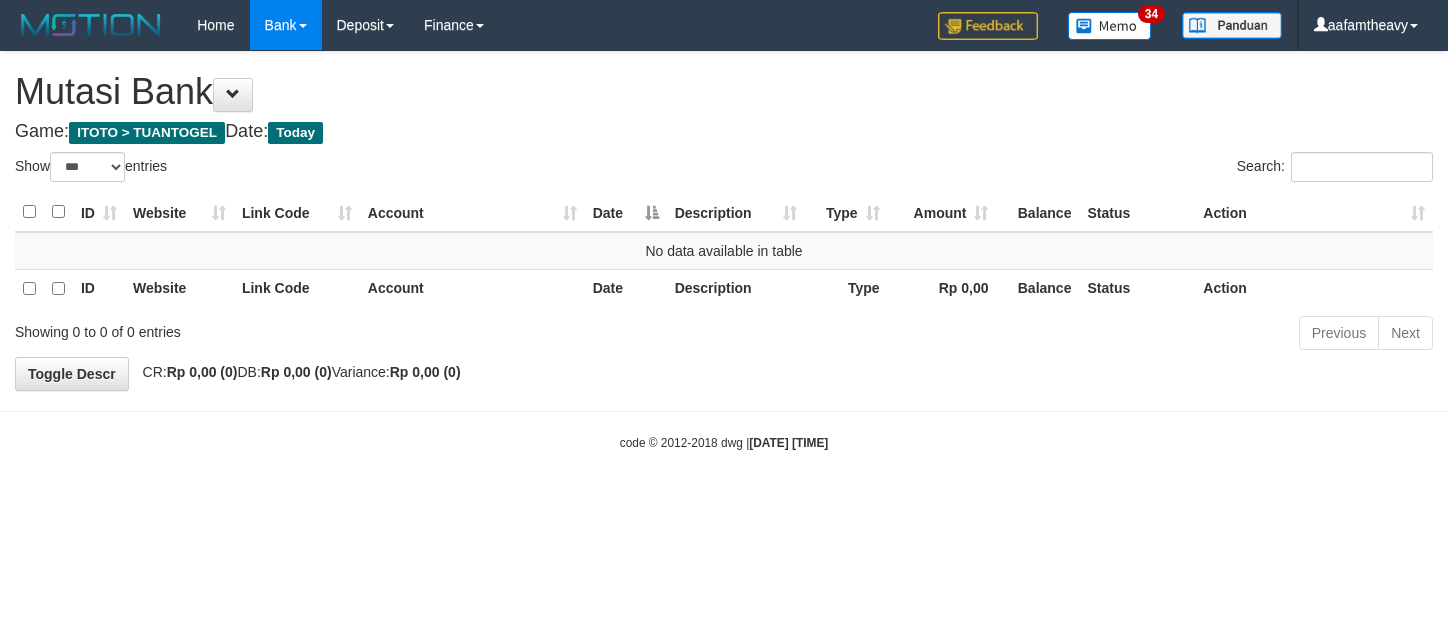 scroll, scrollTop: 0, scrollLeft: 0, axis: both 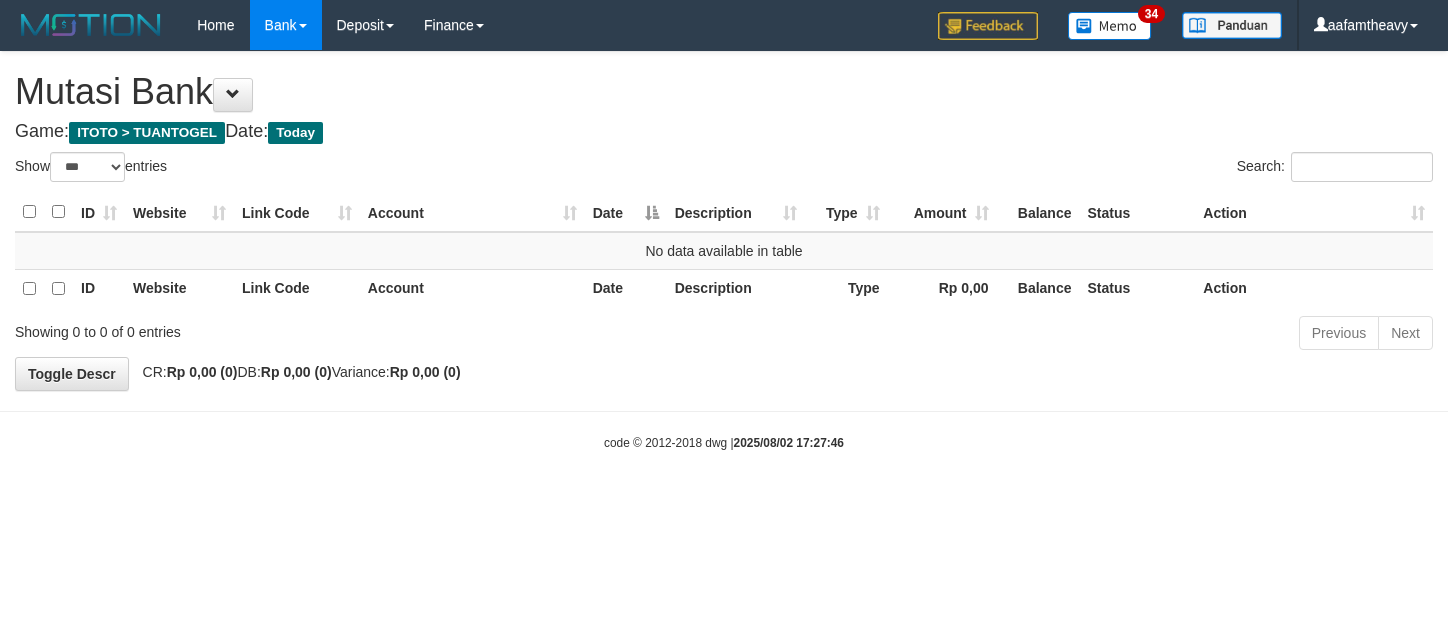 select on "***" 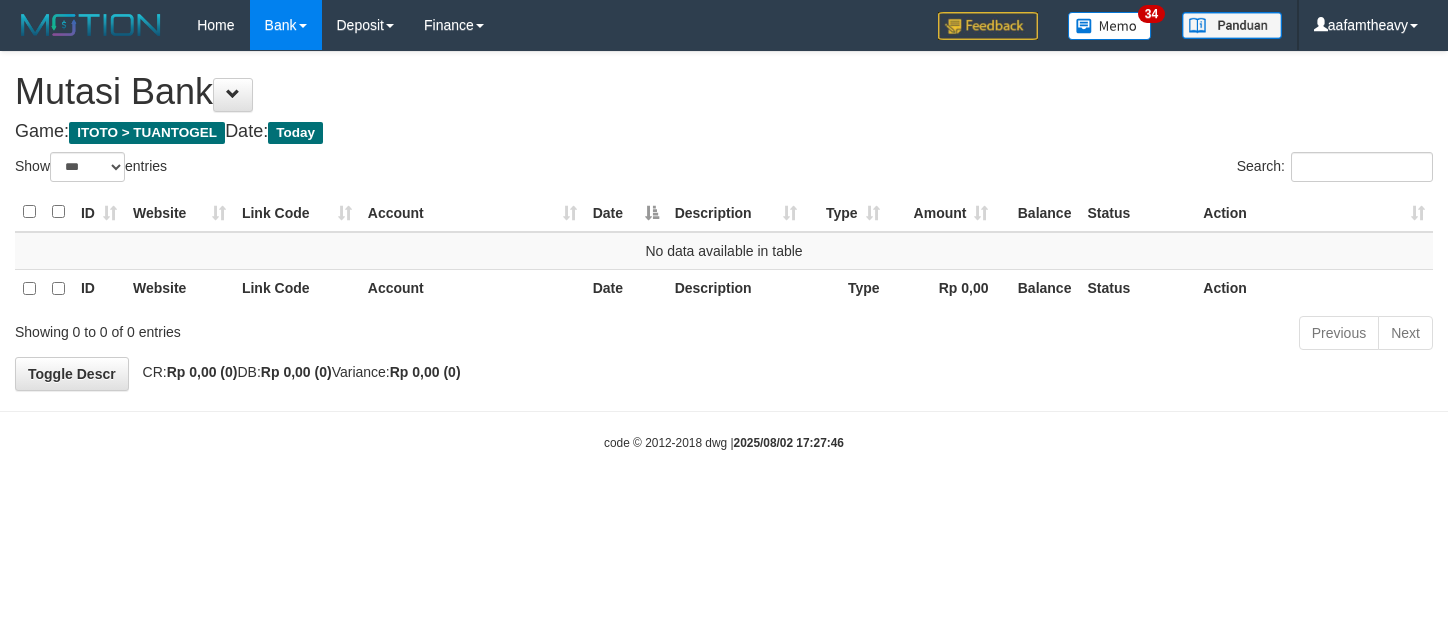 scroll, scrollTop: 0, scrollLeft: 0, axis: both 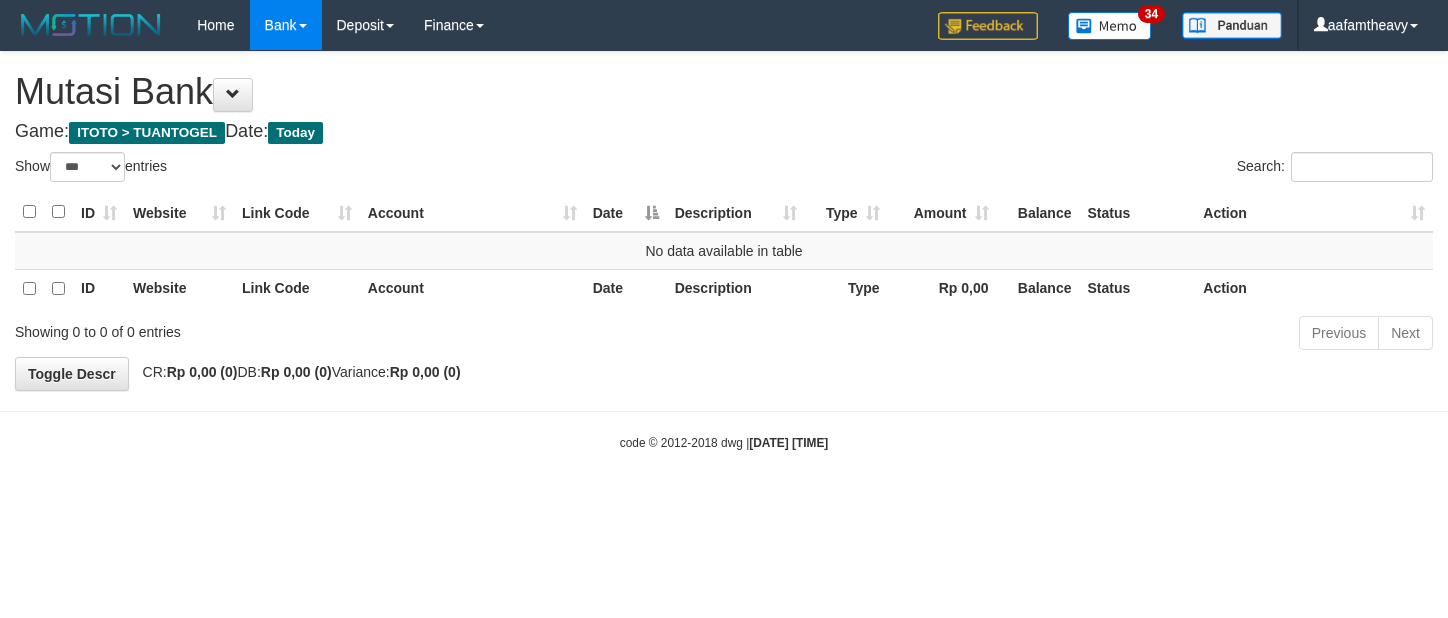 select on "***" 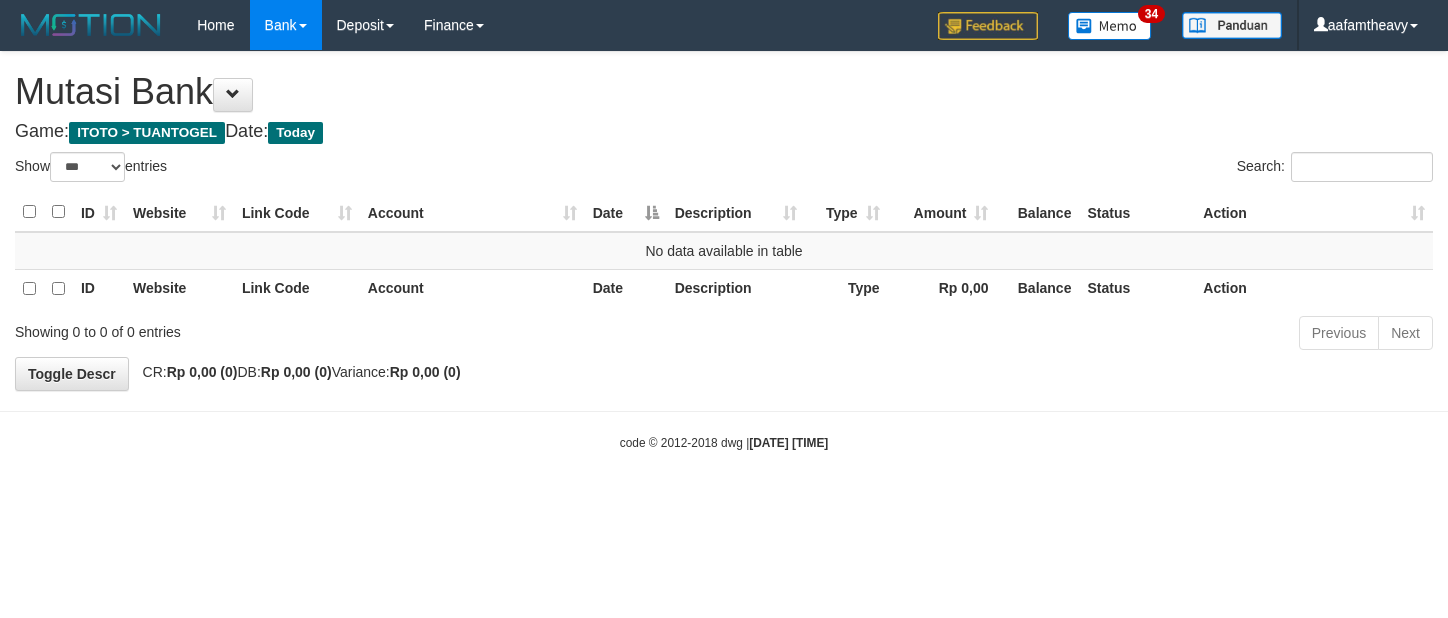 scroll, scrollTop: 0, scrollLeft: 0, axis: both 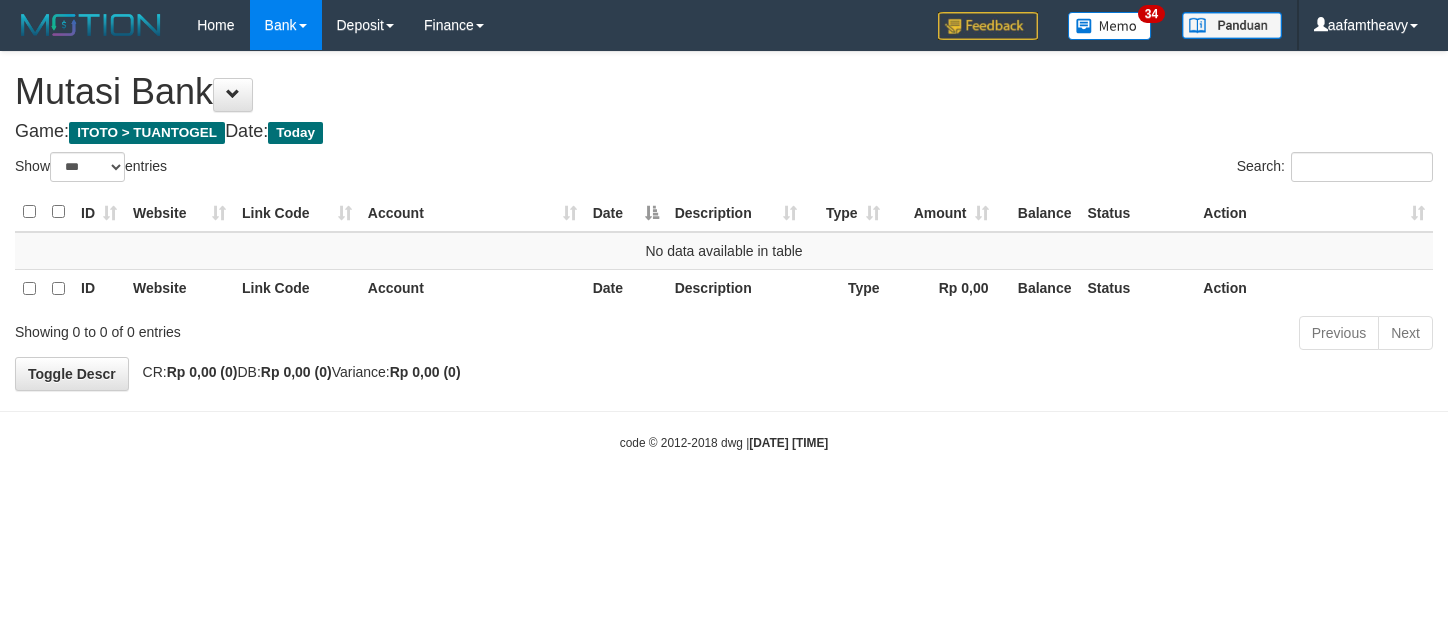 select on "***" 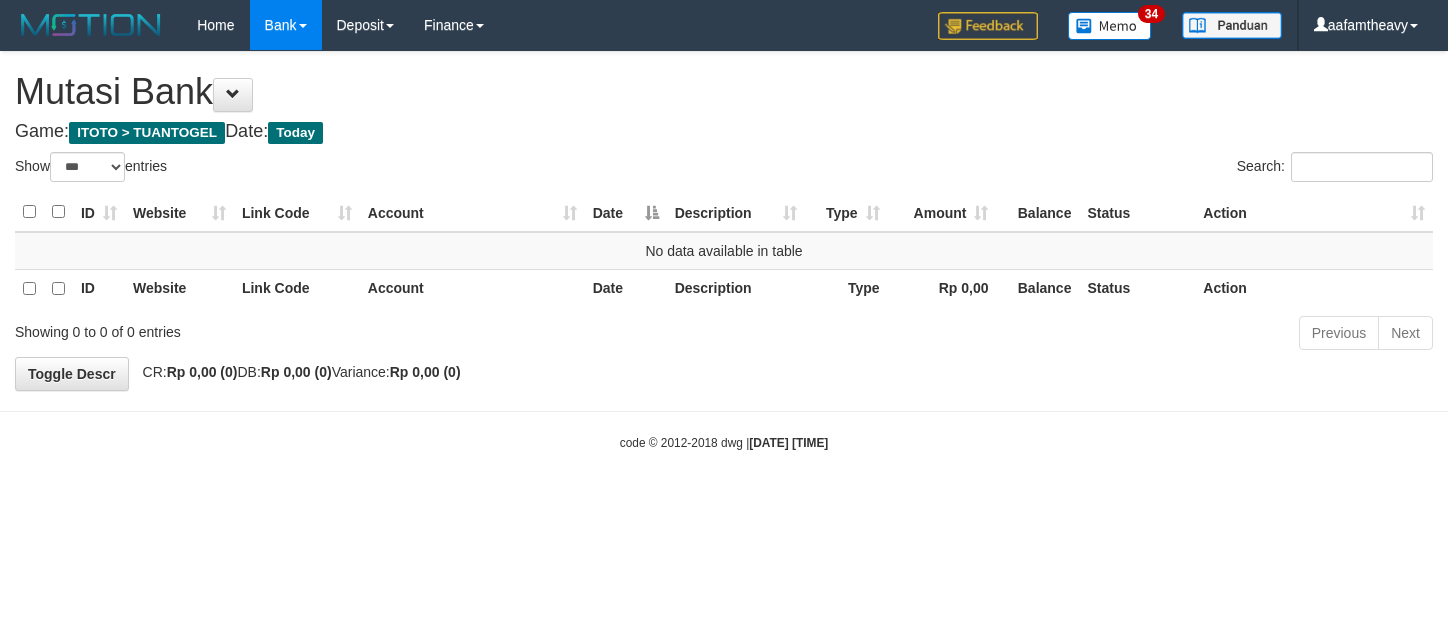scroll, scrollTop: 0, scrollLeft: 0, axis: both 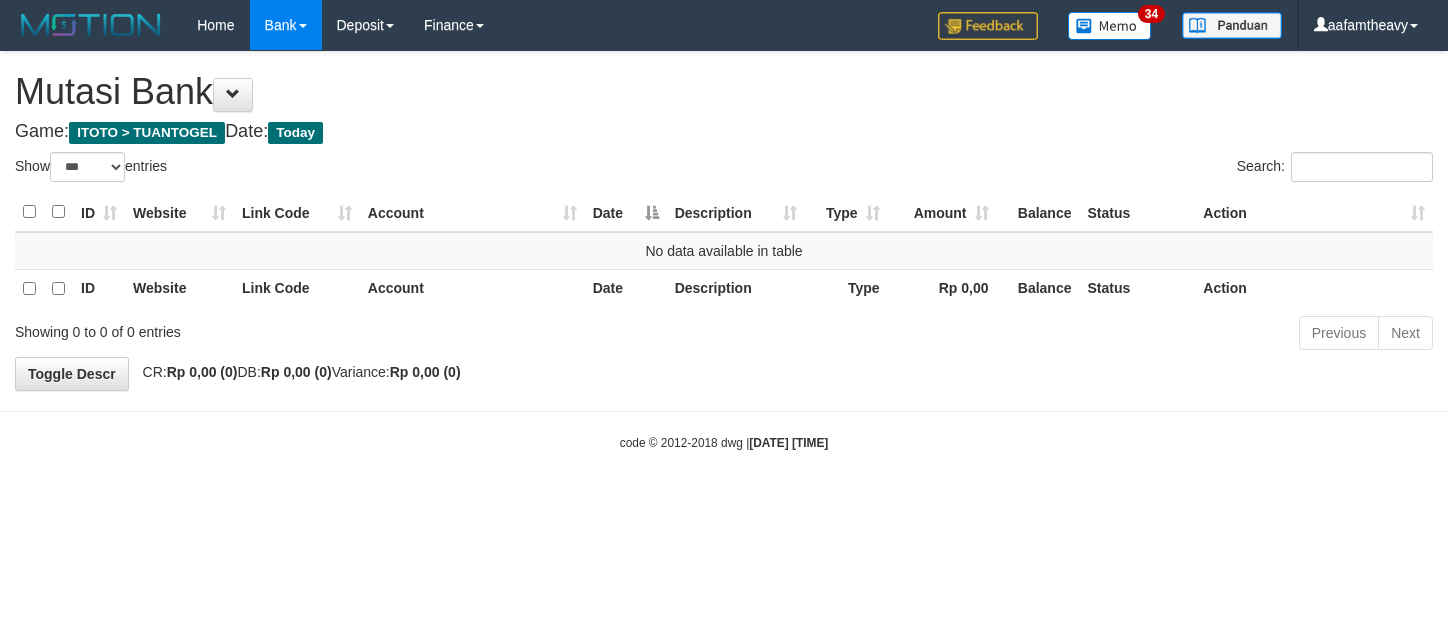 select on "***" 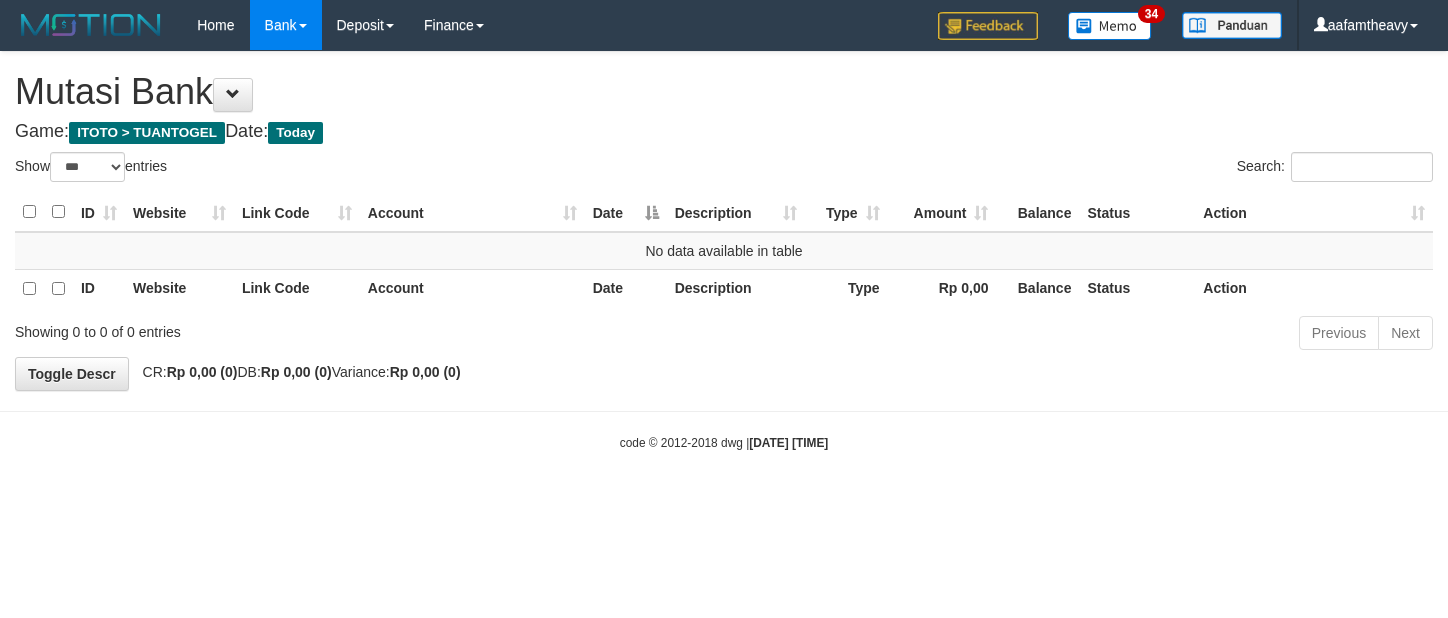scroll, scrollTop: 0, scrollLeft: 0, axis: both 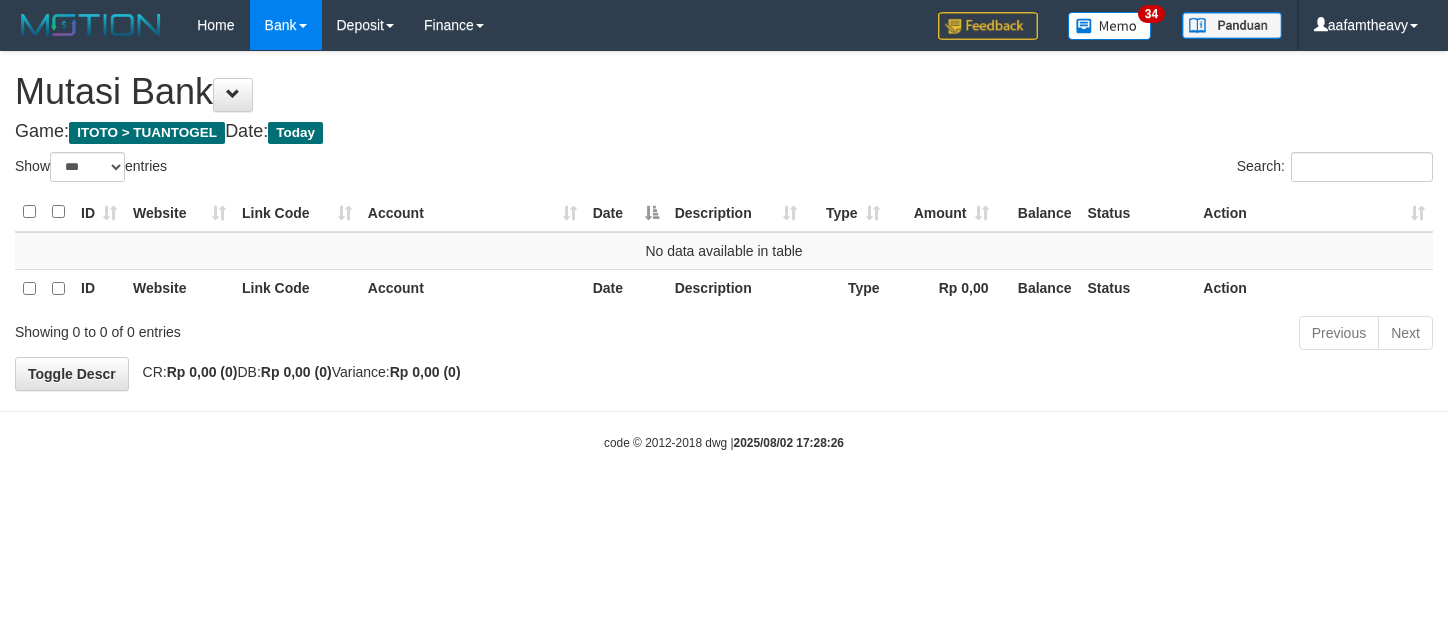 select on "***" 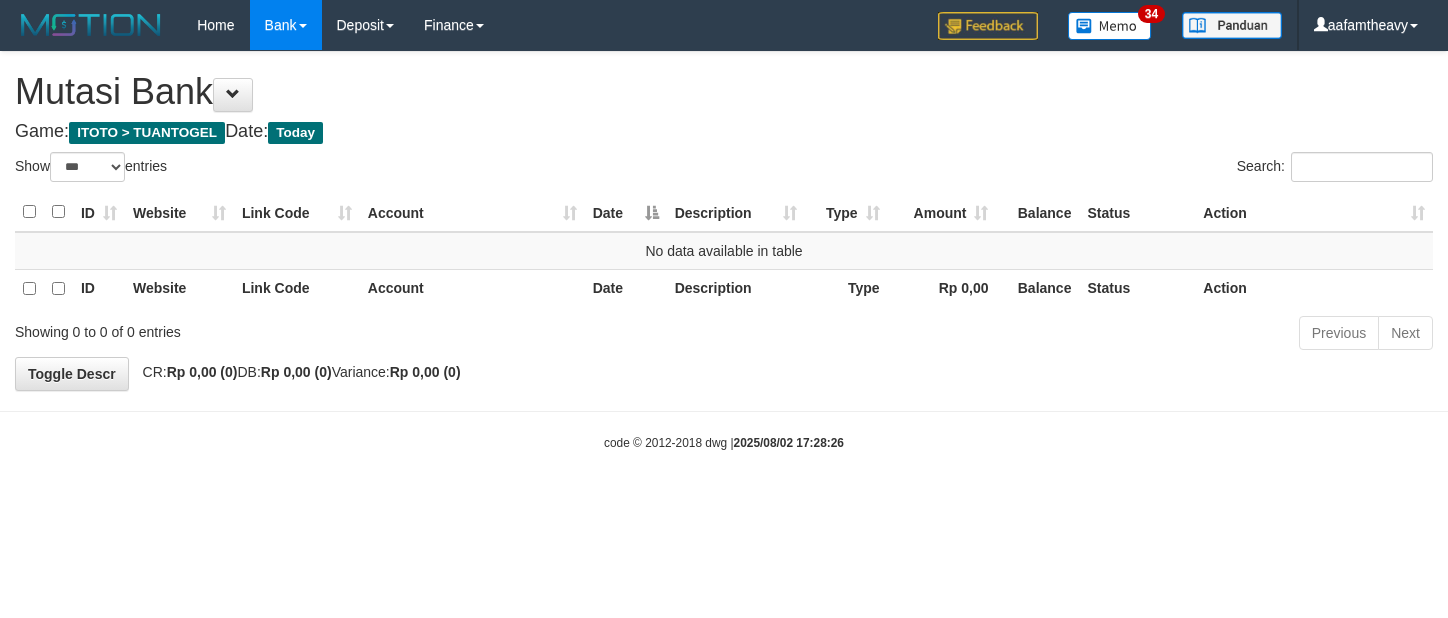 scroll, scrollTop: 0, scrollLeft: 0, axis: both 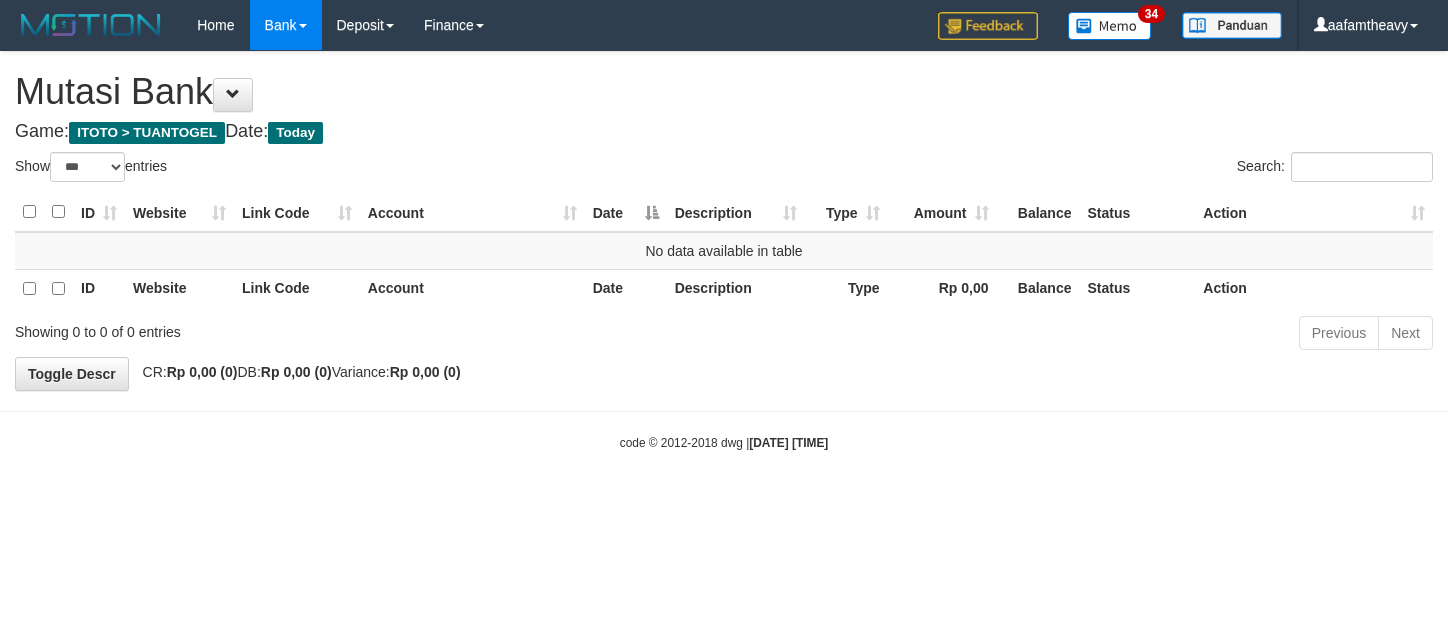 select on "***" 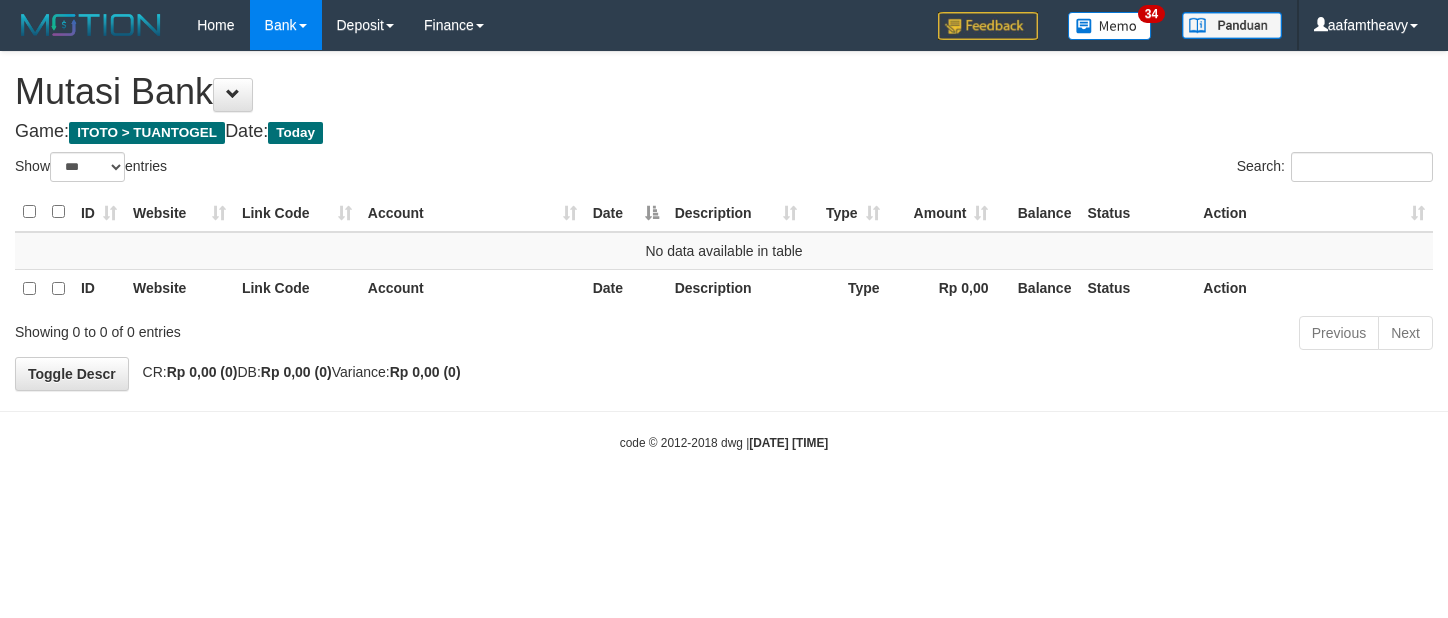 scroll, scrollTop: 0, scrollLeft: 0, axis: both 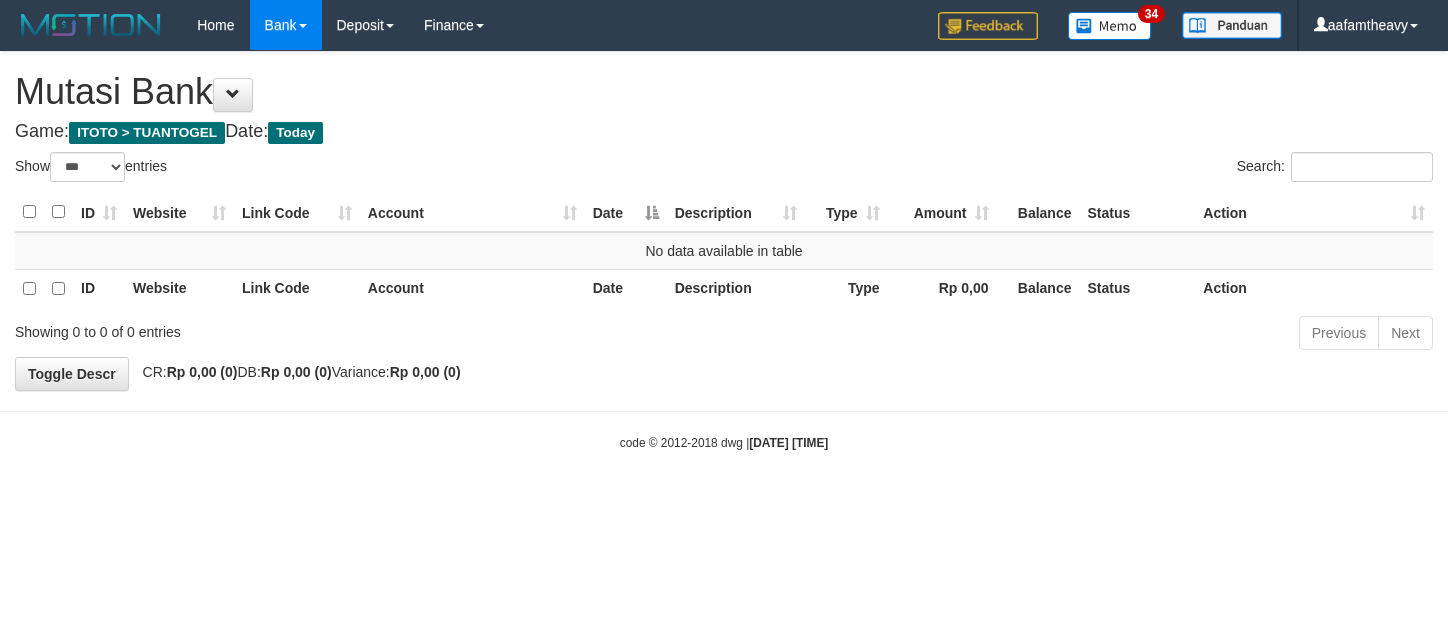 select on "***" 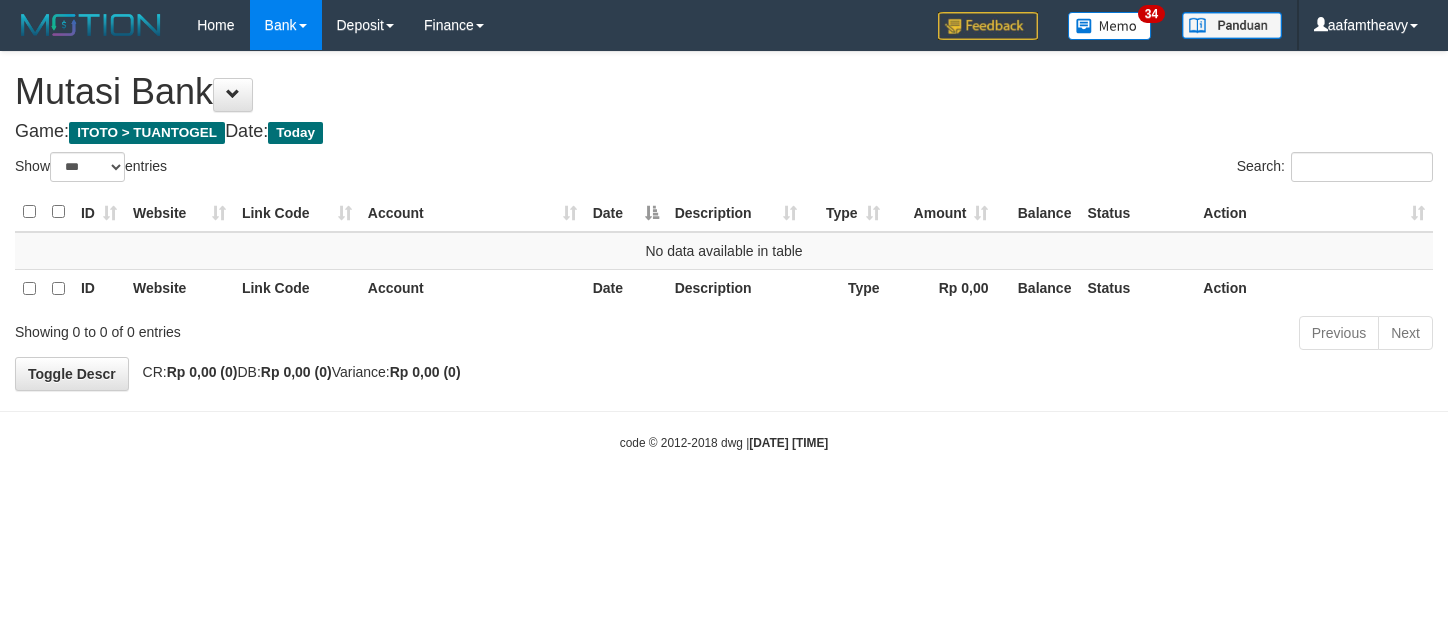 scroll, scrollTop: 0, scrollLeft: 0, axis: both 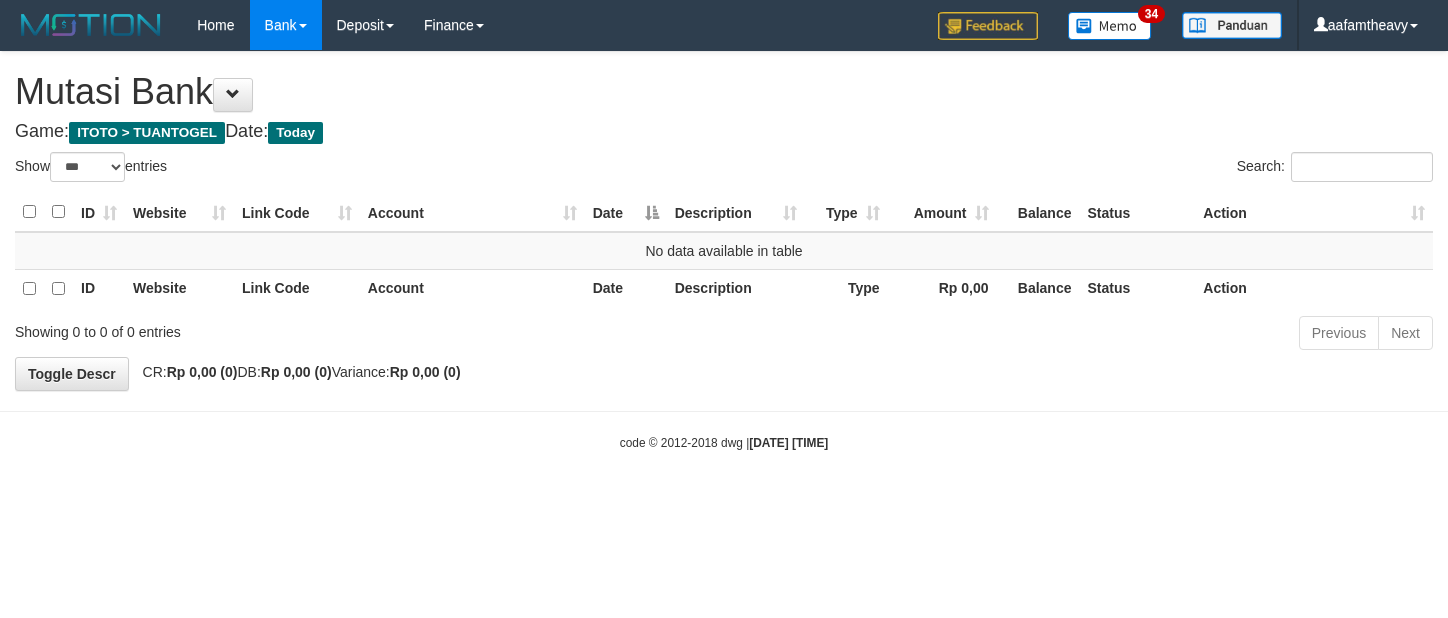 select on "***" 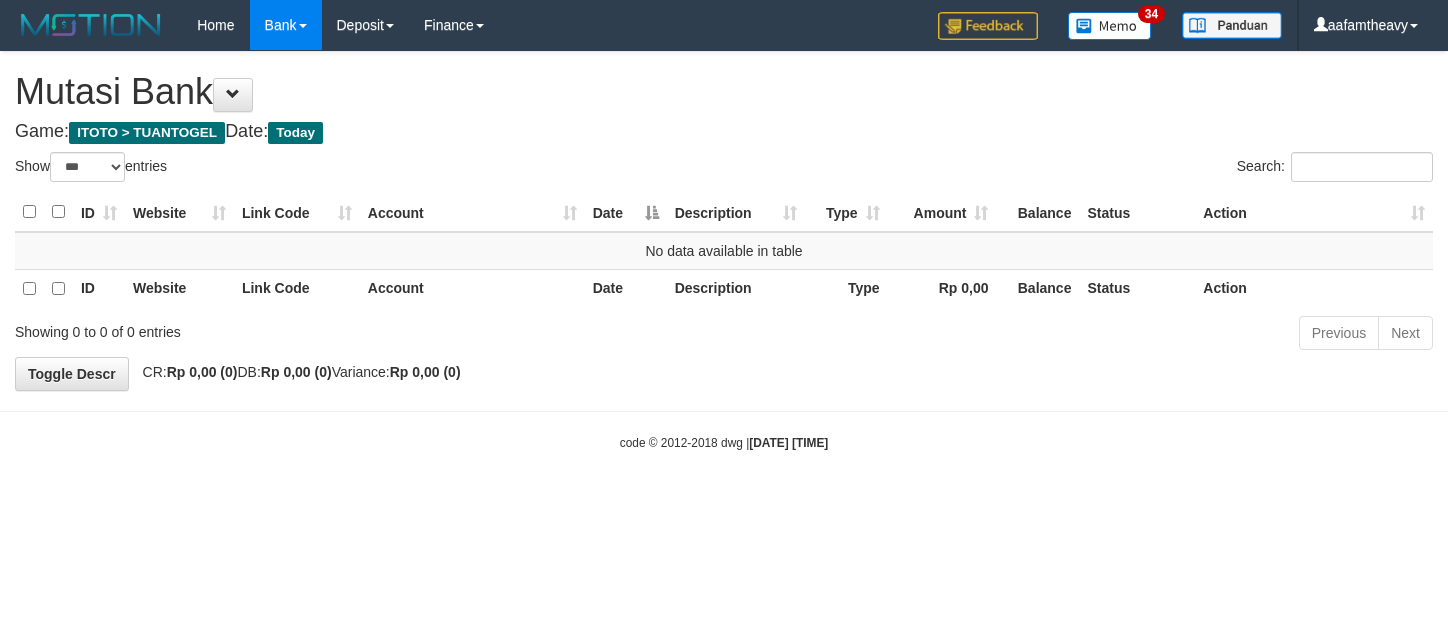 scroll, scrollTop: 0, scrollLeft: 0, axis: both 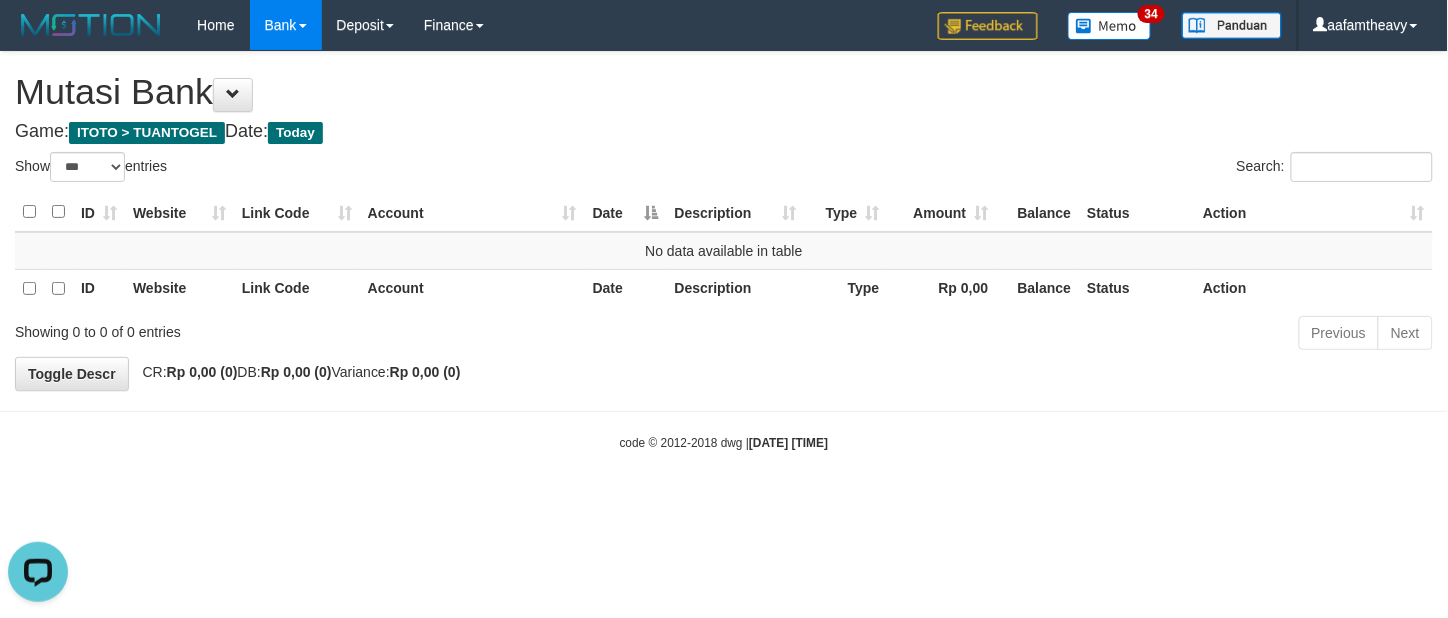 click on "Toggle navigation
Home
Bank
Account List
Load
By Website
Group
[ITOTO]													TUANTOGEL
By Load Group (DPS)
Group aaf-DPBCA02TUANTOGEL" at bounding box center (724, 251) 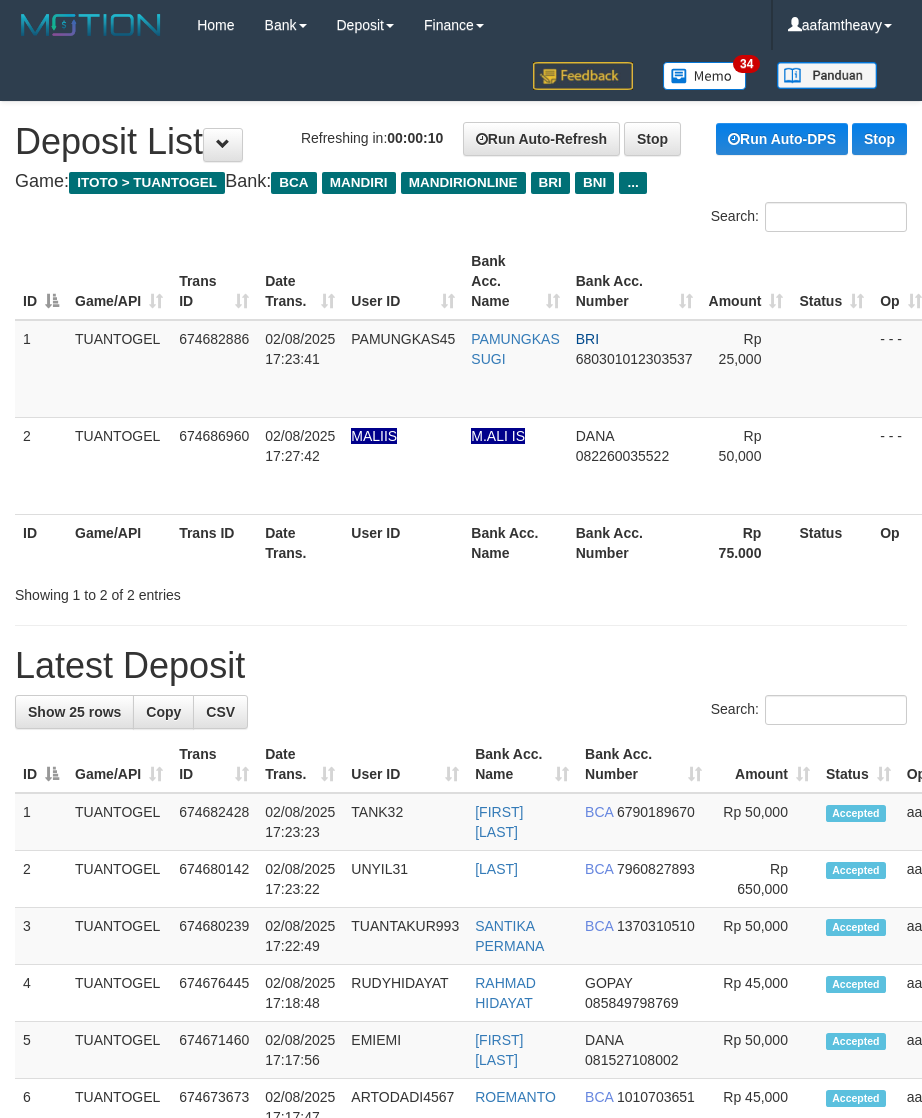 scroll, scrollTop: 0, scrollLeft: 0, axis: both 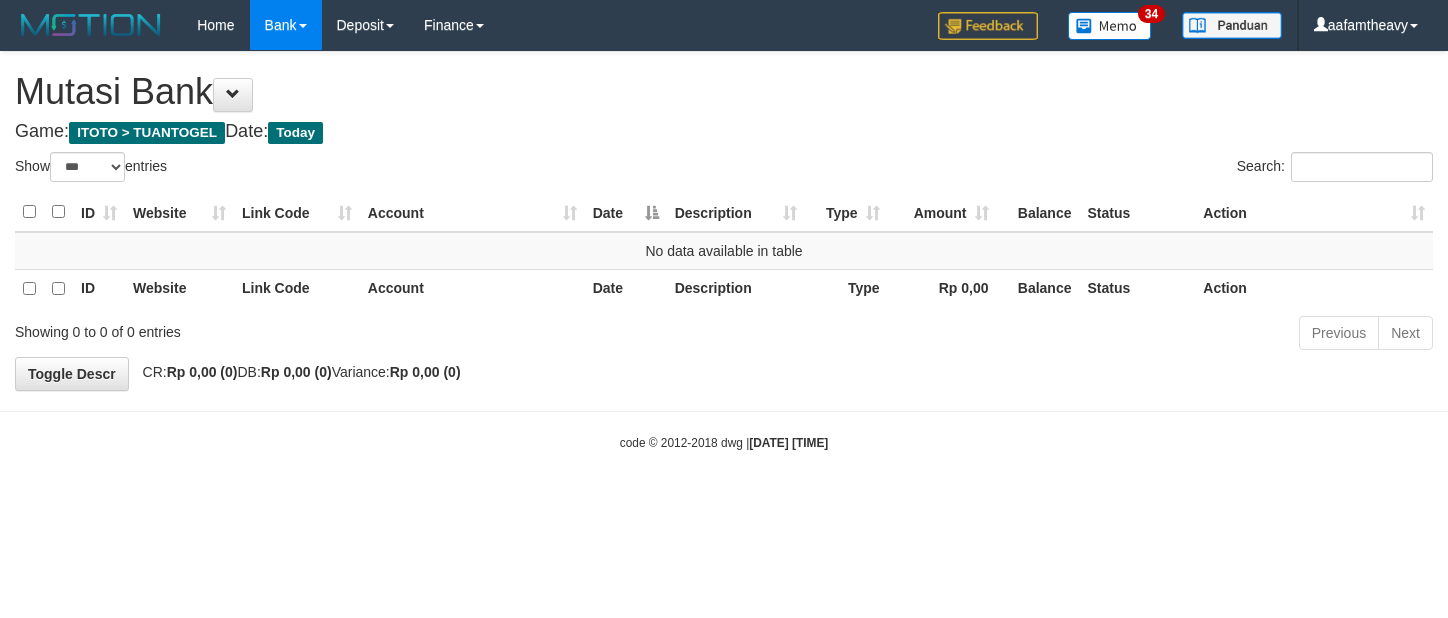 select on "***" 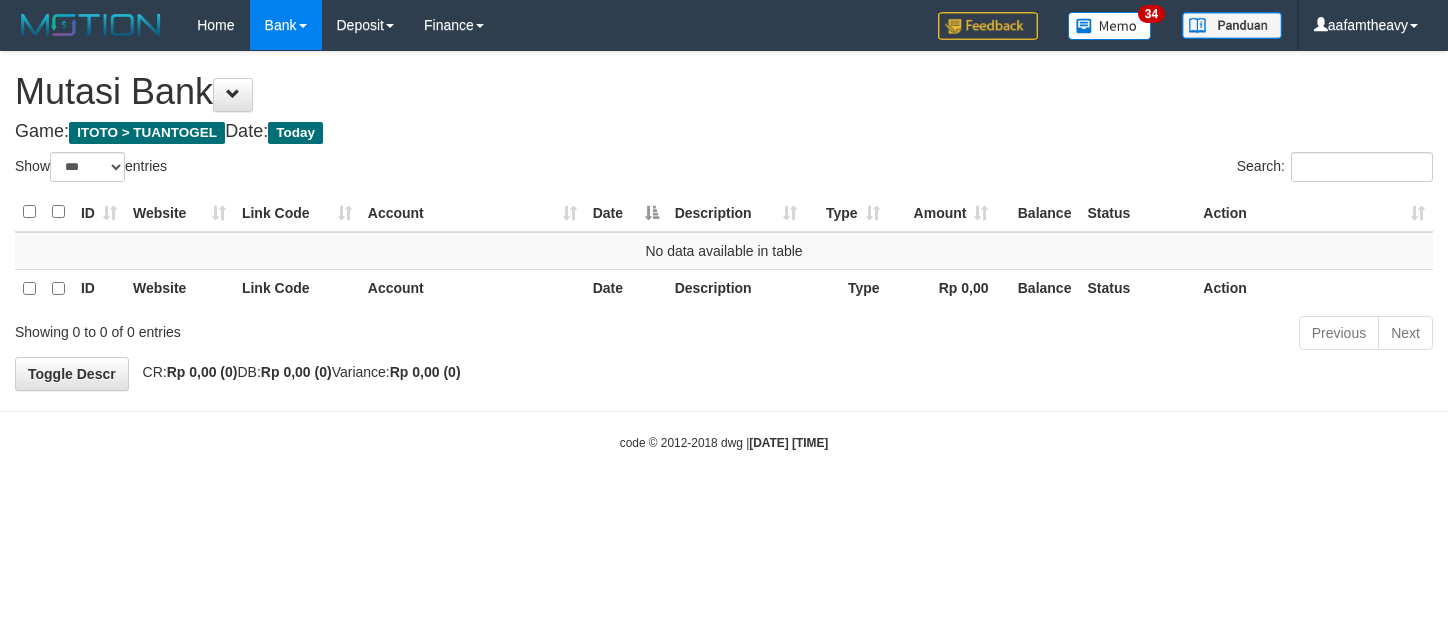 scroll, scrollTop: 0, scrollLeft: 0, axis: both 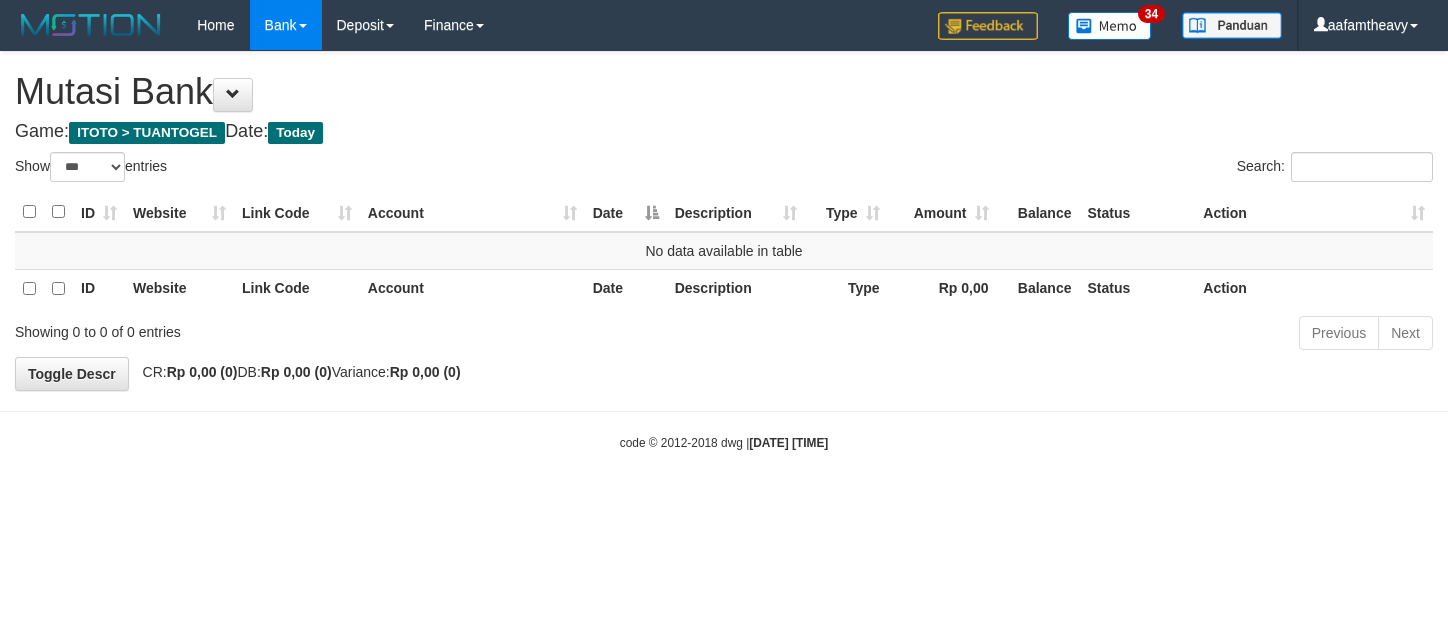 select on "***" 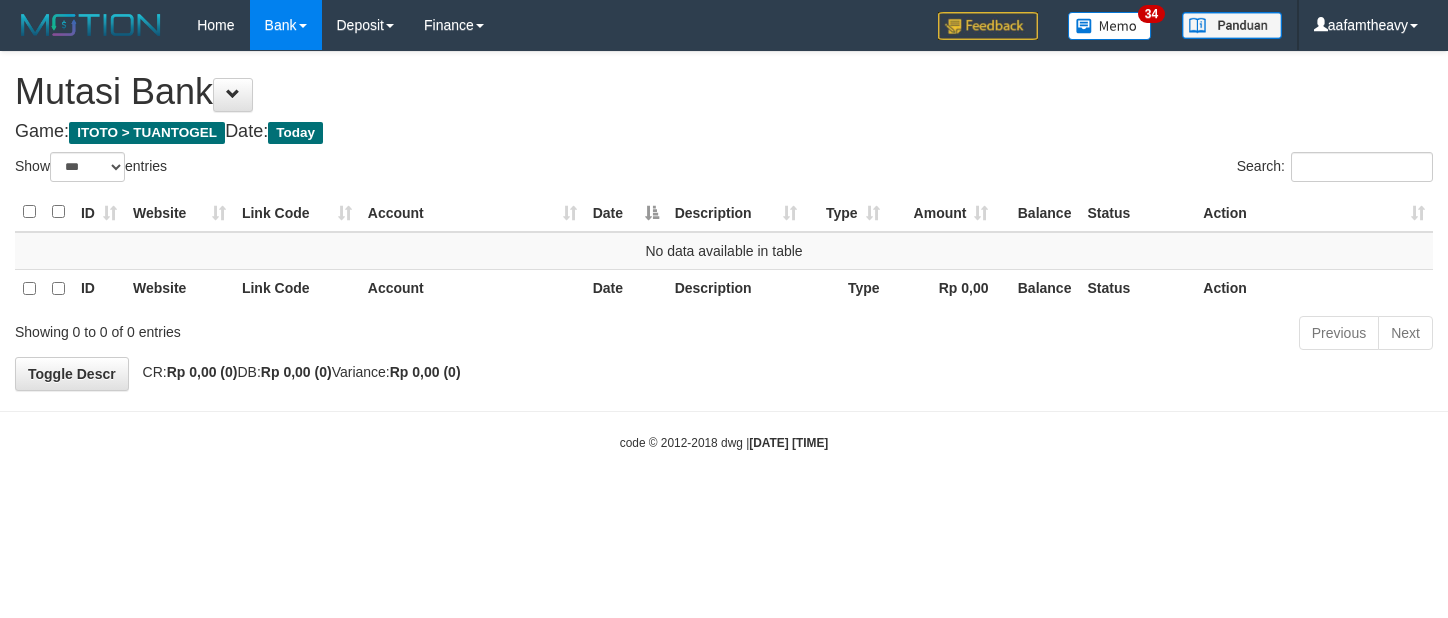 scroll, scrollTop: 0, scrollLeft: 0, axis: both 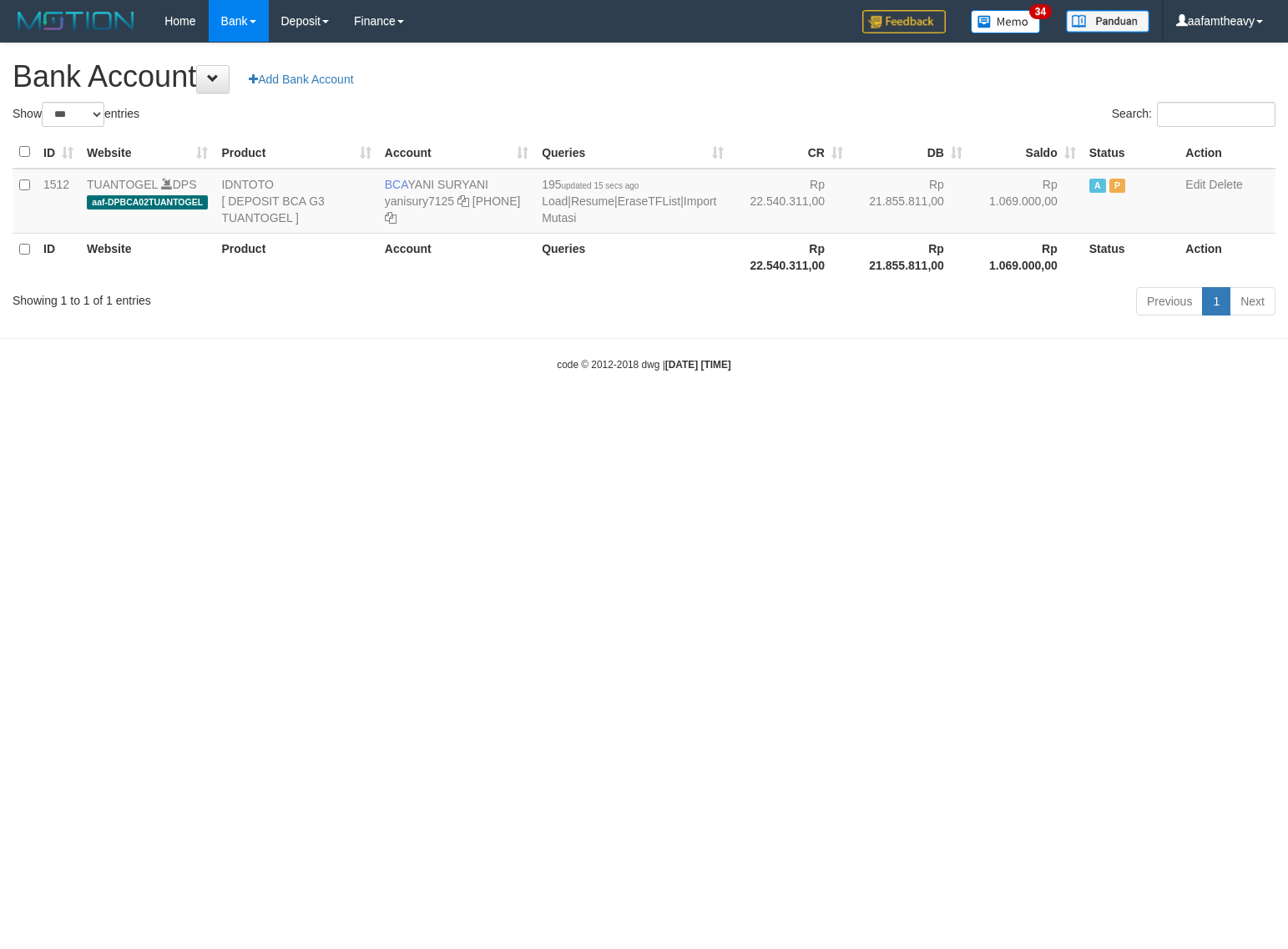 select on "***" 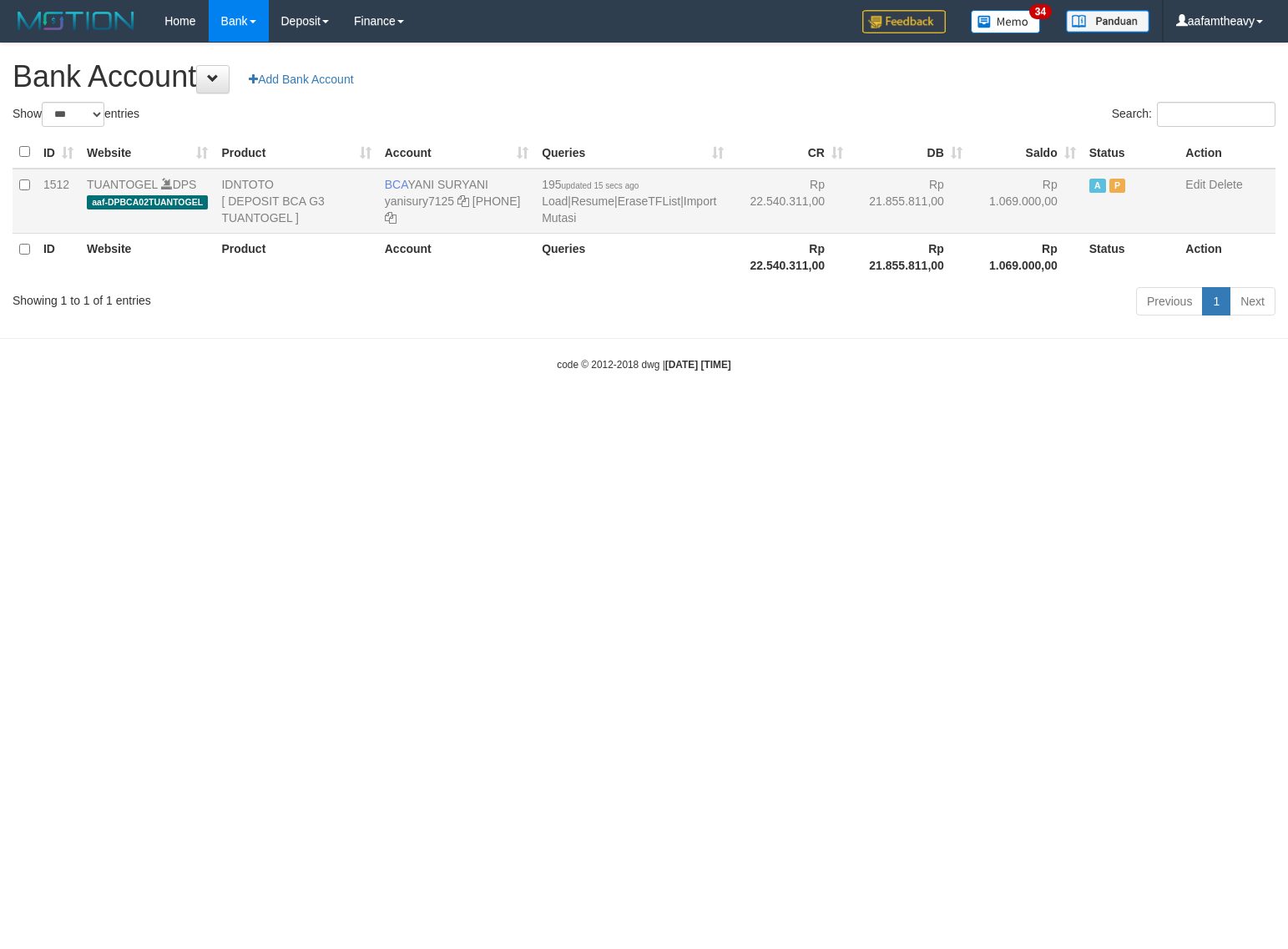 scroll, scrollTop: 0, scrollLeft: 0, axis: both 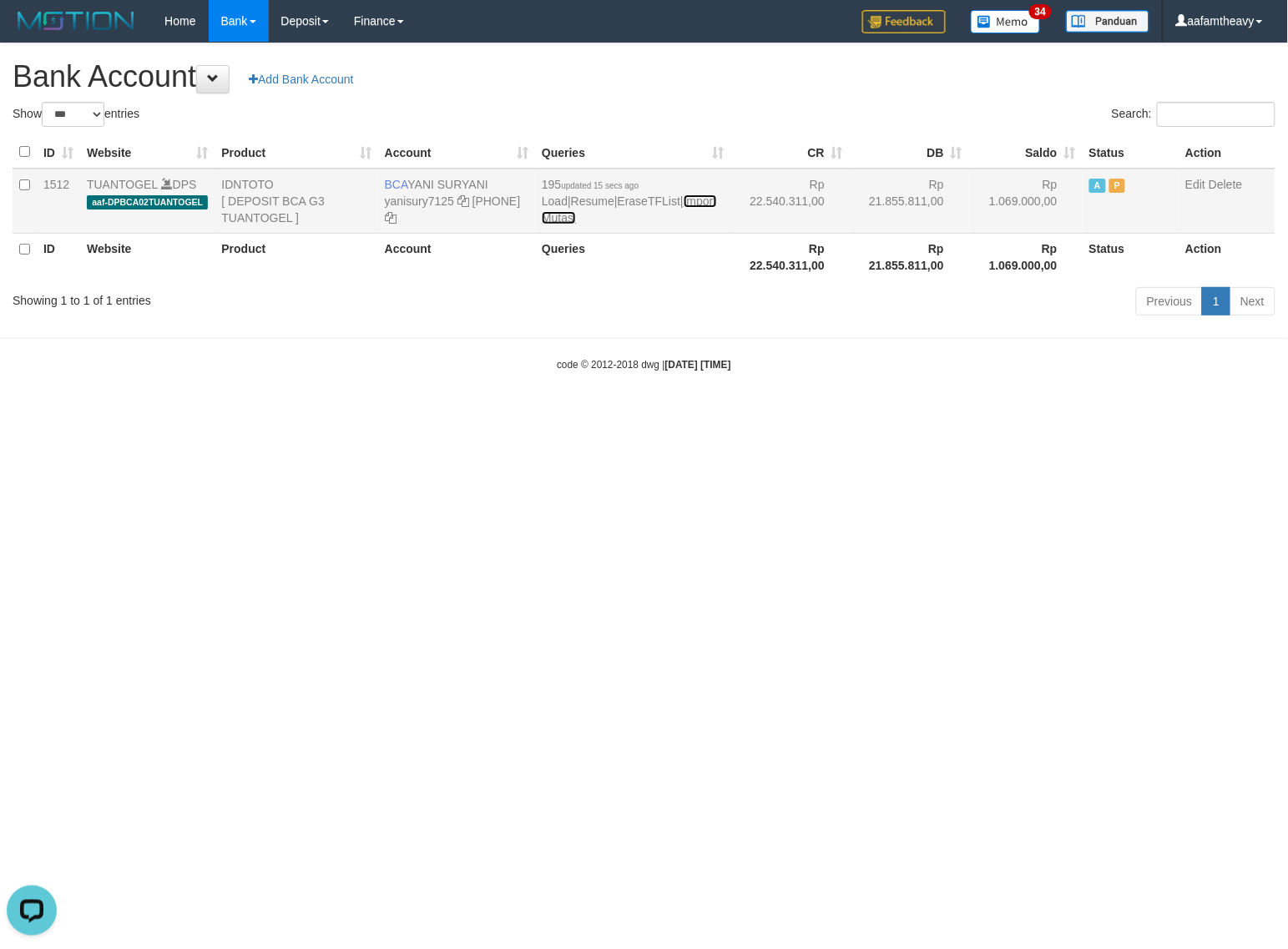 click on "Import Mutasi" at bounding box center [629, 209] 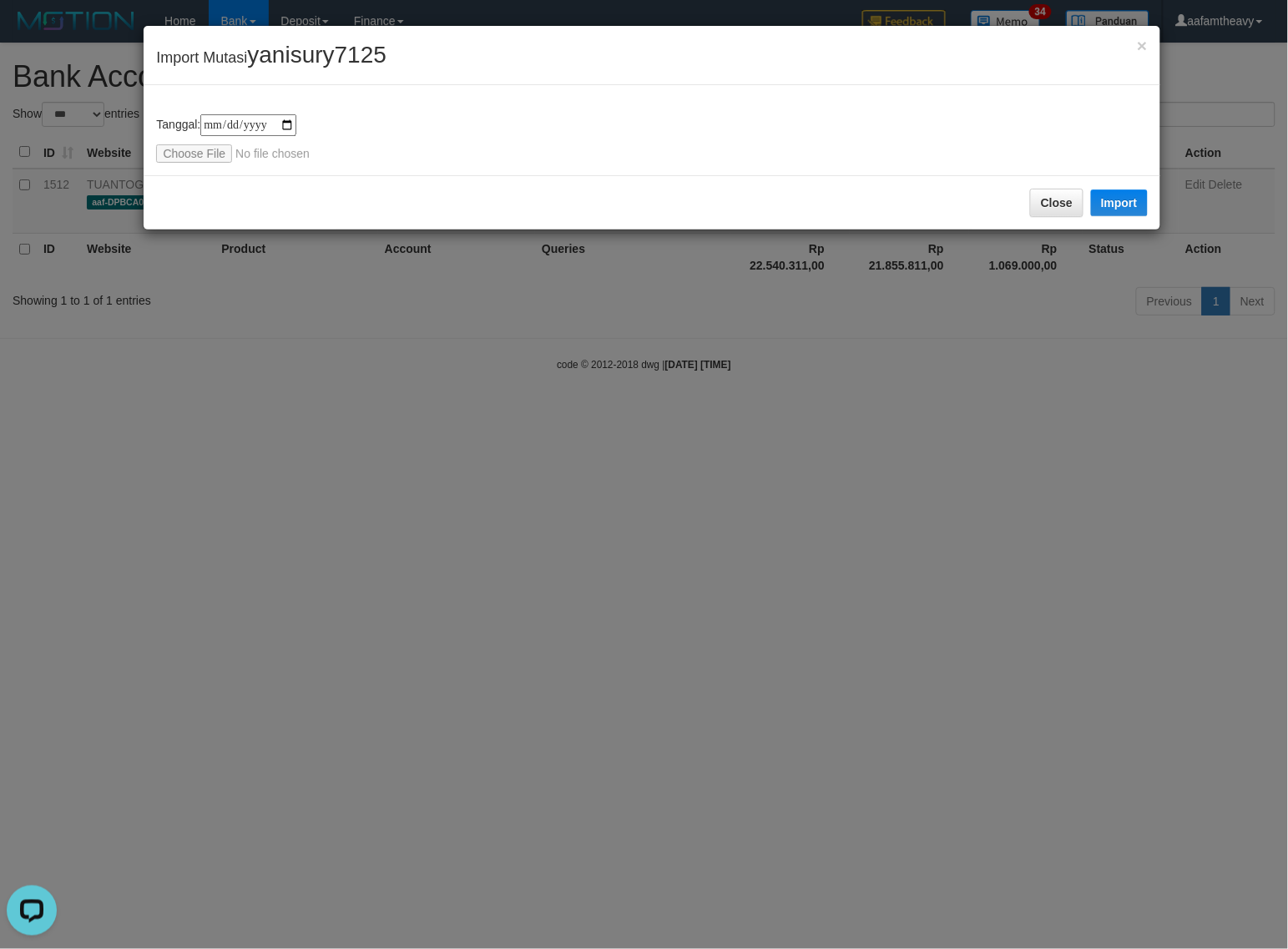 type on "**********" 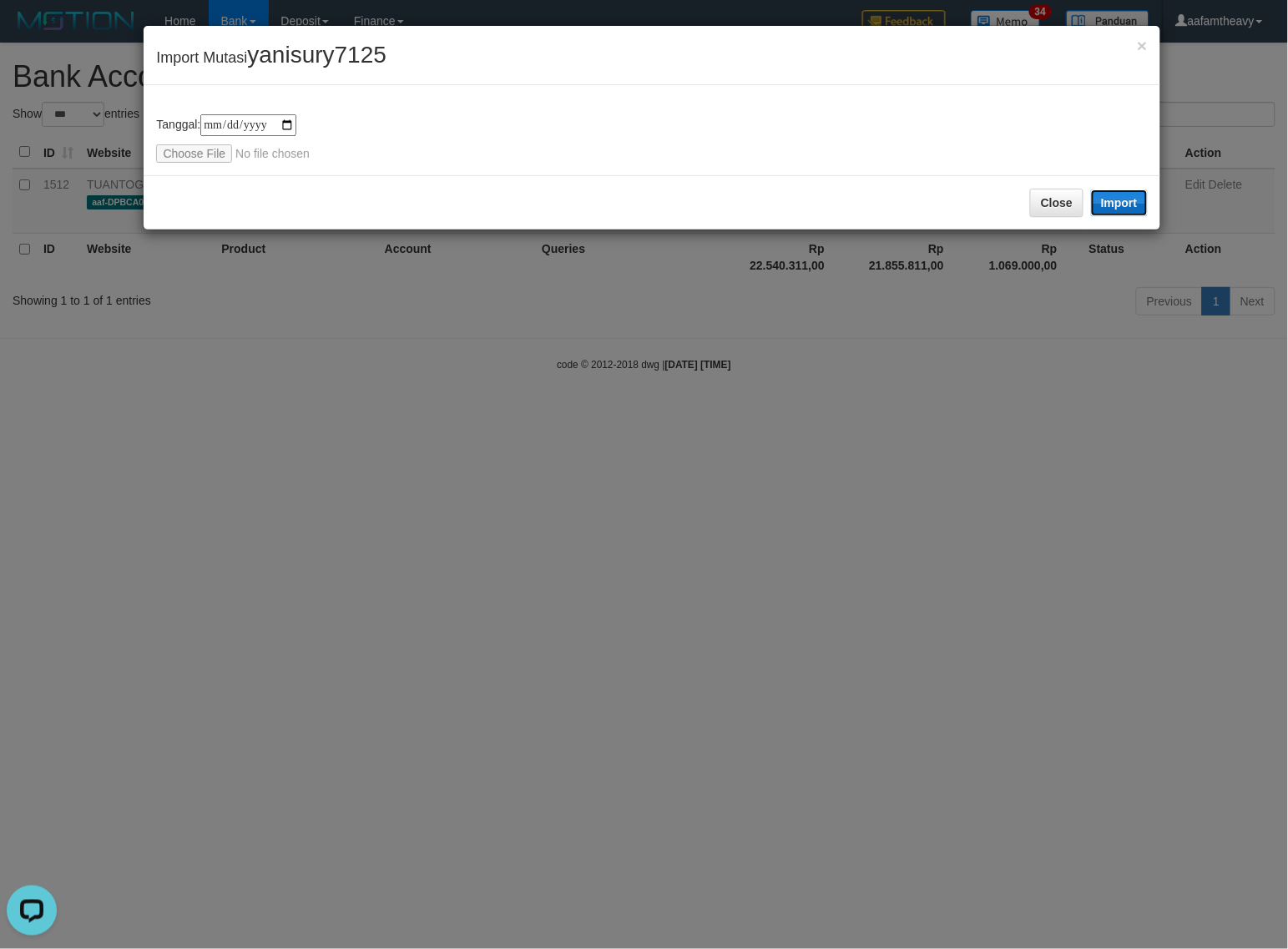 click on "Import" at bounding box center (1119, 203) 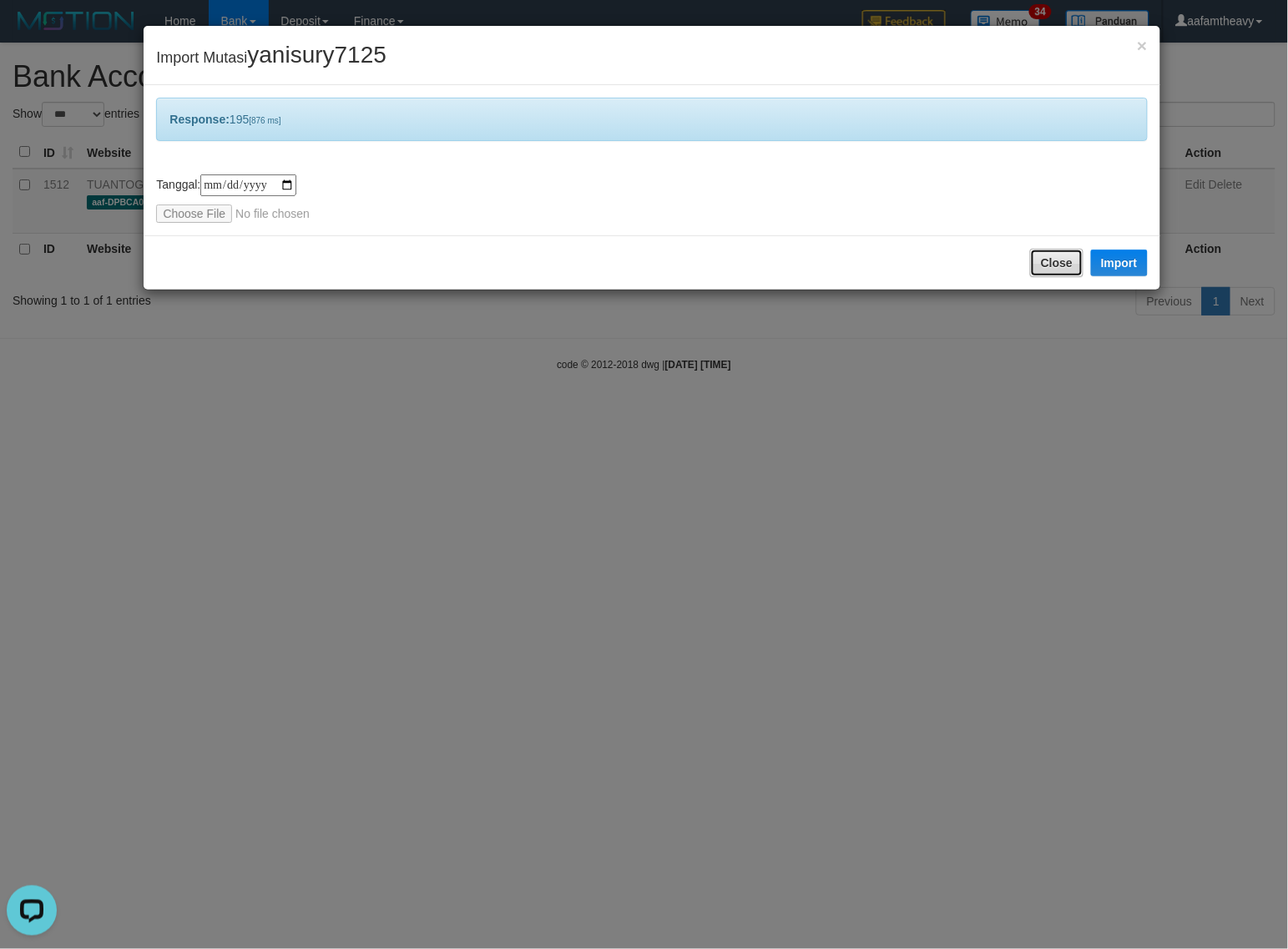 click on "Close" at bounding box center (1057, 263) 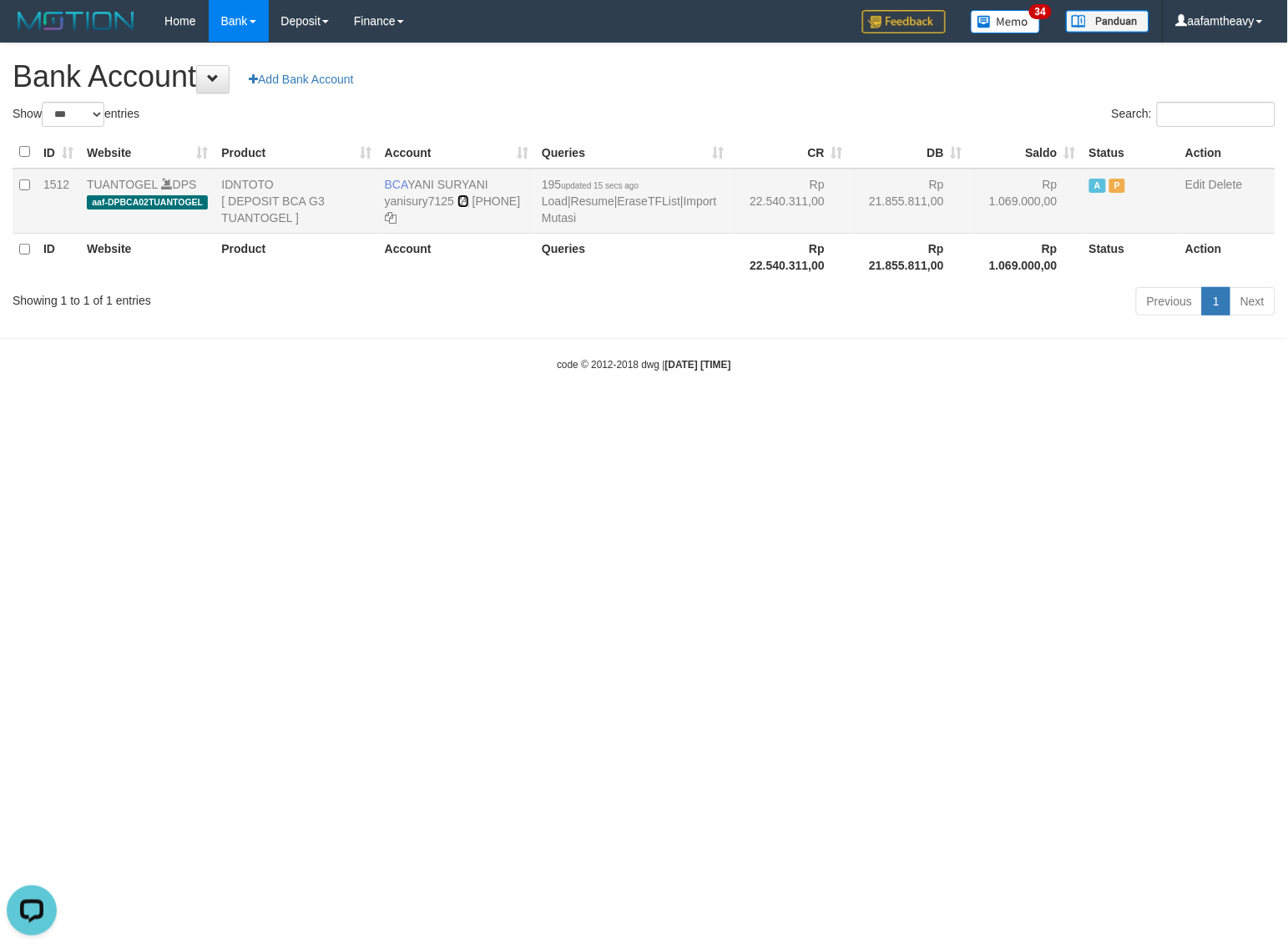 click at bounding box center (463, 201) 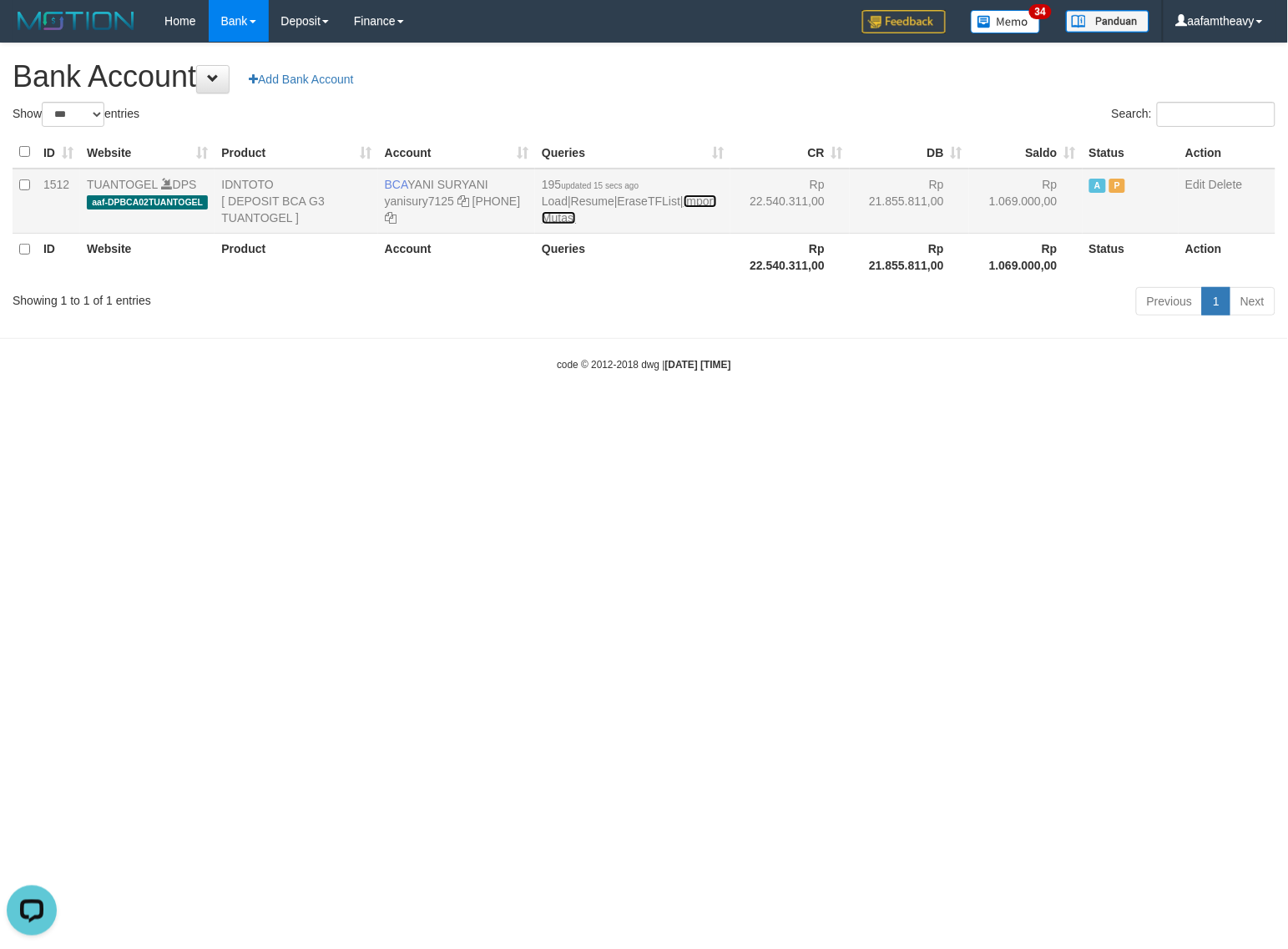 click on "Import Mutasi" at bounding box center [629, 209] 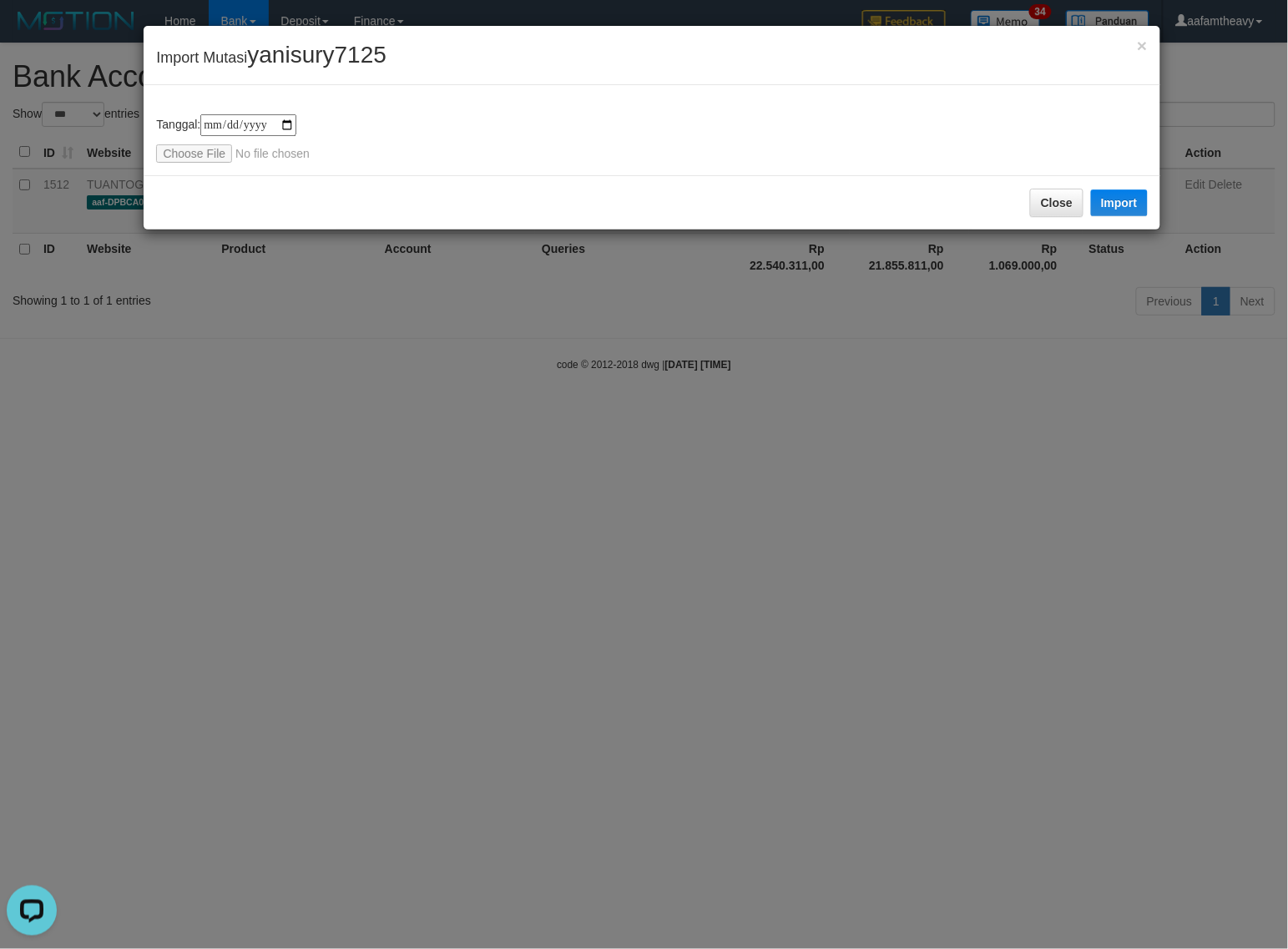 type on "**********" 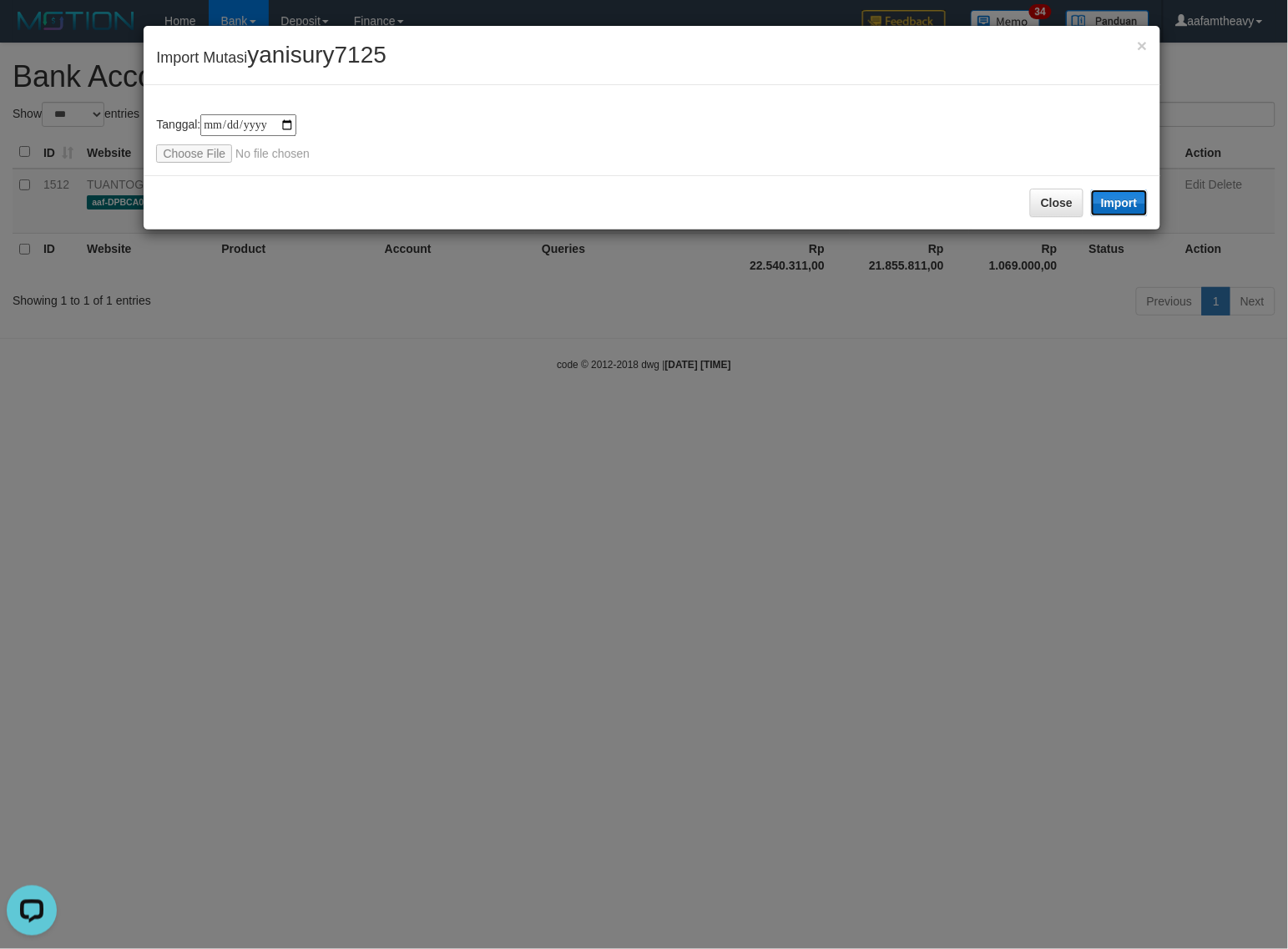 click on "Import" at bounding box center (1119, 203) 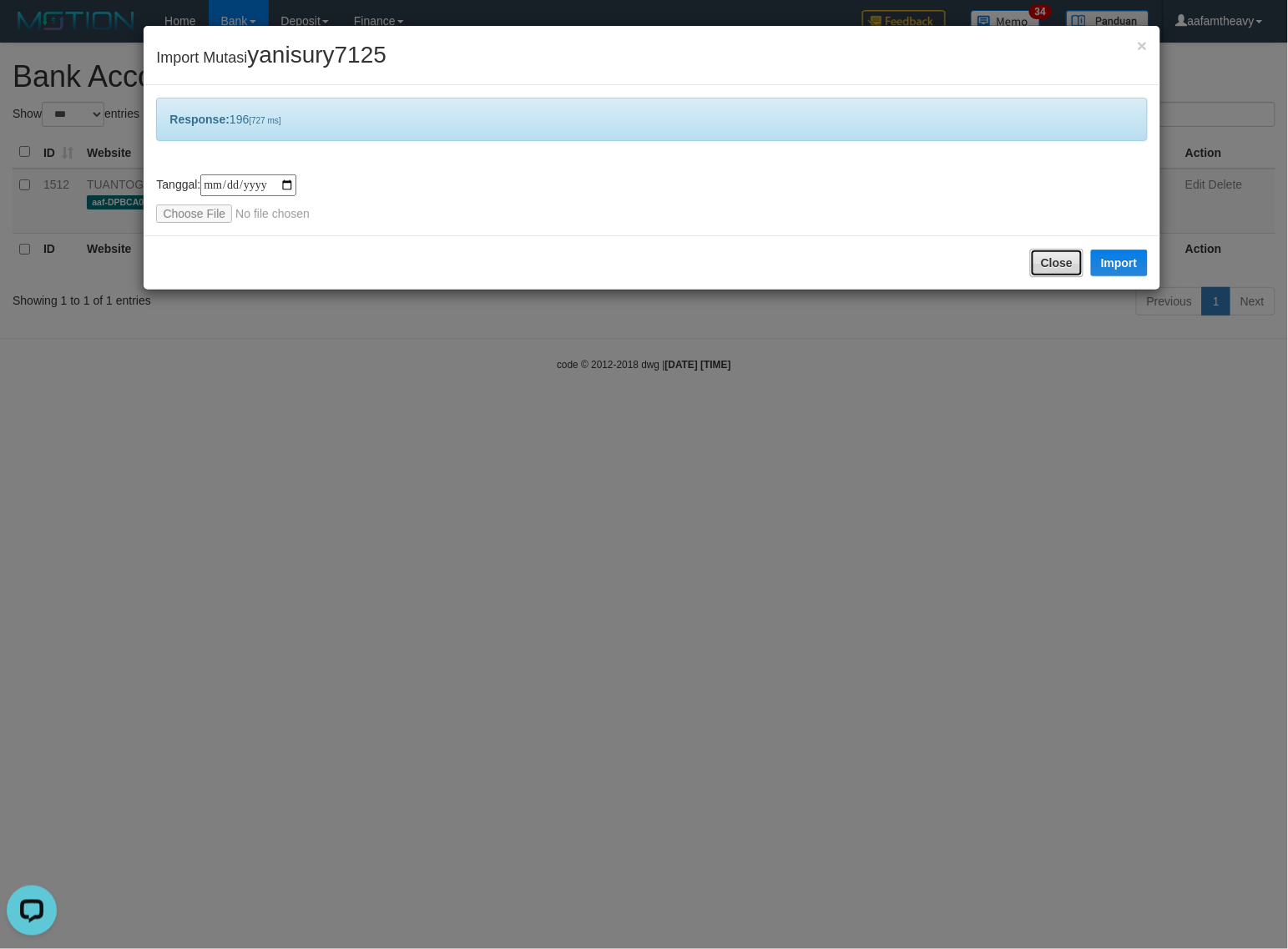 click on "Close" at bounding box center [1057, 263] 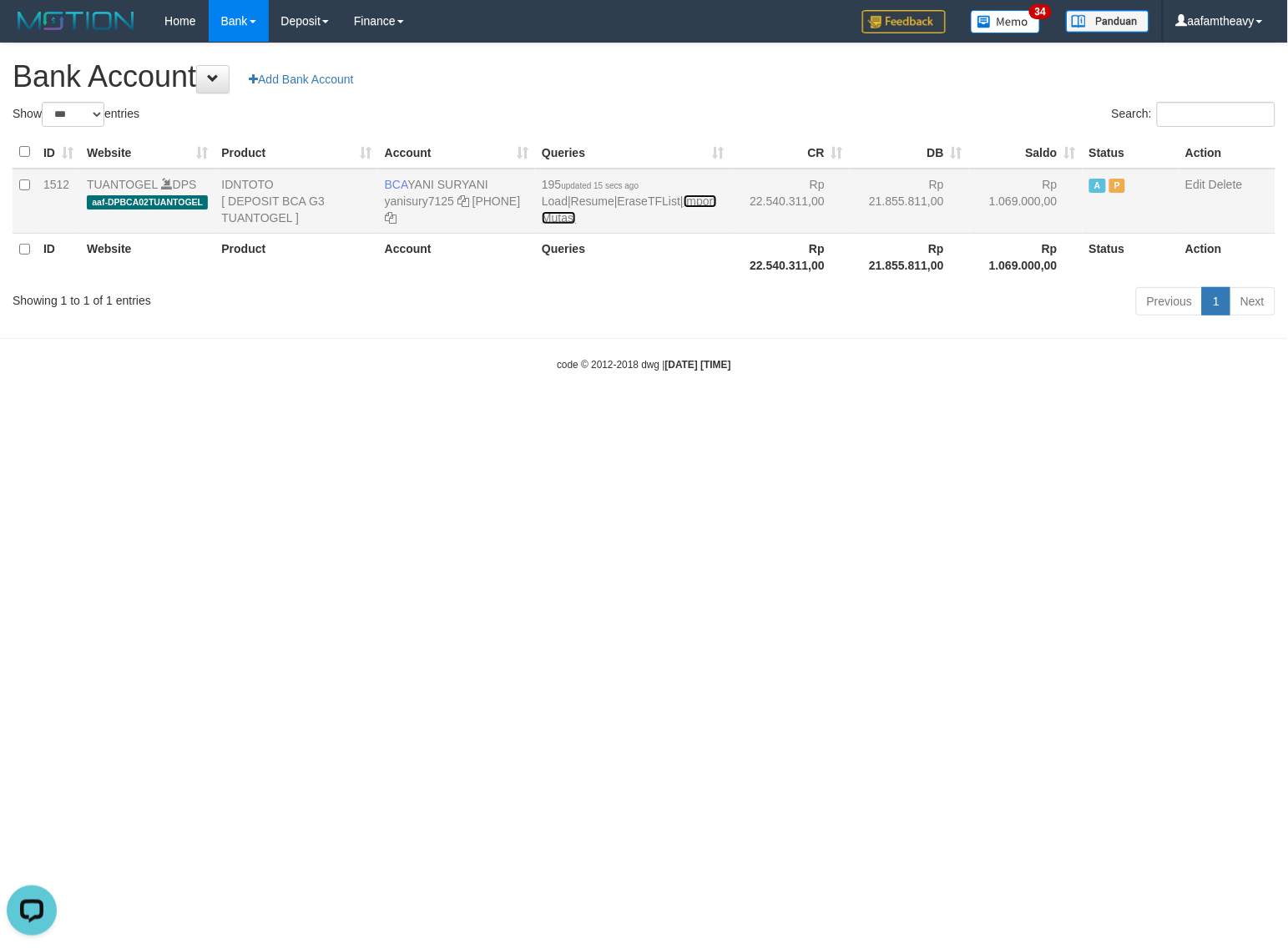 click on "Import Mutasi" at bounding box center (629, 209) 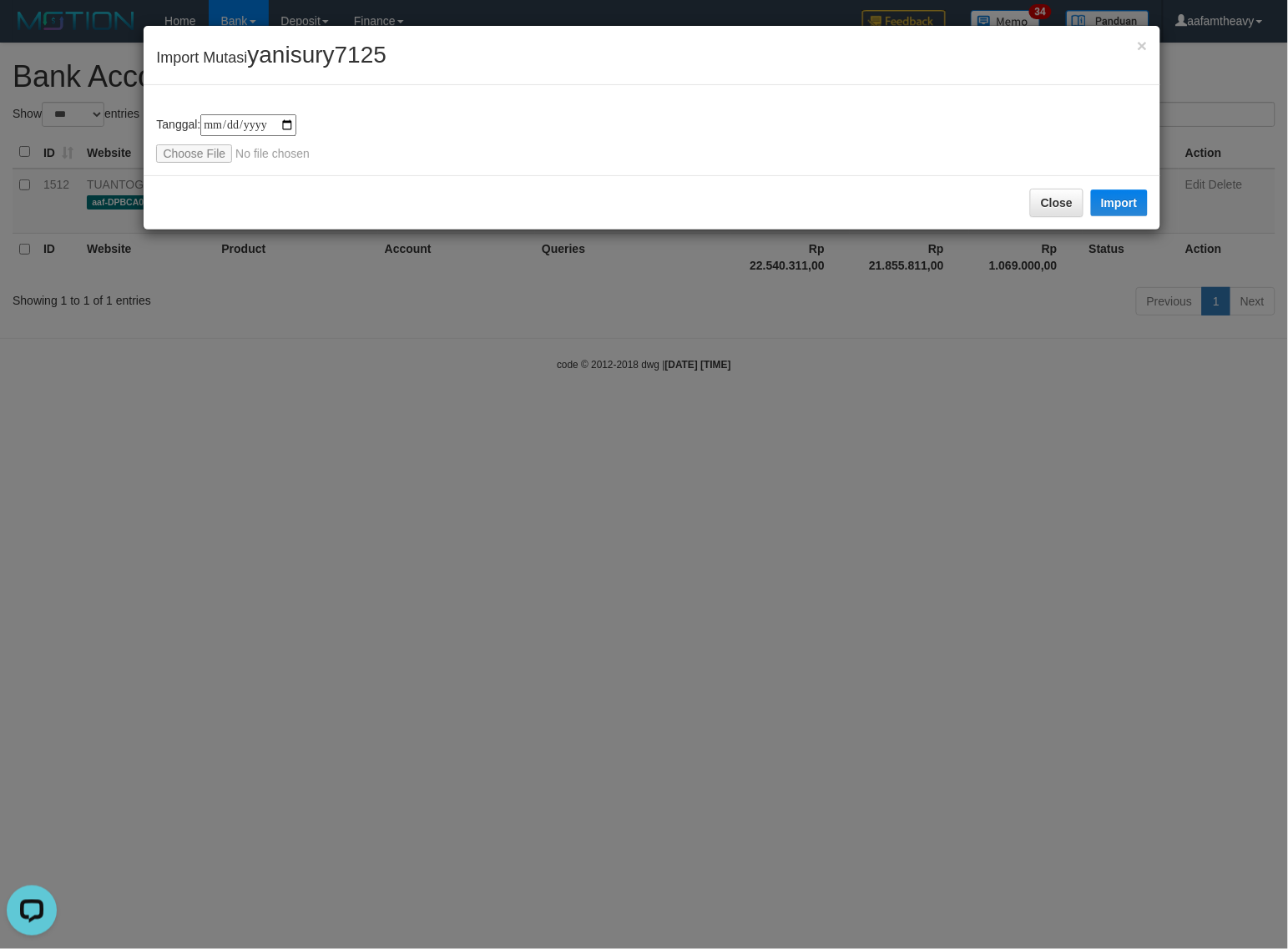 type on "**********" 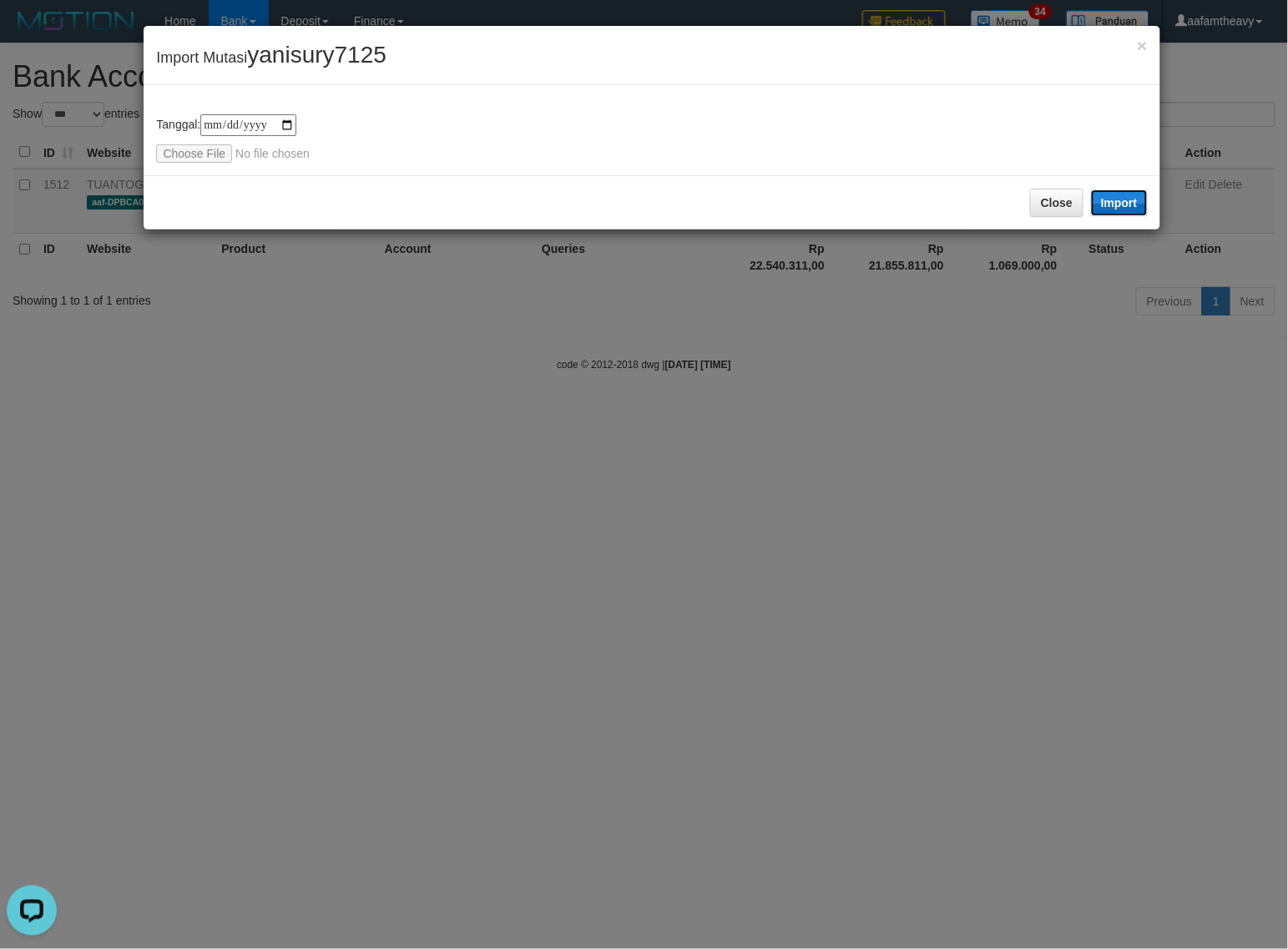 click on "Import" at bounding box center (1119, 203) 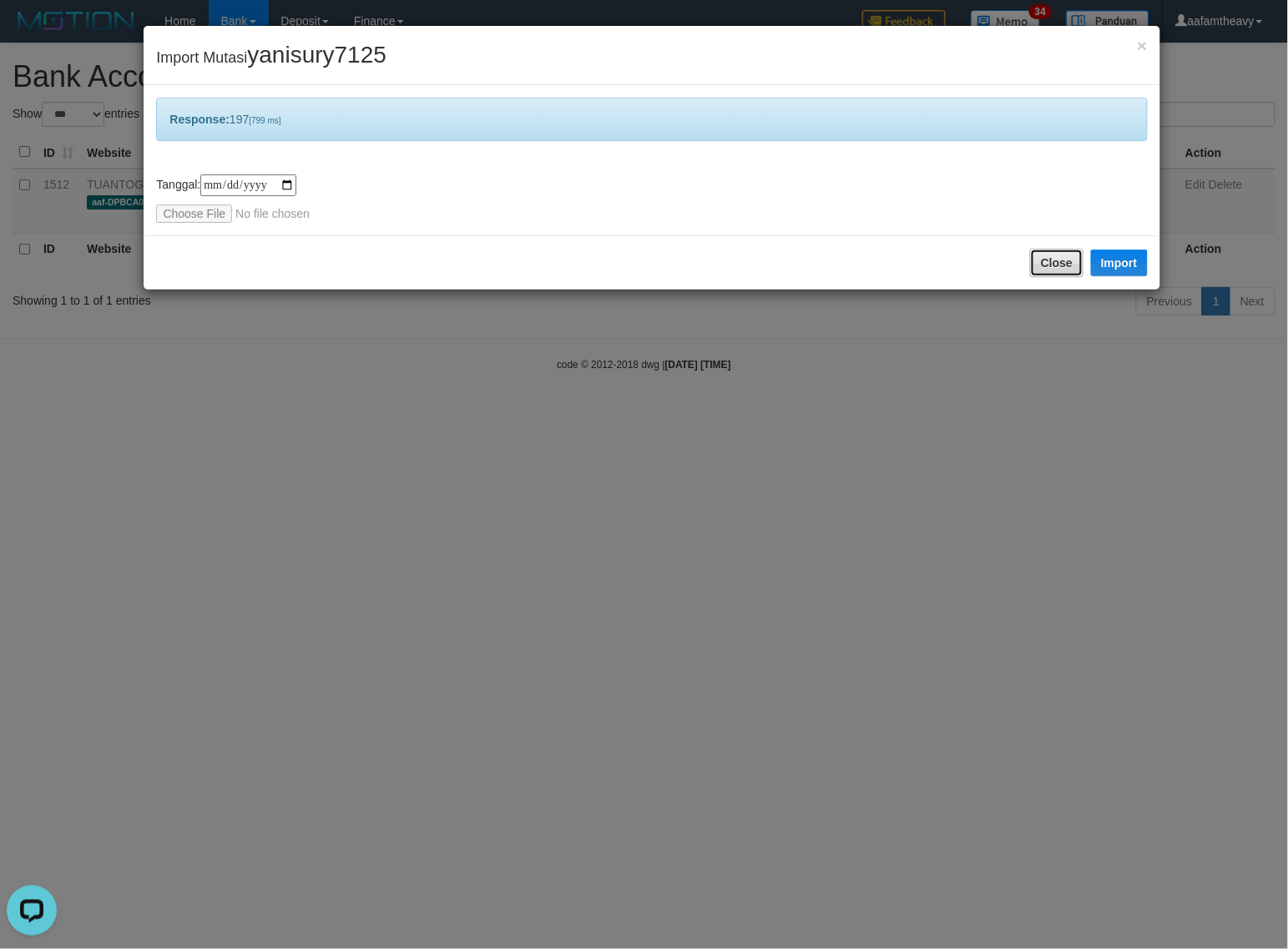 click on "Close" at bounding box center [1057, 263] 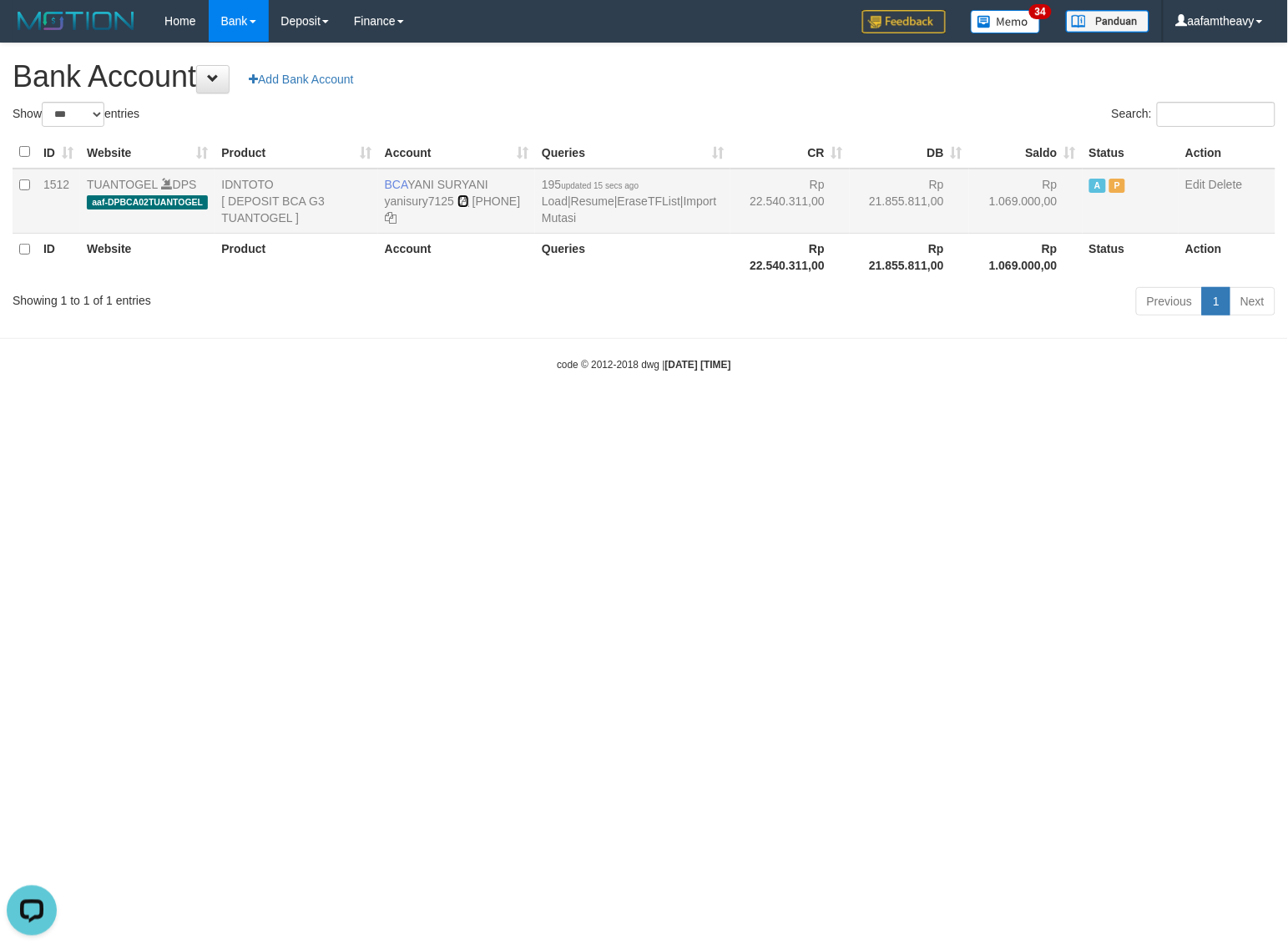 click at bounding box center [463, 201] 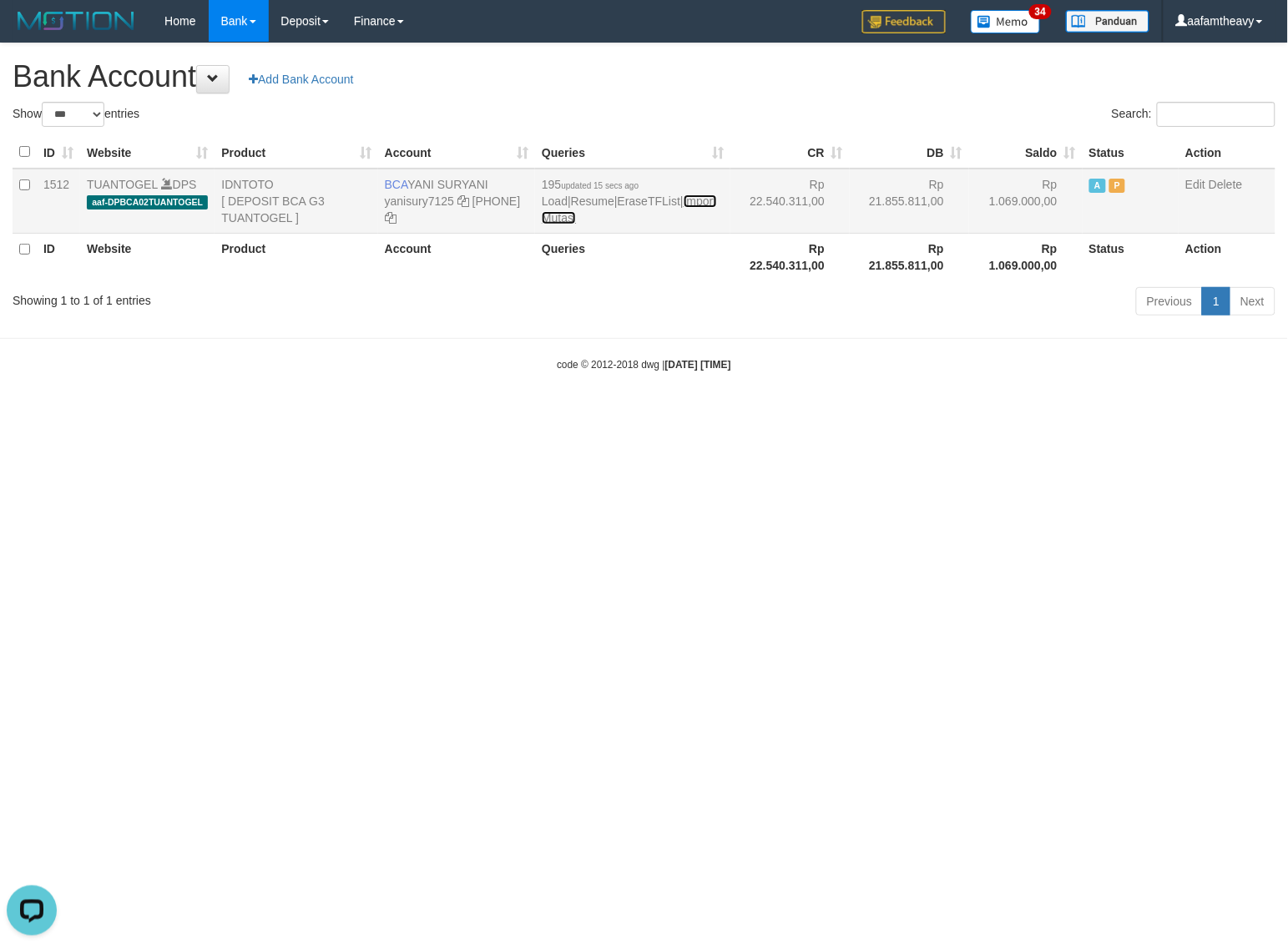 click on "Import Mutasi" at bounding box center (629, 209) 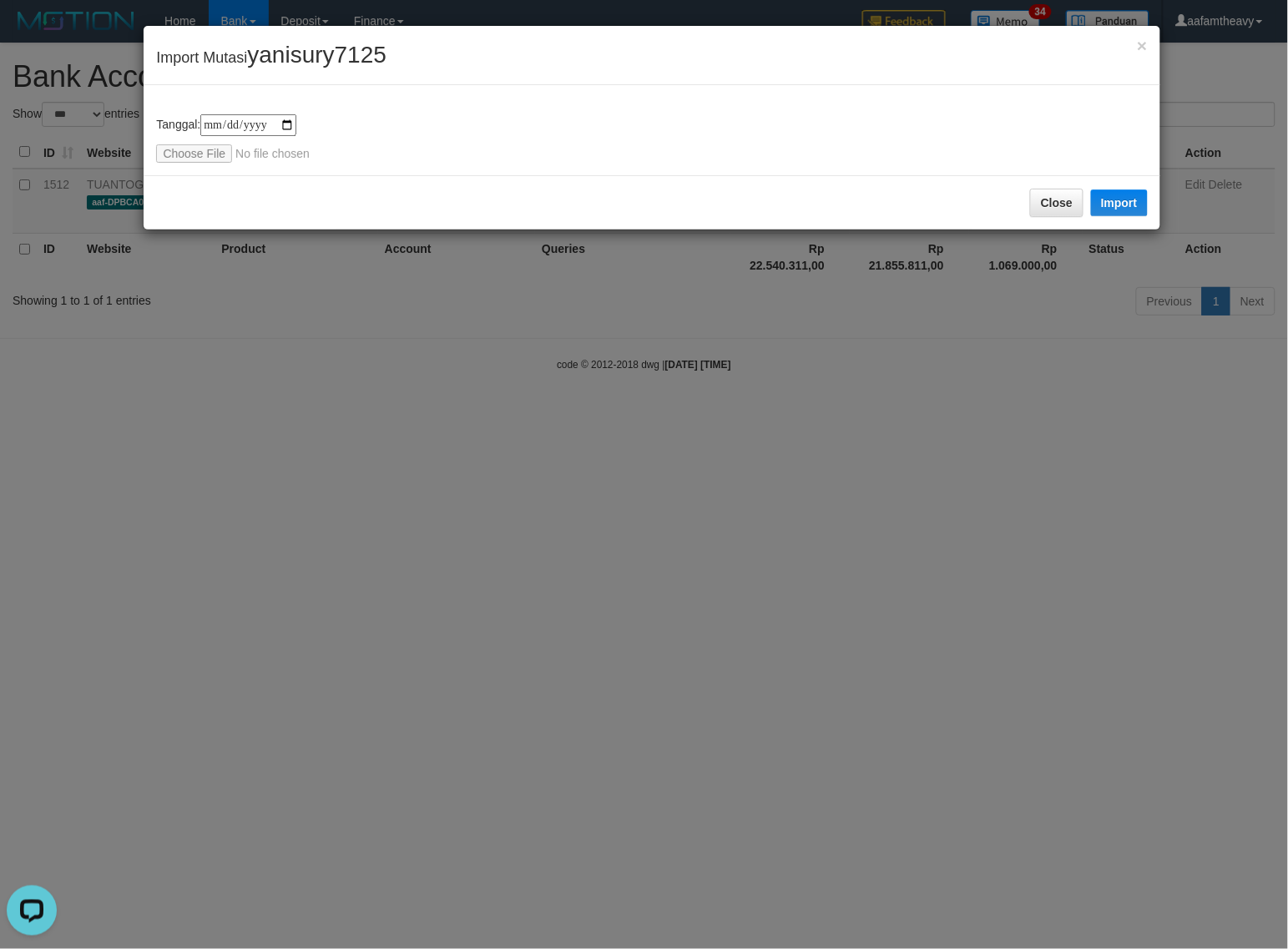 type on "**********" 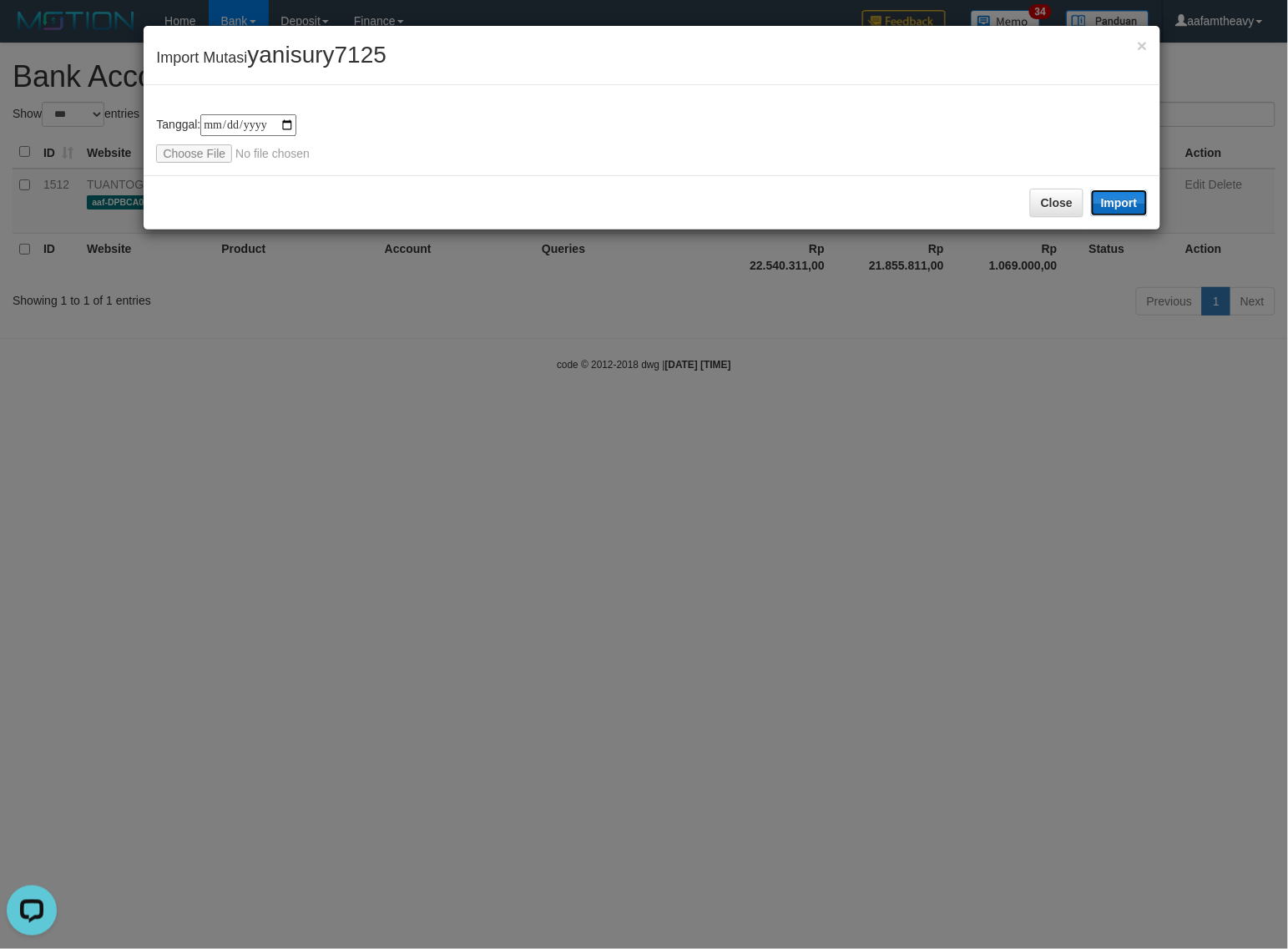click on "Import" at bounding box center [1119, 203] 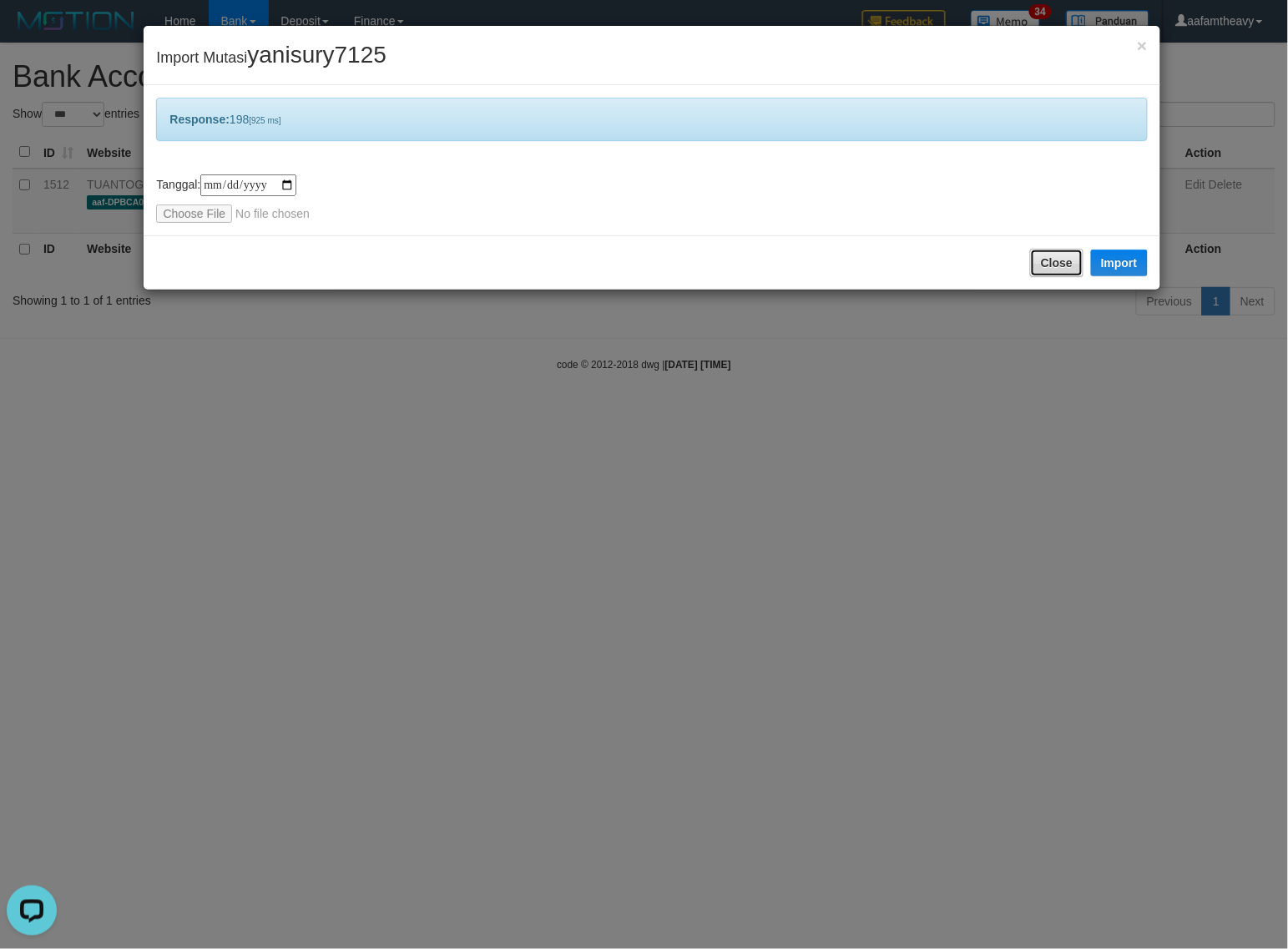 click on "Close" at bounding box center (1057, 263) 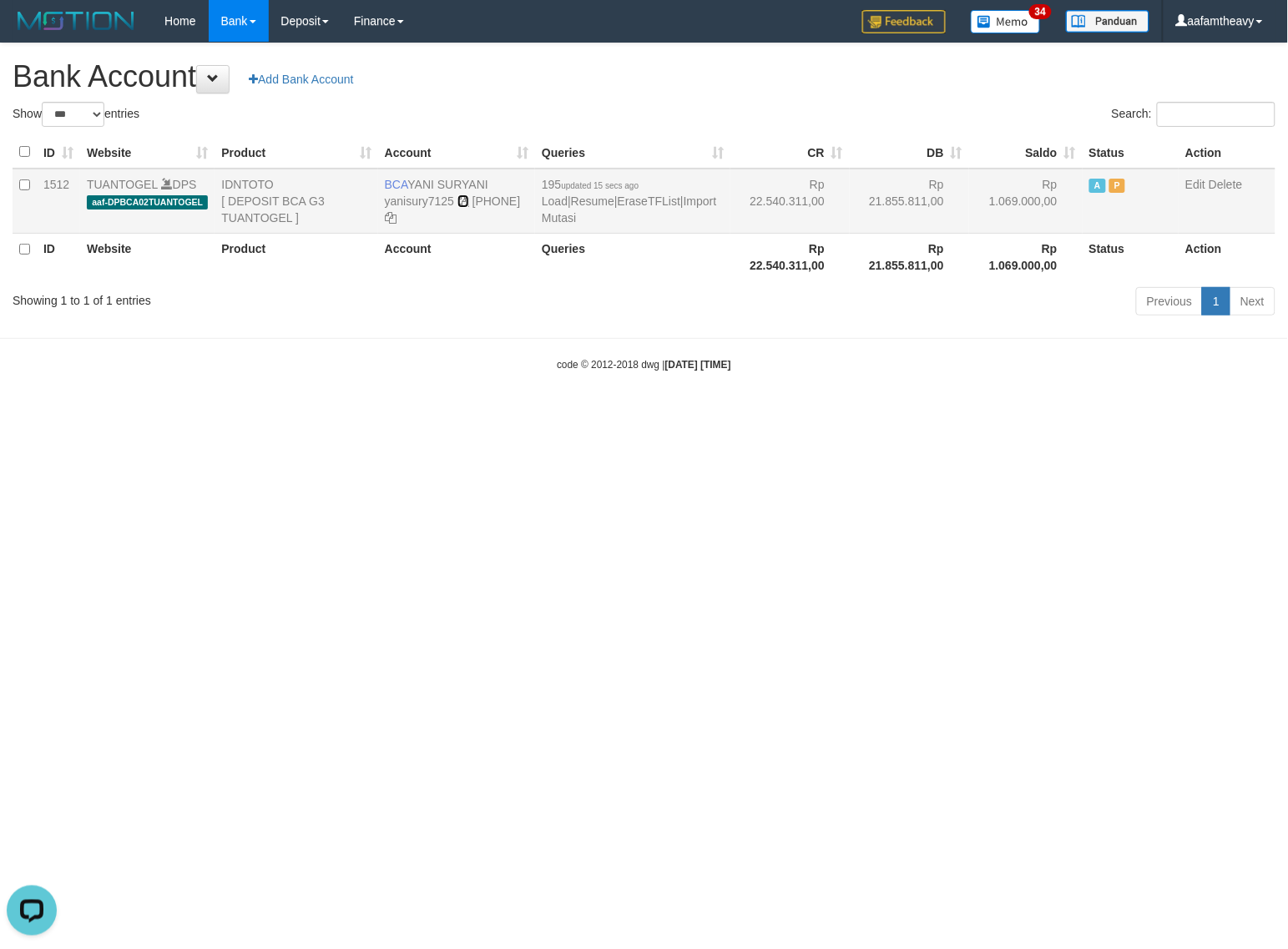 click at bounding box center [463, 201] 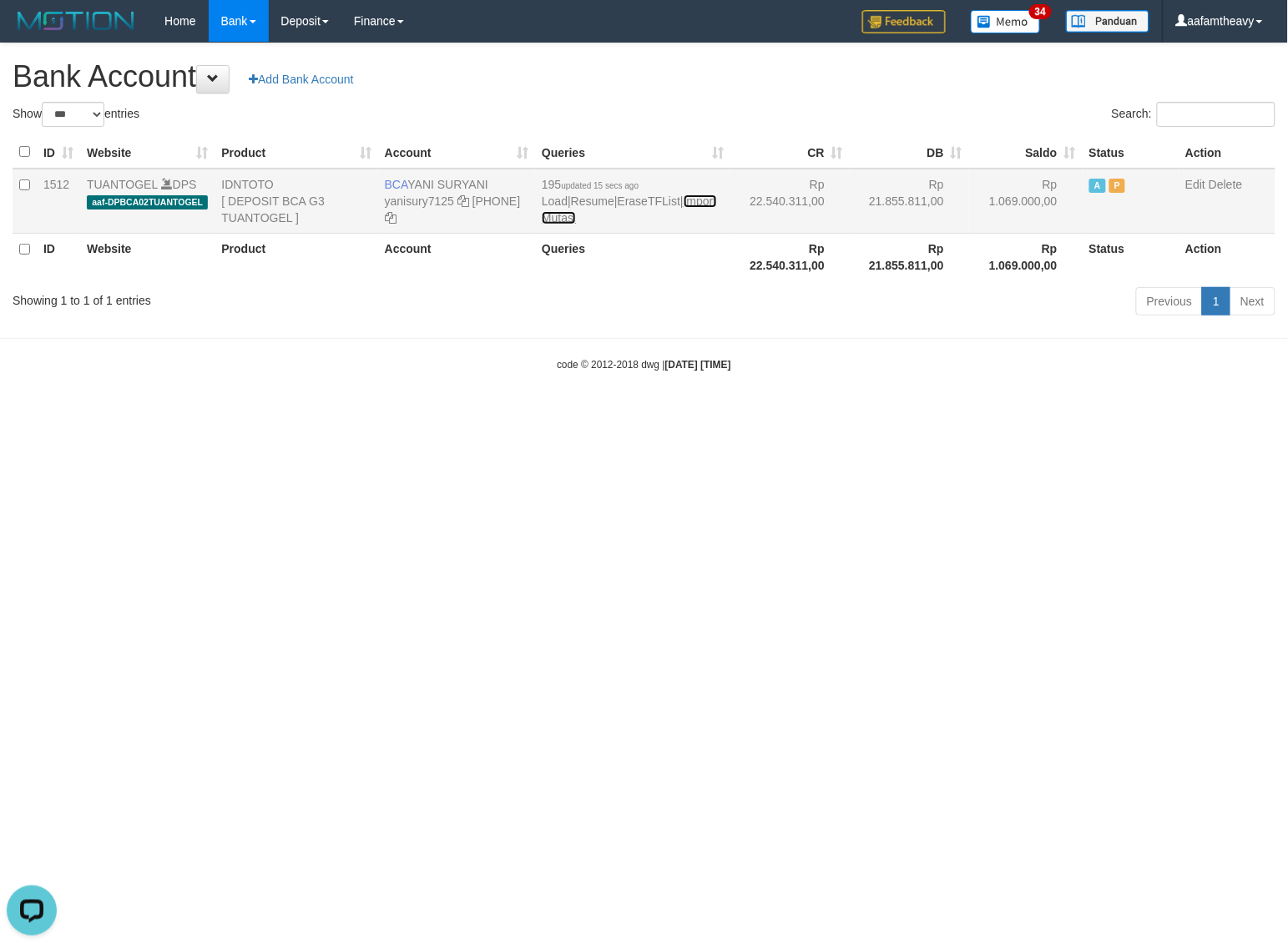 click on "Import Mutasi" at bounding box center [629, 209] 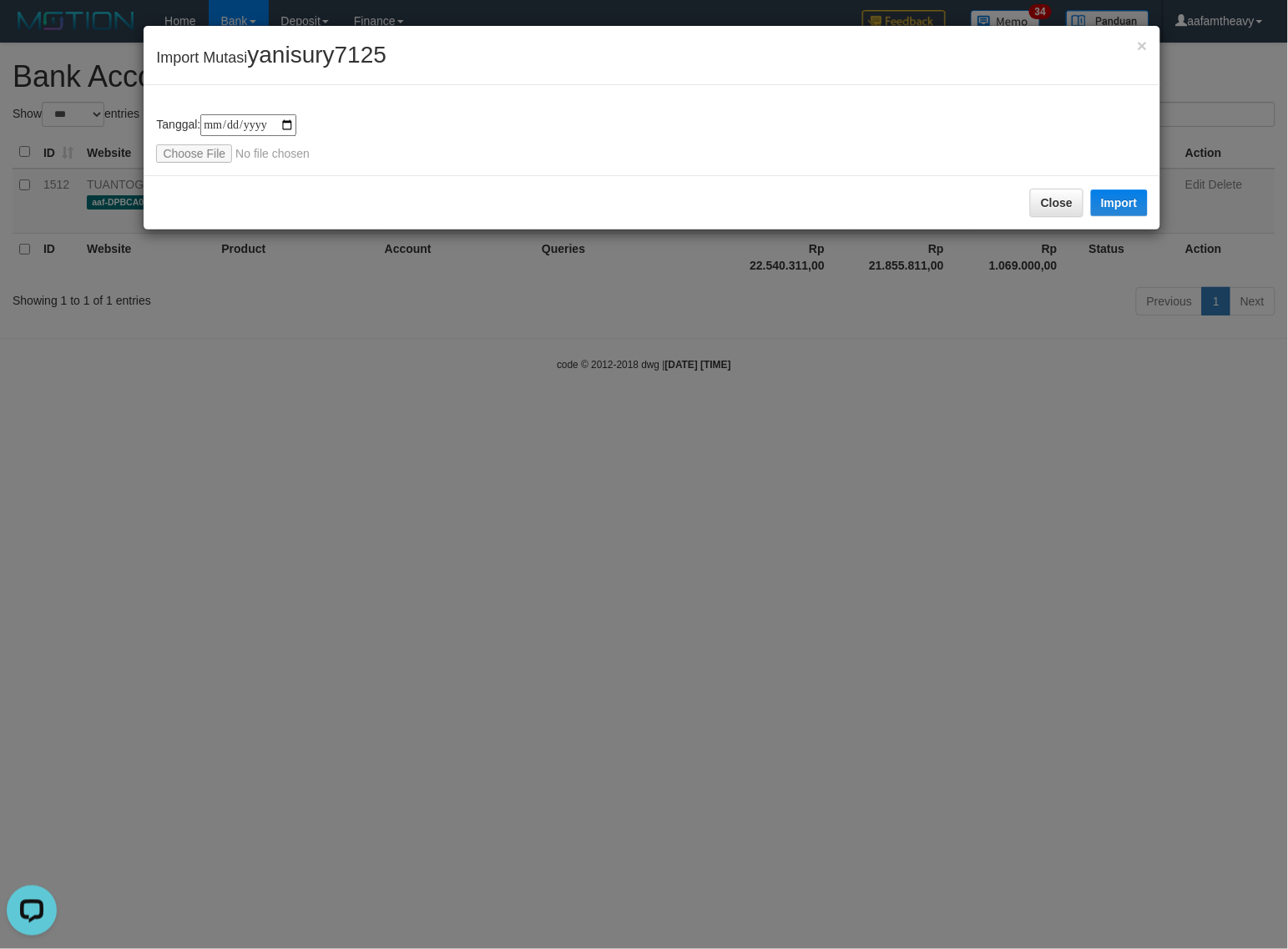type on "**********" 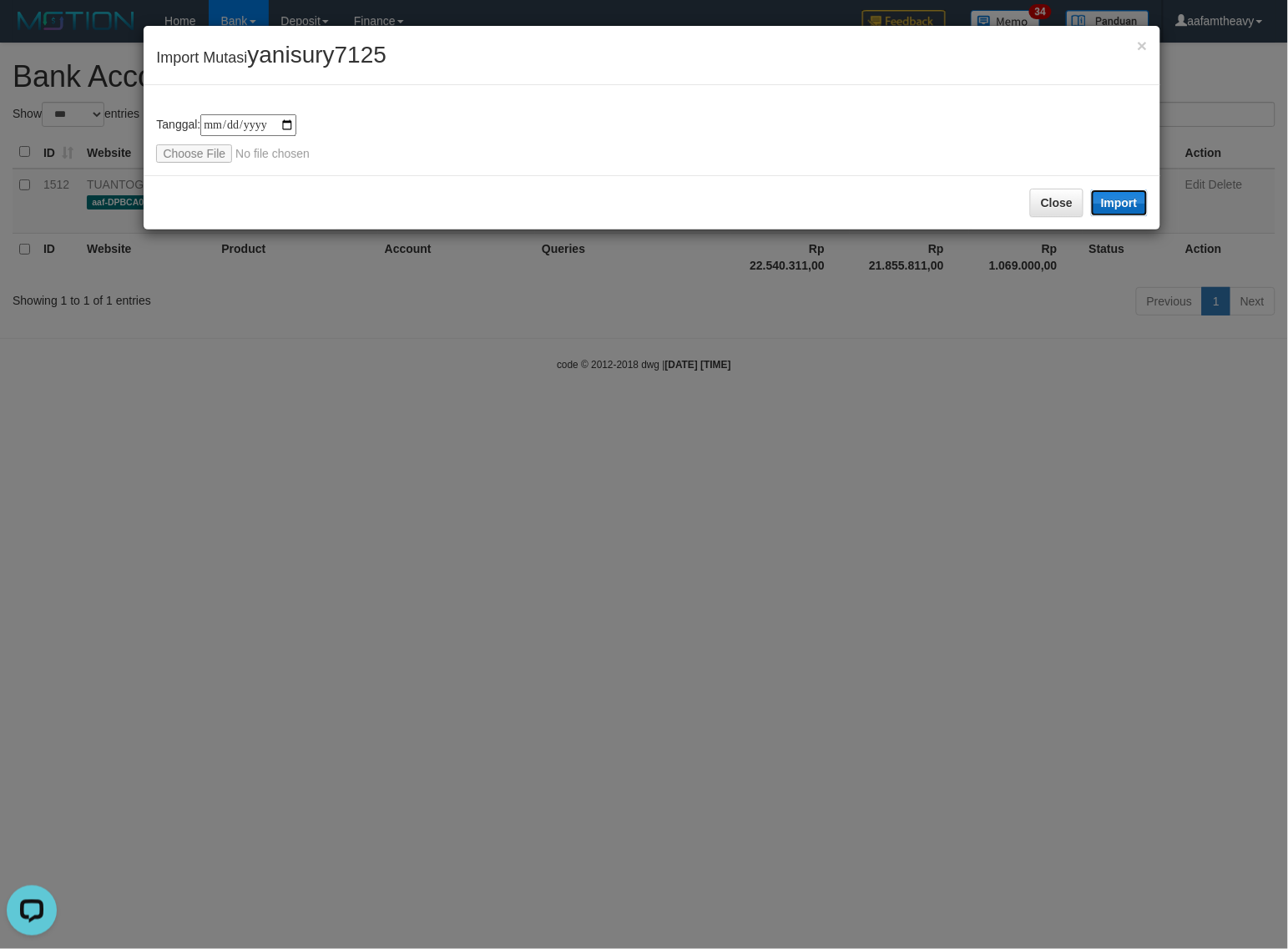 click on "Import" at bounding box center (1119, 203) 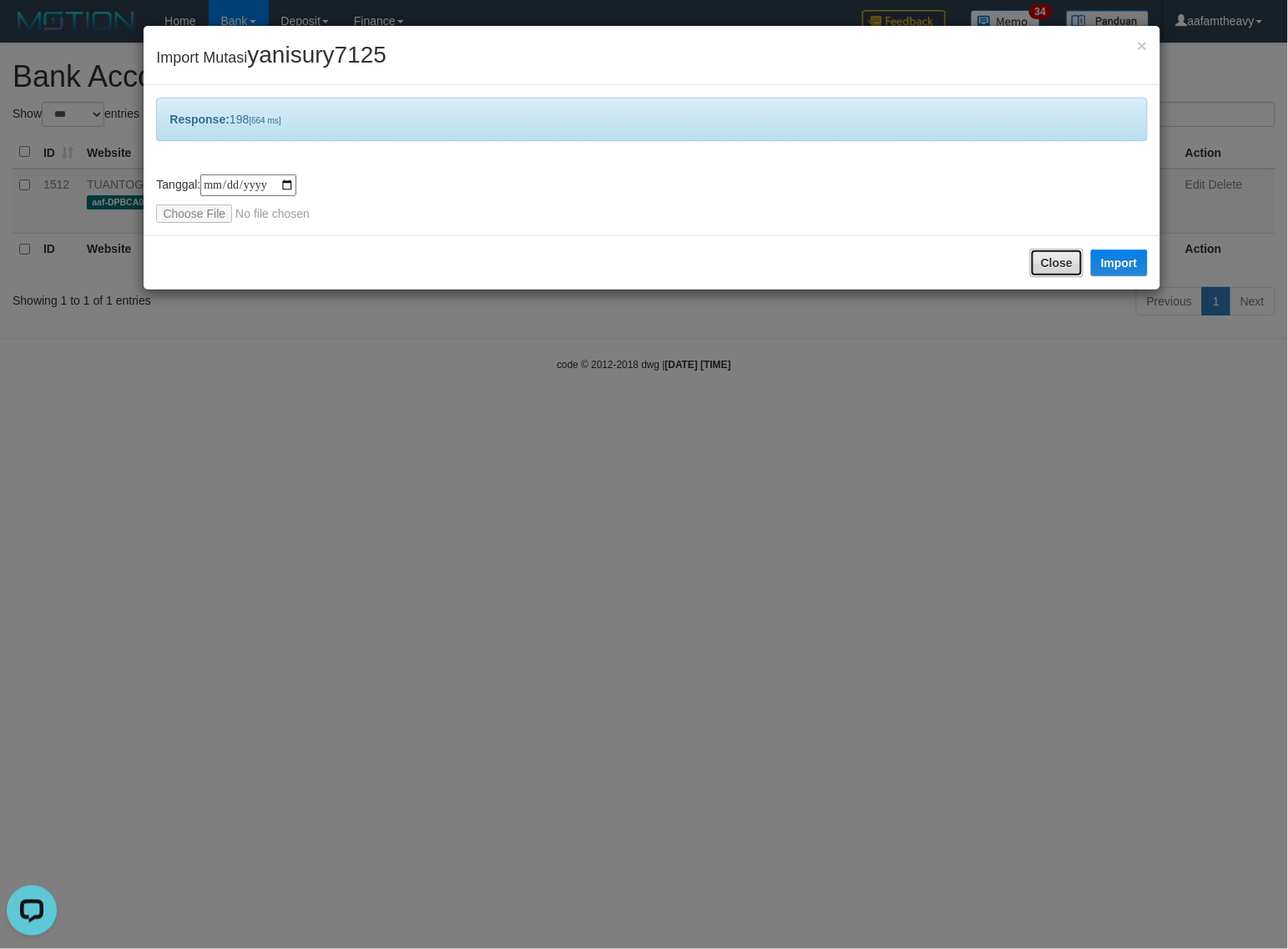 click on "Close" at bounding box center (1057, 263) 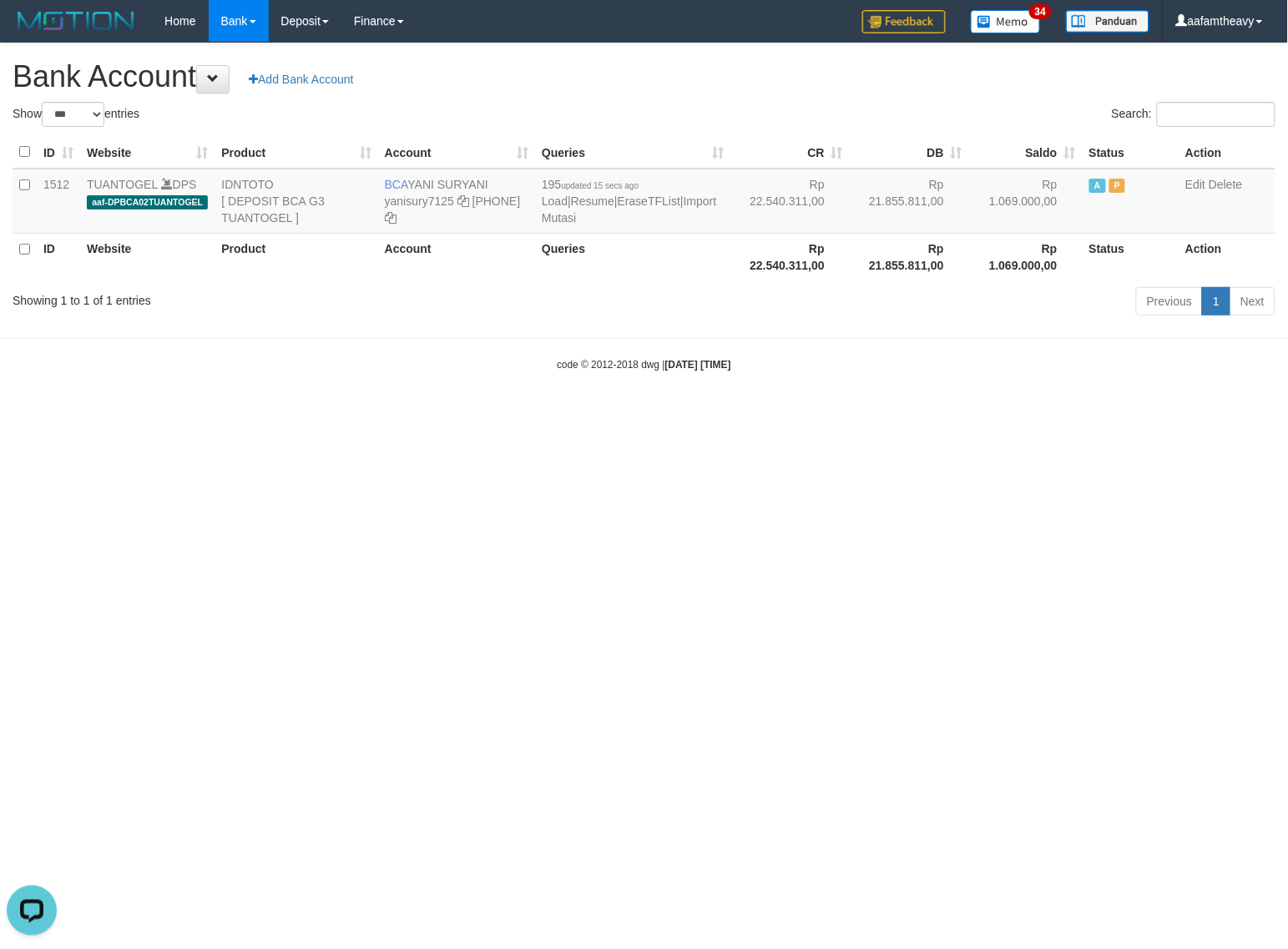 click on "Bank Account
Add Bank Account" at bounding box center (644, 77) 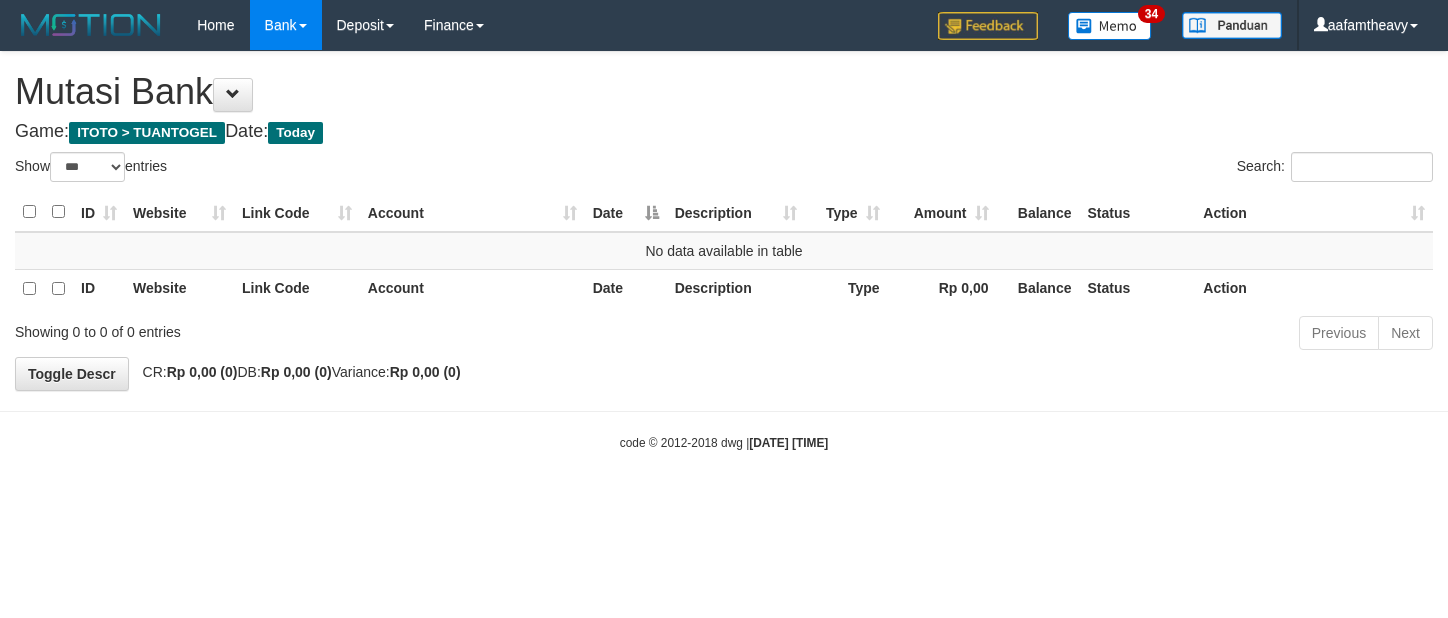 select on "***" 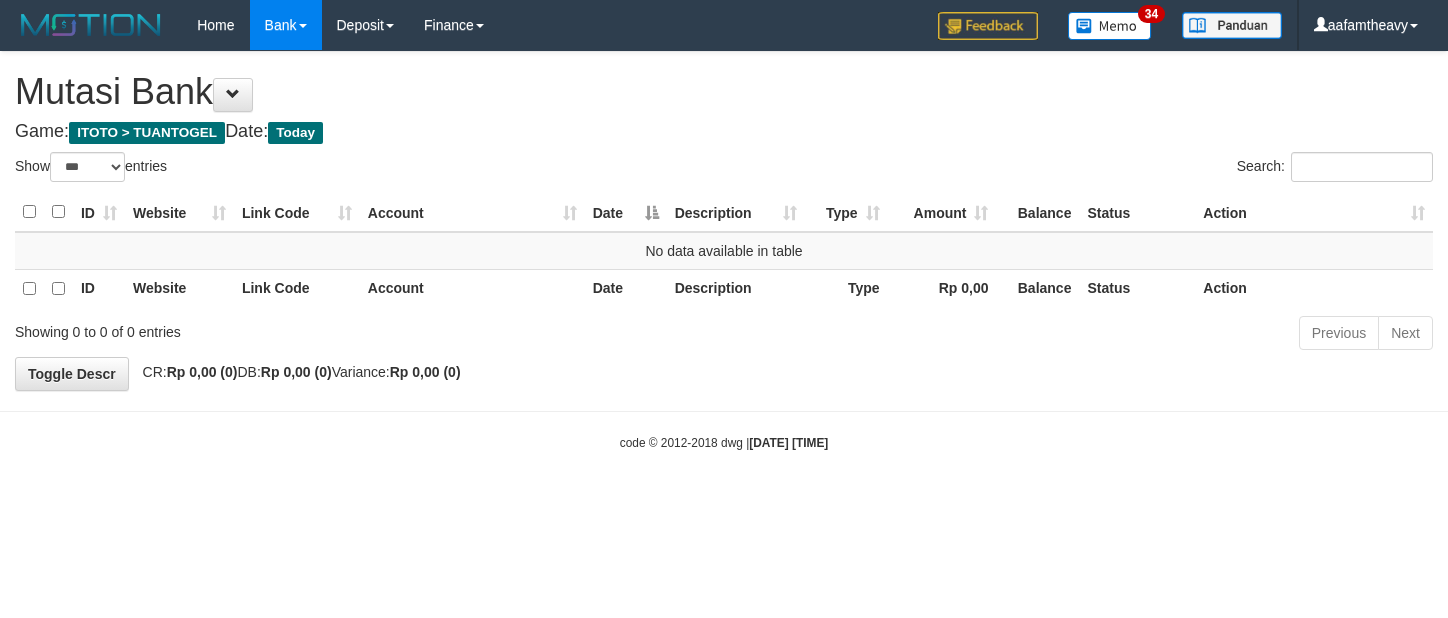 scroll, scrollTop: 0, scrollLeft: 0, axis: both 